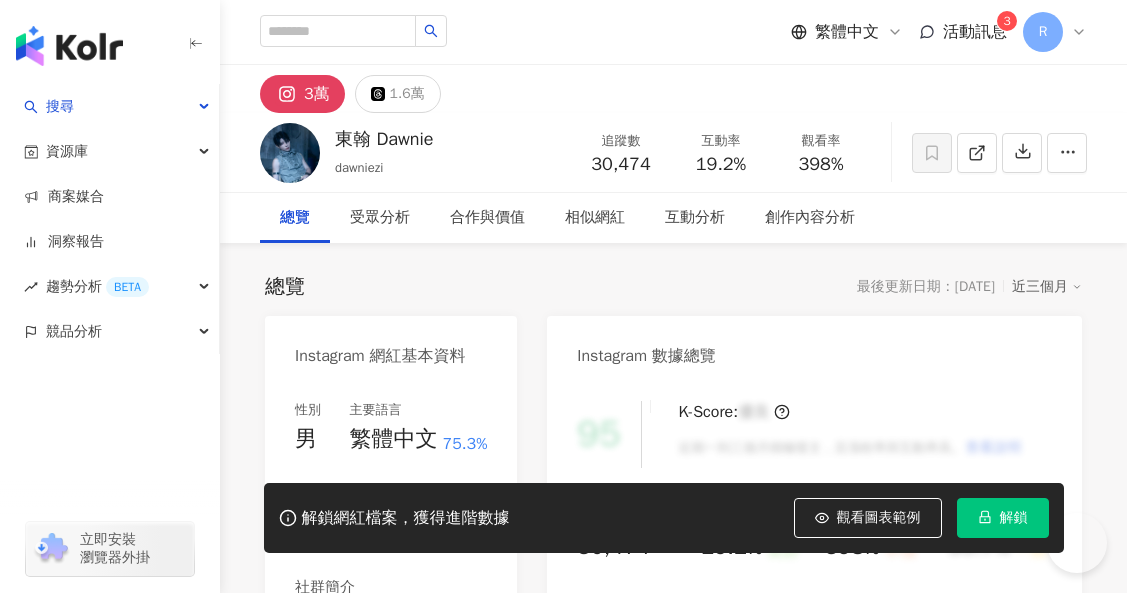 scroll, scrollTop: 0, scrollLeft: 0, axis: both 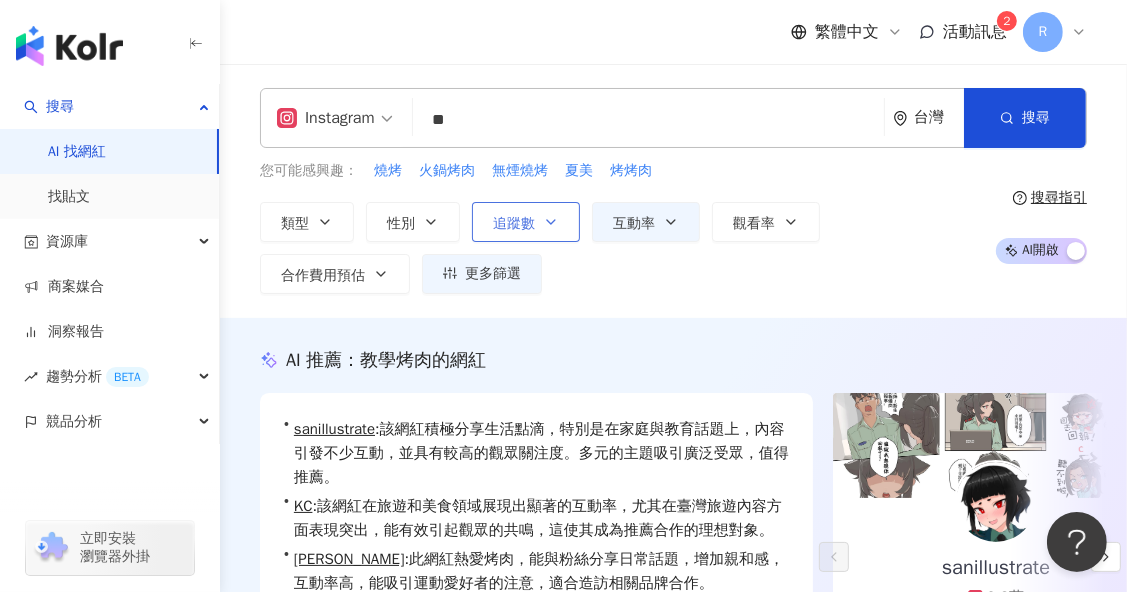 click on "追蹤數" at bounding box center (526, 222) 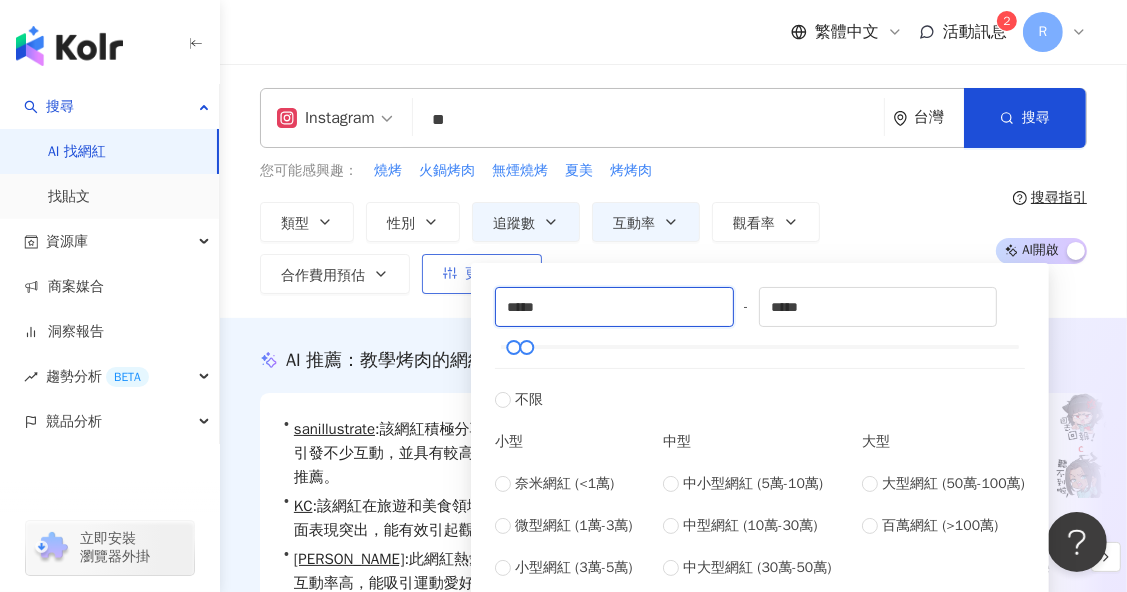 drag, startPoint x: 633, startPoint y: 308, endPoint x: 373, endPoint y: 281, distance: 261.39816 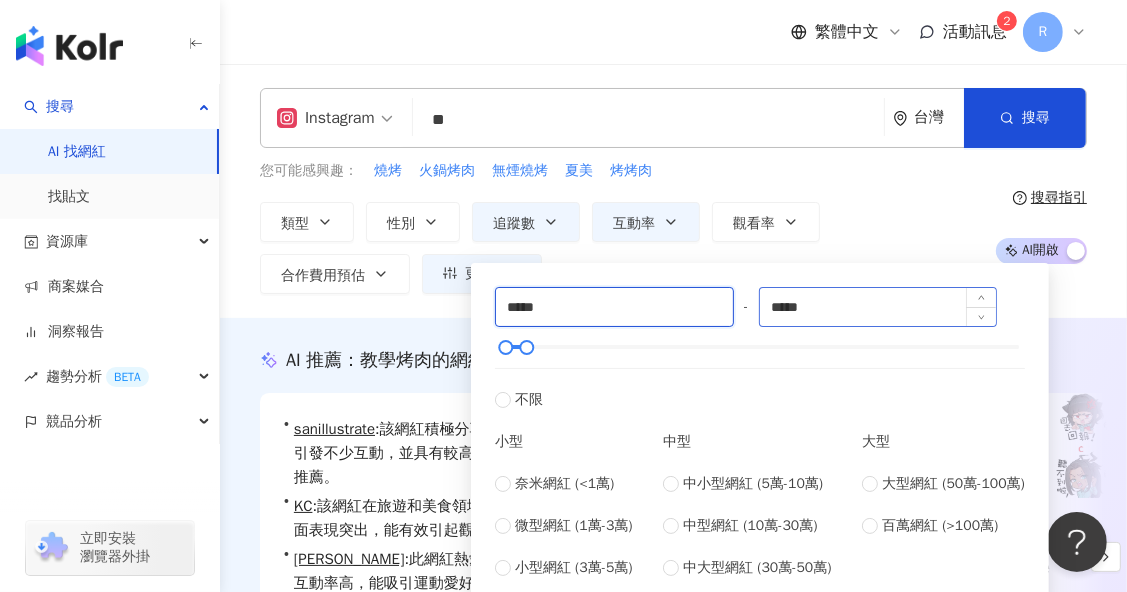 type on "*****" 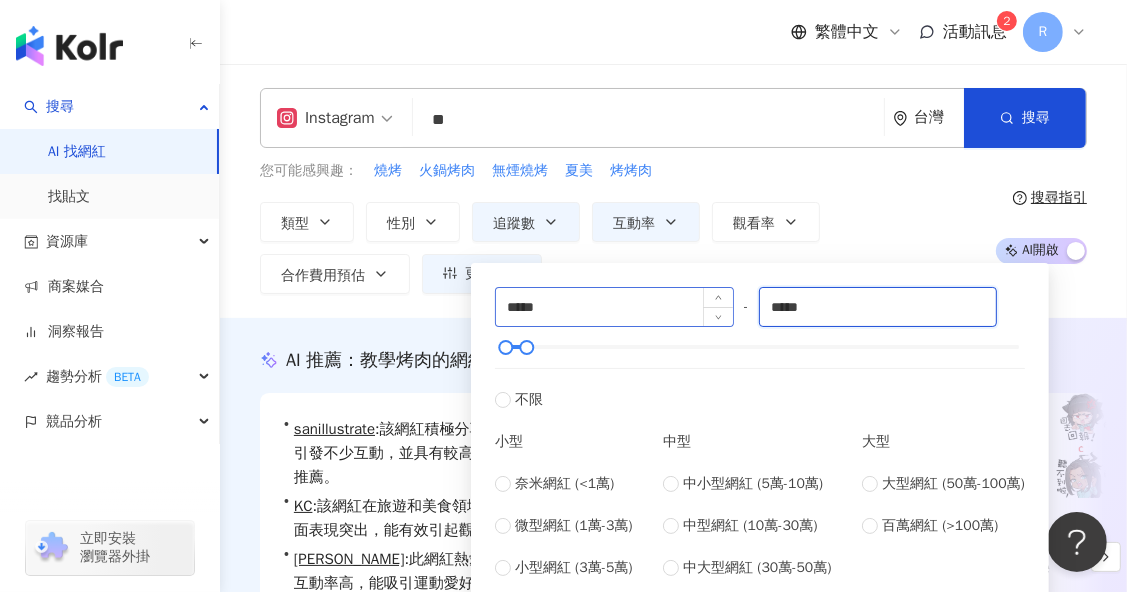 drag, startPoint x: 844, startPoint y: 305, endPoint x: 665, endPoint y: 306, distance: 179.00279 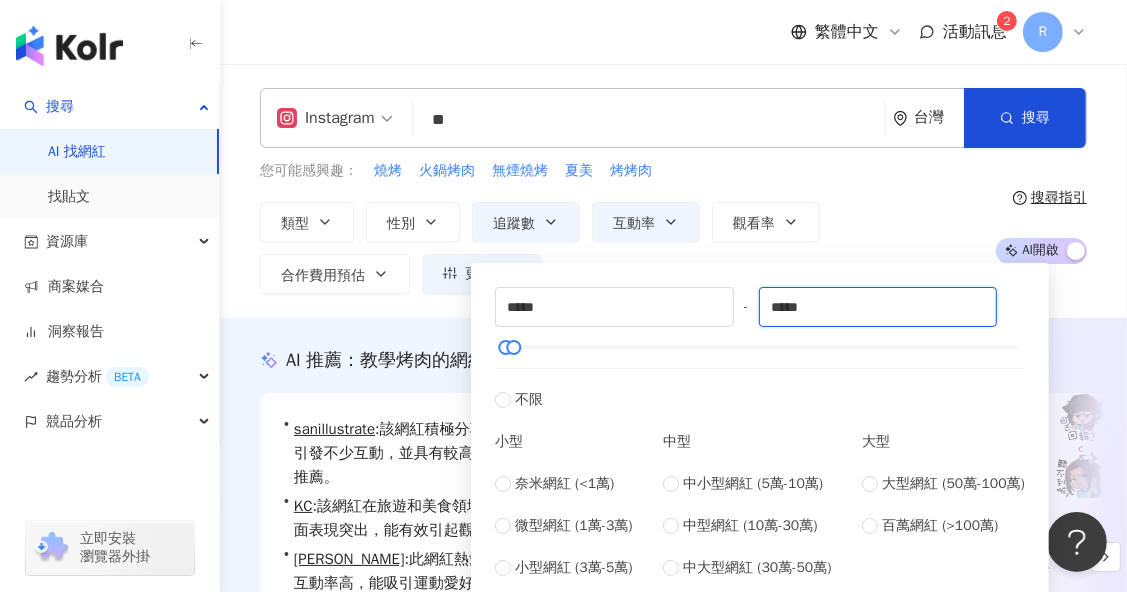 type on "*****" 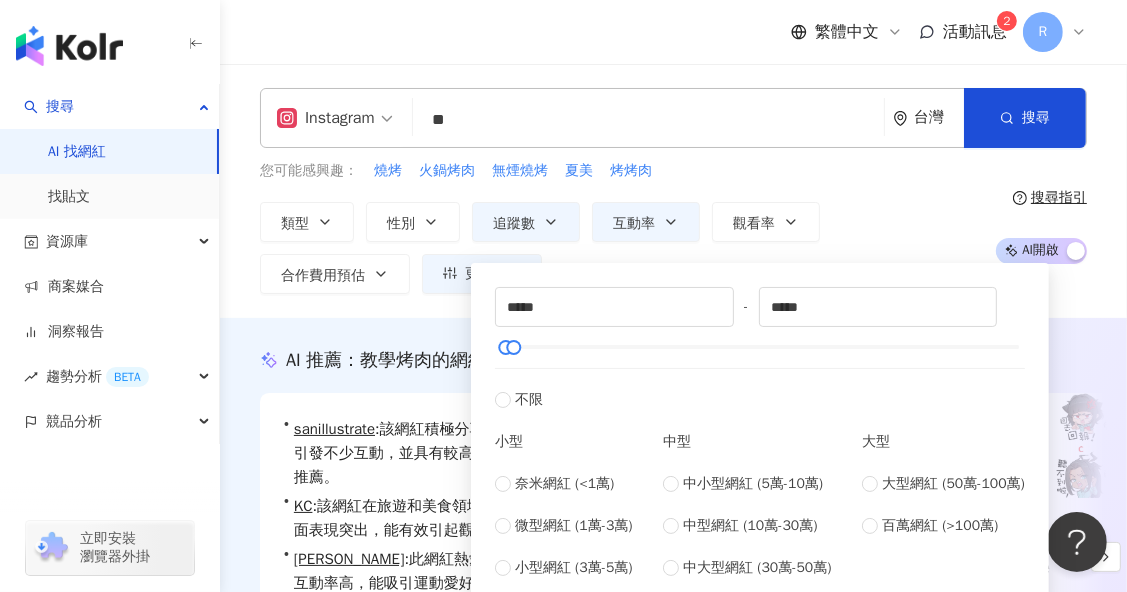 click on "您可能感興趣： 燒烤  火鍋烤肉  無煙燒烤  夏美  烤烤肉" at bounding box center [620, 171] 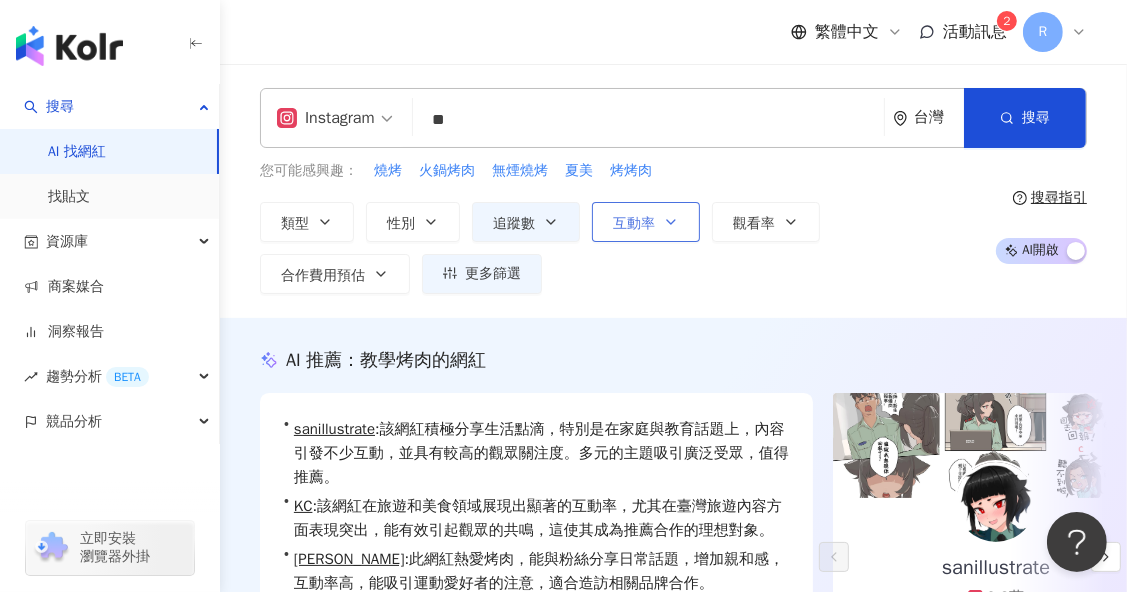 click on "互動率" at bounding box center (646, 222) 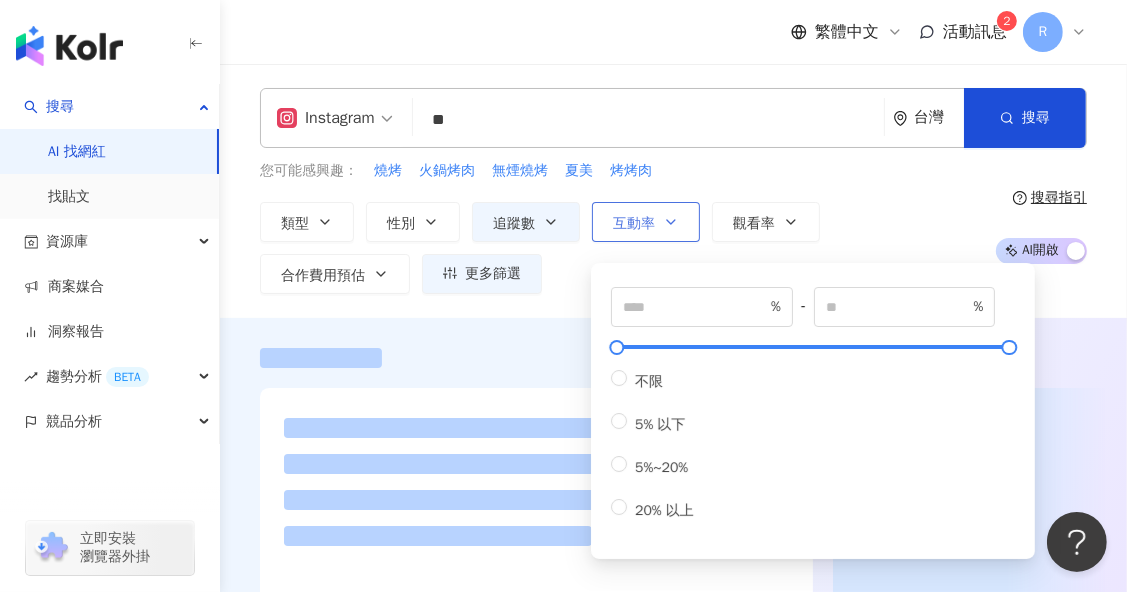 click on "互動率" at bounding box center (646, 222) 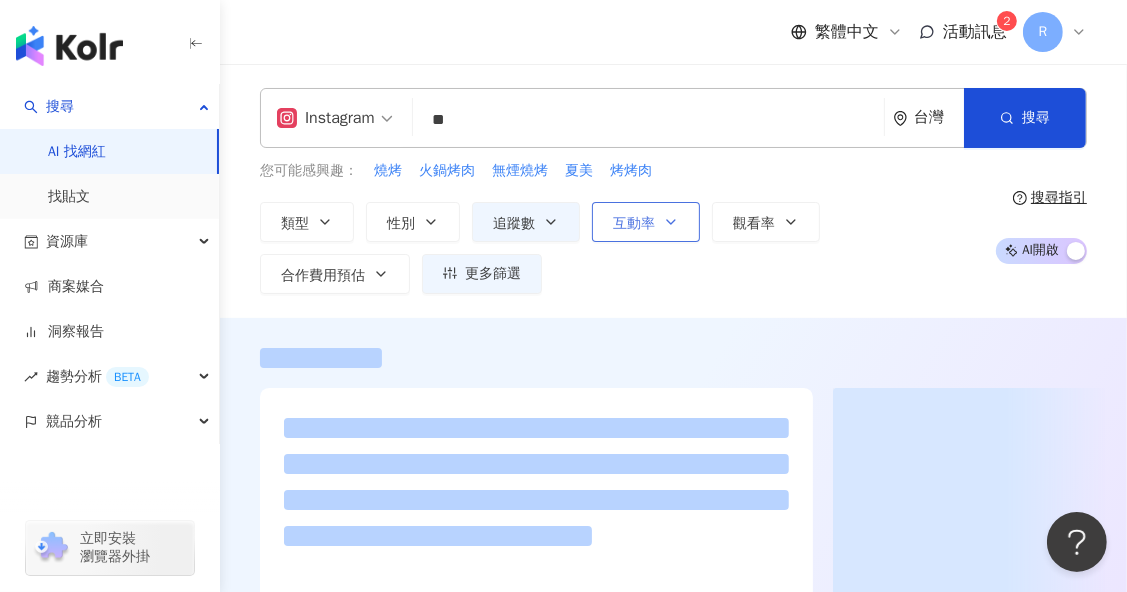 click on "互動率" at bounding box center [646, 222] 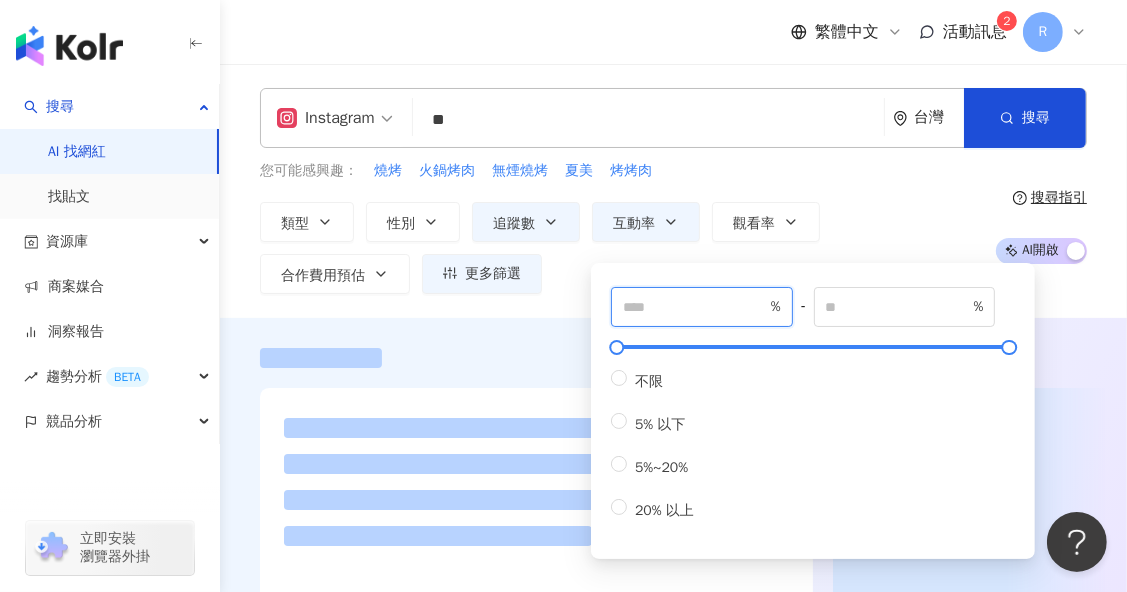 click on "*" at bounding box center (695, 307) 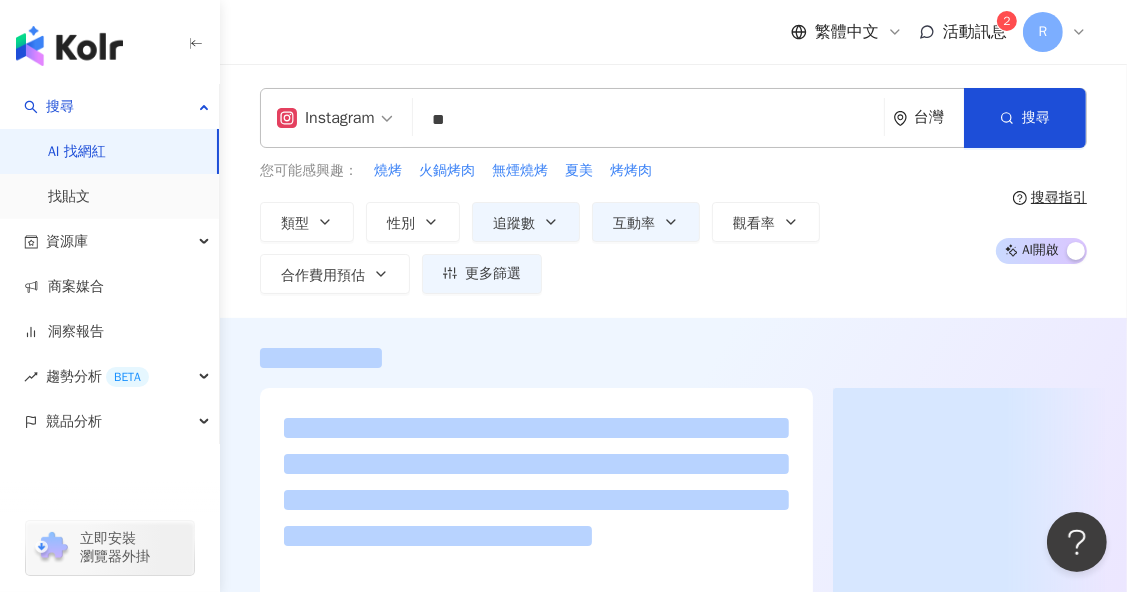 click on "您可能感興趣： 燒烤  火鍋烤肉  無煙燒烤  夏美  烤烤肉  類型 性別 追蹤數 互動率 觀看率 合作費用預估  更多篩選 *****  -  ***** 不限 小型 奈米網紅 (<1萬) 微型網紅 (1萬-3萬) 小型網紅 (3萬-5萬) 中型 中小型網紅 (5萬-10萬) 中型網紅 (10萬-30萬) 中大型網紅 (30萬-50萬) 大型 大型網紅 (50萬-100萬) 百萬網紅 (>100萬) * %  -  % 不限 5% 以下 5%~20% 20% 以上" at bounding box center (620, 227) 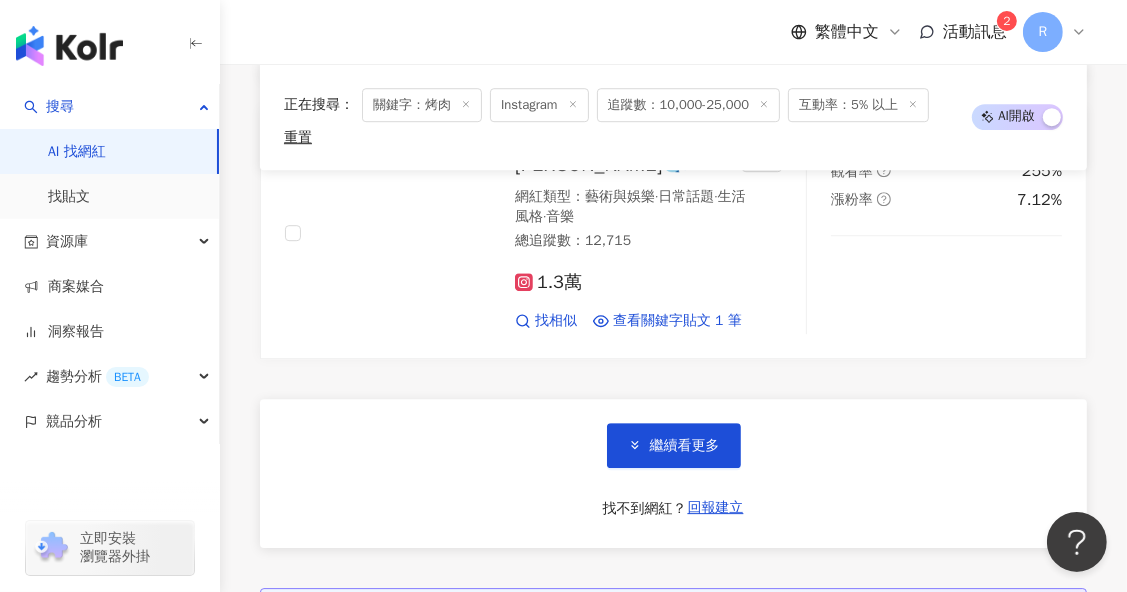 scroll, scrollTop: 4419, scrollLeft: 0, axis: vertical 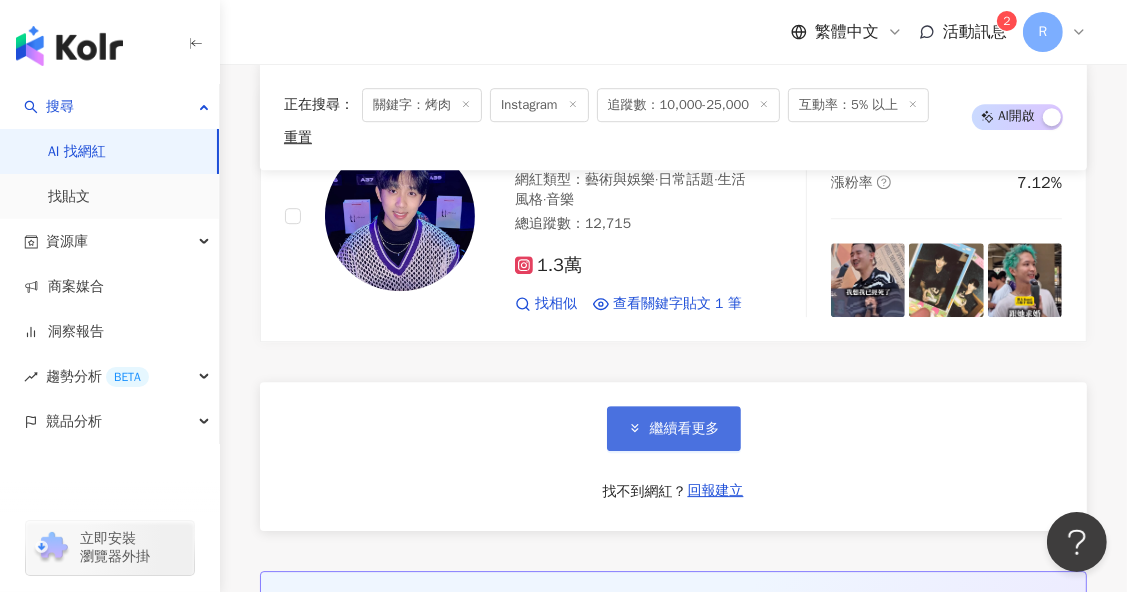 click on "繼續看更多" at bounding box center [674, 428] 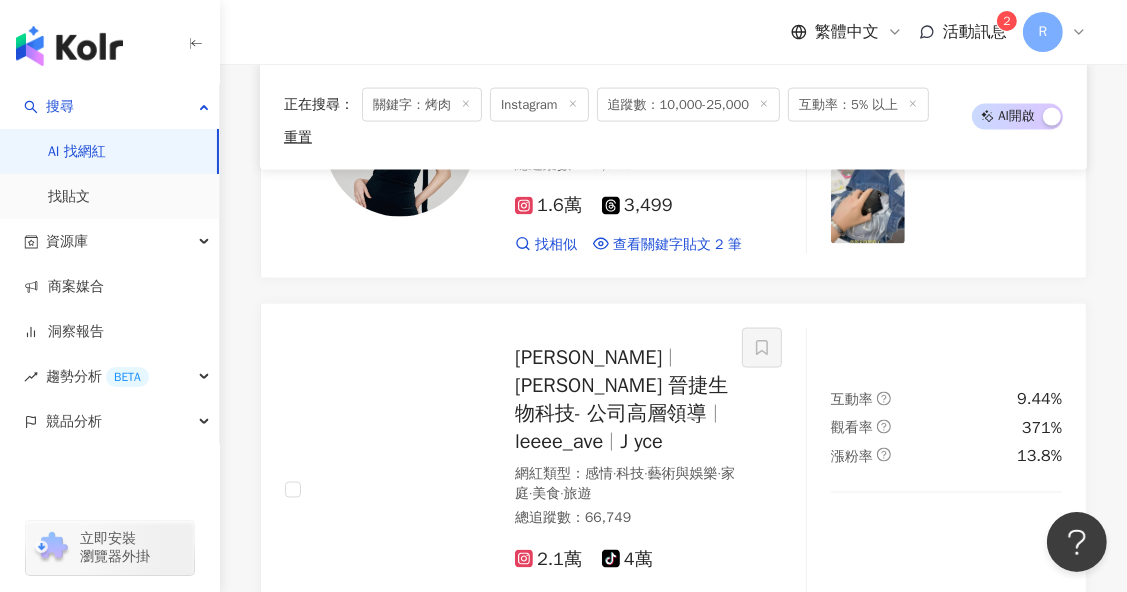 scroll, scrollTop: 7896, scrollLeft: 0, axis: vertical 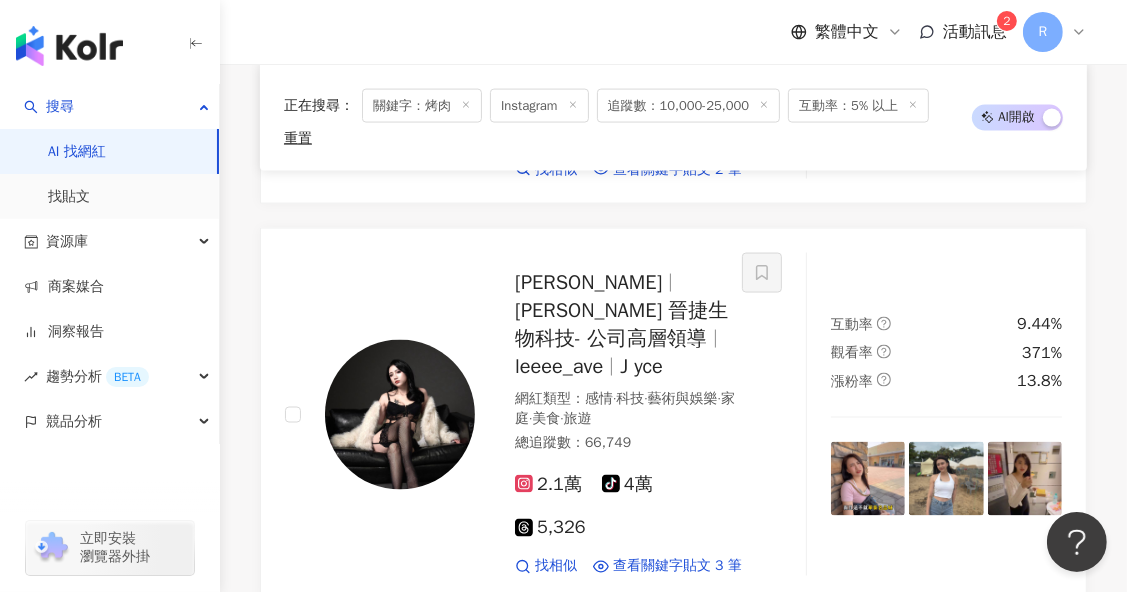 click on "繼續看更多" at bounding box center (674, 687) 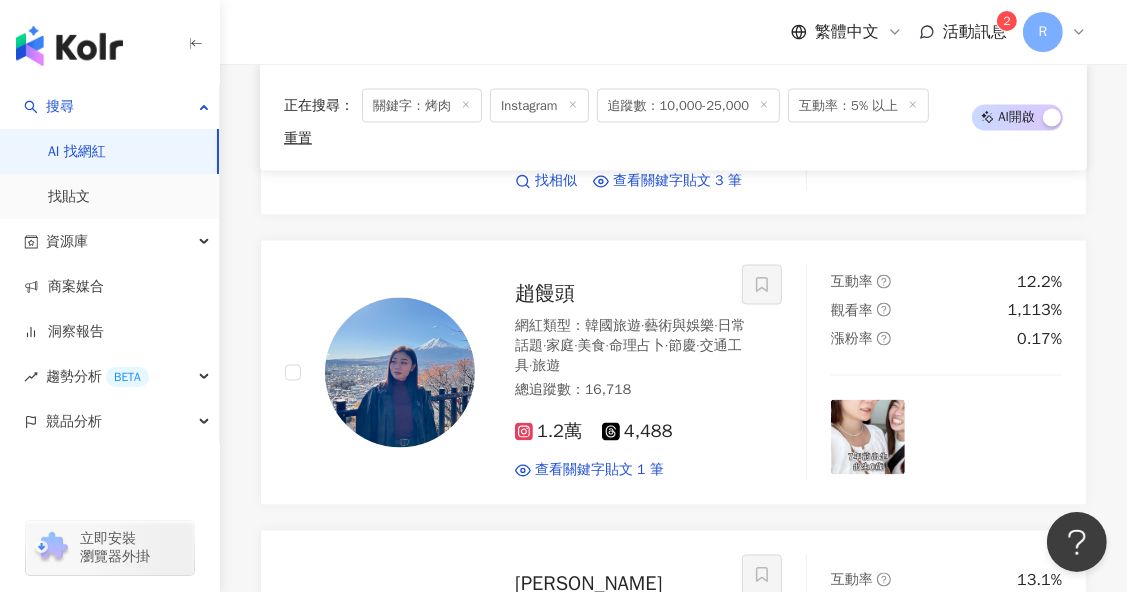 scroll, scrollTop: 8284, scrollLeft: 0, axis: vertical 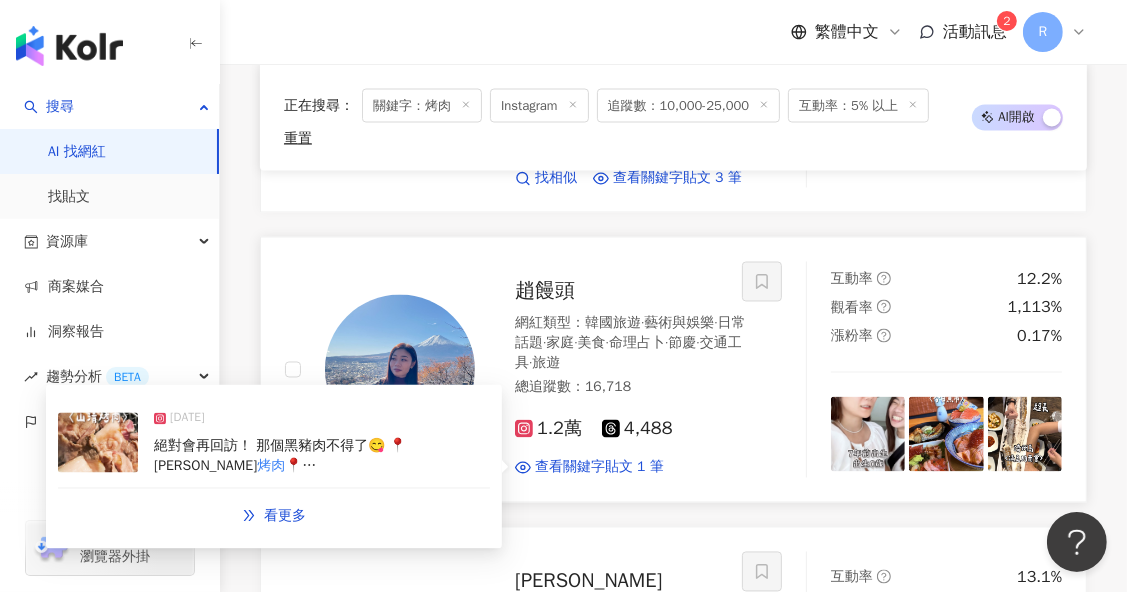 click on "2025/3/15" at bounding box center (322, 423) 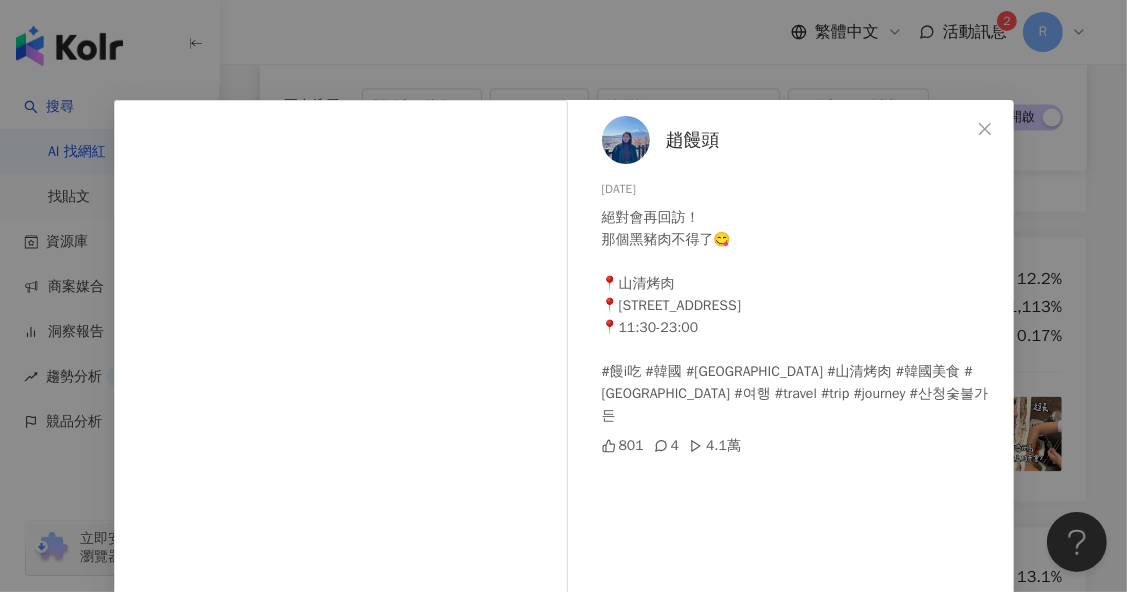 click on "趙饅頭 2025/3/15 絕對會再回訪！
那個黑豬肉不得了😋
📍山清烤肉
📍서울 중구 을지로 114-6 1층
📍11:30-23:00
#饅i吃 #韓國 #首爾 #山清烤肉 #韓國美食 #한국 #여행 #travel #trip #journey #산청숯불가든 801 4 4.1萬 查看原始貼文" at bounding box center (563, 296) 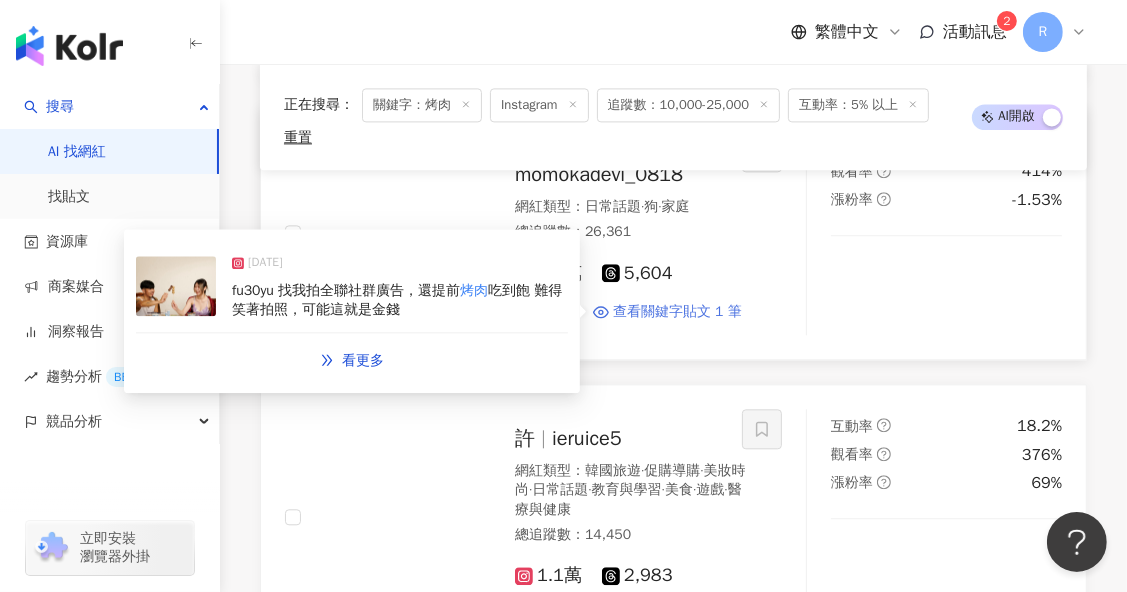 scroll, scrollTop: 9062, scrollLeft: 0, axis: vertical 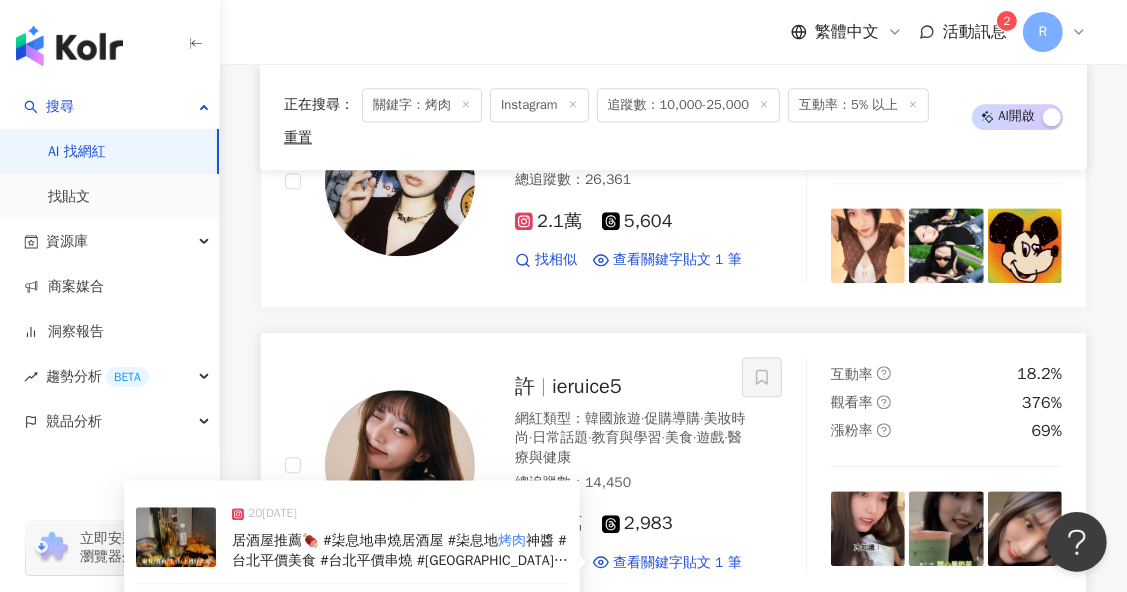 click on "2025/1/22" at bounding box center (400, 518) 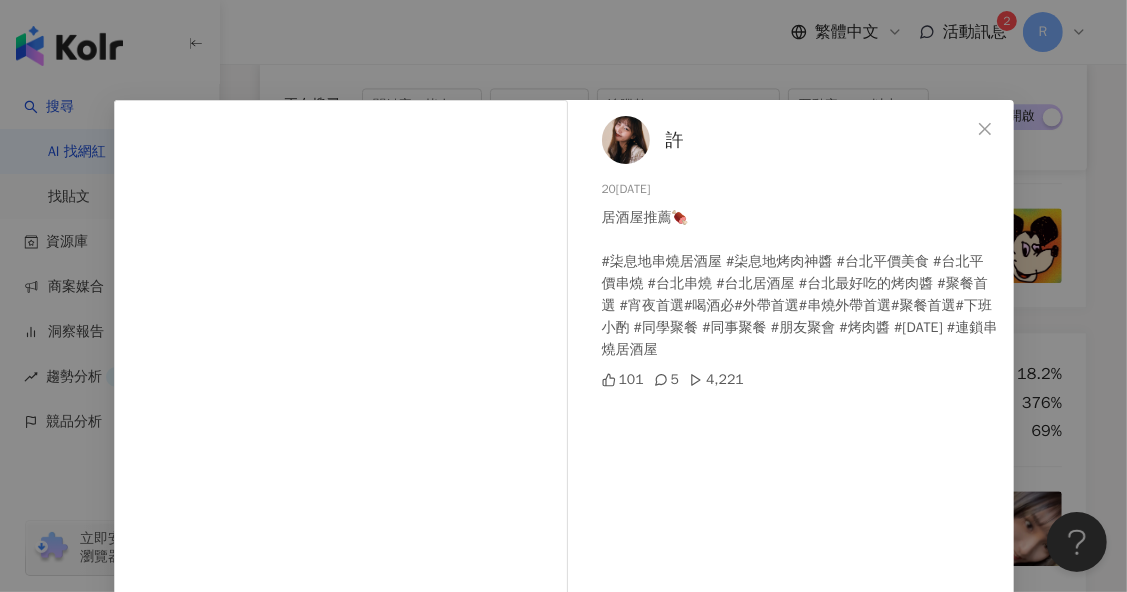 click on "許 2025/1/22 居酒屋推薦🍖
#柒息地串燒居酒屋 #柒息地烤肉神醬 #台北平價美食 #台北平價串燒  #台北串燒 #台北居酒屋  #台北最好吃的烤肉醬 #聚餐首選 #宵夜首選#喝酒必#外帶首選#串燒外帶首選#聚餐首選#下班小酌 #同學聚餐 #同事聚餐 #朋友聚會 #烤肉醬 #中秋節 #連鎖串燒居酒屋 101 5 4,221 查看原始貼文" at bounding box center (563, 296) 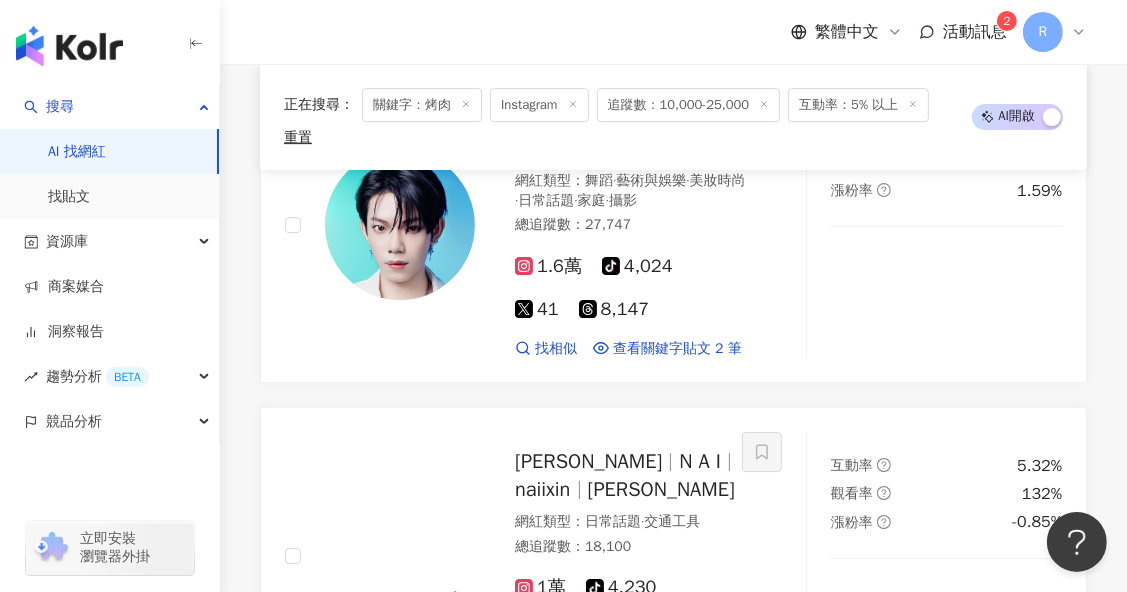 scroll, scrollTop: 10488, scrollLeft: 0, axis: vertical 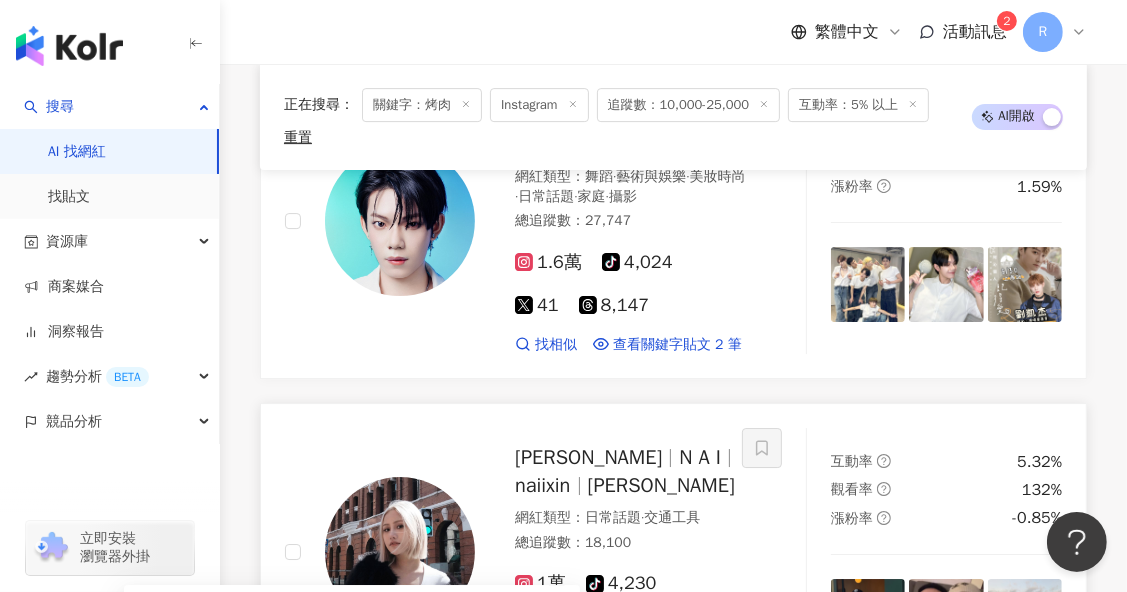 click on "2024/9/22 夏天的尾聲是 烤肉 和處女座朋友們生日❤️‍🔥" at bounding box center [352, 639] 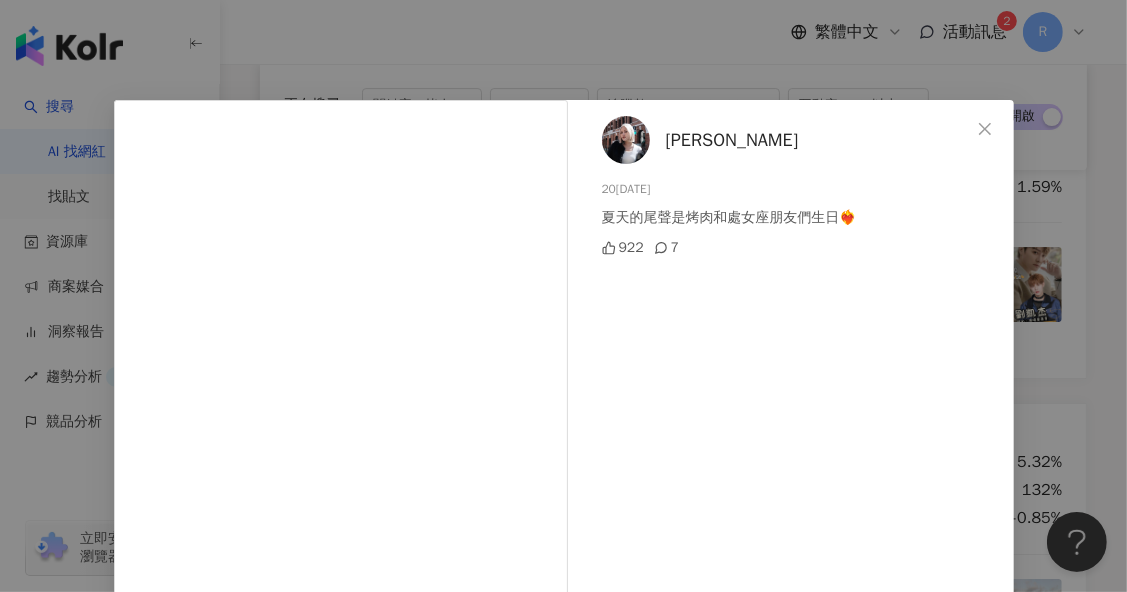 click on "張迺欣 2024/9/22 夏天的尾聲是烤肉和處女座朋友們生日❤️‍🔥 922 7 查看原始貼文" at bounding box center [563, 296] 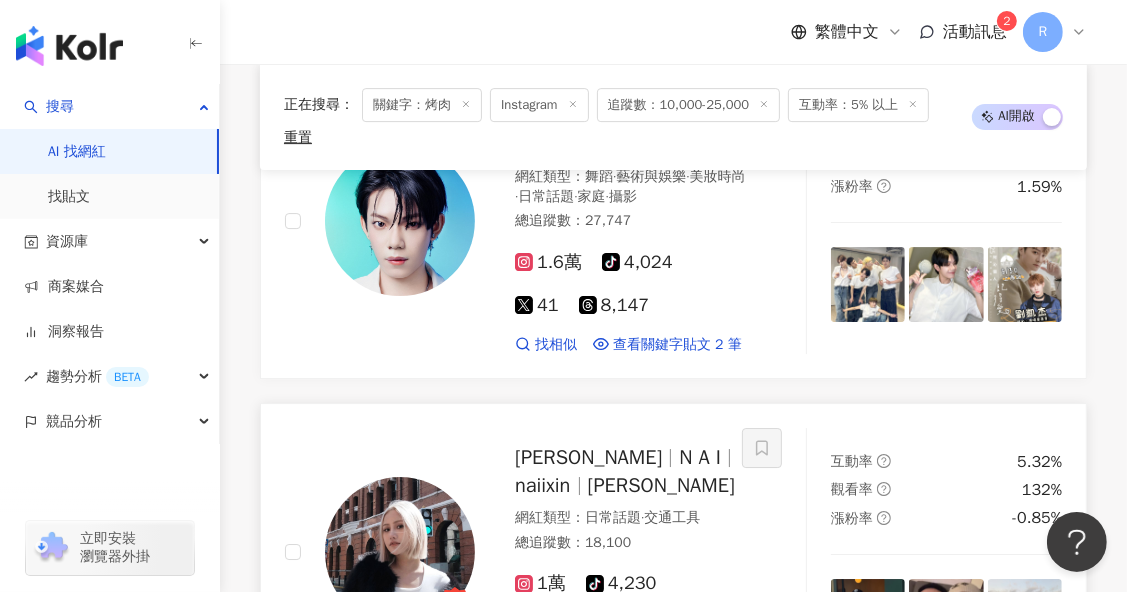 click at bounding box center [946, 616] 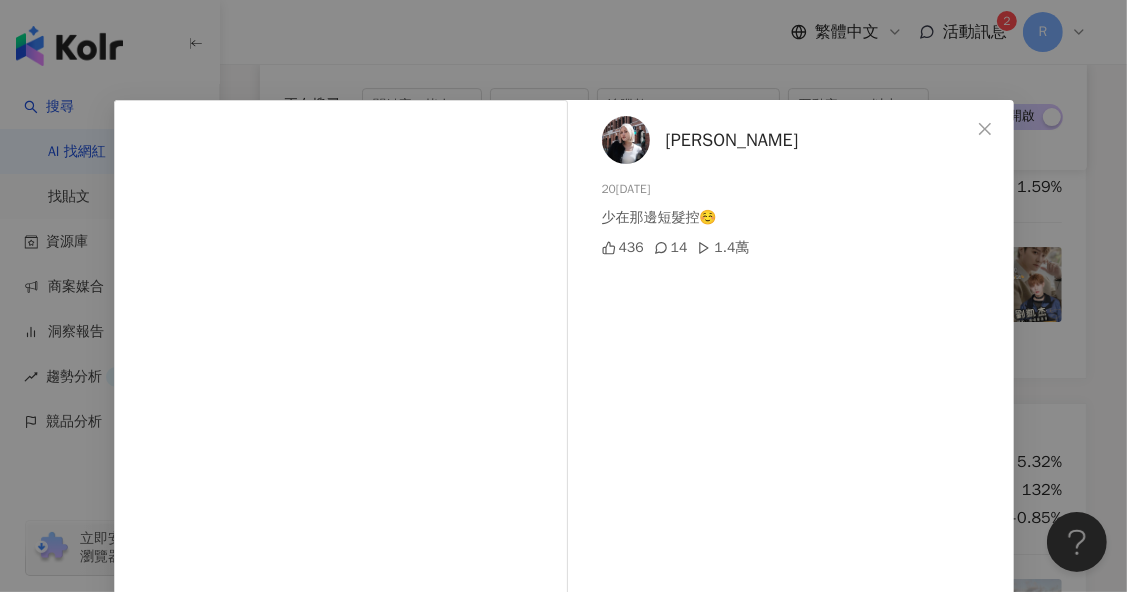 click on "張迺欣 2025/6/10 少在那邊短髮控☺️ 436 14 1.4萬 查看原始貼文" at bounding box center [563, 296] 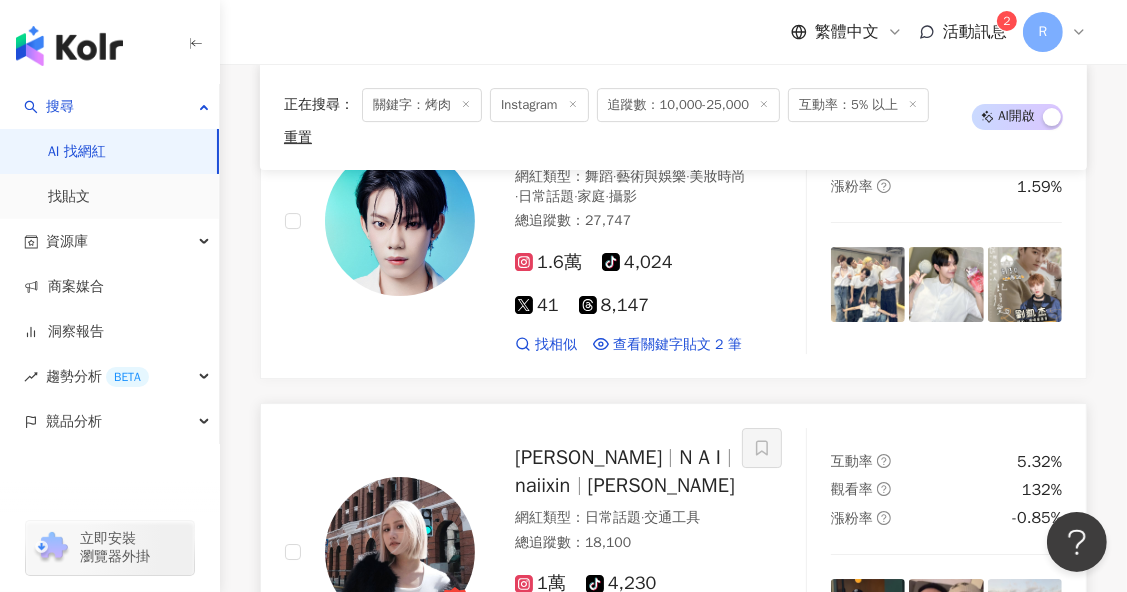 click at bounding box center [868, 616] 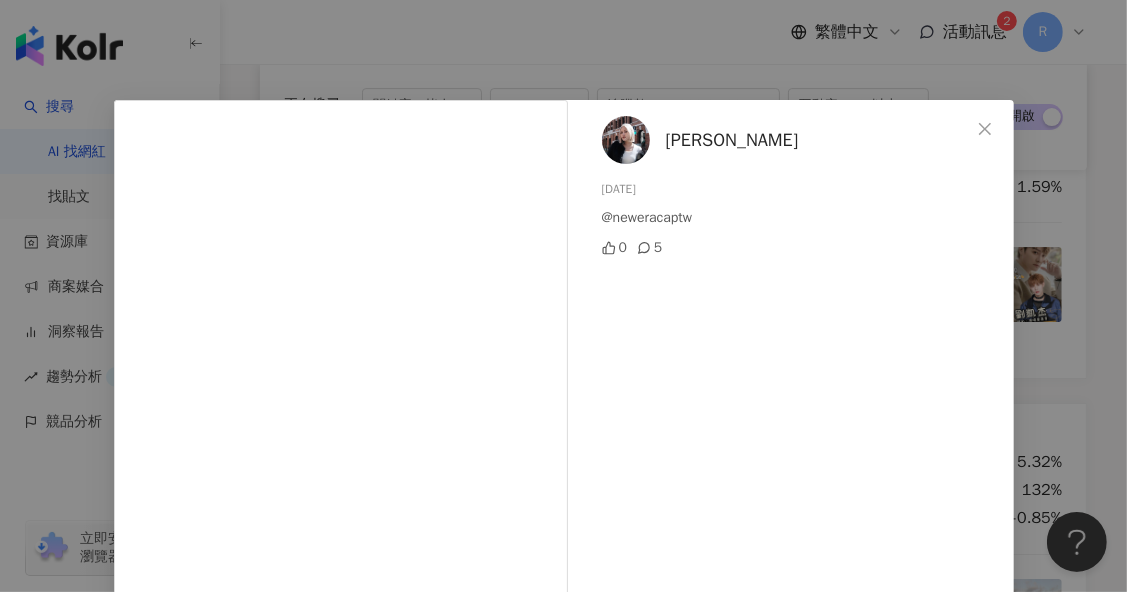 click on "張迺欣 2025/6/16 @neweracaptw 0 5 查看原始貼文" at bounding box center [563, 296] 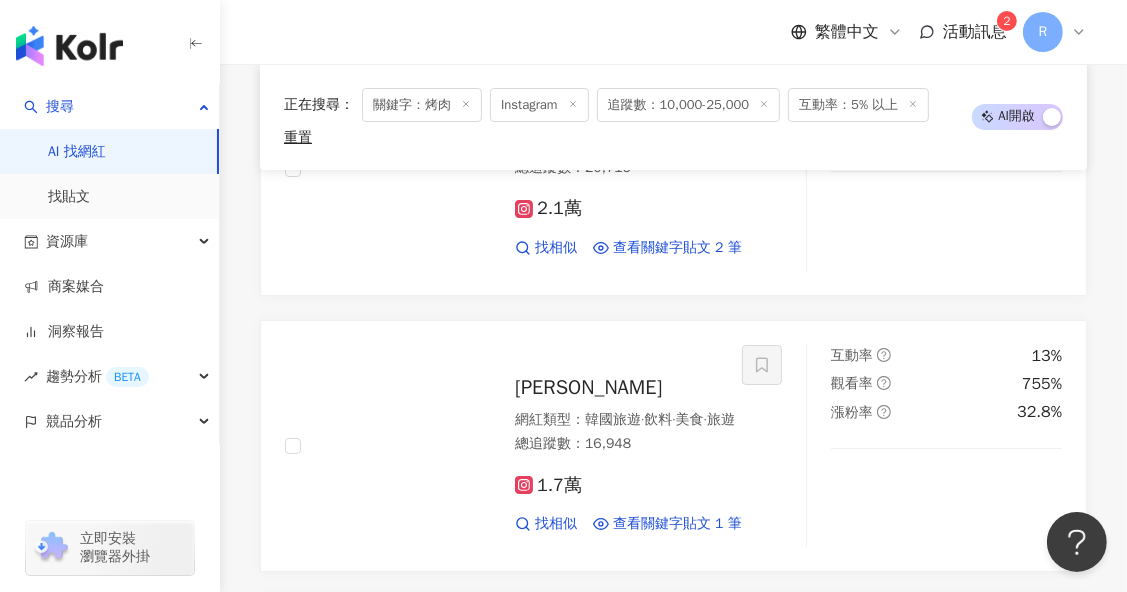scroll, scrollTop: 11158, scrollLeft: 0, axis: vertical 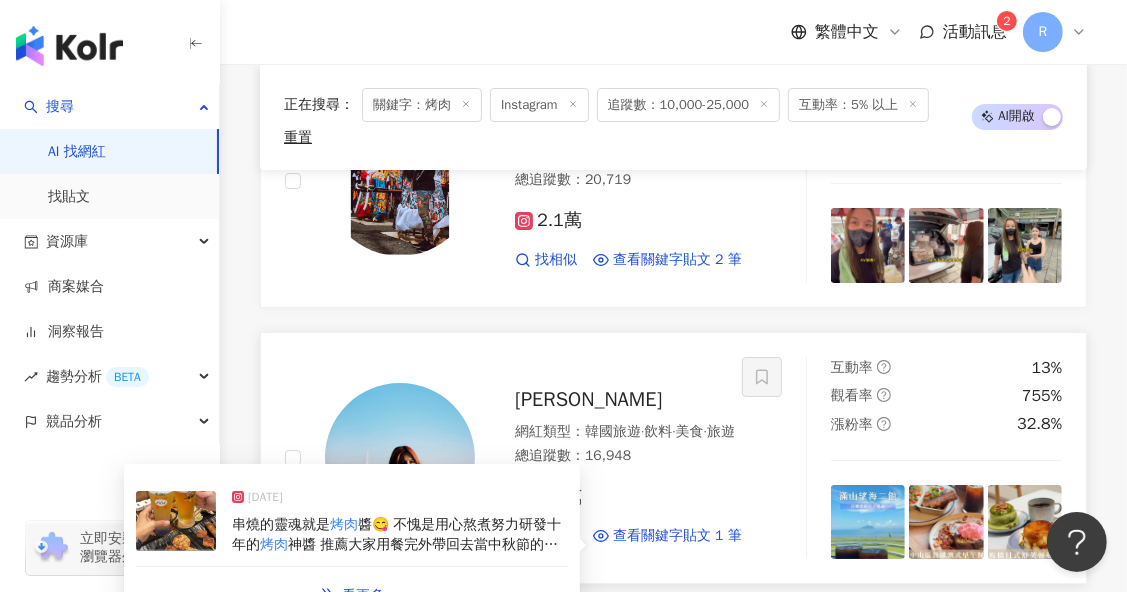click on "醬😋
不愧是用心熬煮努力研發十年的" at bounding box center [396, 534] 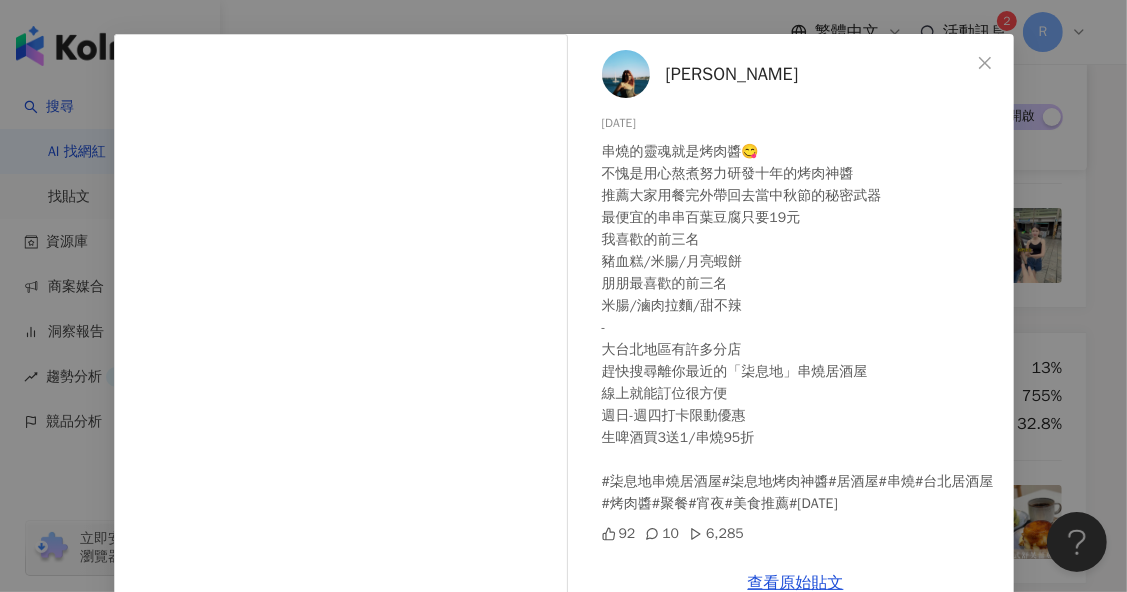 scroll, scrollTop: 110, scrollLeft: 0, axis: vertical 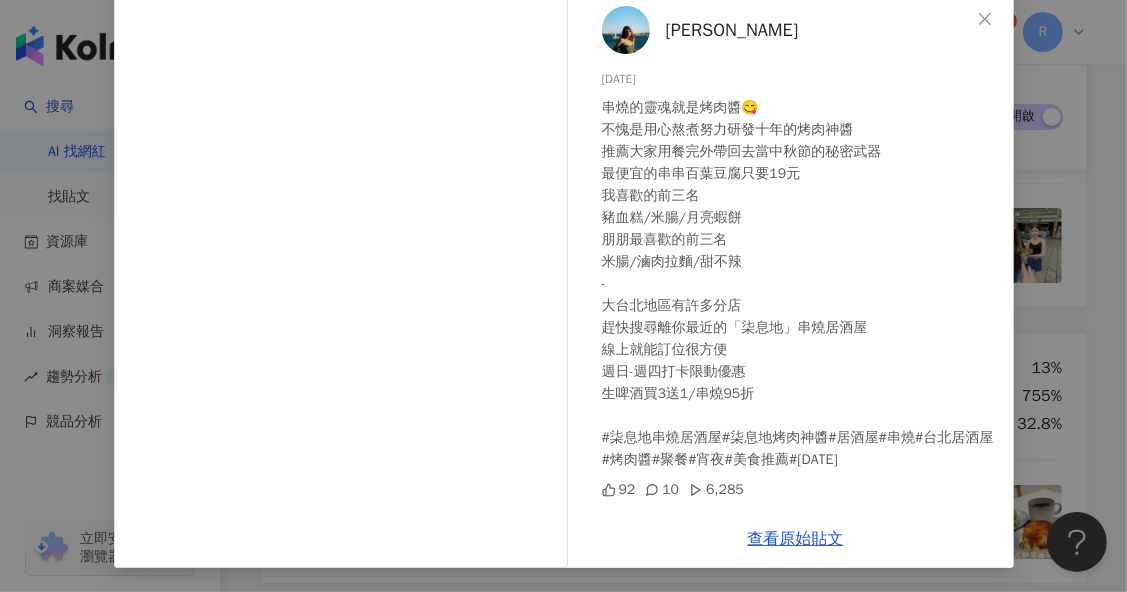 click on "赫拉 Hera 2024/8/28 串燒的靈魂就是烤肉醬😋
不愧是用心熬煮努力研發十年的烤肉神醬
推薦大家用餐完外帶回去當中秋節的秘密武器
最便宜的串串百葉豆腐只要19元
我喜歡的前三名
豬血糕/米腸/月亮蝦餅
朋朋最喜歡的前三名
米腸/滷肉拉麵/甜不辣
-
大台北地區有許多分店
趕快搜尋離你最近的「柒息地」串燒居酒屋
線上就能訂位很方便
週日-週四打卡限動優惠
生啤酒買3送1/串燒95折
#柒息地串燒居酒屋#柒息地烤肉神醬#居酒屋#串燒#台北居酒屋#烤肉醬#聚餐#宵夜#美食推薦#中秋節 92 10 6,285 查看原始貼文" at bounding box center (563, 296) 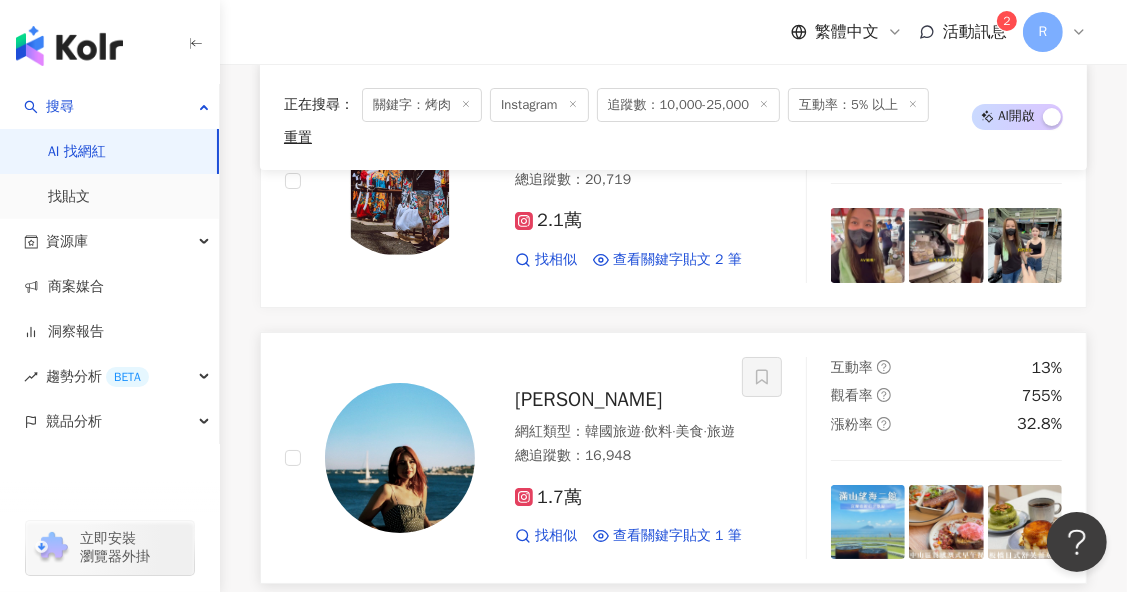 click at bounding box center [946, 522] 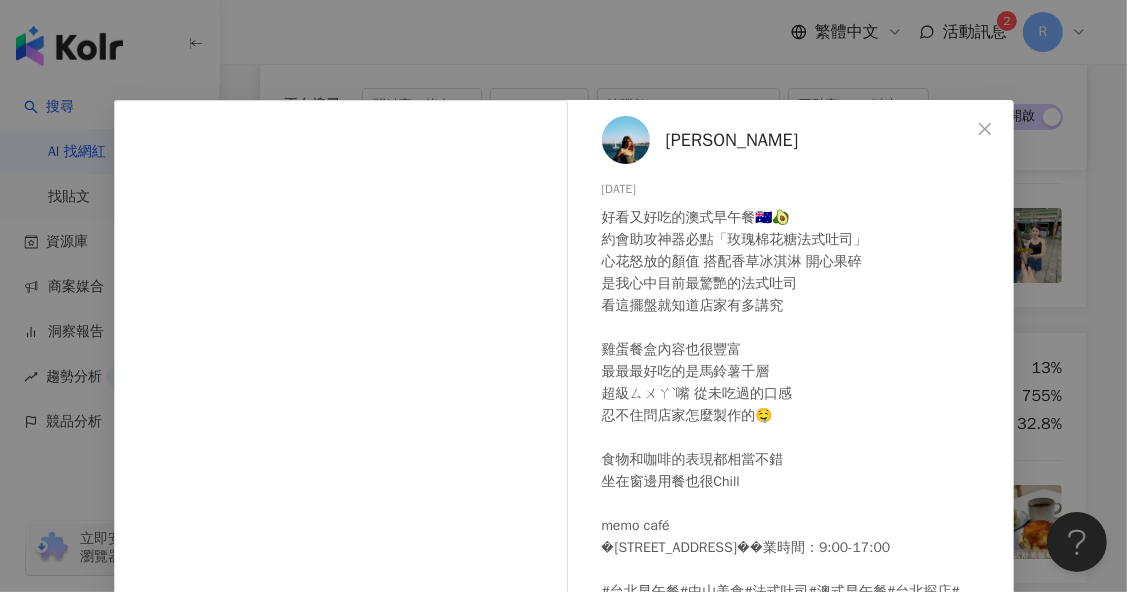 scroll, scrollTop: 306, scrollLeft: 0, axis: vertical 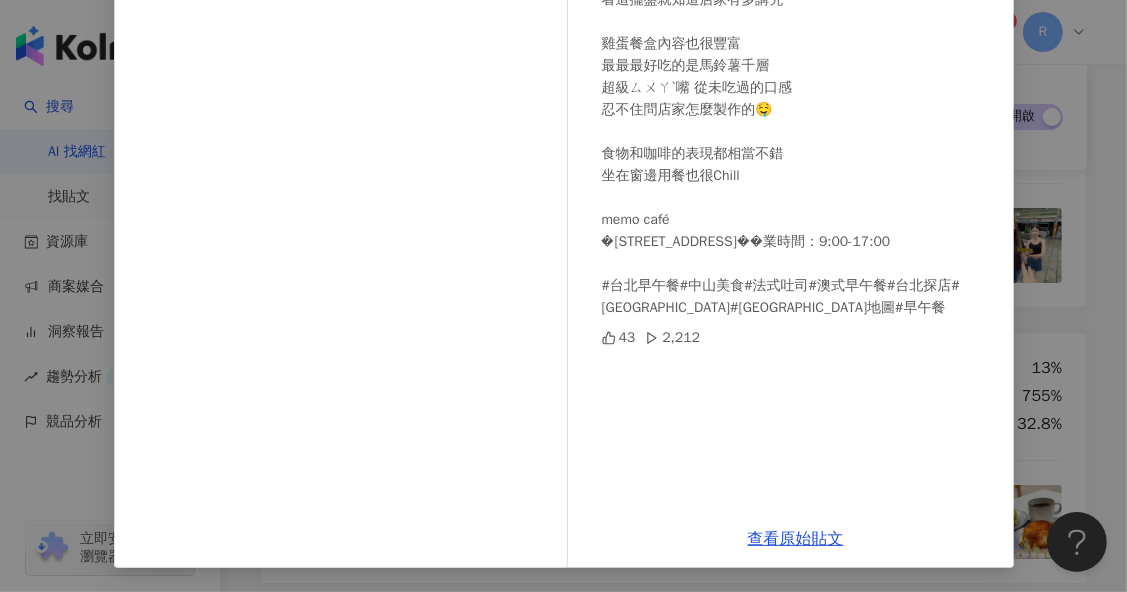 click on "赫拉 Hera 2025/6/22 好看又好吃的澳式早午餐🇦🇺🥑
約會助攻神器必點「玫瑰棉花糖法式吐司」
心花怒放的顏值 搭配香草冰淇淋 開心果碎
是我心中目前最驚艷的法式吐司
看這擺盤就知道店家有多講究
雞蛋餐盒內容也很豐富
最最最好吃的是馬鈴薯千層
超級ㄙㄨㄚˋ嘴 從未吃過的口感
忍不住問店家怎麼製作的🤤
食物和咖啡的表現都相當不錯
坐在窗邊用餐也很Chill
memo café
台北市中山區合江街182號
營業時間：9:00-17:00
#台北早午餐#中山美食#法式吐司#澳式早午餐#台北探店#台北美食#台北美食地圖#早午餐 43 2,212 查看原始貼文" at bounding box center (563, 296) 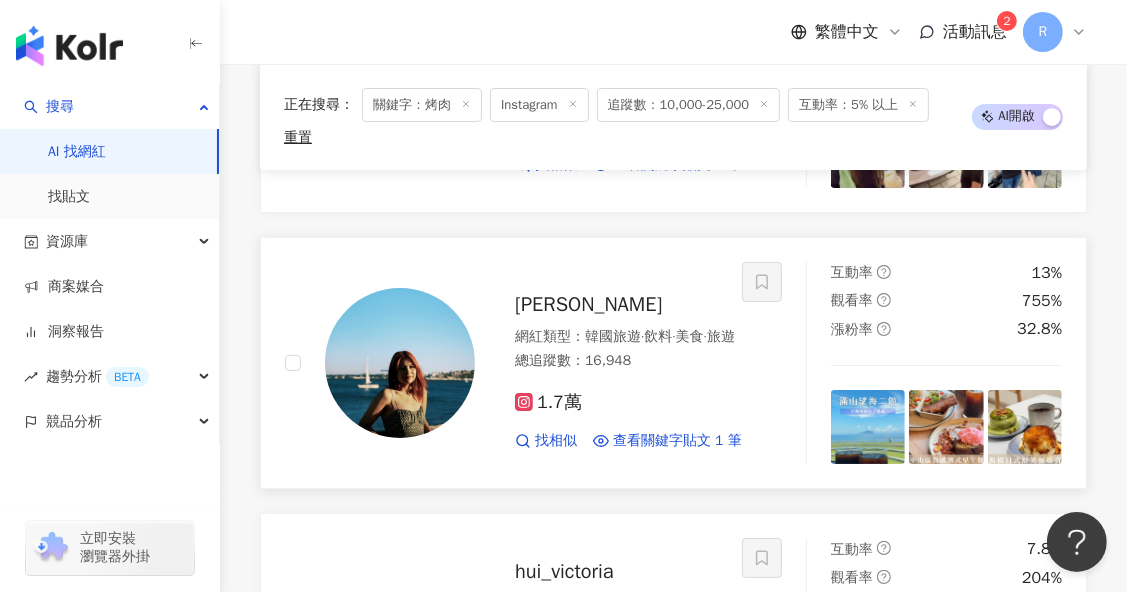 scroll, scrollTop: 11355, scrollLeft: 0, axis: vertical 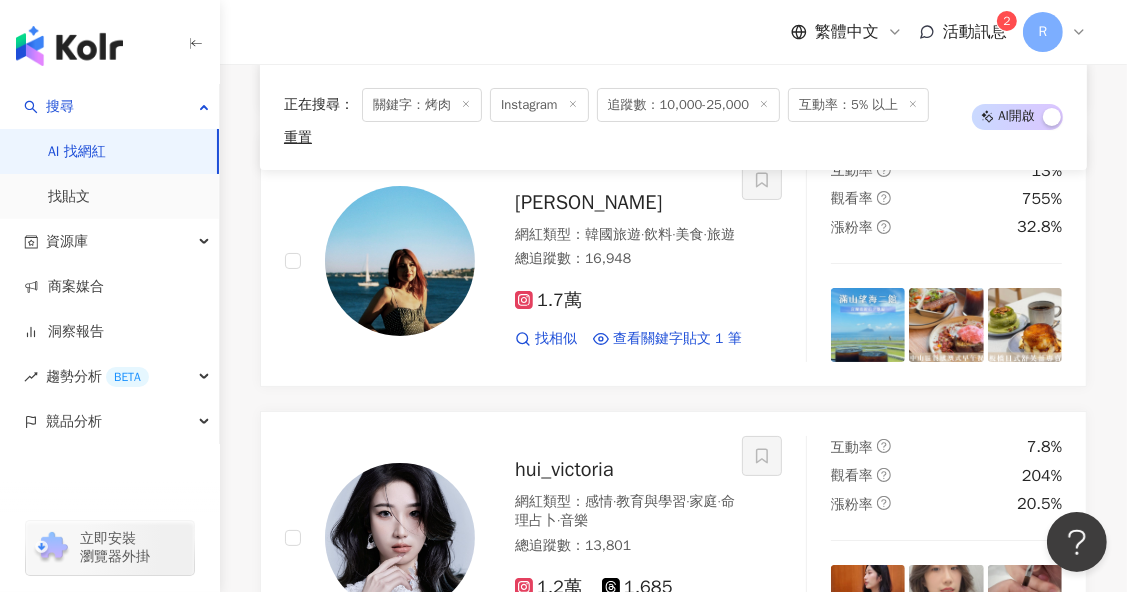 click 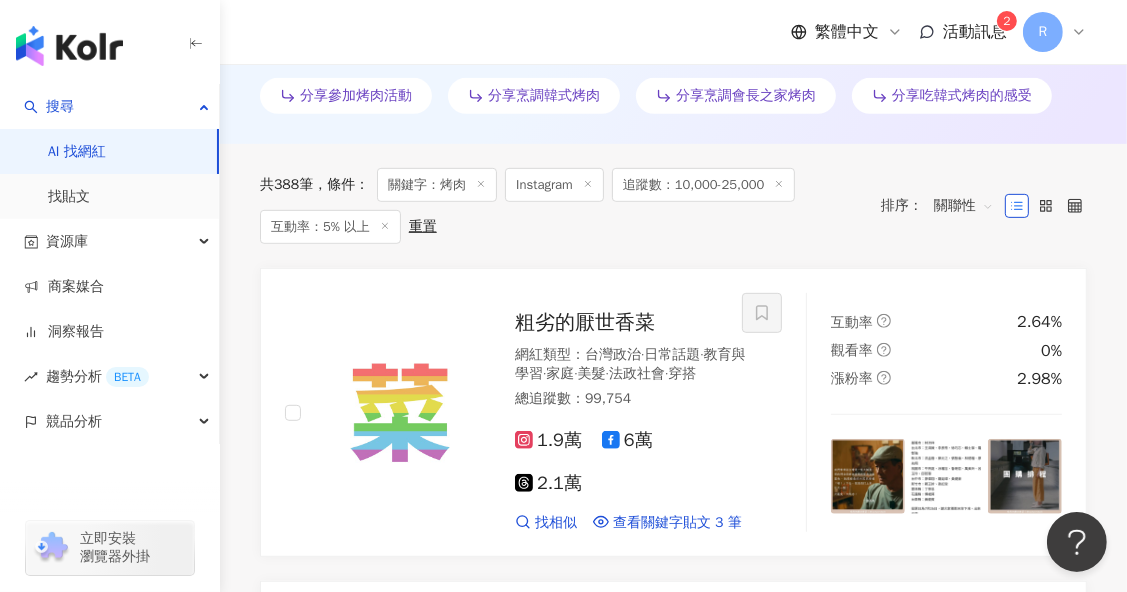 scroll, scrollTop: 0, scrollLeft: 0, axis: both 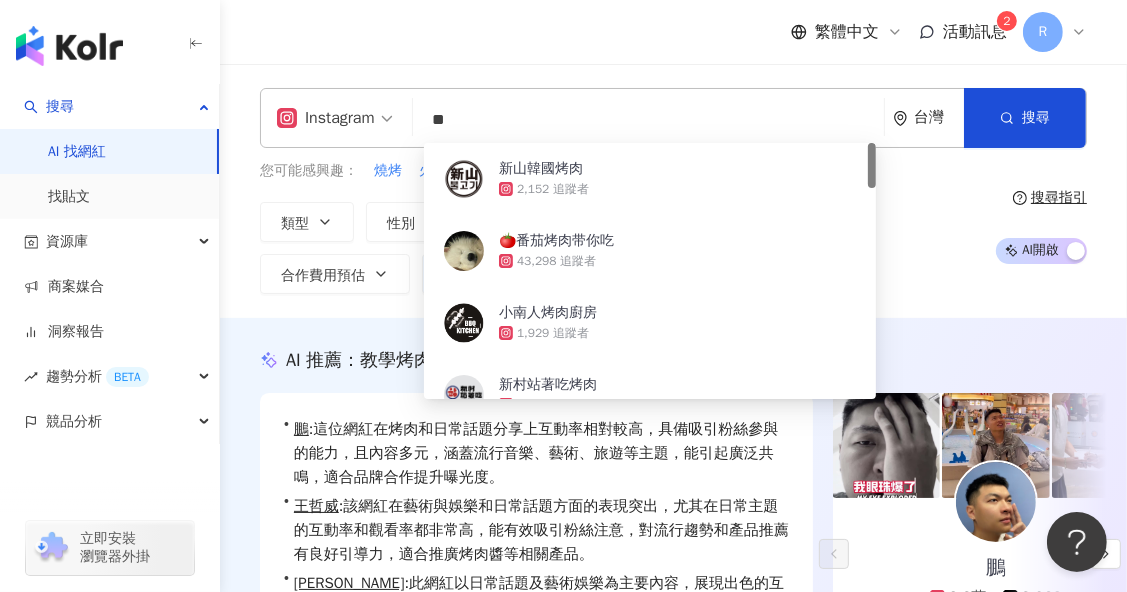 drag, startPoint x: 492, startPoint y: 121, endPoint x: 325, endPoint y: 126, distance: 167.07483 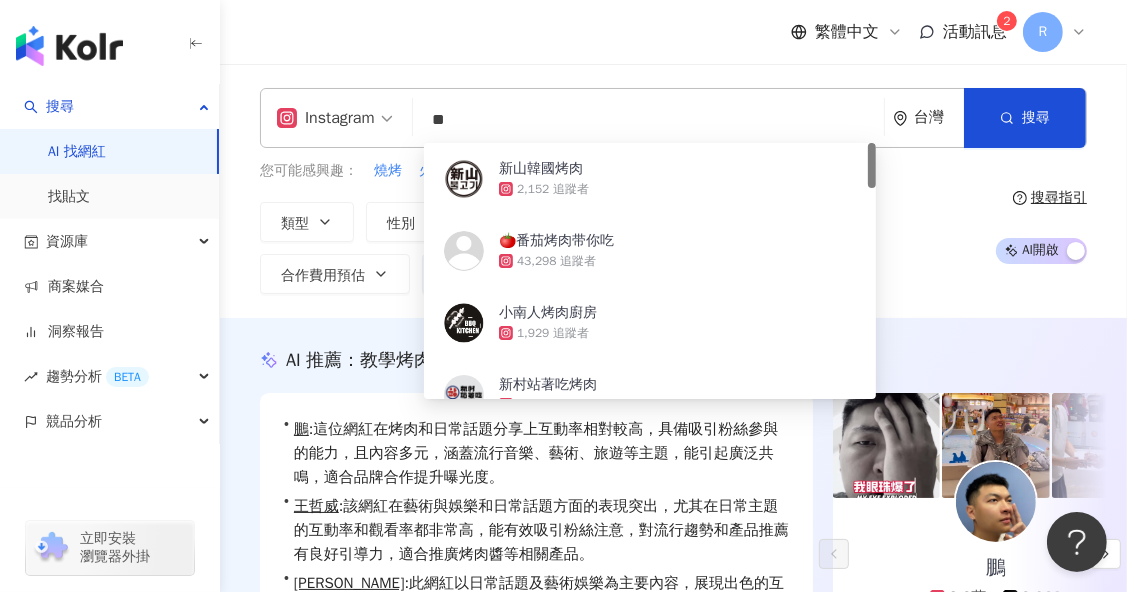 type on "*" 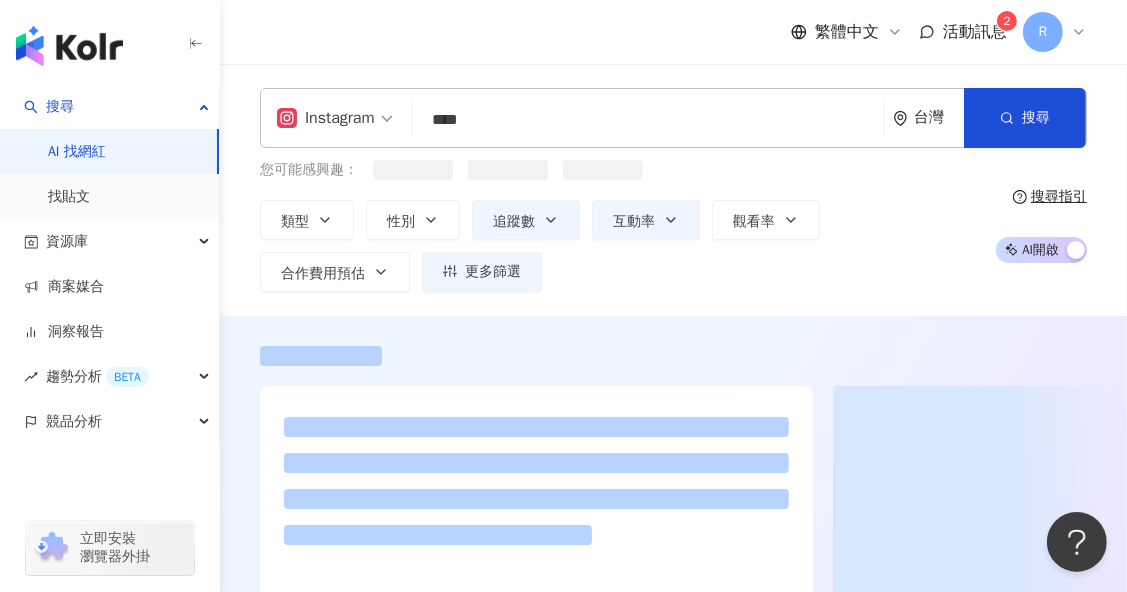 click on "繁體中文 活動訊息 2 R" at bounding box center [673, 32] 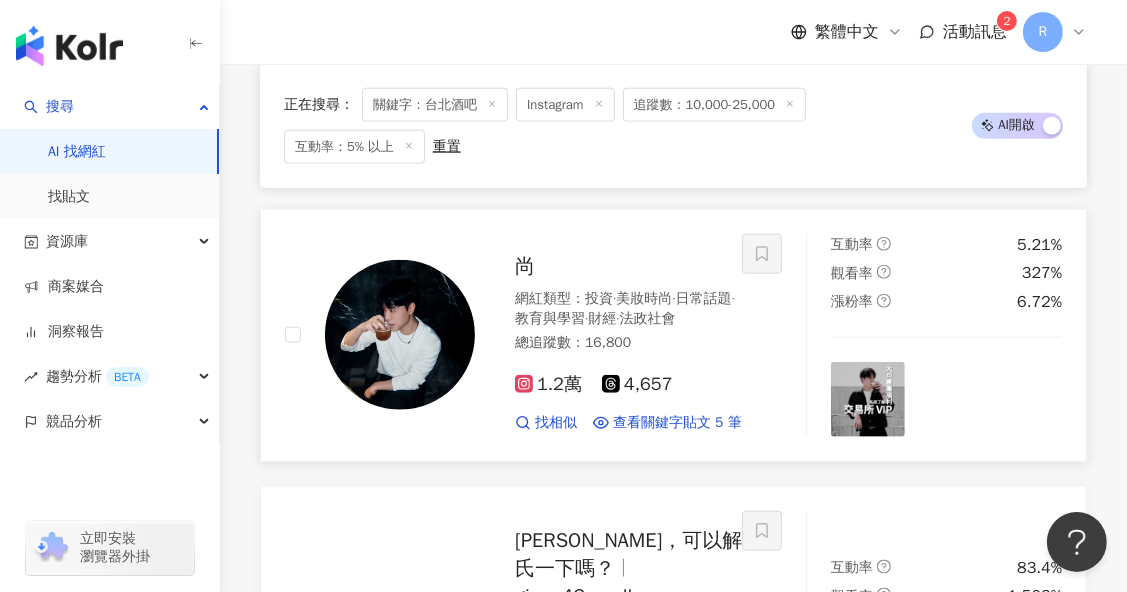 scroll, scrollTop: 1736, scrollLeft: 0, axis: vertical 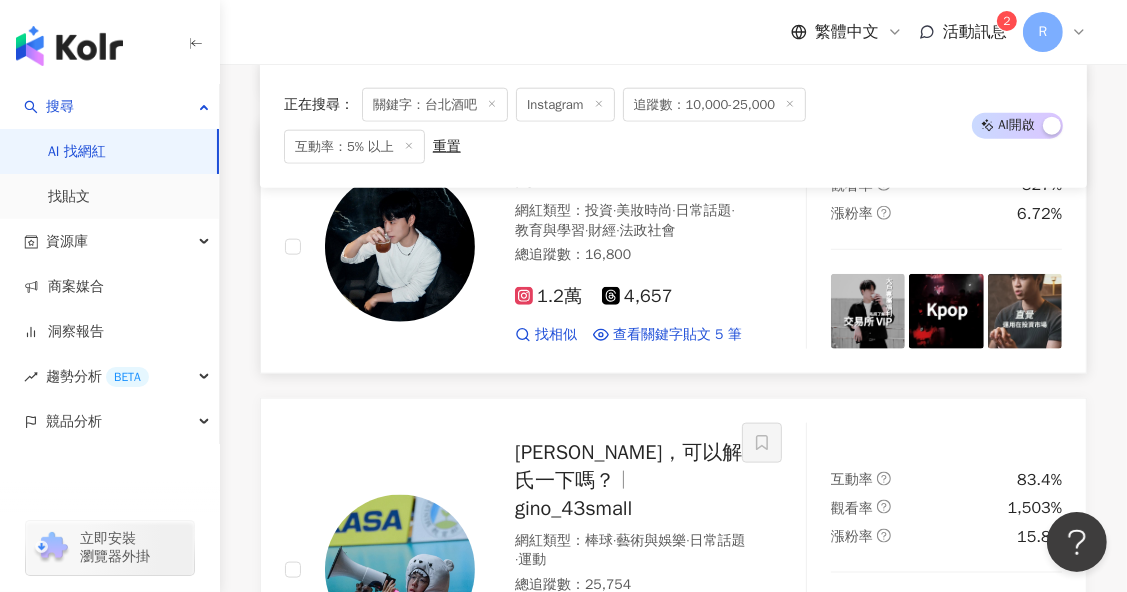 click on "尚 網紅類型 ： 投資  ·  美妝時尚  ·  日常話題  ·  教育與學習  ·  財經  ·  法政社會 總追蹤數 ： 16,800 1.2萬 4,657 找相似 查看關鍵字貼文 5 筆 2024/12/13 全世界最好喝的酒 不能只有我喝到 #台北 #酒吧 #信義區 2024/11/30 今天介紹全台北市最難念的酒吧 #台北 #酒吧 #調酒 #sleepnomore 2024/11/26 他需要擁抱 有人能幫忙嗎
# 台北酒吧  #信義區  看更多" at bounding box center [611, 247] 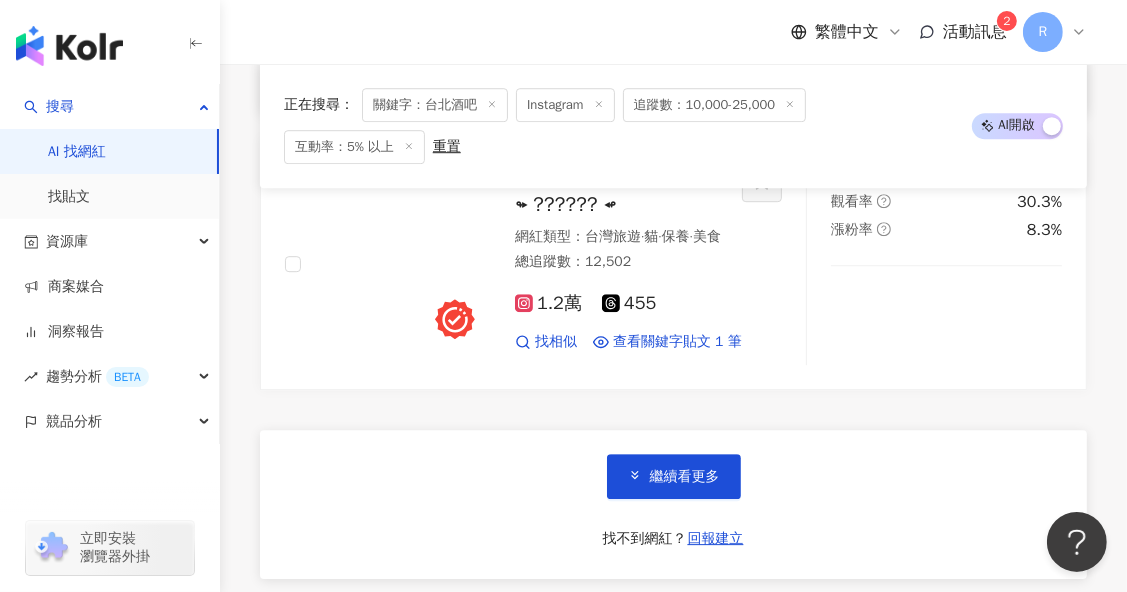 scroll, scrollTop: 4388, scrollLeft: 0, axis: vertical 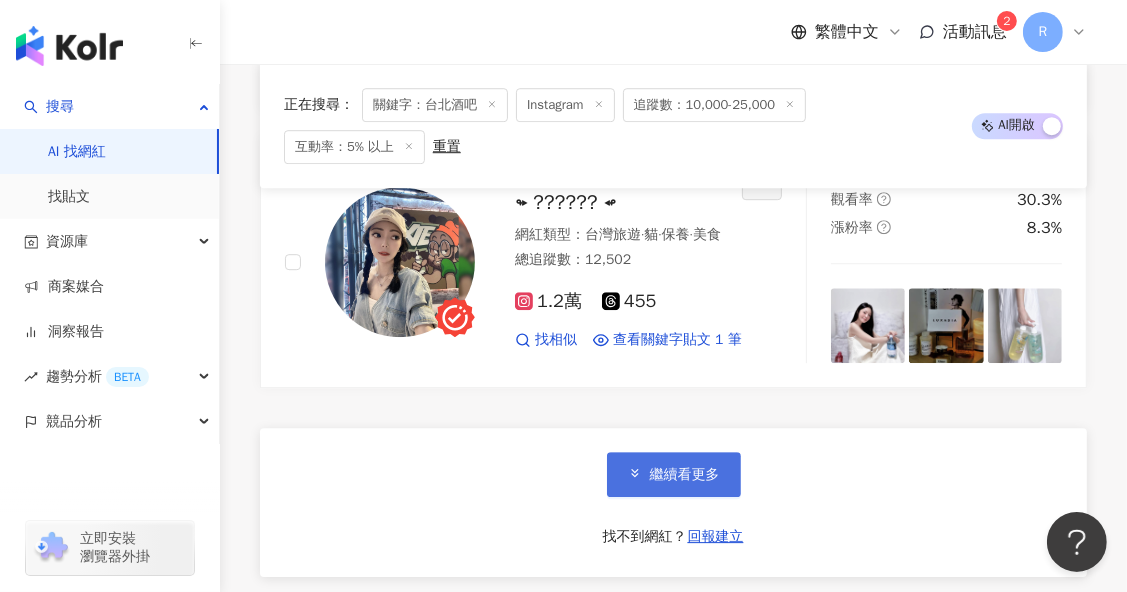 click on "繼續看更多" at bounding box center (685, 475) 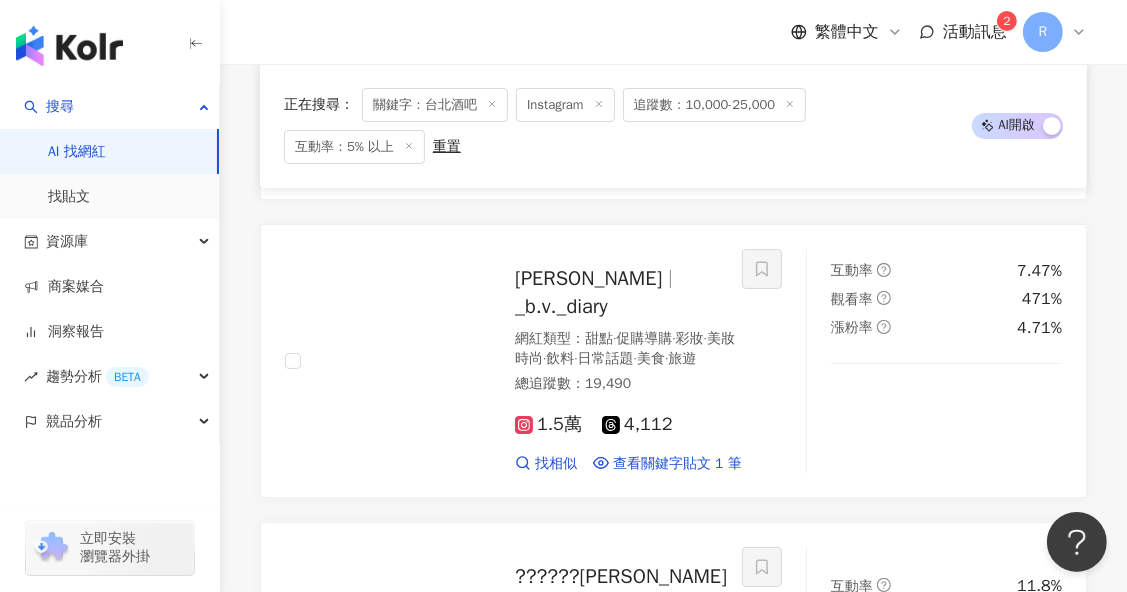 scroll, scrollTop: 5668, scrollLeft: 0, axis: vertical 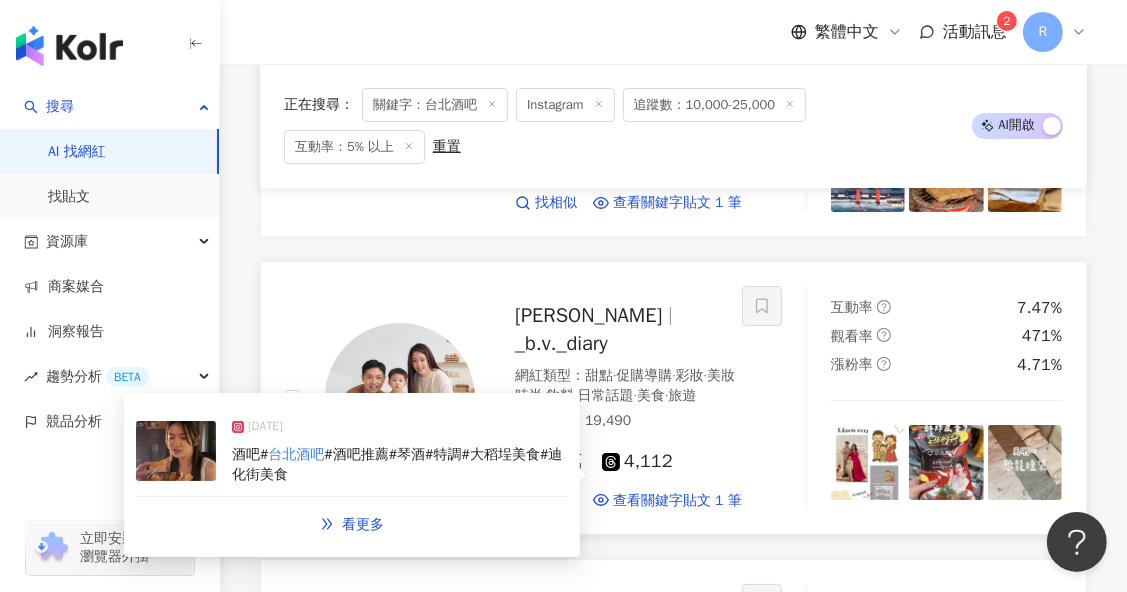 click on "2024/9/29 酒吧# 台北酒吧 #酒吧推薦#琴酒#特調#大稻埕美食#迪化街美食  看更多" at bounding box center [352, 475] 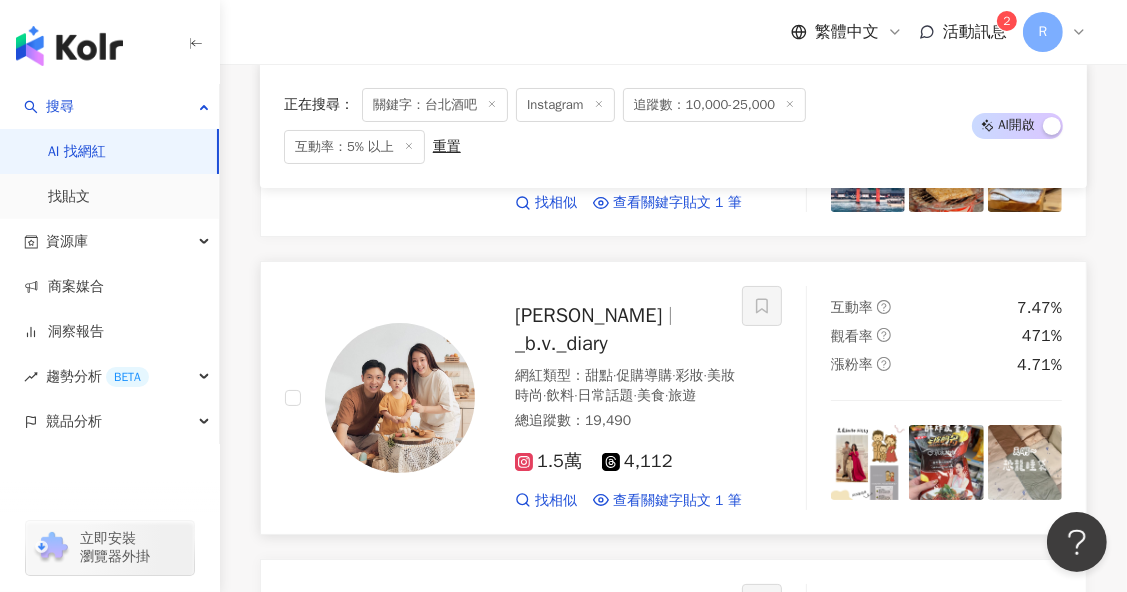click at bounding box center (946, 462) 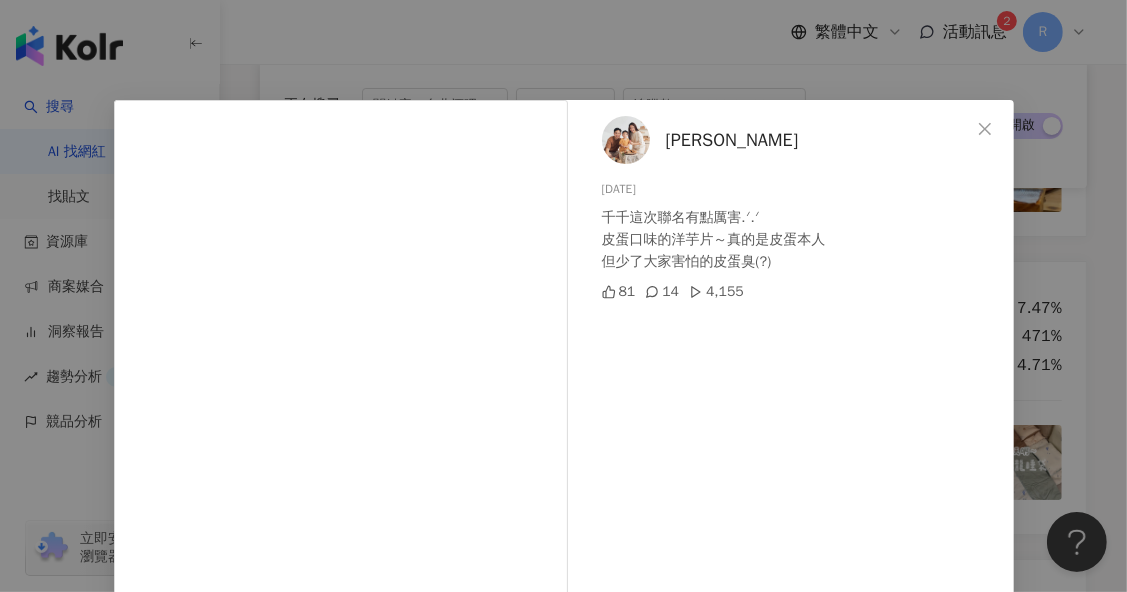 click on "Vivi Lin 2025/7/22 千千這次聯名有點厲害.ᐟ.ᐟ
皮蛋口味的洋芋片～真的是皮蛋本人
但少了大家害怕的皮蛋臭(?) 81 14 4,155 查看原始貼文" at bounding box center (563, 296) 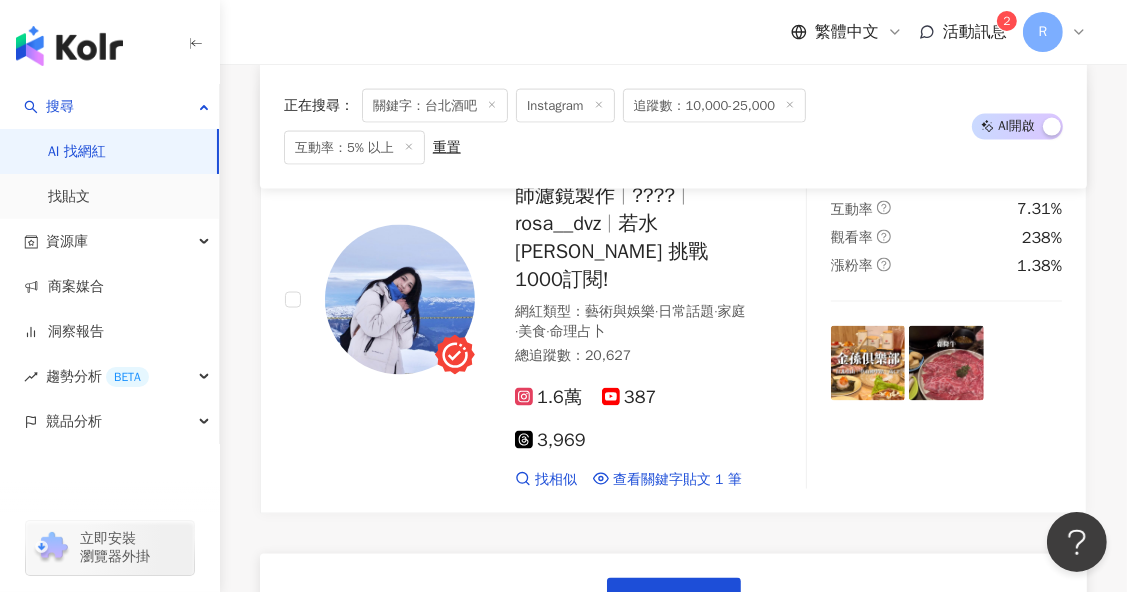scroll, scrollTop: 7912, scrollLeft: 0, axis: vertical 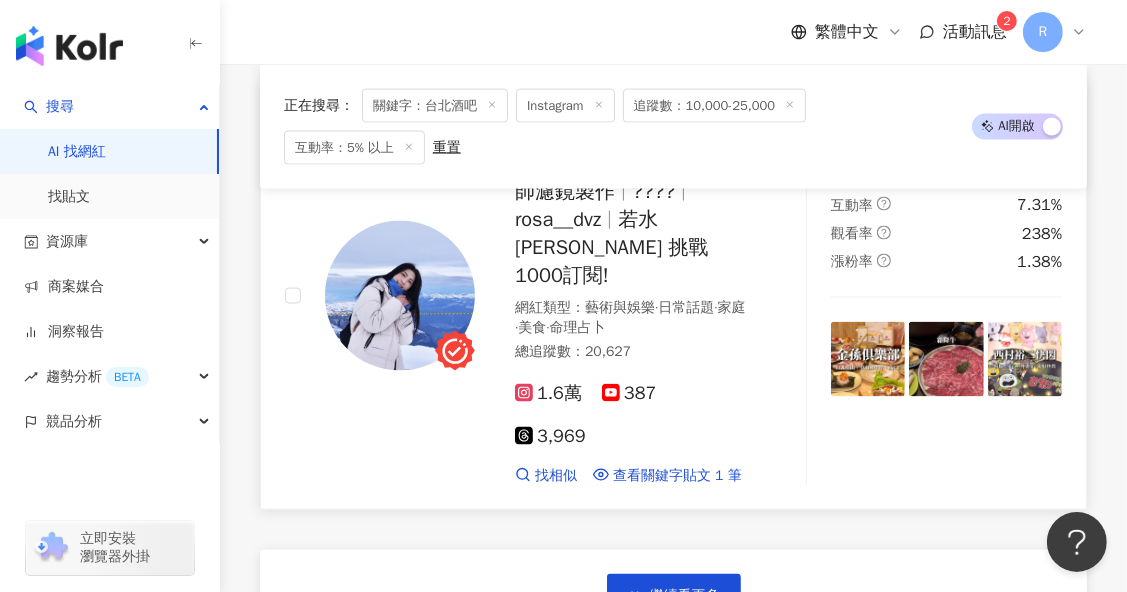 click at bounding box center [868, 359] 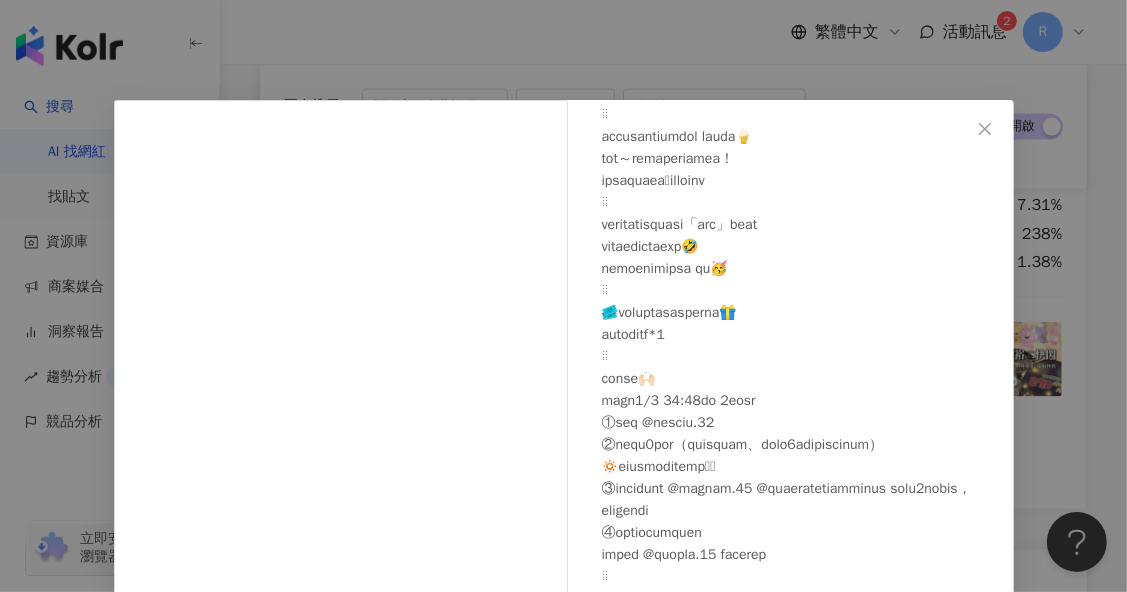 scroll, scrollTop: 720, scrollLeft: 0, axis: vertical 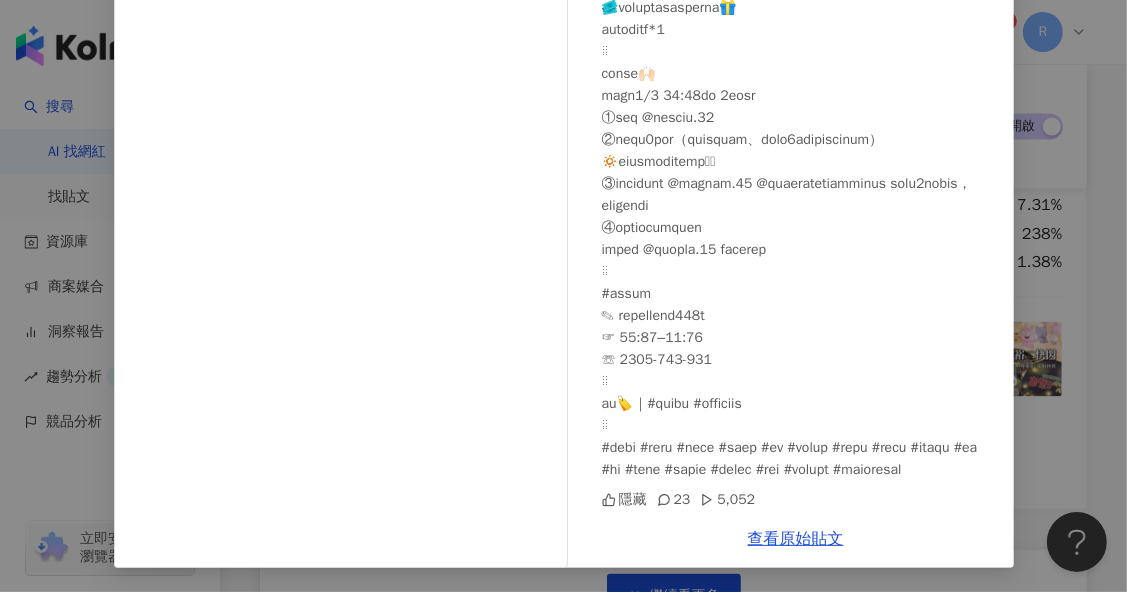 click on "蔡善柔 2025/7/22 隱藏 23 5,052 查看原始貼文" at bounding box center [563, 296] 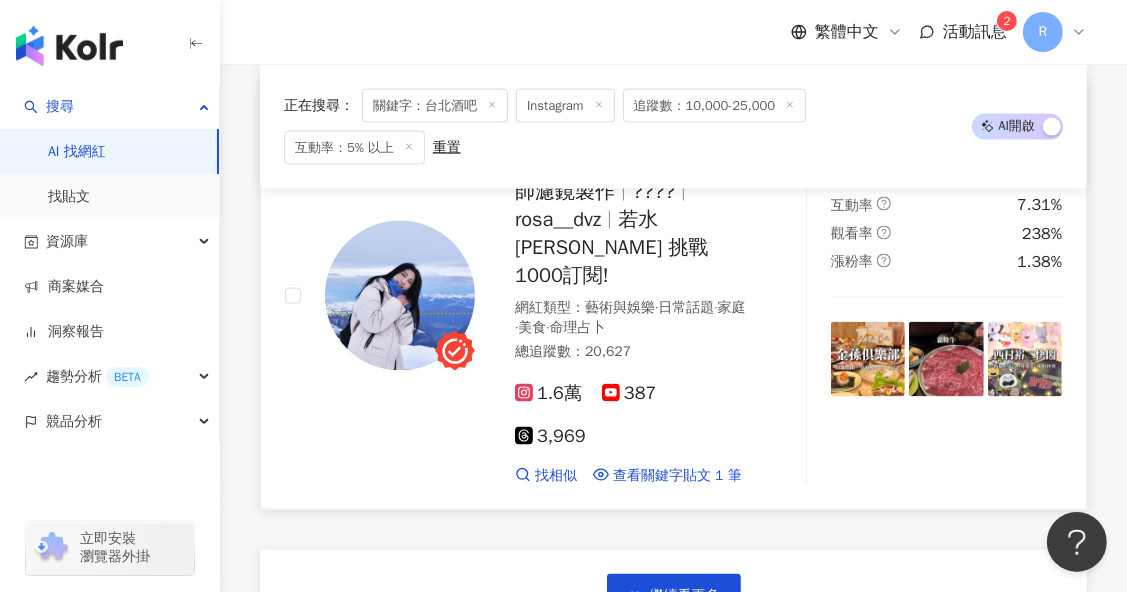 click at bounding box center (1025, 359) 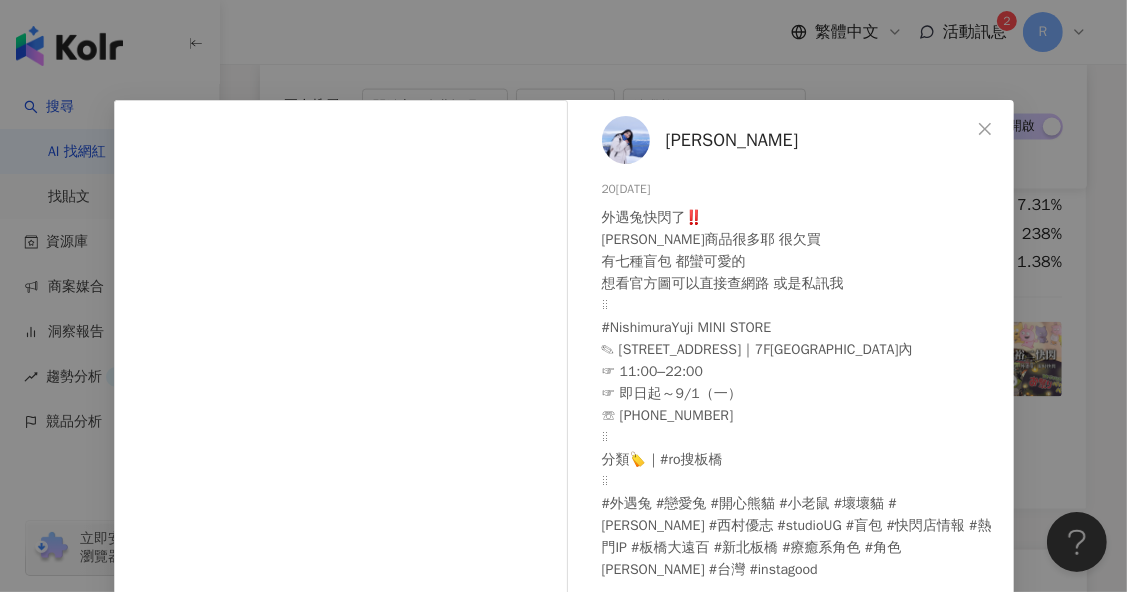 scroll, scrollTop: 306, scrollLeft: 0, axis: vertical 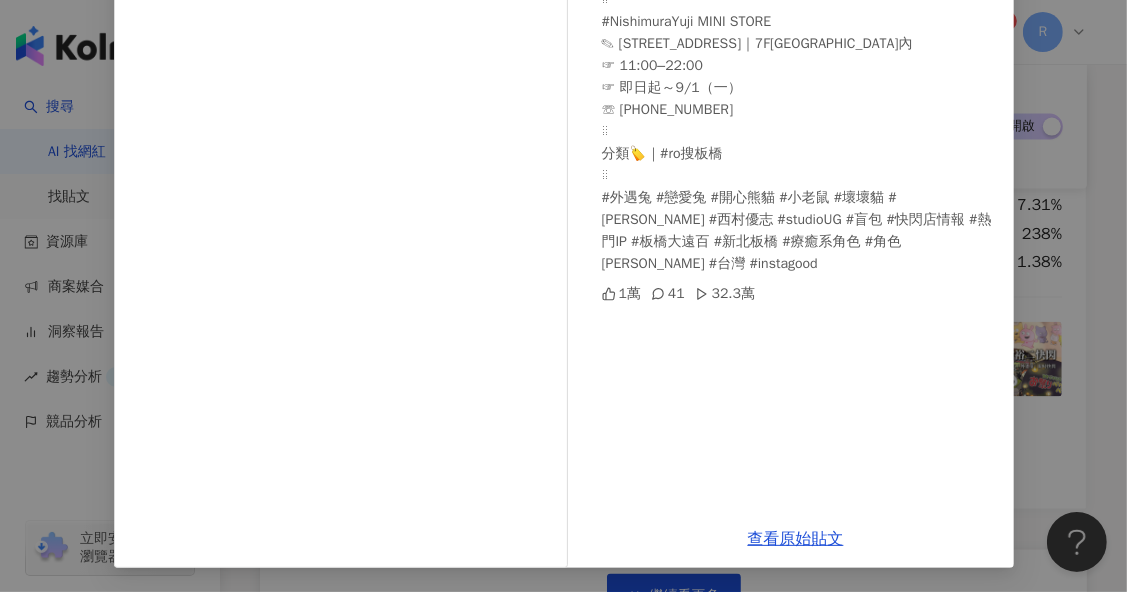click on "蔡善柔 2025/7/16 外遇兔快閃了‼️
周邊商品很多耶 很欠買
有七種盲包 都蠻可愛的
想看官方圖可以直接查網路 或是私訊我
⠀
#NishimuraYuji MINI STORE
✎ 新北市板橋區新站路28號｜7F台隆手創館內
☞ 11:00–22:00
☞ 即日起～9/1（一）
☏ (02)8951-0988
⠀
分類🏷️｜#ro搜板橋
⠀
#外遇兔 #戀愛兔 #開心熊貓 #小老鼠 #壞壞貓 #西村裕二 #西村優志 #studioUG #盲包 #快閃店情報 #熱門IP #板橋大遠百 #新北板橋 #療癒系角色 #角色周邊 #台灣 #instagood 1萬 41 32.3萬 查看原始貼文" at bounding box center [563, 296] 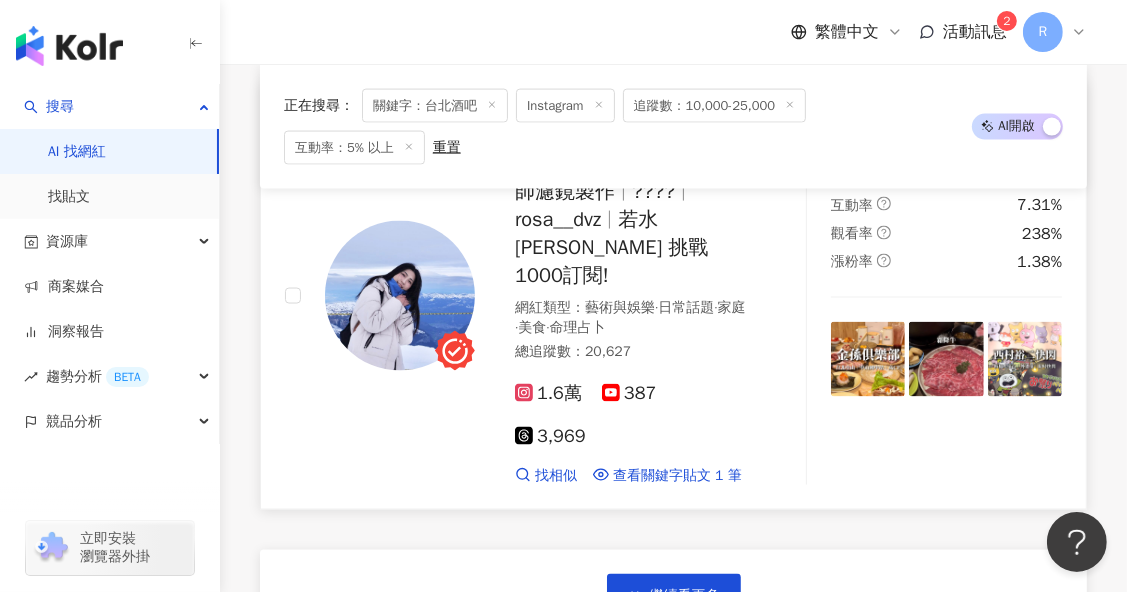click at bounding box center (946, 359) 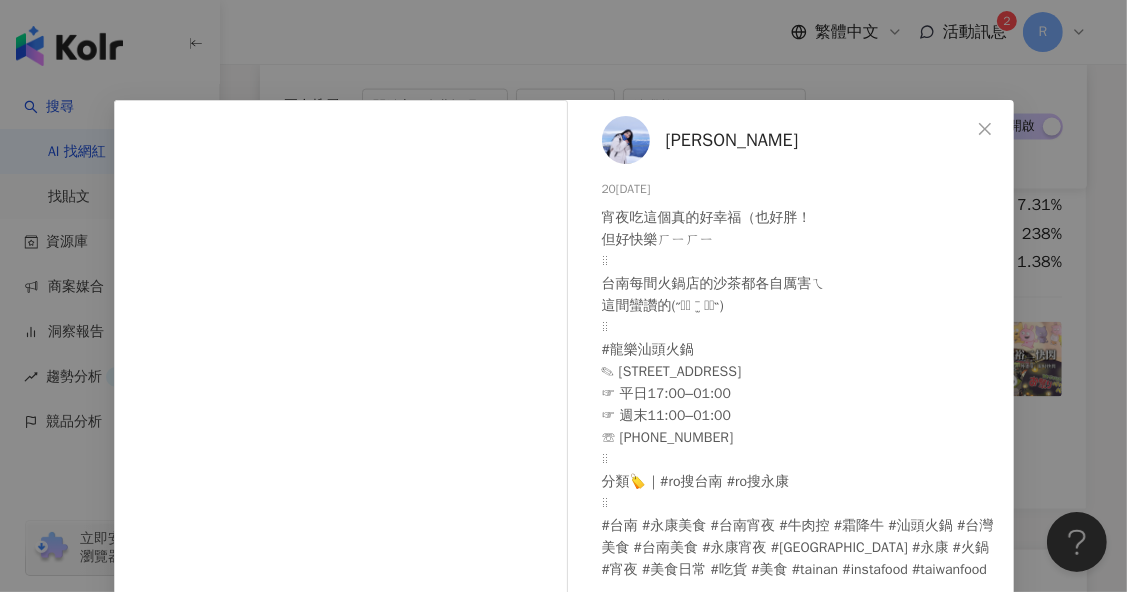 scroll, scrollTop: 282, scrollLeft: 0, axis: vertical 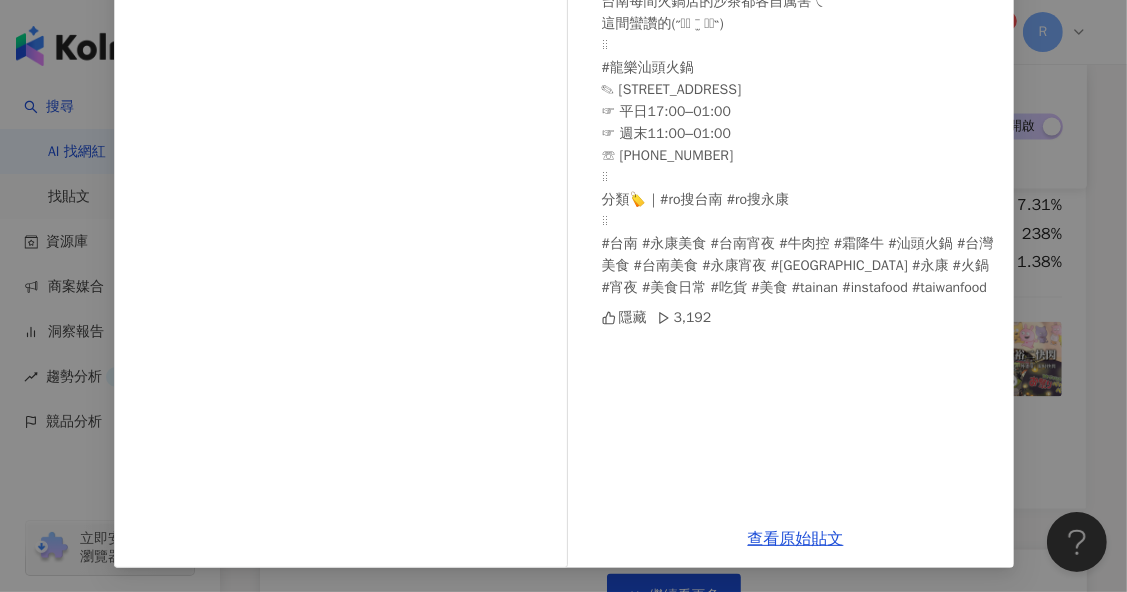 click on "蔡善柔 2025/7/19 宵夜吃這個真的好幸福（也好胖！
但好快樂ㄏㄧㄏㄧ
⠀
台南每間火鍋店的沙茶都各自厲害ㄟ
這間蠻讚的(˶‾᷄ ⁻̫ ‾᷅˵)
⠀
#龍樂汕頭火鍋
✎ 台南市永康區永大路三段86號
☞ 平日17:00–01:00
☞ 週末11:00–01:00
☏ (06)201-0211
⠀
分類🏷️｜#ro搜台南 #ro搜永康
⠀
#台南 #永康美食 #台南宵夜 #牛肉控 #霜降牛 #汕頭火鍋 #台灣美食 #台南美食 #永康宵夜 #台南永康 #永康 #火鍋 #宵夜 #美食日常 #吃貨 #美食 #tainan #instafood #taiwanfood 隱藏 3,192 查看原始貼文" at bounding box center [563, 296] 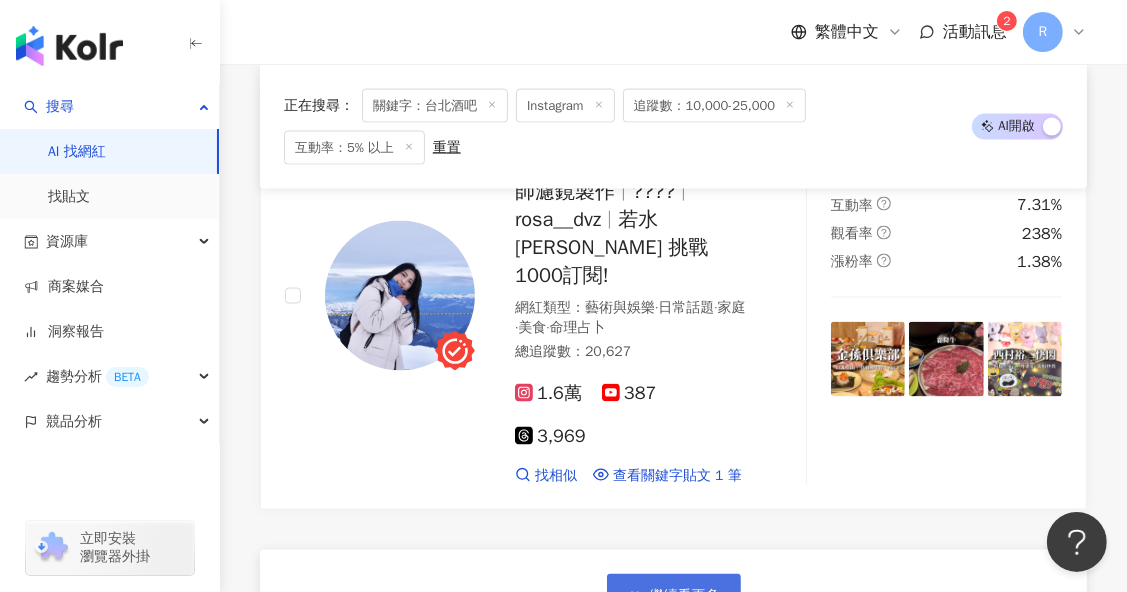 click on "繼續看更多" at bounding box center [674, 596] 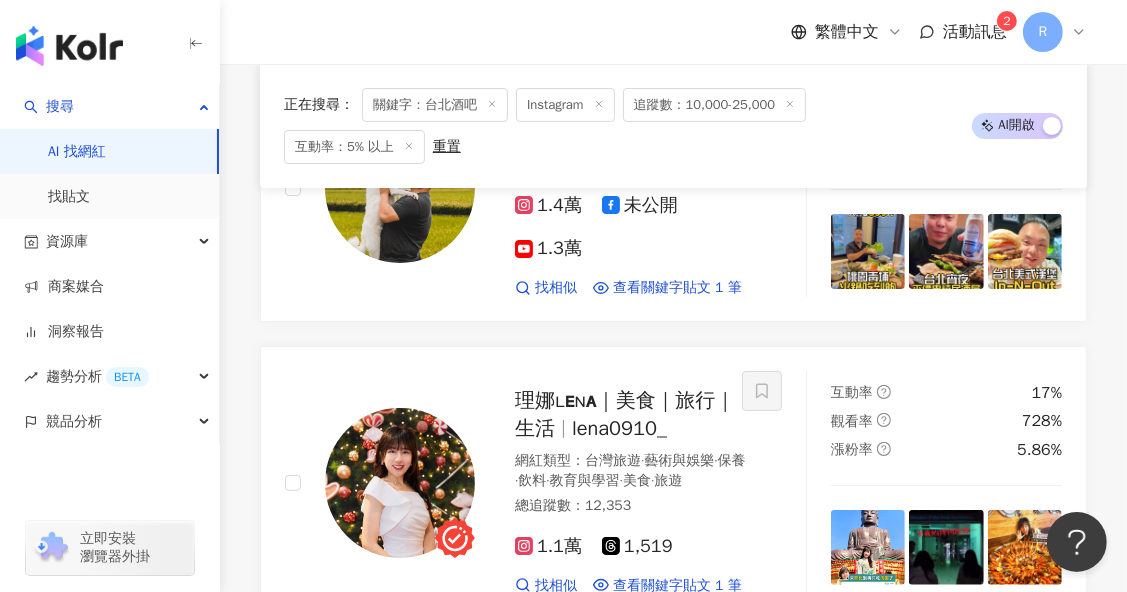 scroll, scrollTop: 11423, scrollLeft: 0, axis: vertical 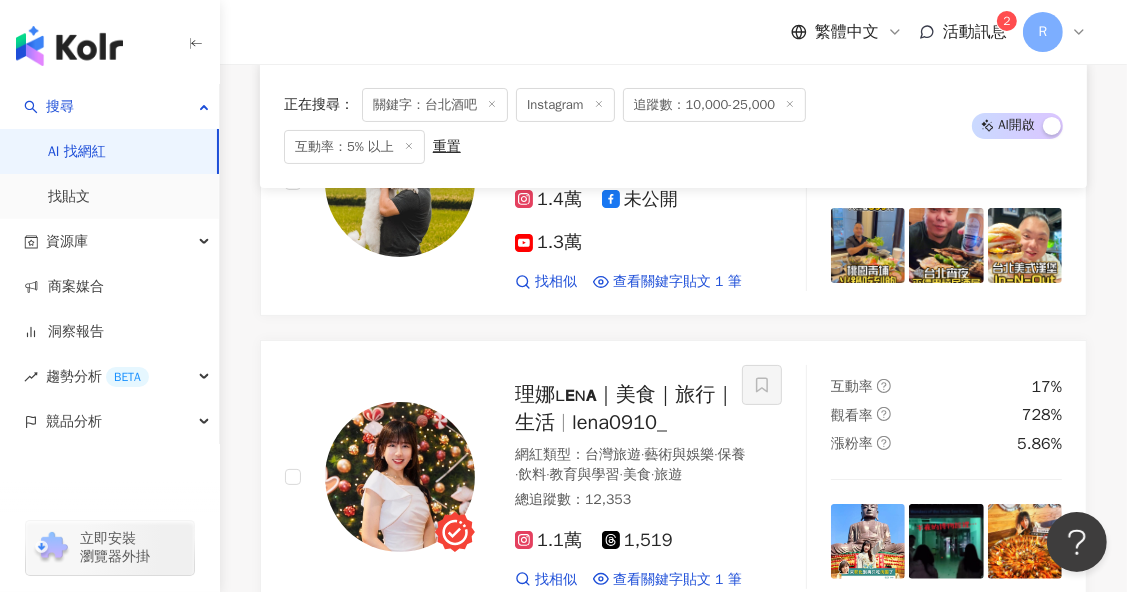 click on "繼續看更多" at bounding box center (685, 701) 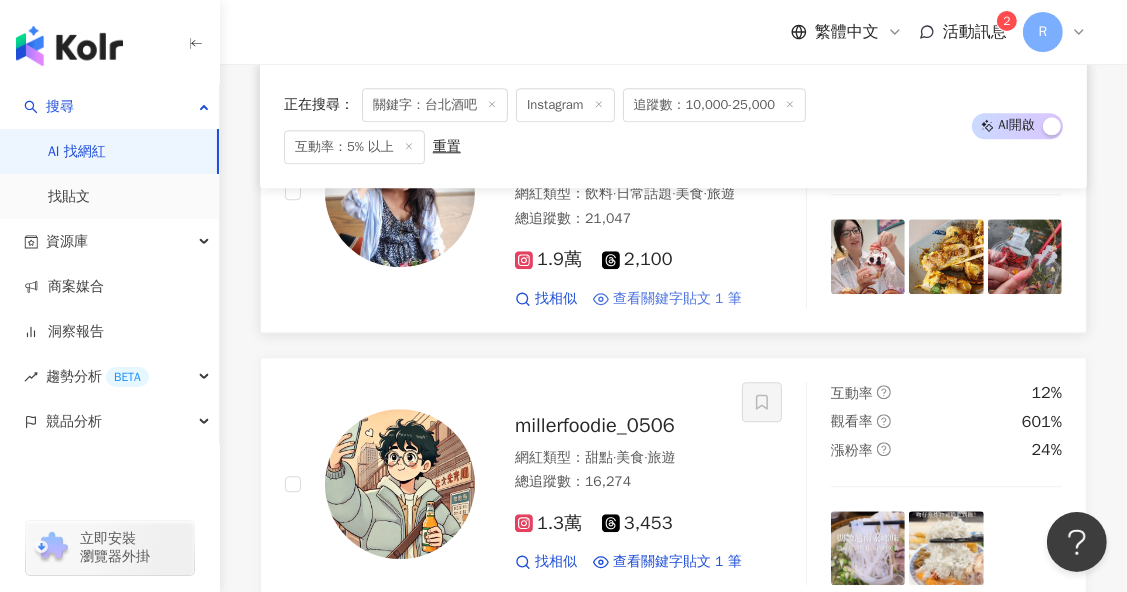 scroll, scrollTop: 15097, scrollLeft: 0, axis: vertical 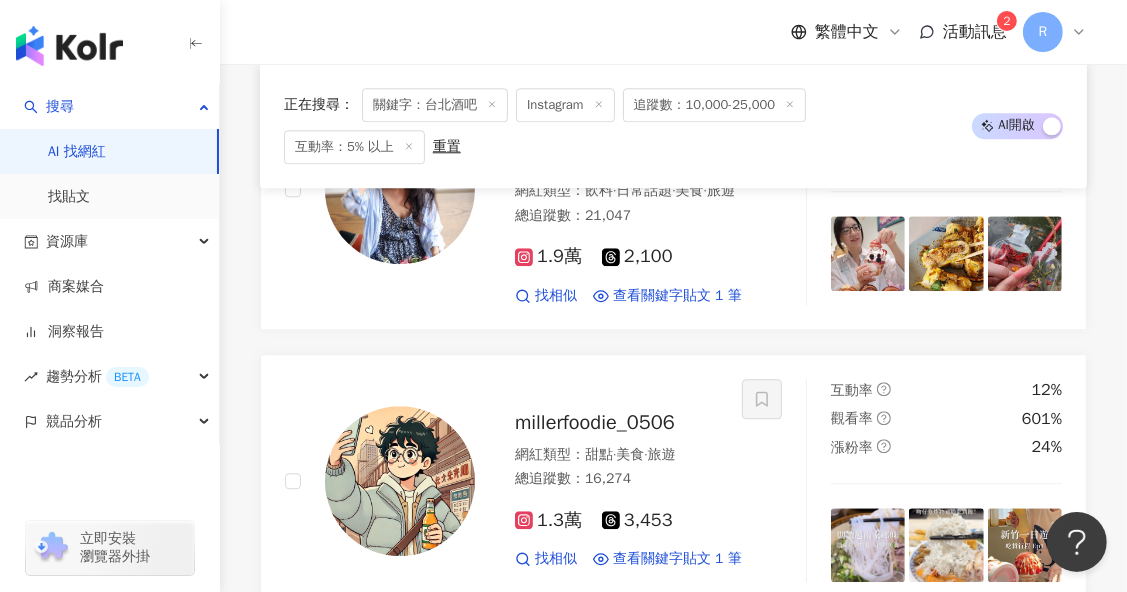 click on "繼續看更多" at bounding box center [685, 694] 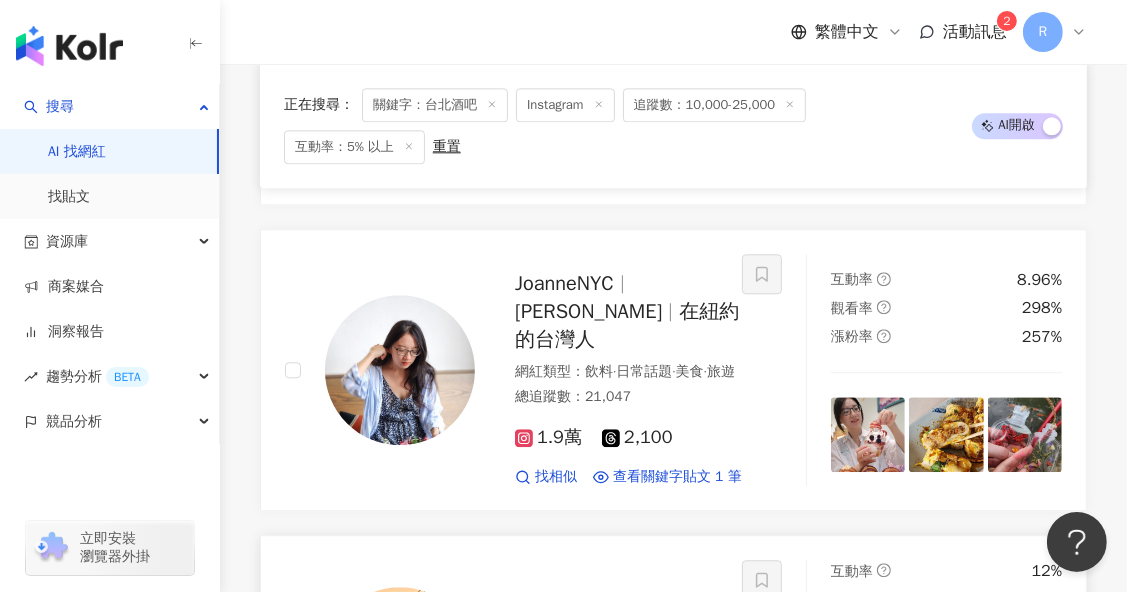 scroll, scrollTop: 14913, scrollLeft: 0, axis: vertical 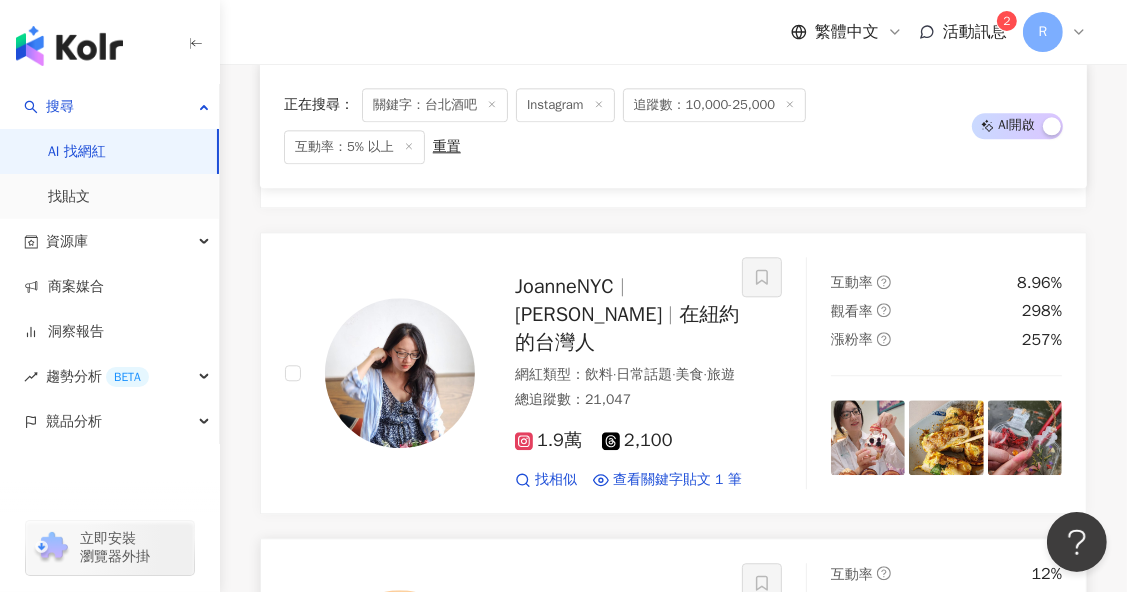 click at bounding box center (868, 729) 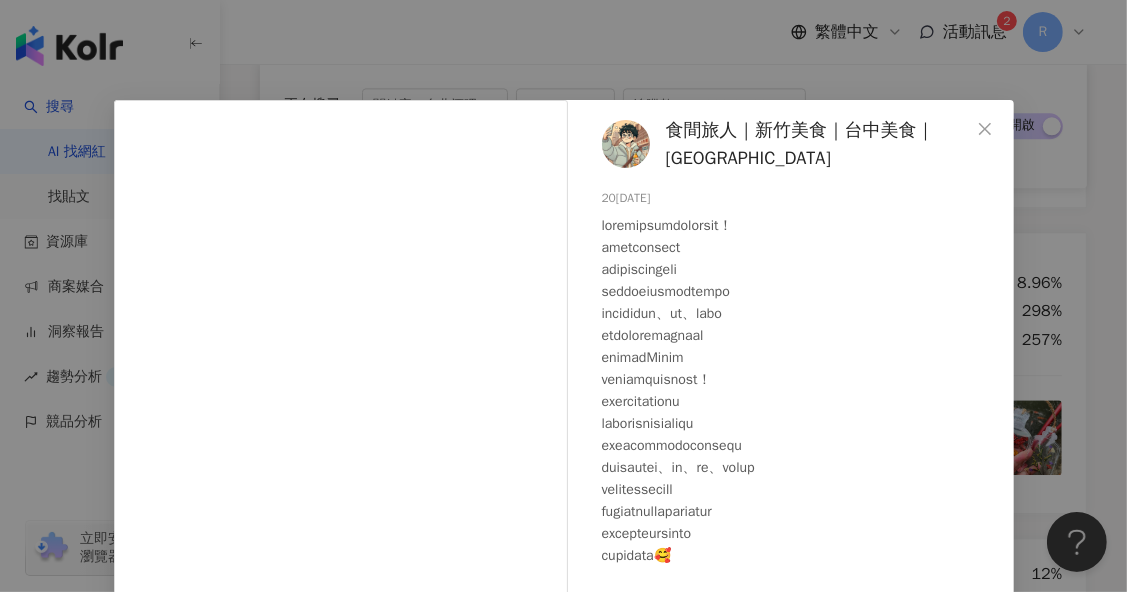 click on "食間旅人｜新竹美食｜台中美食｜台南美食 2025/7/5 隱藏 41 7,803 查看原始貼文" at bounding box center (563, 296) 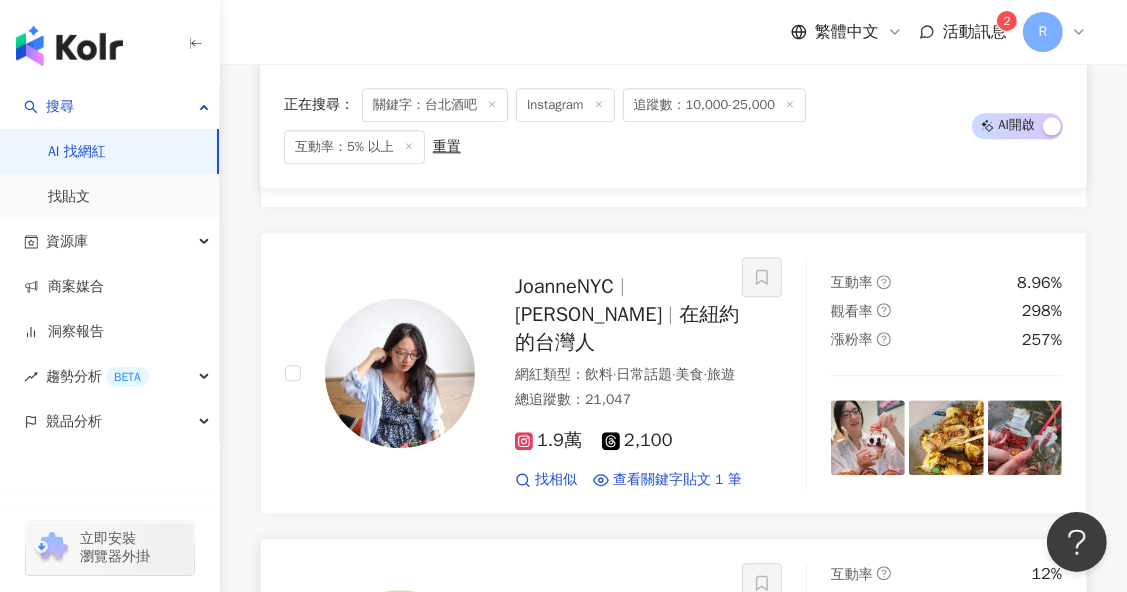 click at bounding box center (946, 729) 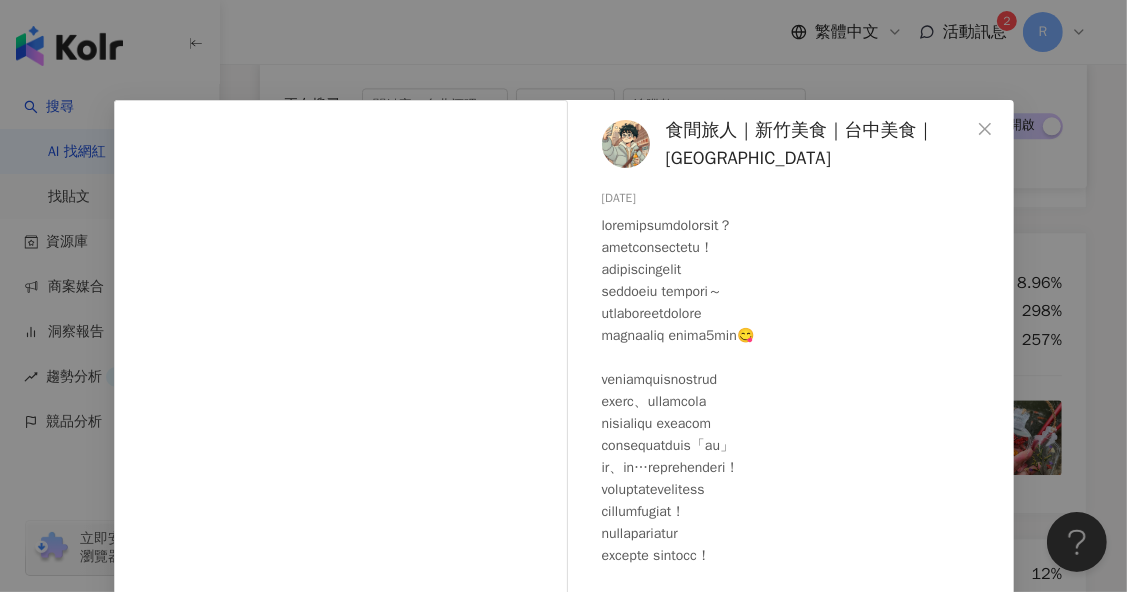 scroll, scrollTop: 134, scrollLeft: 0, axis: vertical 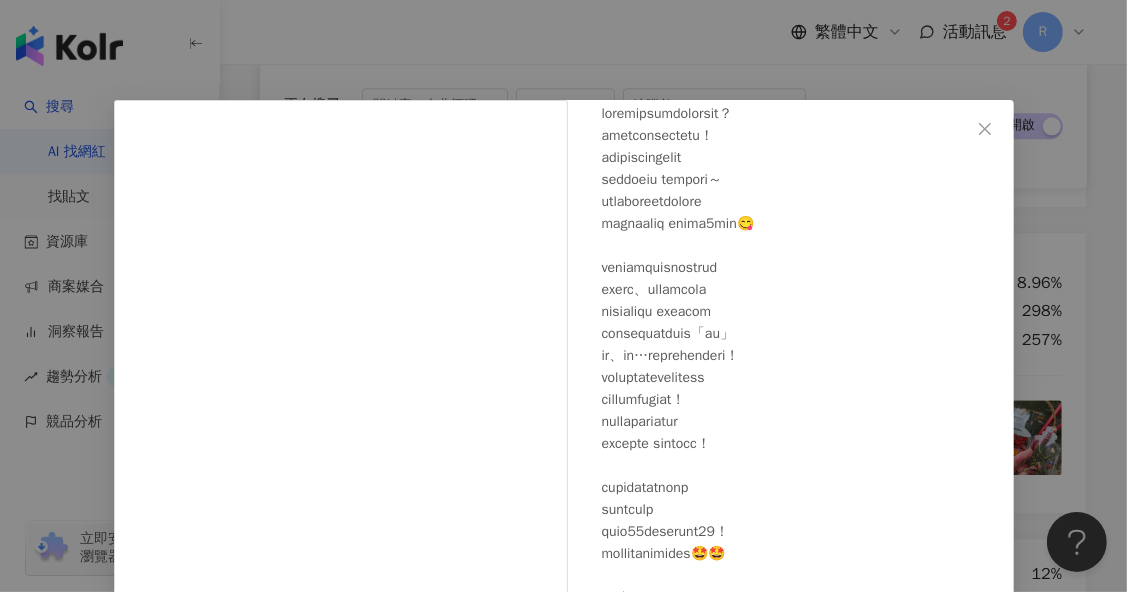 click on "食間旅人｜新竹美食｜台中美食｜台南美食 2025/7/4 隱藏 50 4,700 查看原始貼文" at bounding box center [563, 296] 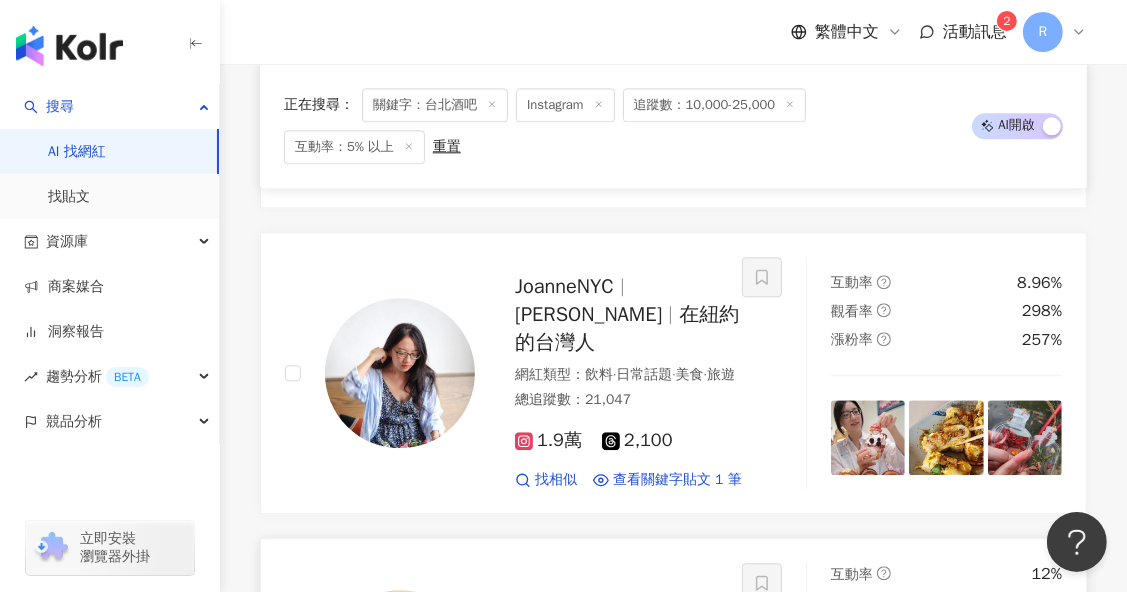 click at bounding box center (400, 665) 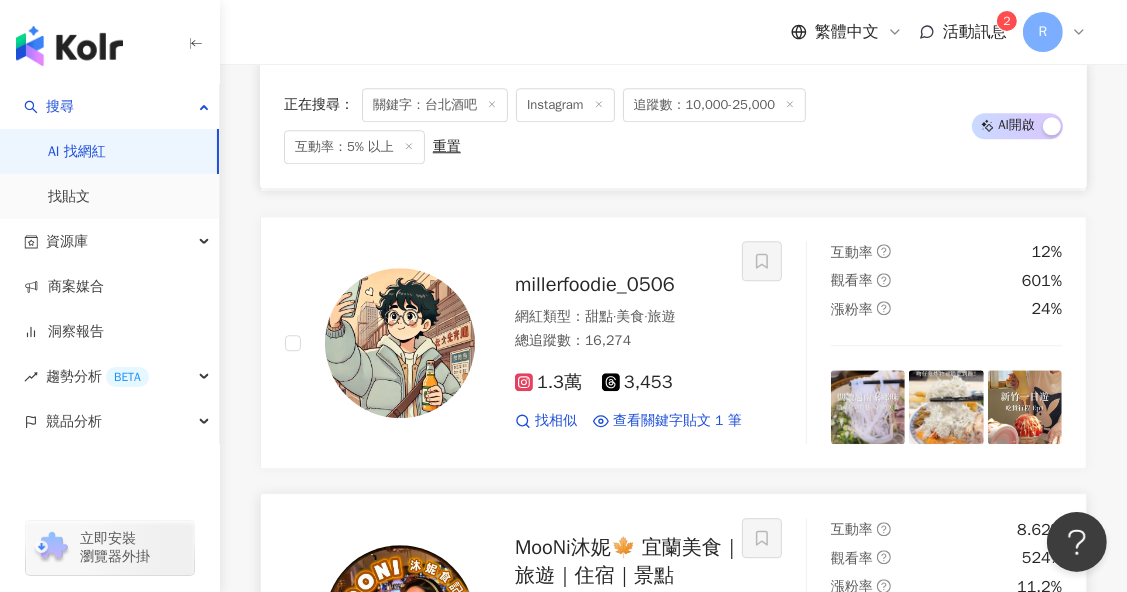 click at bounding box center (400, 620) 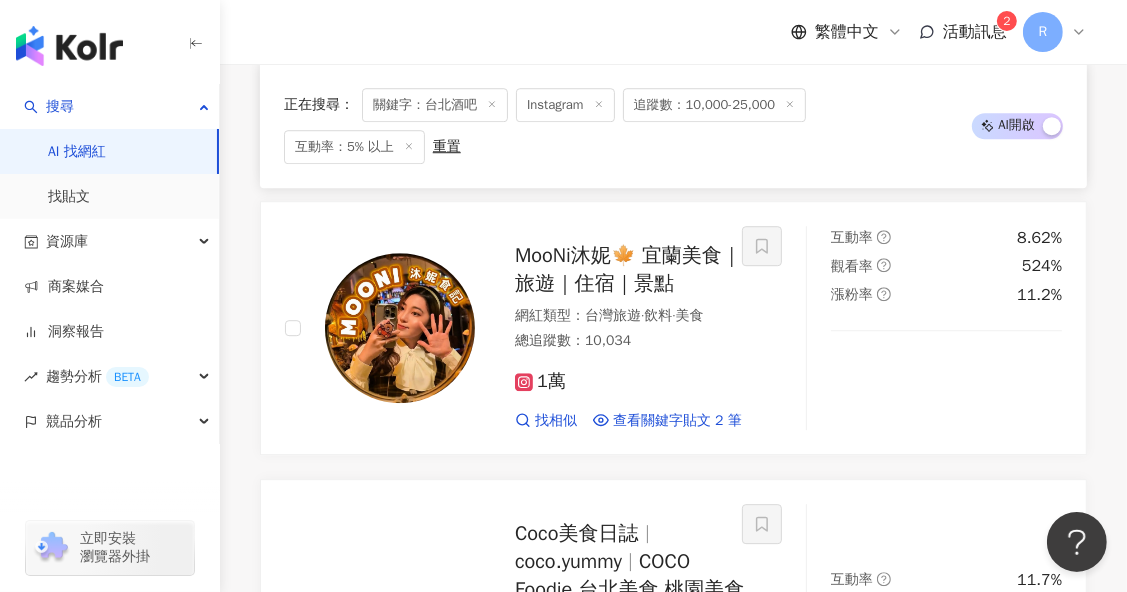 scroll, scrollTop: 15525, scrollLeft: 0, axis: vertical 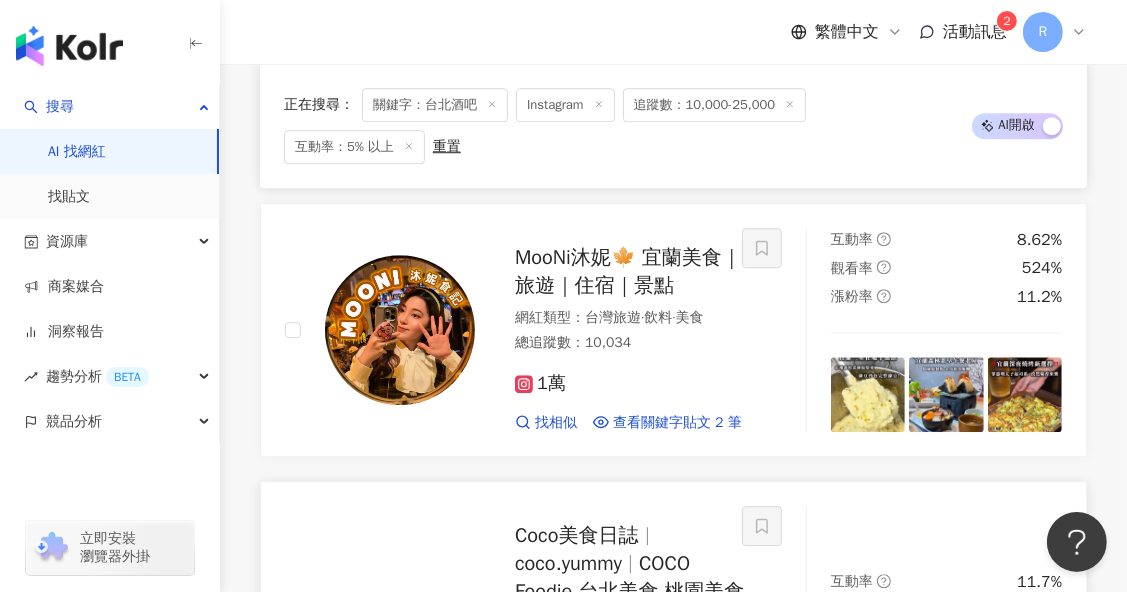 click at bounding box center [868, 736] 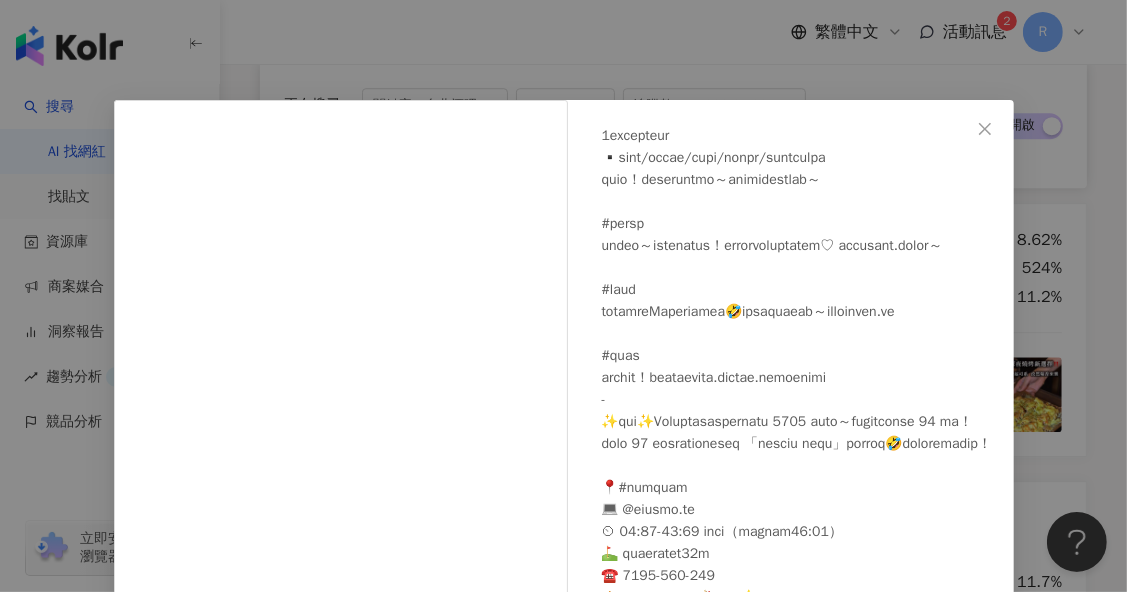 scroll, scrollTop: 676, scrollLeft: 0, axis: vertical 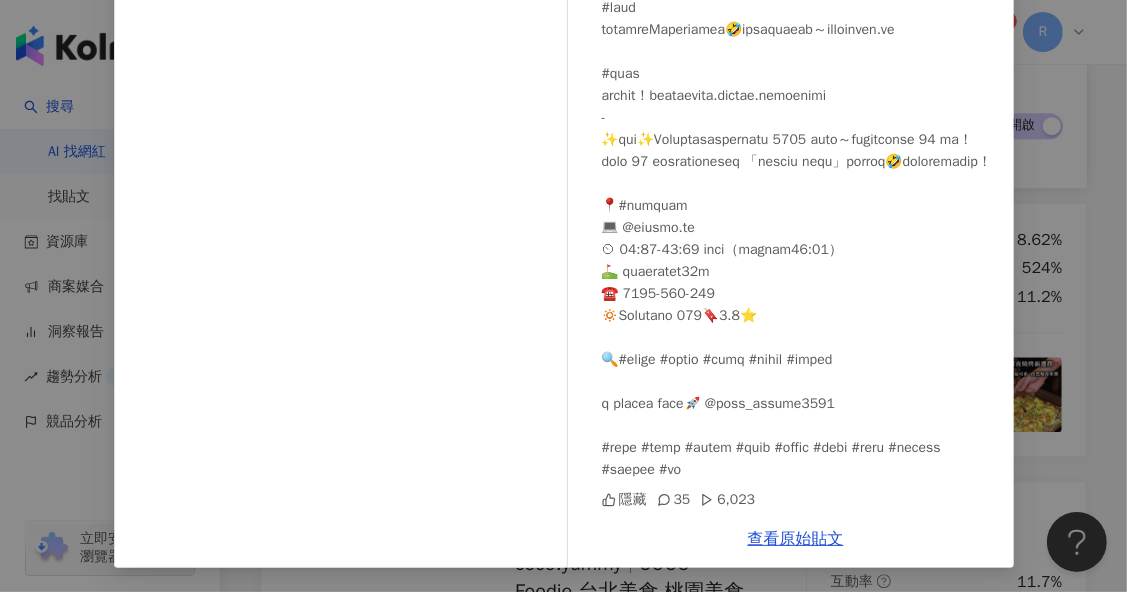 click on "Coco美食日誌 2025/7/6 隱藏 35 6,023 查看原始貼文" at bounding box center (563, 296) 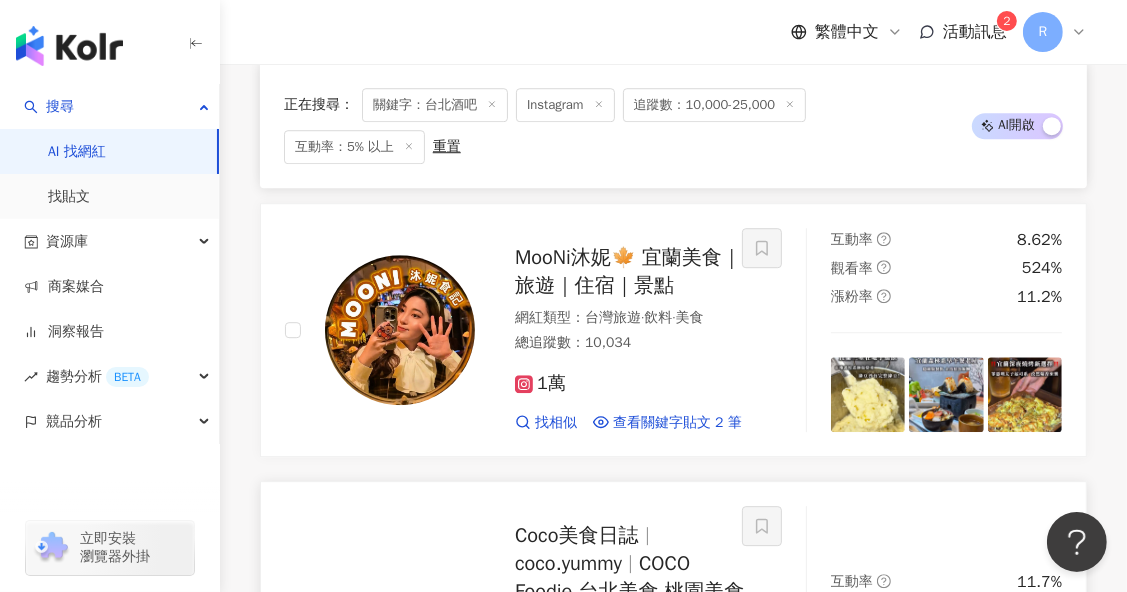 click at bounding box center [400, 672] 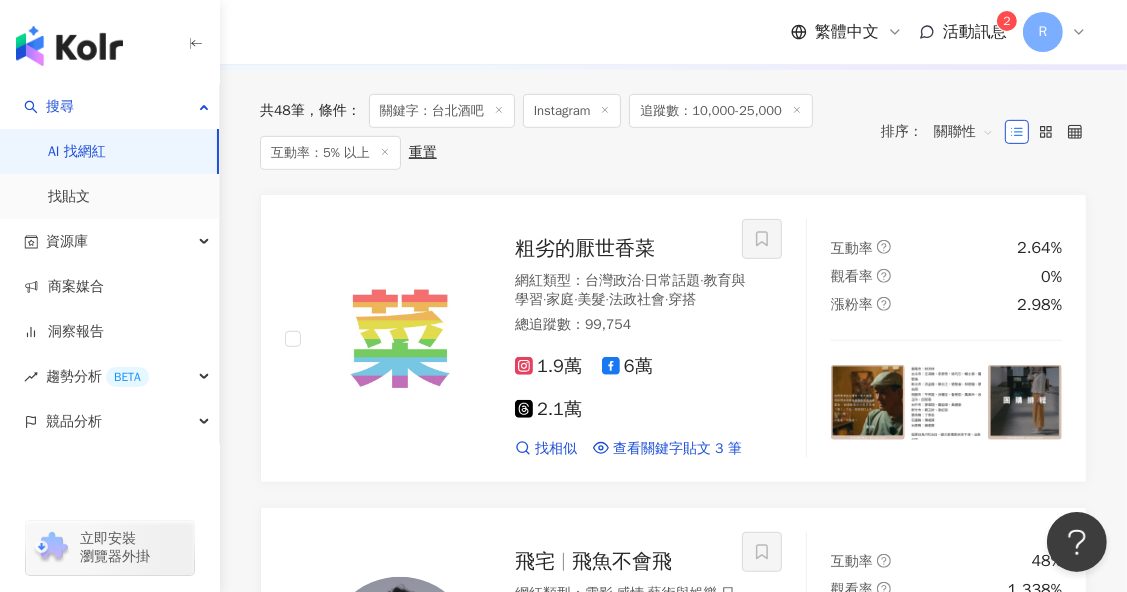 scroll, scrollTop: 0, scrollLeft: 0, axis: both 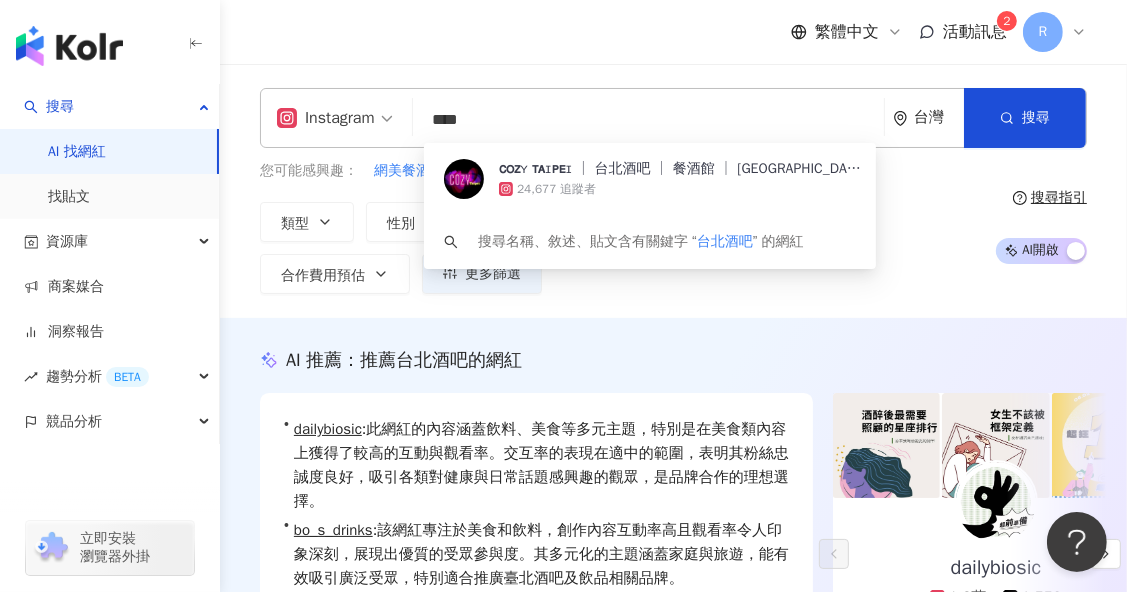 drag, startPoint x: 532, startPoint y: 123, endPoint x: 405, endPoint y: 116, distance: 127.192764 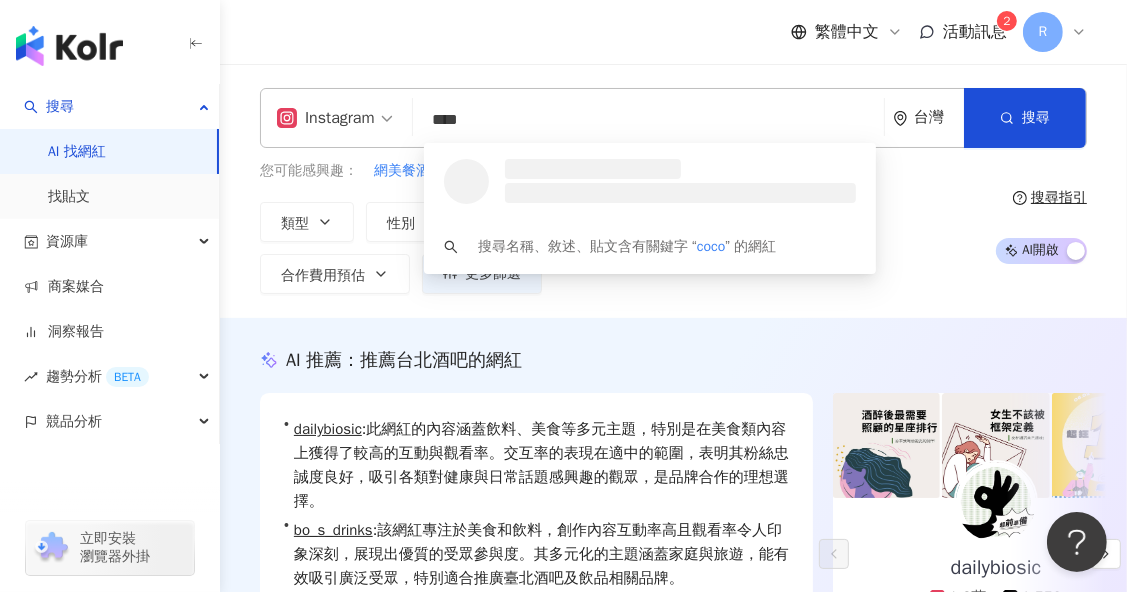 click on "繁體中文 活動訊息 2 R" at bounding box center (673, 32) 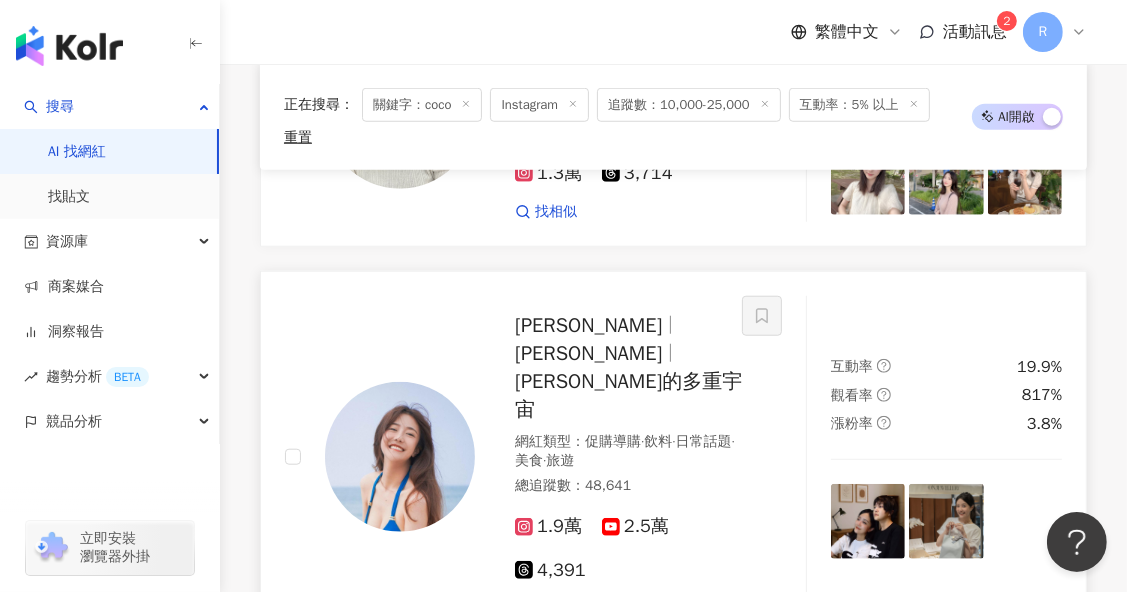 scroll, scrollTop: 1347, scrollLeft: 0, axis: vertical 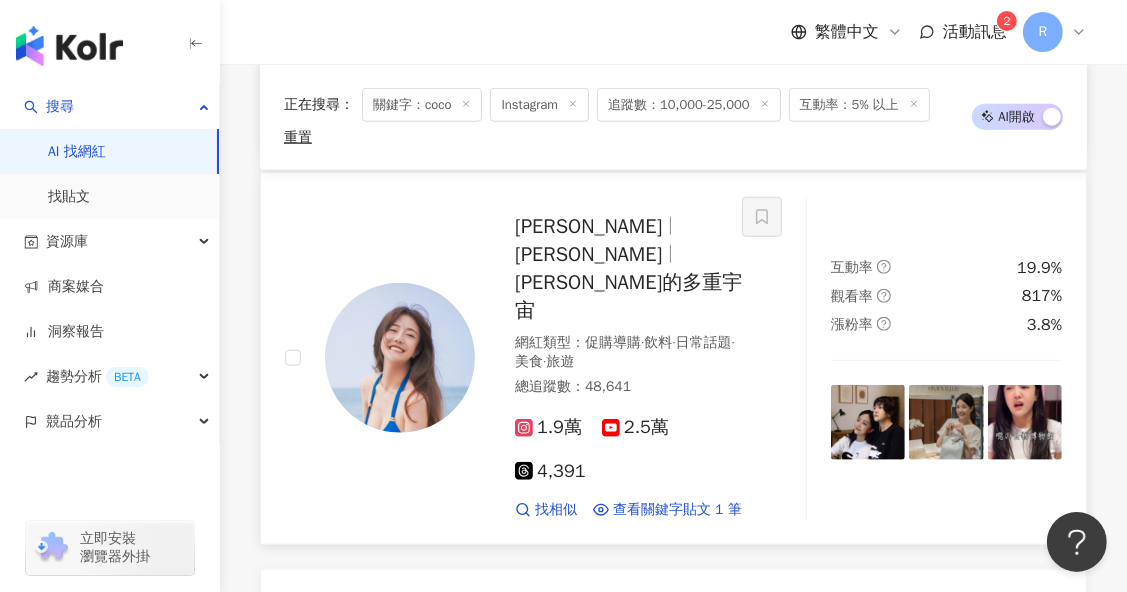 click at bounding box center [1025, 422] 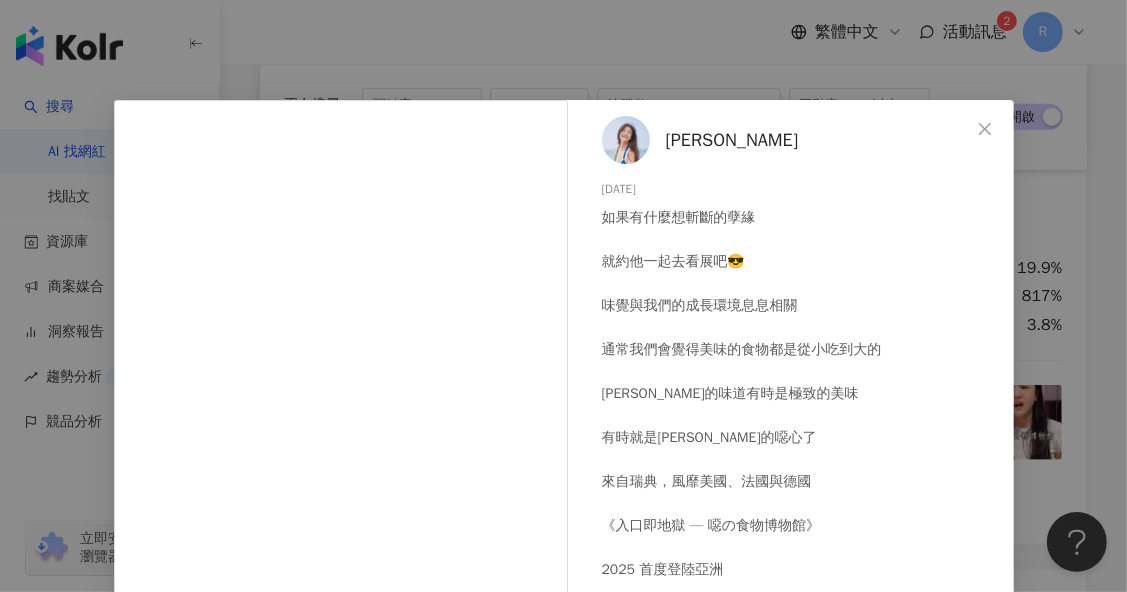 click on "賴柏蓉 2025/7/2 如果有什麼想斬斷的孽緣
就約他一起去看展吧😎
味覺與我們的成長環境息息相關
通常我們會覺得美味的食物都是從小吃到大的
強烈的味道有時是極致的美味
有時就是強烈的噁心了
來自瑞典，風靡美國、法國與德國
《入口即地獄 — 噁の食物博物館》
2025 首度登陸亞洲
85道來自世界各地的怪奇饗宴
一次幫你整理好
帶你體驗世界各地的食物文化之旅
你們敢不敢來挑戰😎
展覽資訊
展覽時間 │ 2025/6/28（六）- 9/28（日）
開放時間 │ 10:00～18:00
展覽地點 │ 松山文創園區 藝巷空間（台北市信義區光復南路 133 號）
#台北展覽 #kkliveart  #噁的博物館 #入口即地獄 #入口即地獄噁の食物博物館展 #松菸 隱藏 19 6,619 查看原始貼文" at bounding box center [563, 296] 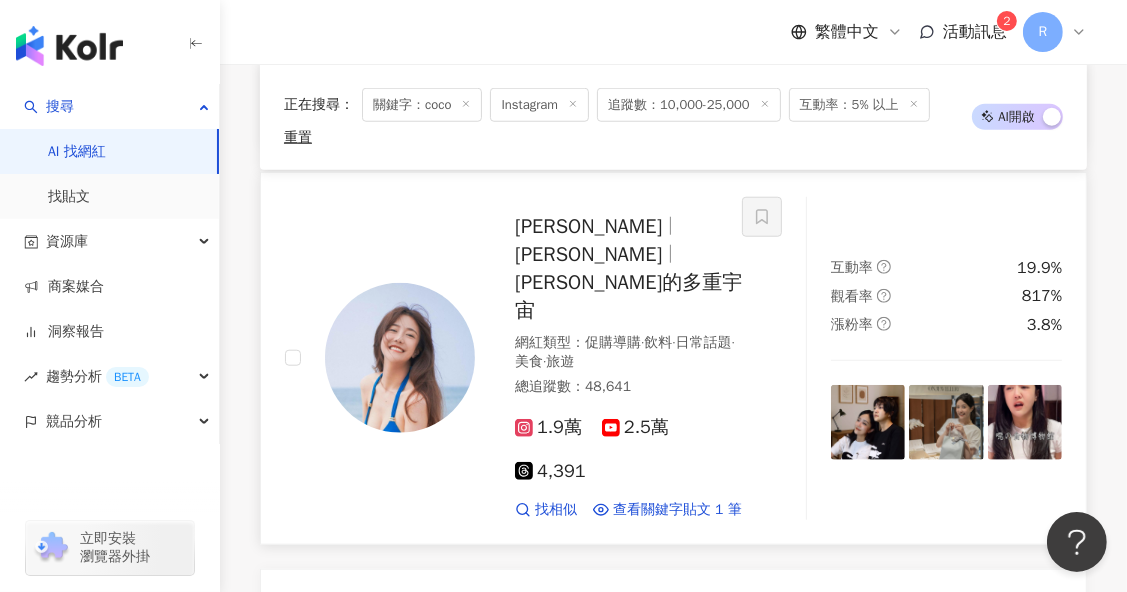 click at bounding box center [400, 358] 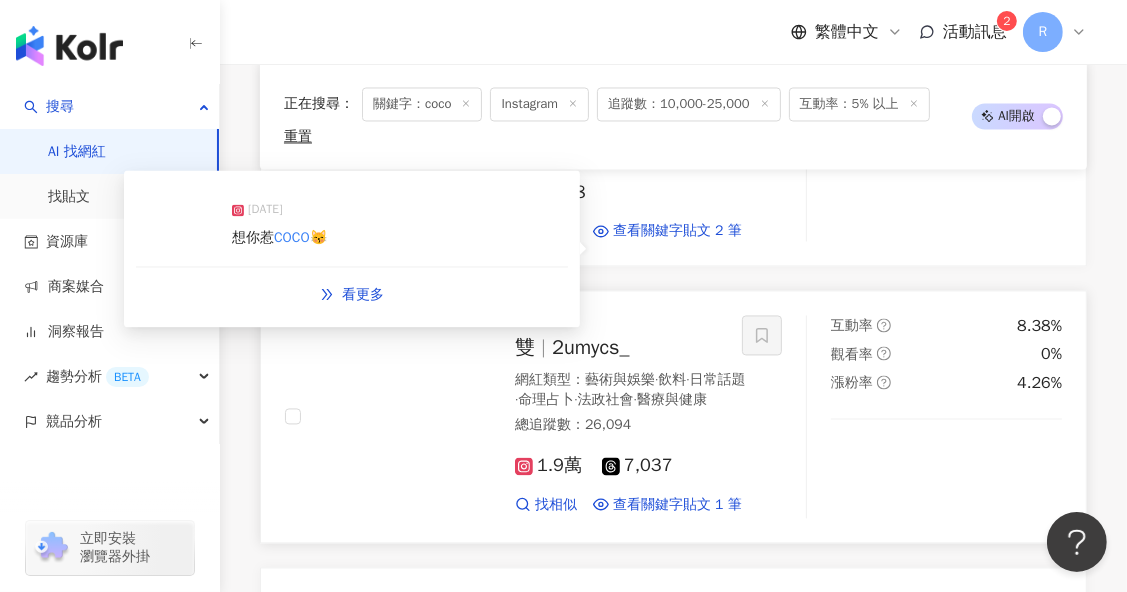 scroll, scrollTop: 2923, scrollLeft: 0, axis: vertical 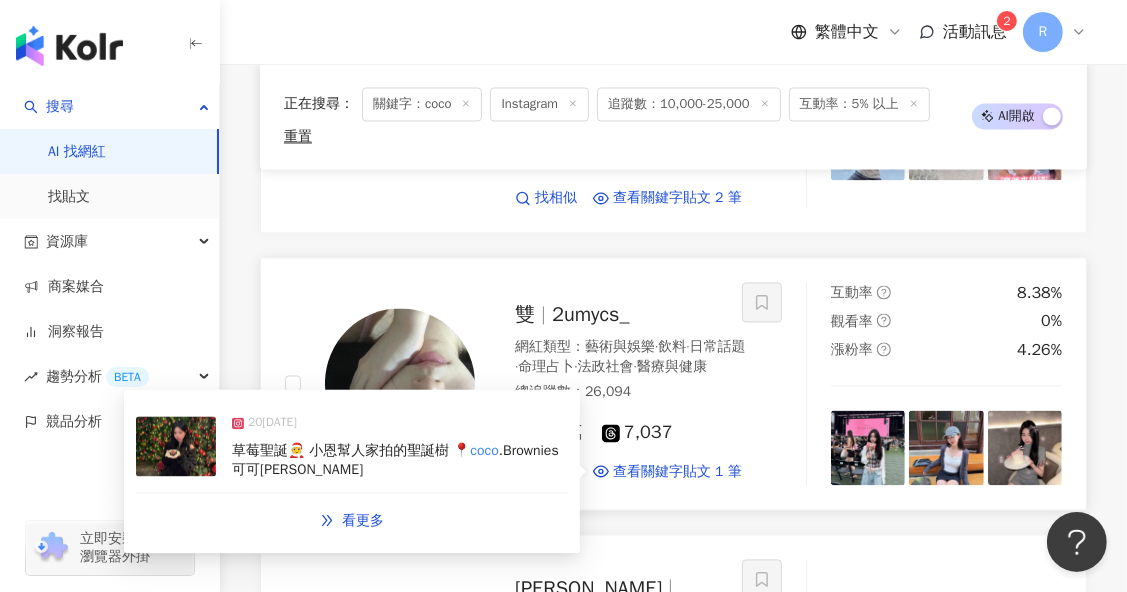 click on ".Brownies 可可布朗" at bounding box center (395, 460) 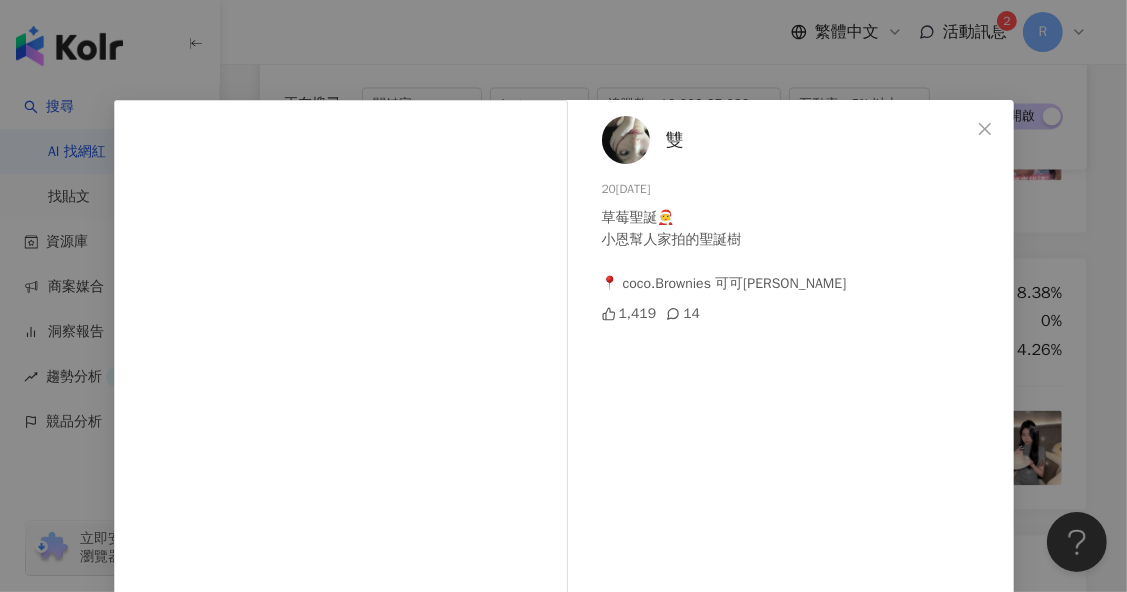 click on "雙 2024/12/24 草莓聖誕🧑‍🎄
小恩幫人家拍的聖誕樹
📍 coco.Brownies 可可布朗 1,419 14 查看原始貼文" at bounding box center [563, 296] 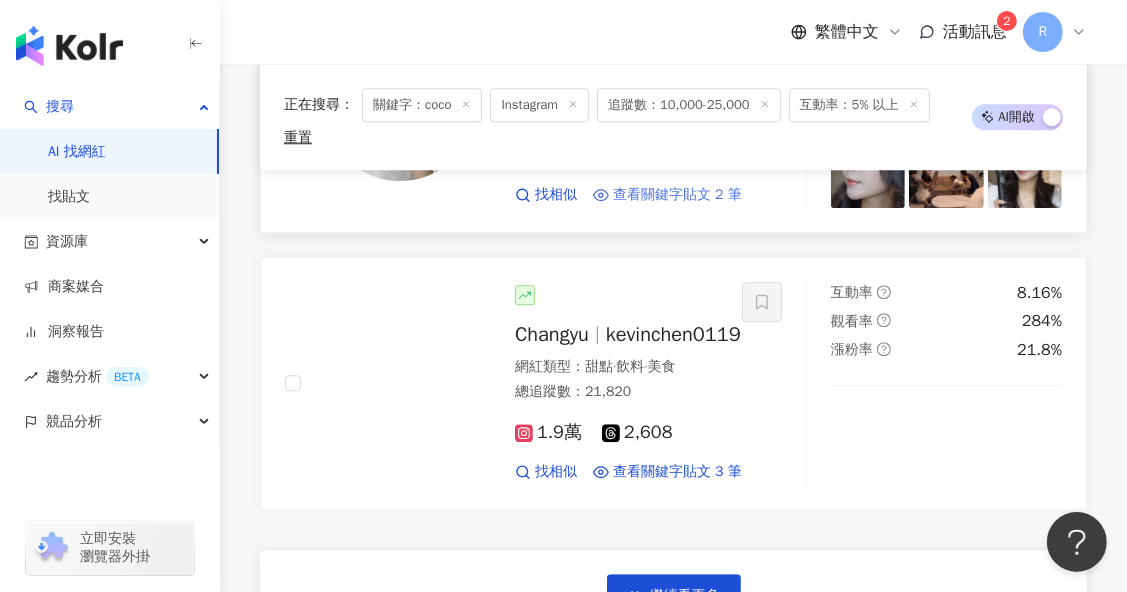 scroll, scrollTop: 4139, scrollLeft: 0, axis: vertical 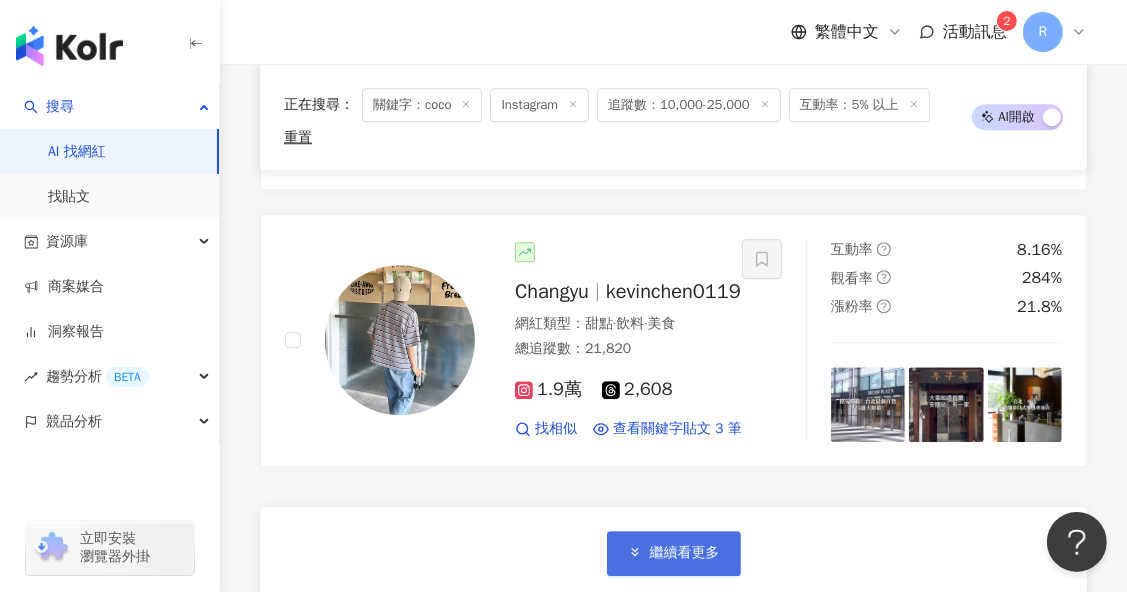 click on "繼續看更多" at bounding box center (674, 553) 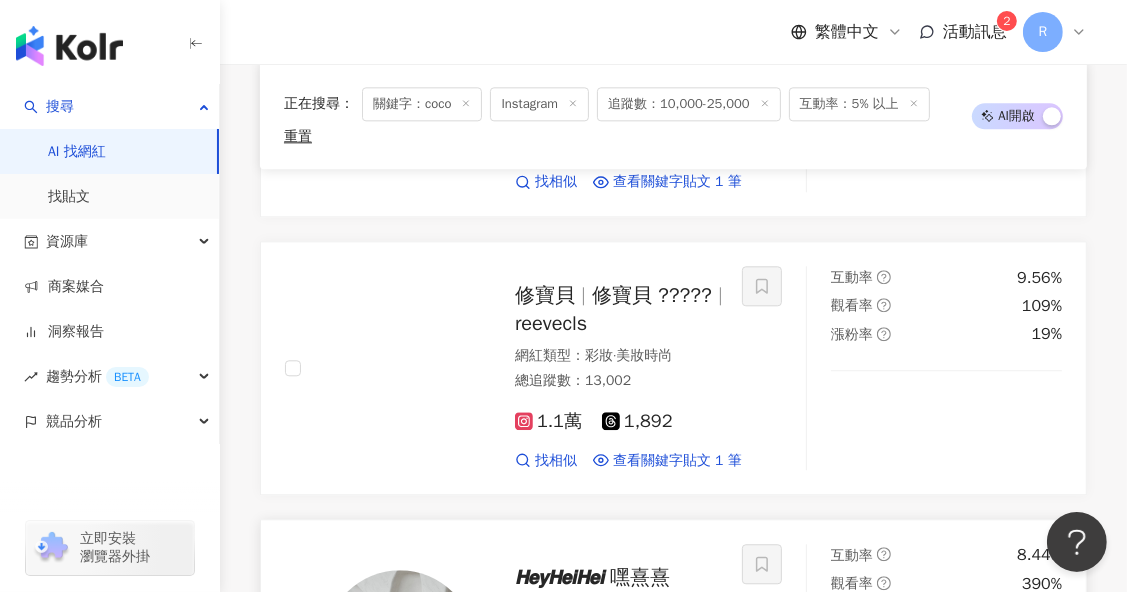 scroll, scrollTop: 3556, scrollLeft: 0, axis: vertical 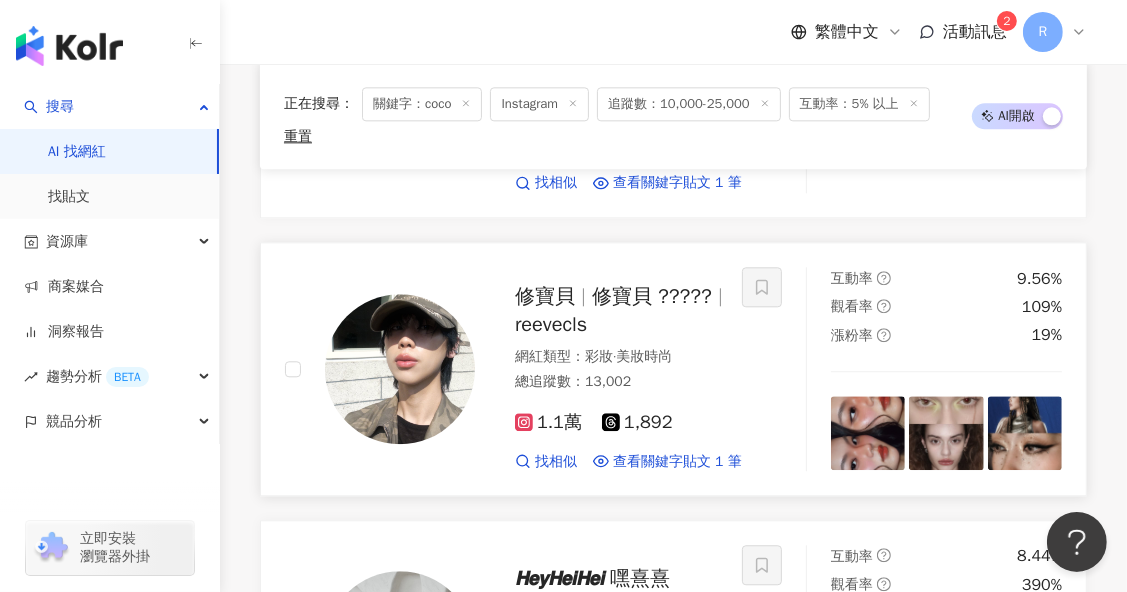 click at bounding box center (868, 433) 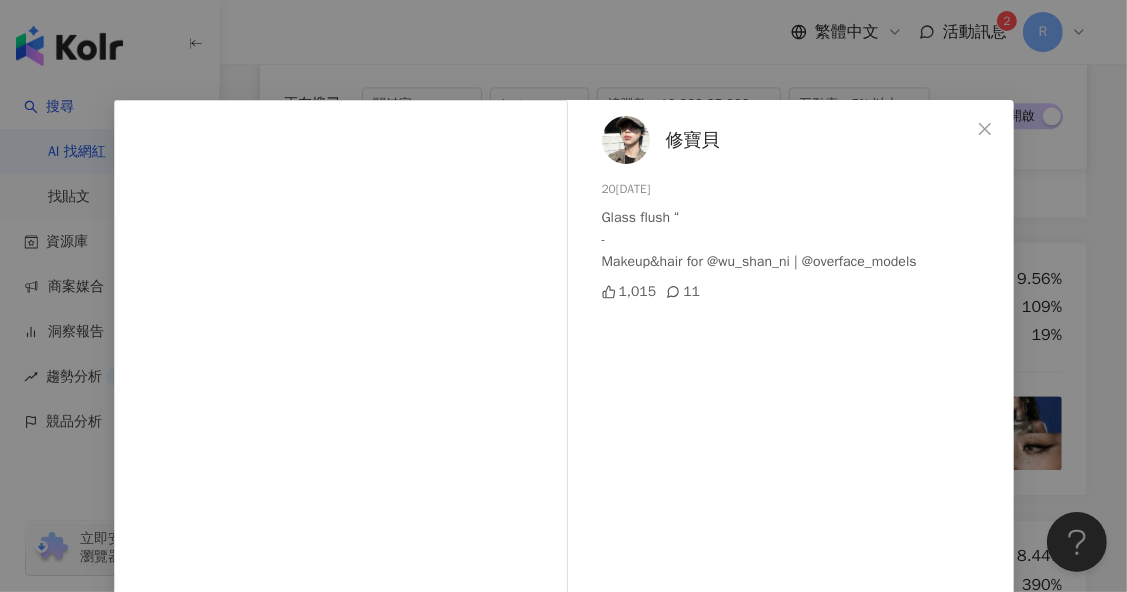 click on "修寶貝 2025/7/8 Glass flush “
-
Makeup&hair for @wu_shan_ni | @overface_models 1,015 11 查看原始貼文" at bounding box center (563, 296) 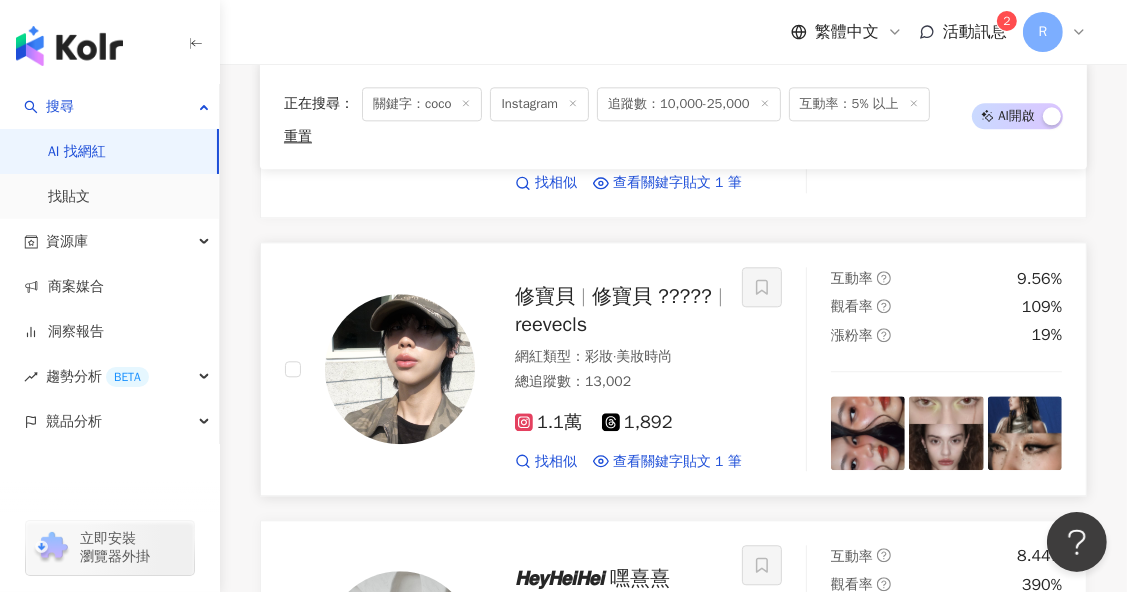 click at bounding box center [946, 433] 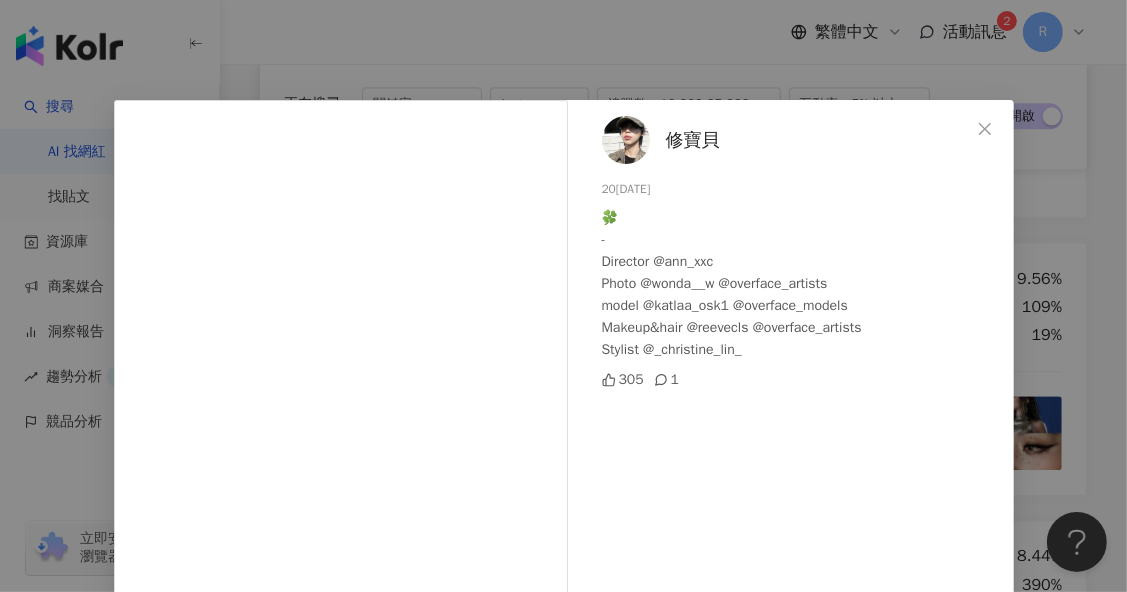 click on "修寶貝 2025/7/3 🍀
-
Director @ann_xxc
Photo @wonda__w @overface_artists
model @katlaa_osk1 @overface_models
Makeup&hair  @reevecls @overface_artists
Stylist @_christine_lin_ 305 1 查看原始貼文" at bounding box center [563, 296] 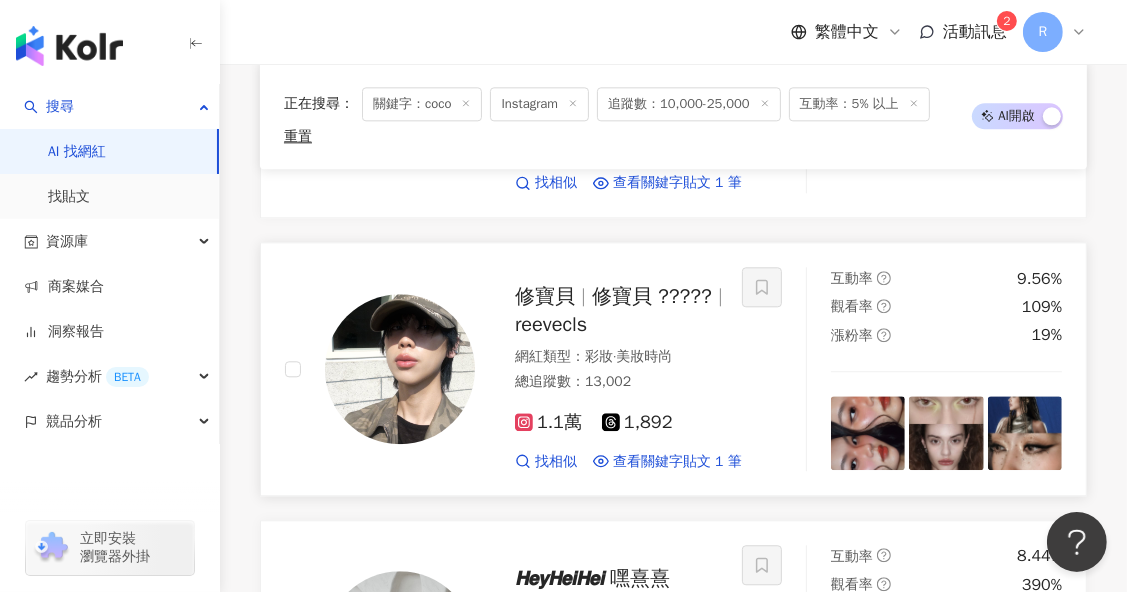 click at bounding box center [1025, 433] 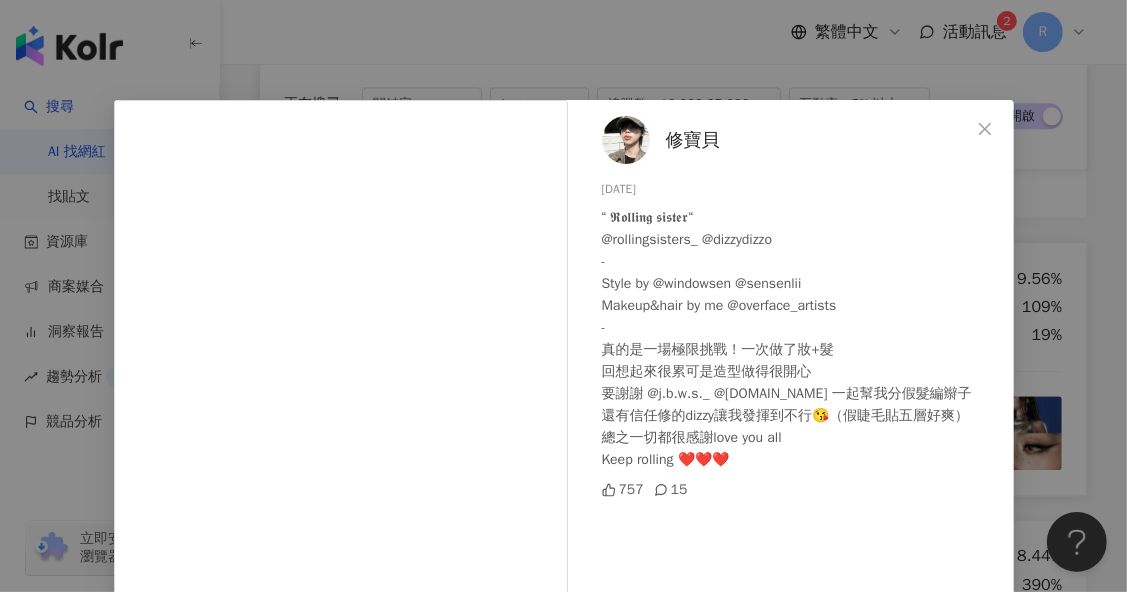 drag, startPoint x: 1026, startPoint y: 290, endPoint x: 1011, endPoint y: 287, distance: 15.297058 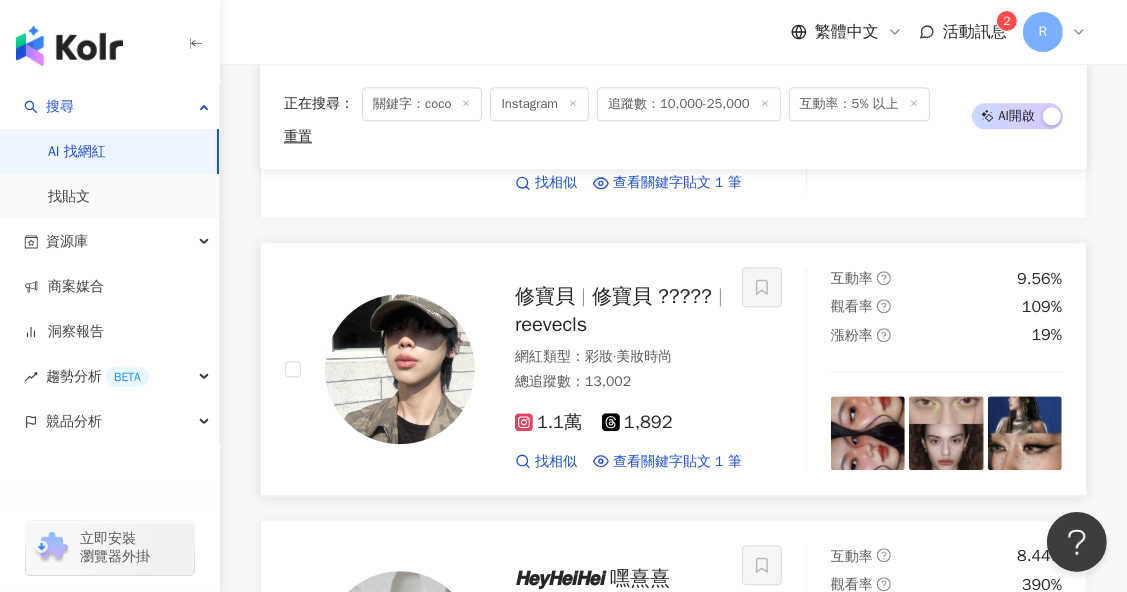 click at bounding box center [400, 369] 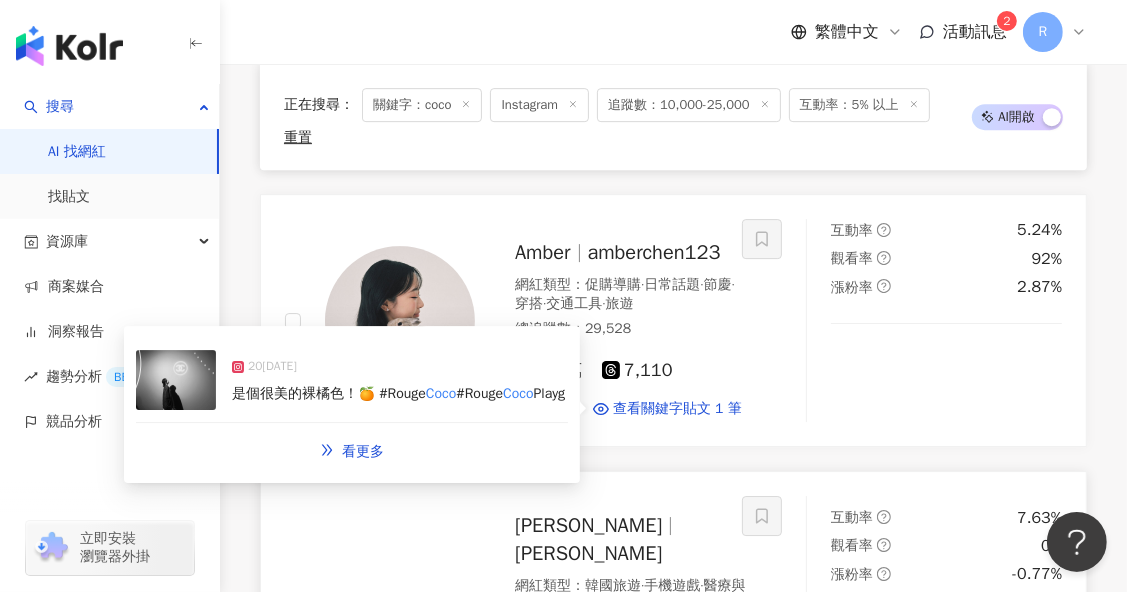 scroll, scrollTop: 4926, scrollLeft: 0, axis: vertical 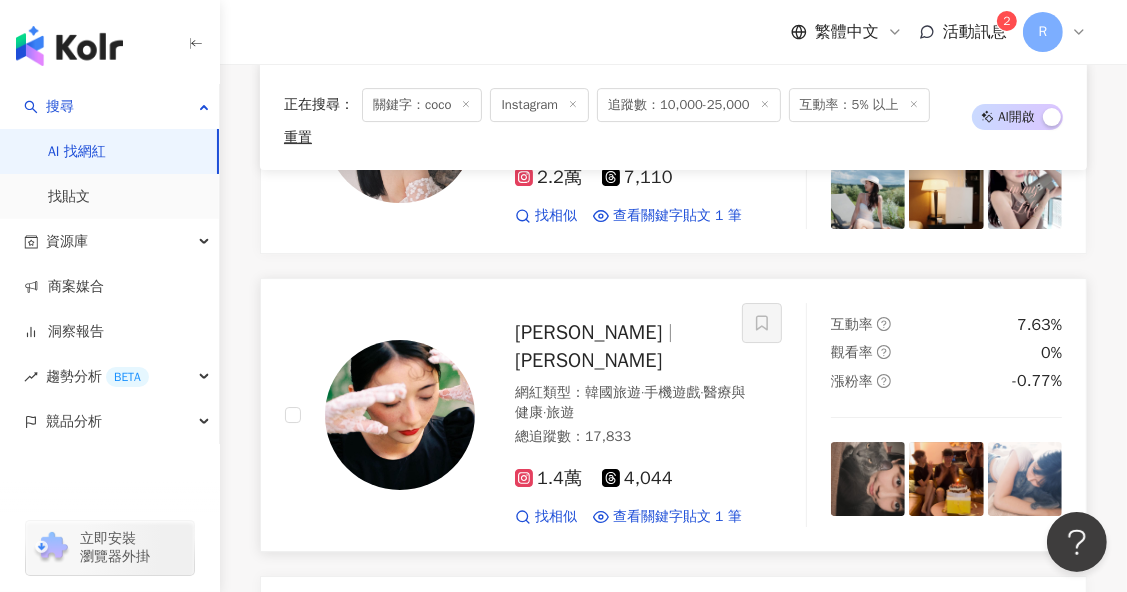 click at bounding box center (946, 479) 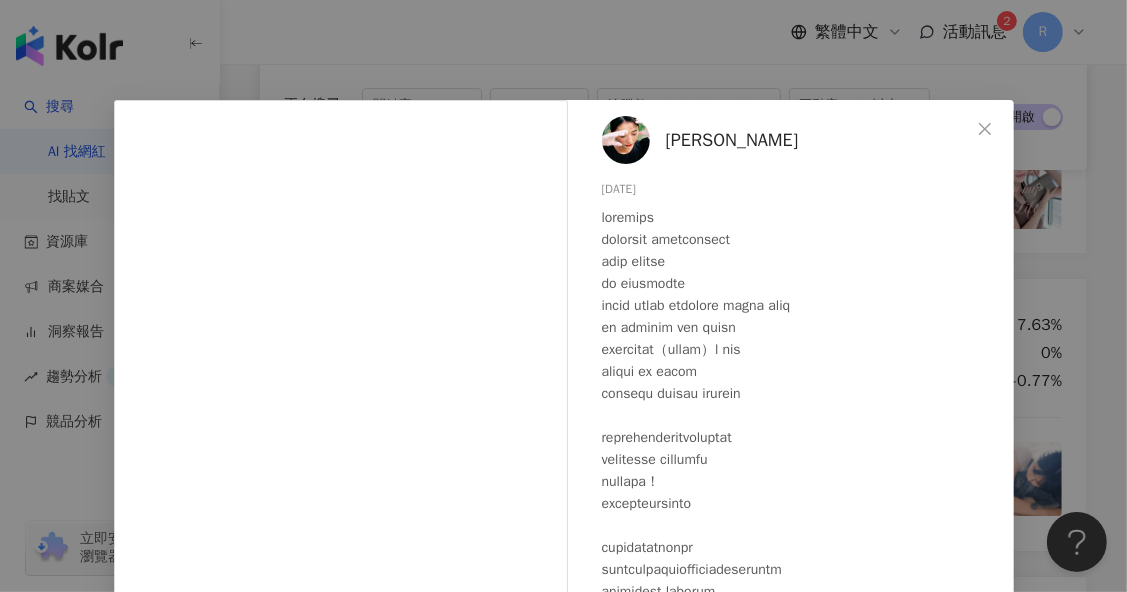 click on "陳凱莉 2025/5/14 1,698 12 查看原始貼文" at bounding box center (563, 296) 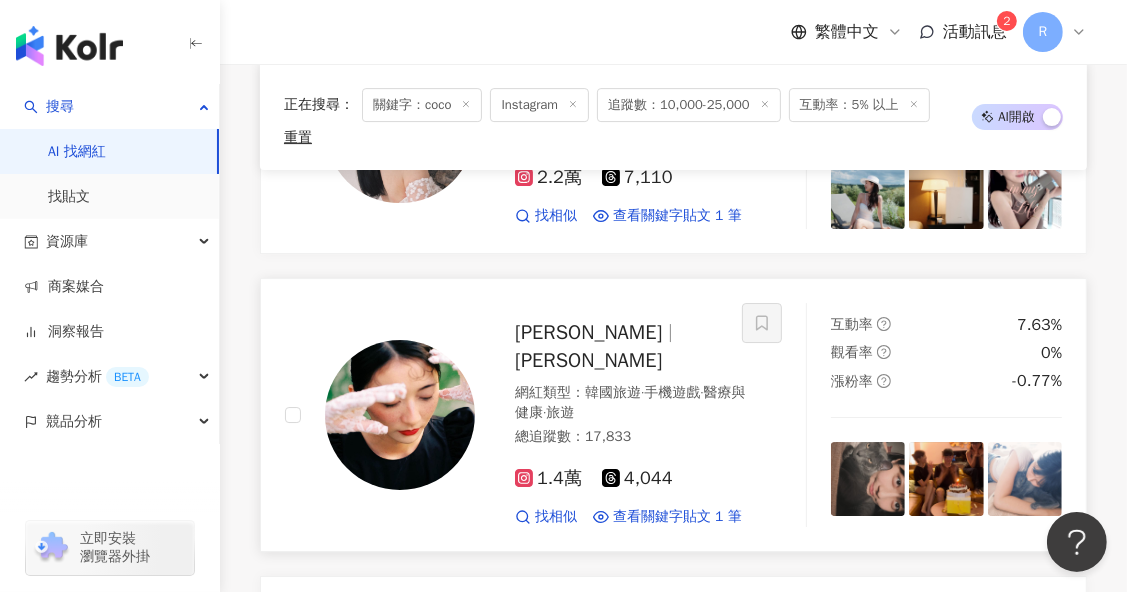 click at bounding box center (868, 479) 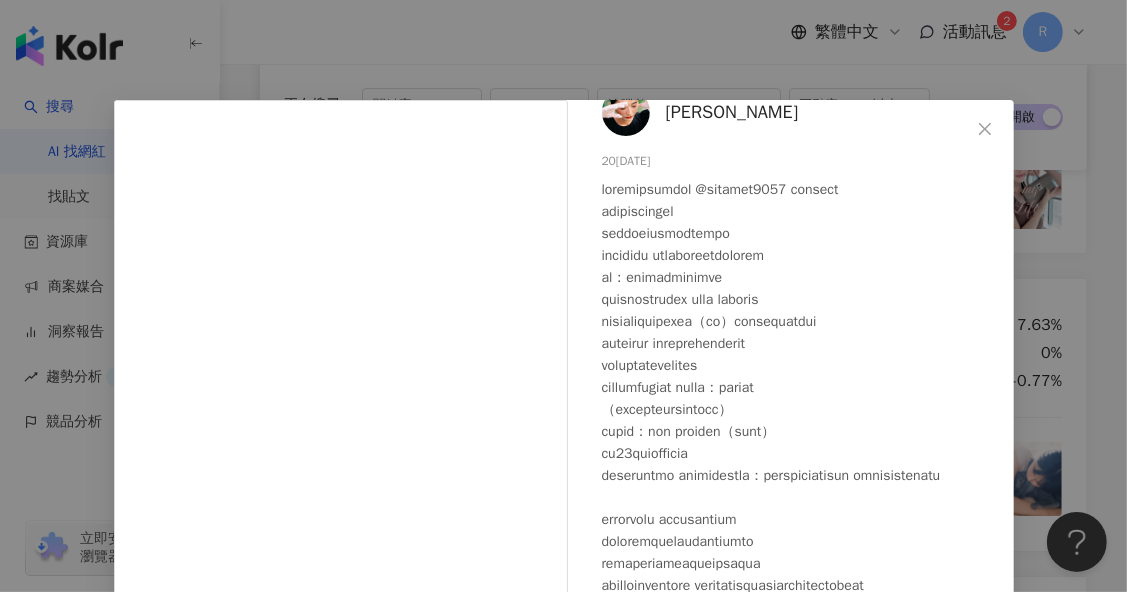 scroll, scrollTop: 102, scrollLeft: 0, axis: vertical 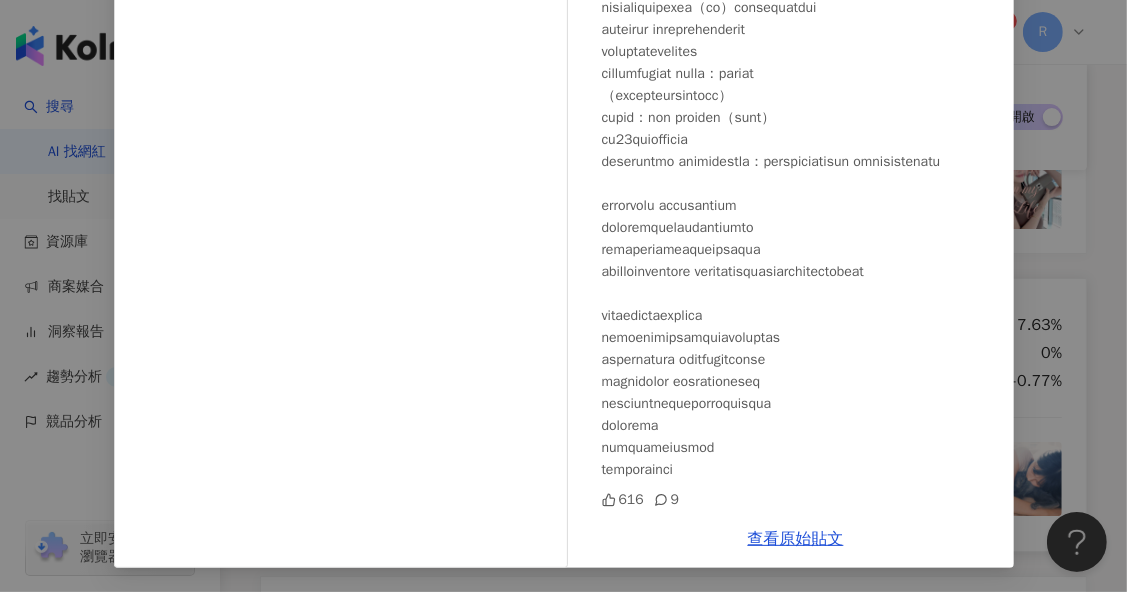 click on "陳凱莉 2025/5/25 616 9 查看原始貼文" at bounding box center (563, 296) 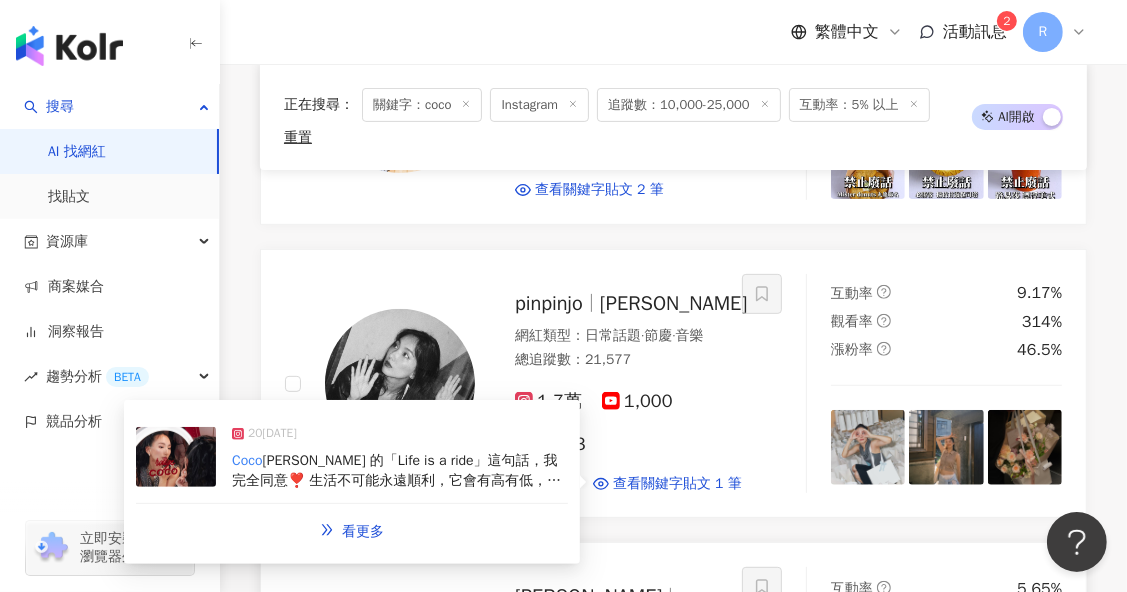 scroll, scrollTop: 6255, scrollLeft: 0, axis: vertical 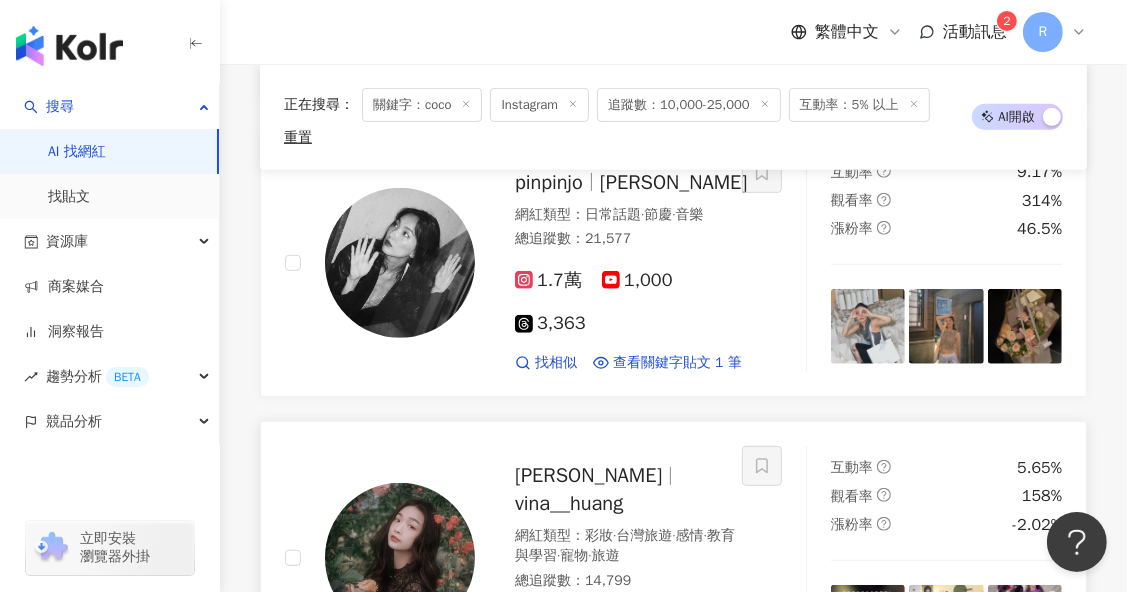 click at bounding box center [868, 622] 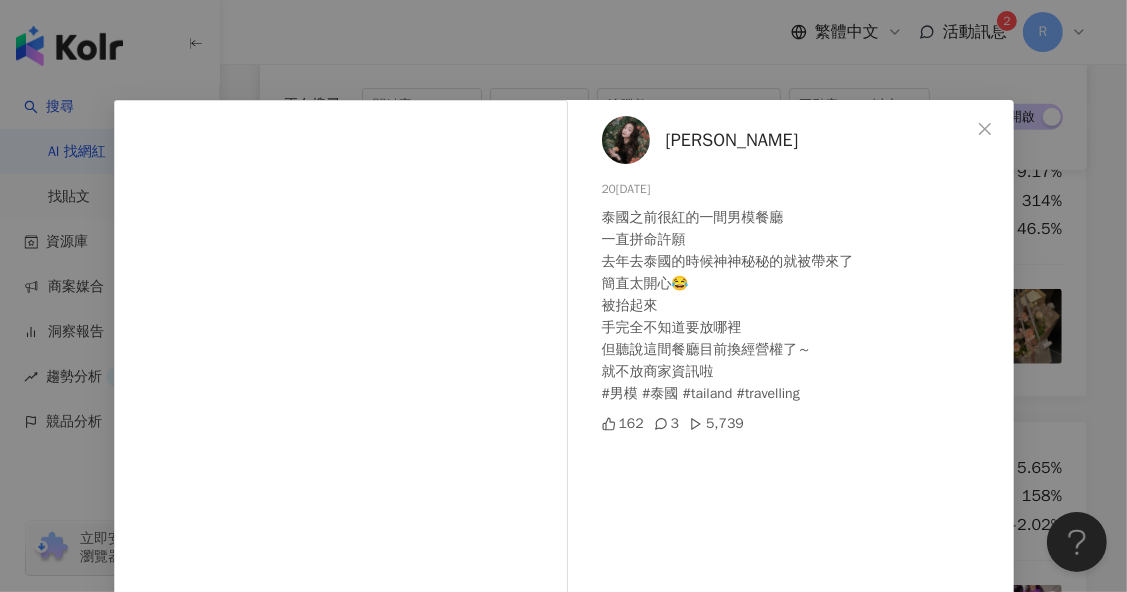 click on "柏蓉 2025/7/3 泰國之前很紅的一間男模餐廳
一直拼命許願
去年去泰國的時候神神秘秘的就被帶來了
簡直太開心😂
被抬起來
手完全不知道要放哪裡
但聽說這間餐廳目前換經營權了～
就不放商家資訊啦
#男模 #泰國 #tailand #travelling 162 3 5,739 查看原始貼文" at bounding box center [563, 296] 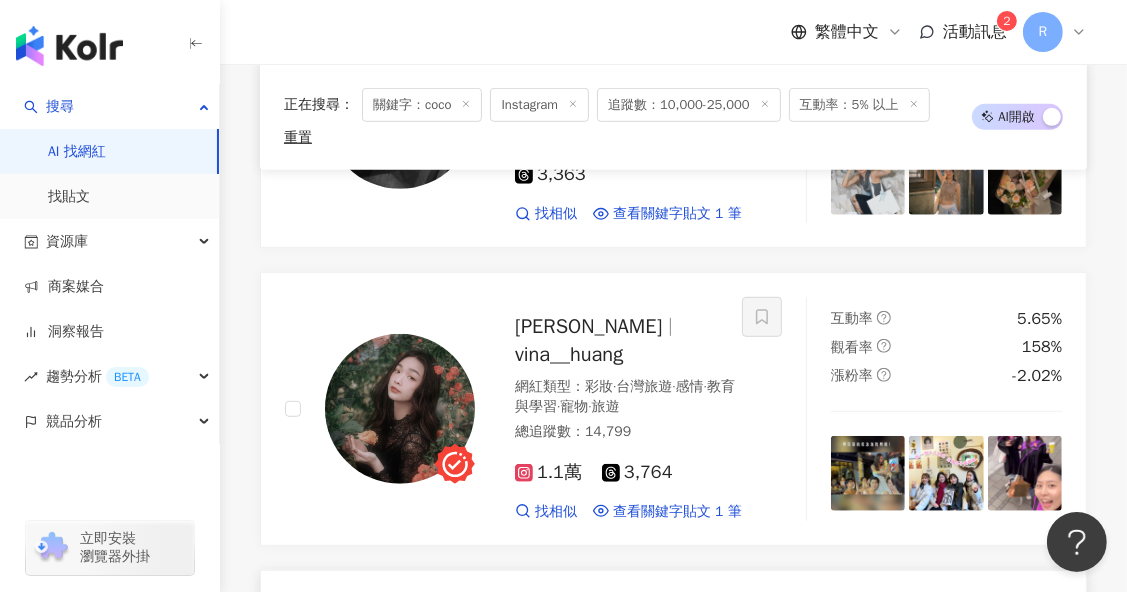 scroll, scrollTop: 6405, scrollLeft: 0, axis: vertical 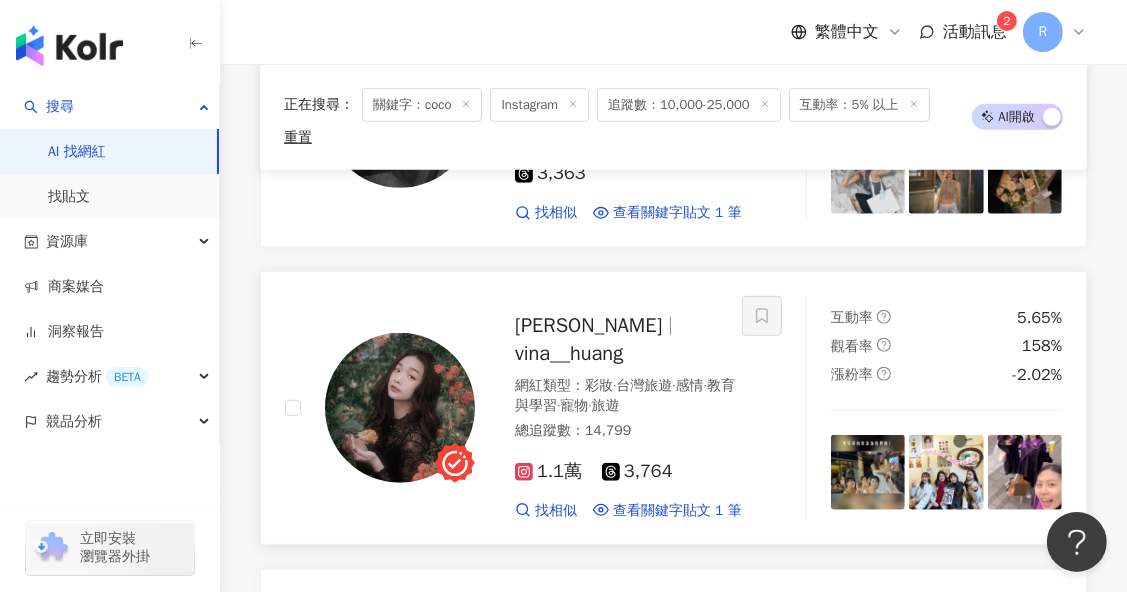 click at bounding box center (946, 472) 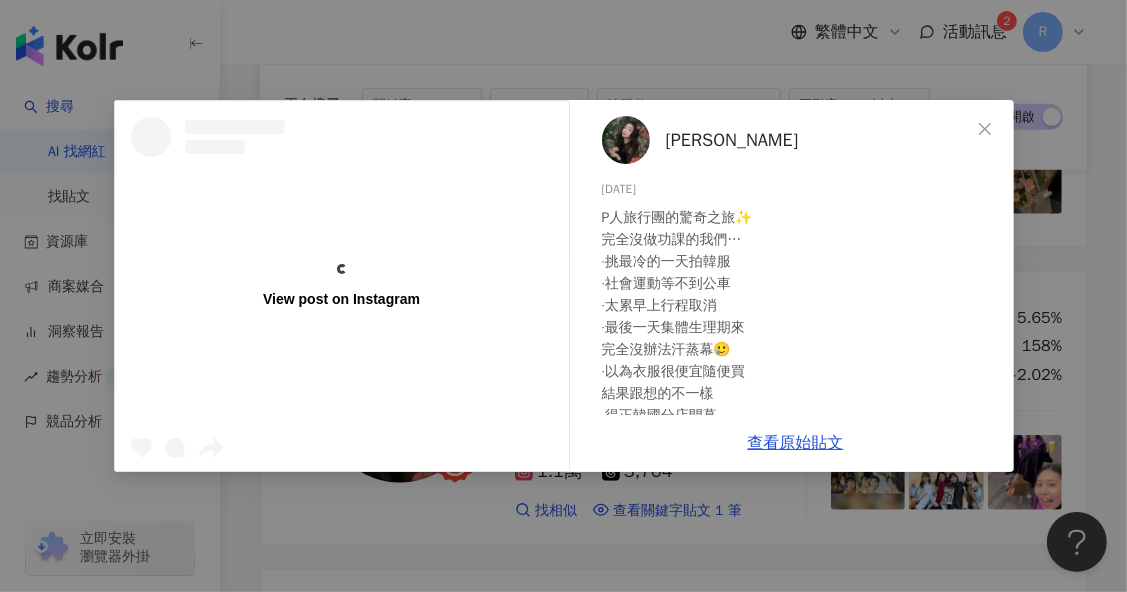 scroll, scrollTop: 0, scrollLeft: 0, axis: both 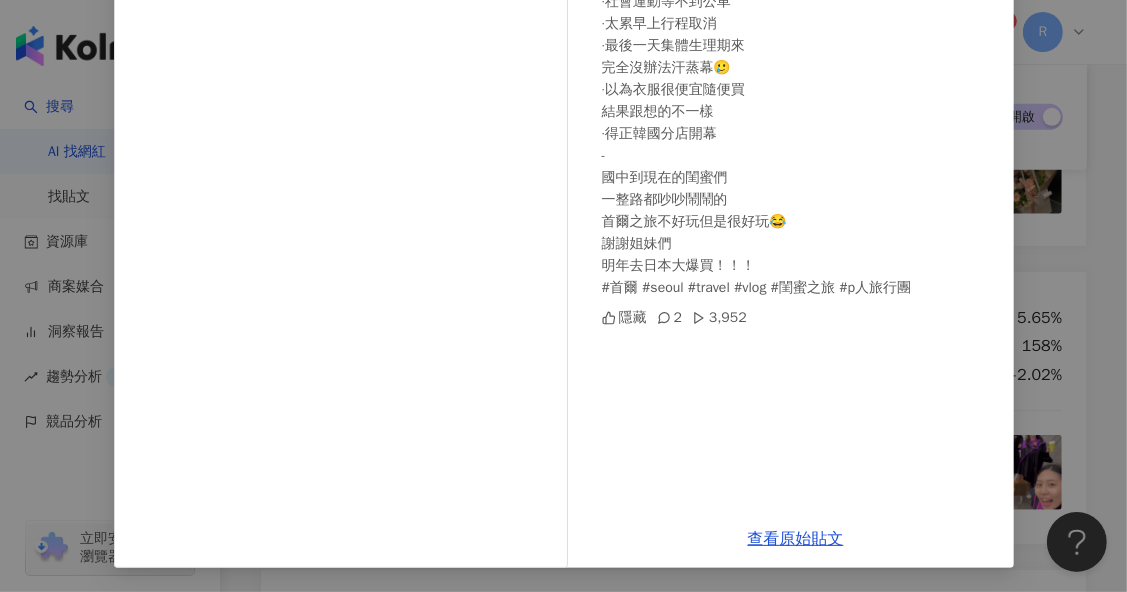click on "P人旅行團的驚奇之旅✨
完全沒做功課的我們…
·挑最冷的一天拍韓服
·社會運動等不到公車
·太累早上行程取消
·最後一天集體生理期來
完全沒辦法汗蒸幕🥲
·以為衣服很便宜隨便買
結果跟想的不一樣
·得正韓國分店開幕
-
國中到現在的閨蜜們
一整路都吵吵鬧鬧的
首爾之旅不好玩但是很好玩😂
謝謝姐妹們
明年去日本大爆買！！！
#首爾 #seoul #travel #vlog #閨蜜之旅 #p人旅行團" at bounding box center [800, 112] 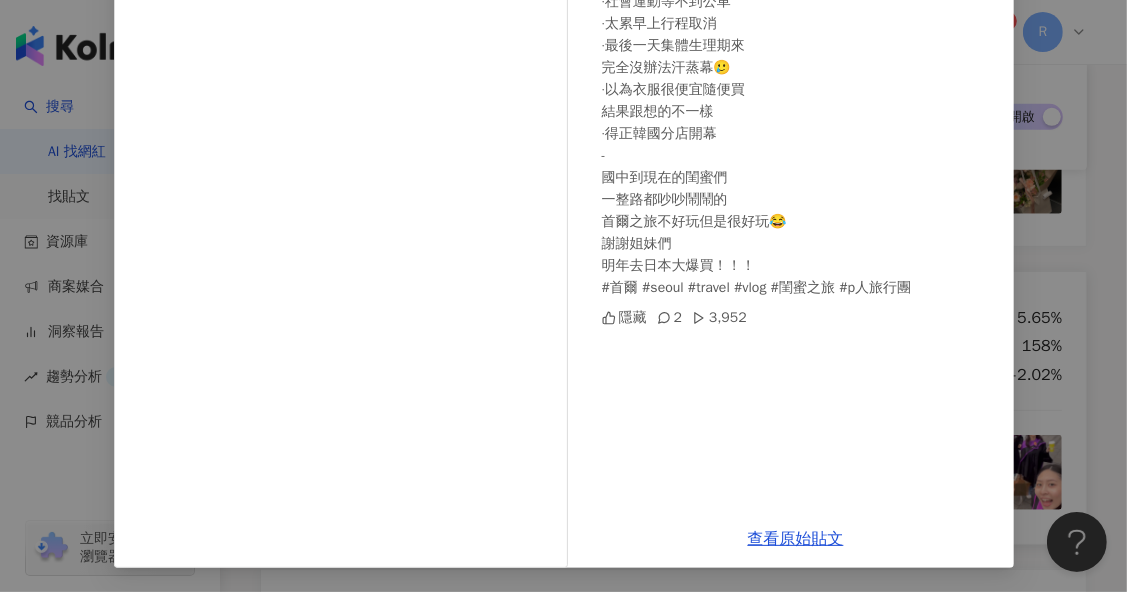 click on "柏蓉 2025/6/26 P人旅行團的驚奇之旅✨
完全沒做功課的我們…
·挑最冷的一天拍韓服
·社會運動等不到公車
·太累早上行程取消
·最後一天集體生理期來
完全沒辦法汗蒸幕🥲
·以為衣服很便宜隨便買
結果跟想的不一樣
·得正韓國分店開幕
-
國中到現在的閨蜜們
一整路都吵吵鬧鬧的
首爾之旅不好玩但是很好玩😂
謝謝姐妹們
明年去日本大爆買！！！
#首爾 #seoul #travel #vlog #閨蜜之旅 #p人旅行團 隱藏 2 3,952 查看原始貼文" at bounding box center (563, 296) 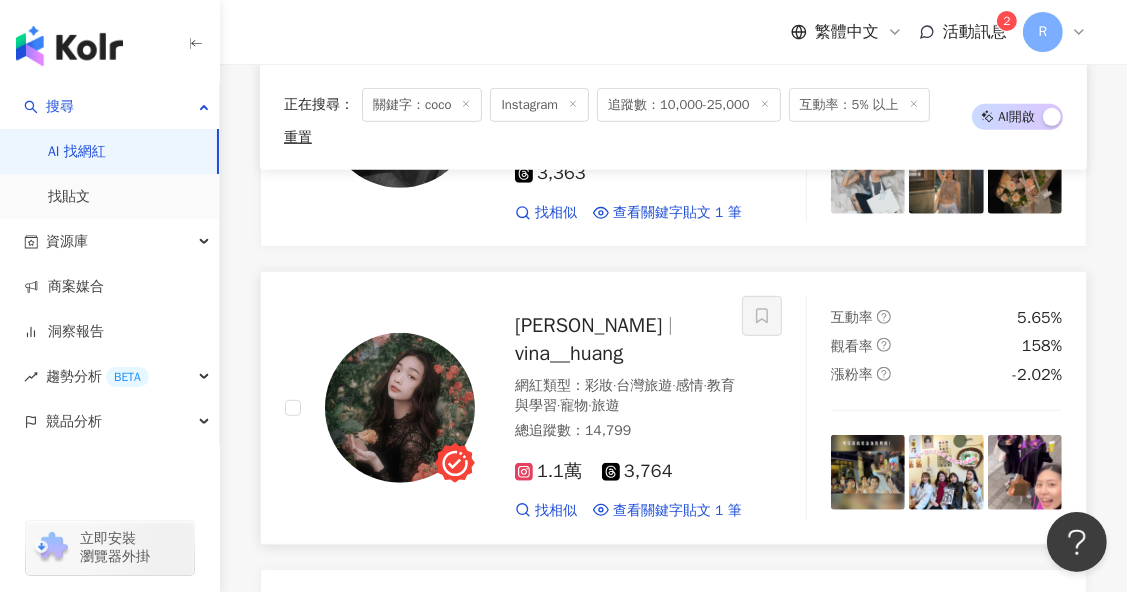 click at bounding box center (1025, 472) 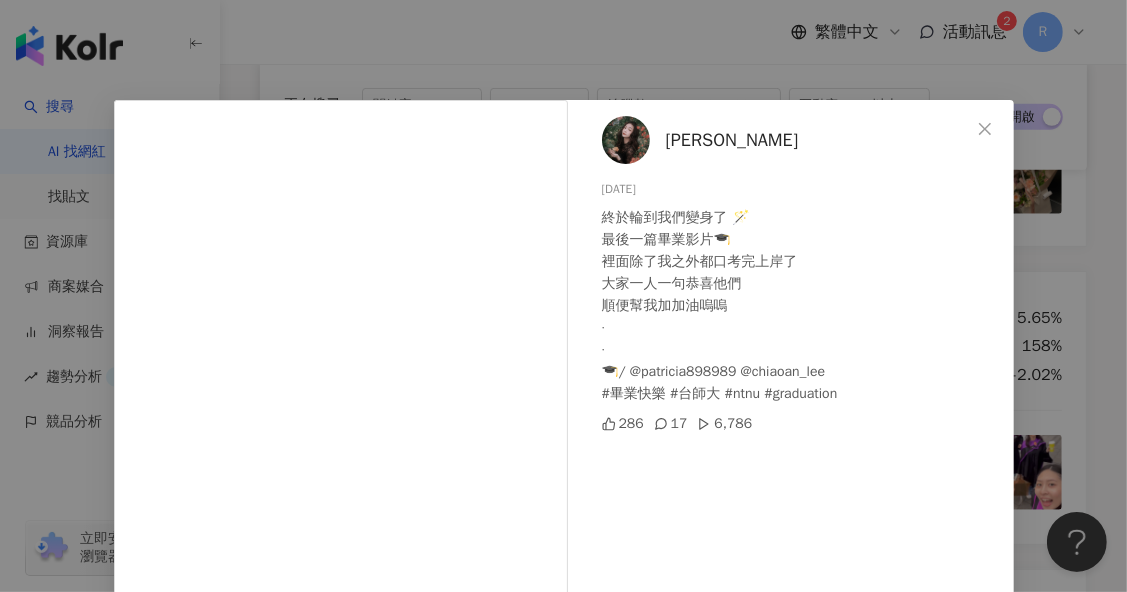 click on "柏蓉 2025/6/20 終於輪到我們變身了 🪄
最後一篇畢業影片🎓
裡面除了我之外都口考完上岸了
大家一人一句恭喜他們
順便幫我加加油嗚嗚
·
·
🎓/ @patricia898989 @chiaoan_lee
#畢業快樂 #台師大 #ntnu #graduation 286 17 6,786 查看原始貼文" at bounding box center (563, 296) 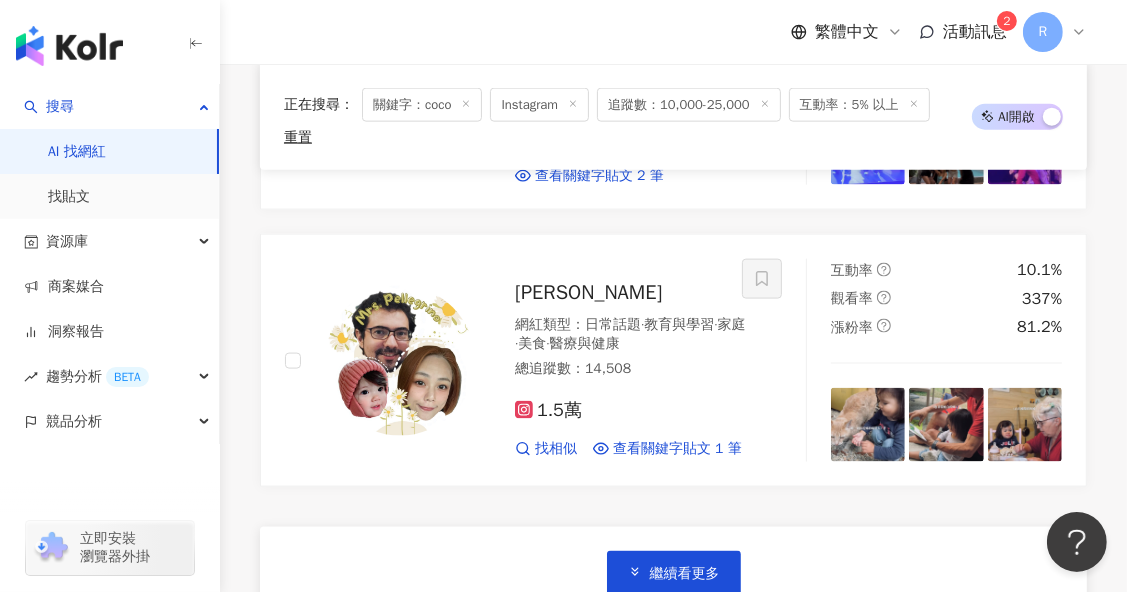 scroll, scrollTop: 7773, scrollLeft: 0, axis: vertical 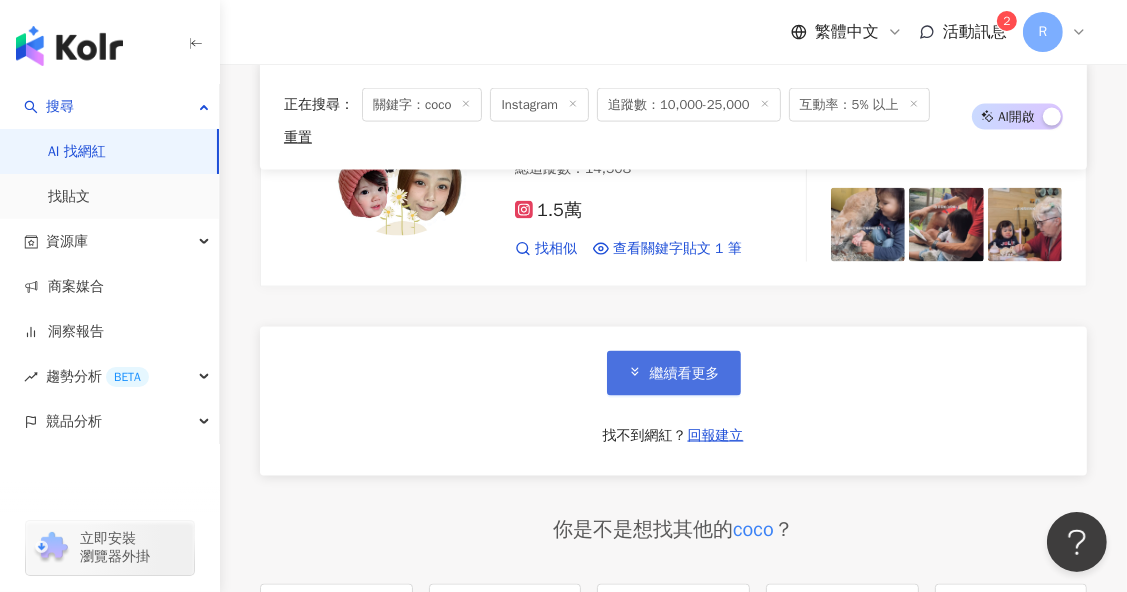 click on "繼續看更多" at bounding box center (674, 373) 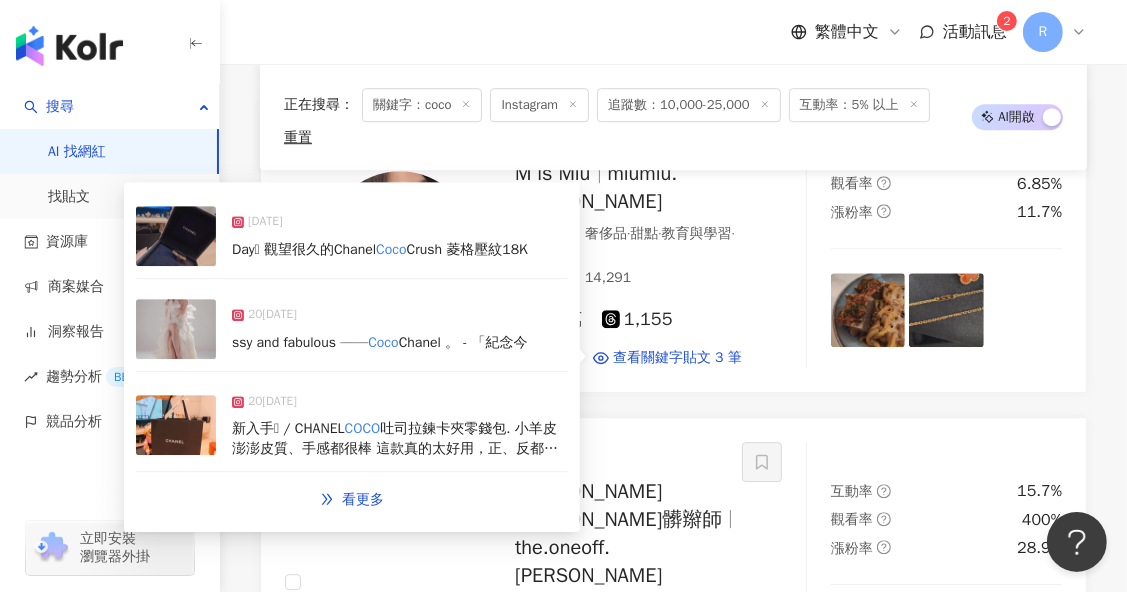 scroll, scrollTop: 10336, scrollLeft: 0, axis: vertical 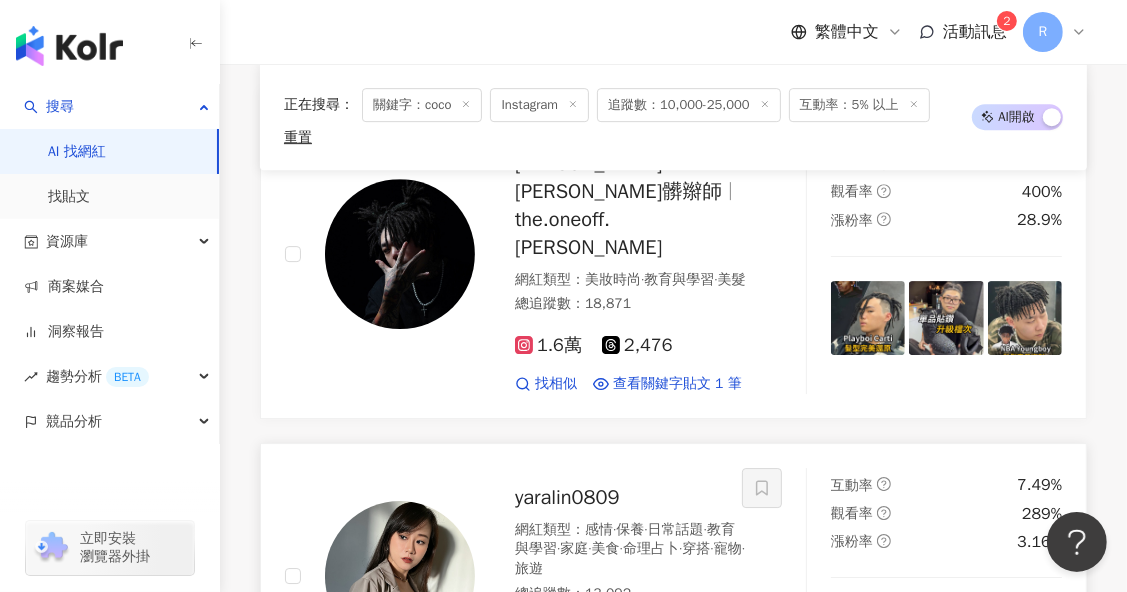 click at bounding box center [946, 639] 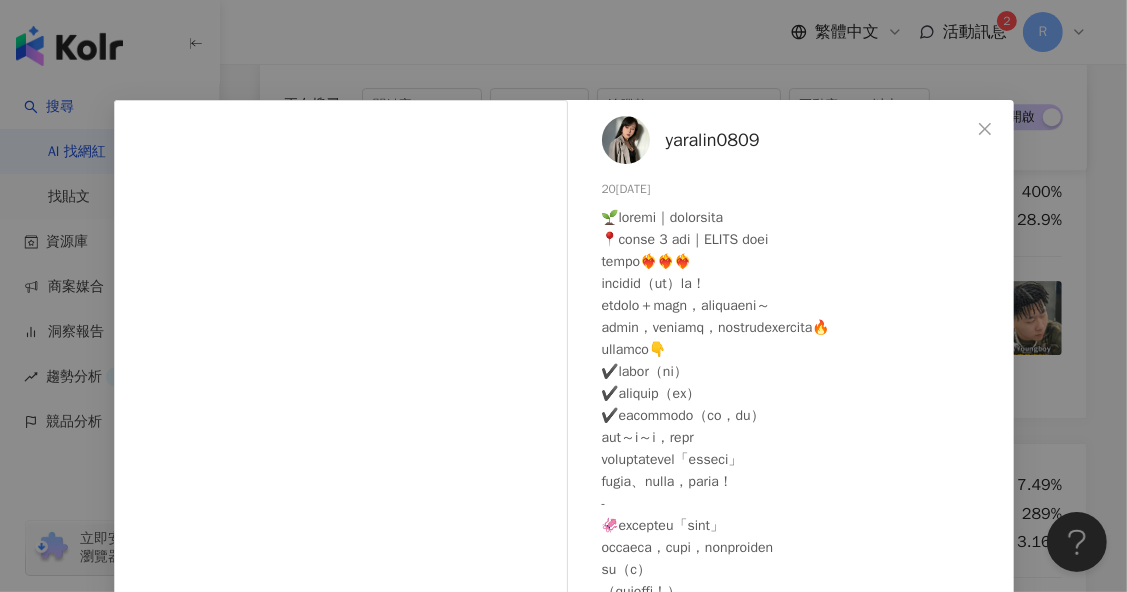 scroll, scrollTop: 190, scrollLeft: 0, axis: vertical 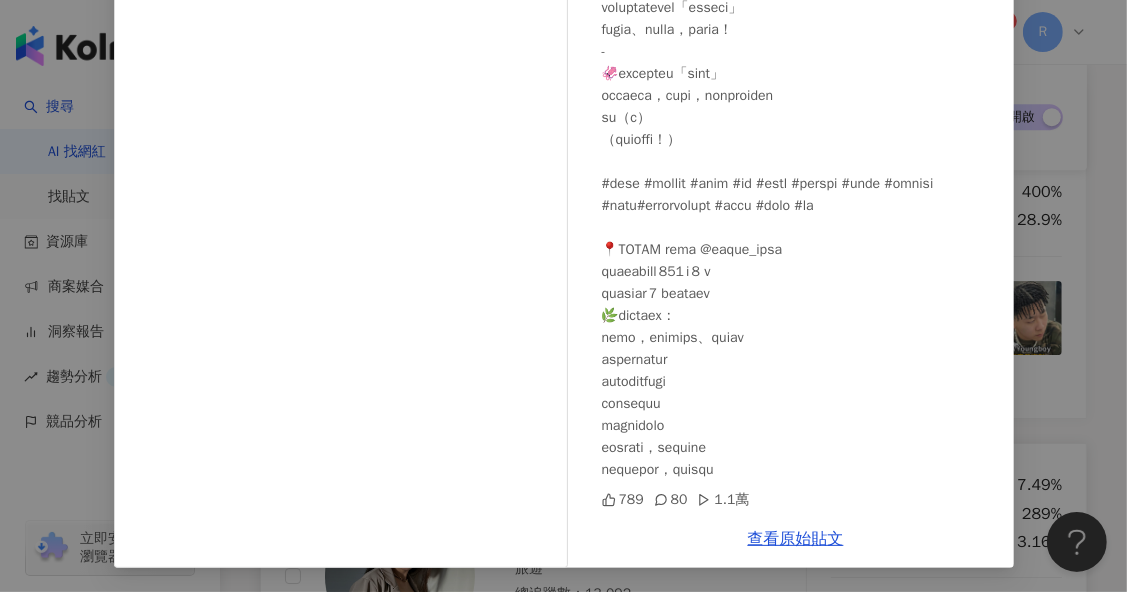 click on "yaralin0809 2025/7/17 789 80 1.1萬 查看原始貼文" at bounding box center [563, 296] 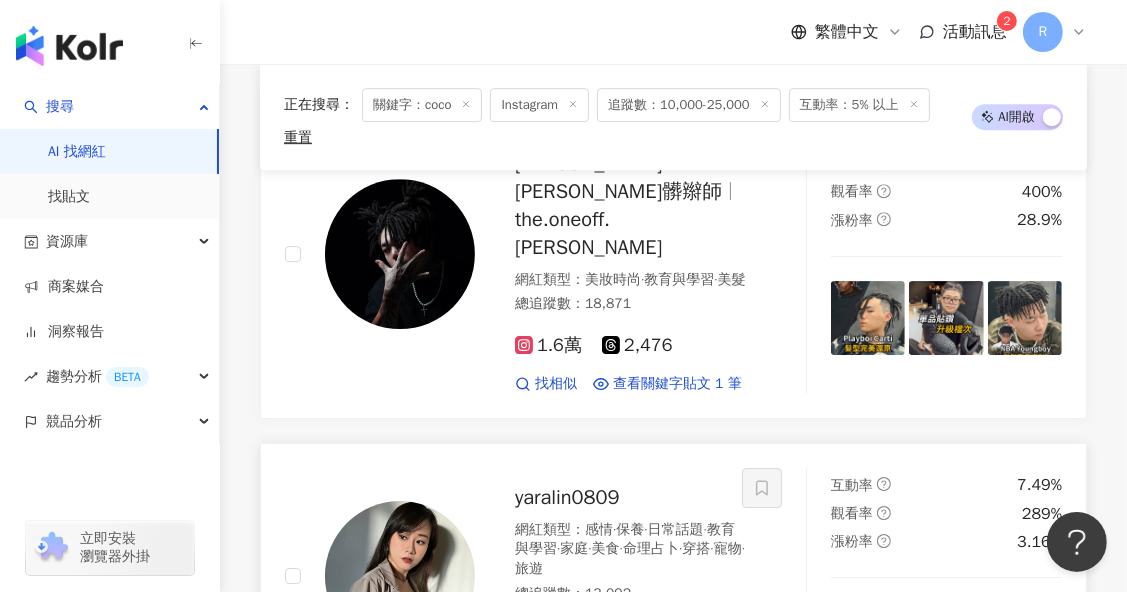 click at bounding box center (868, 639) 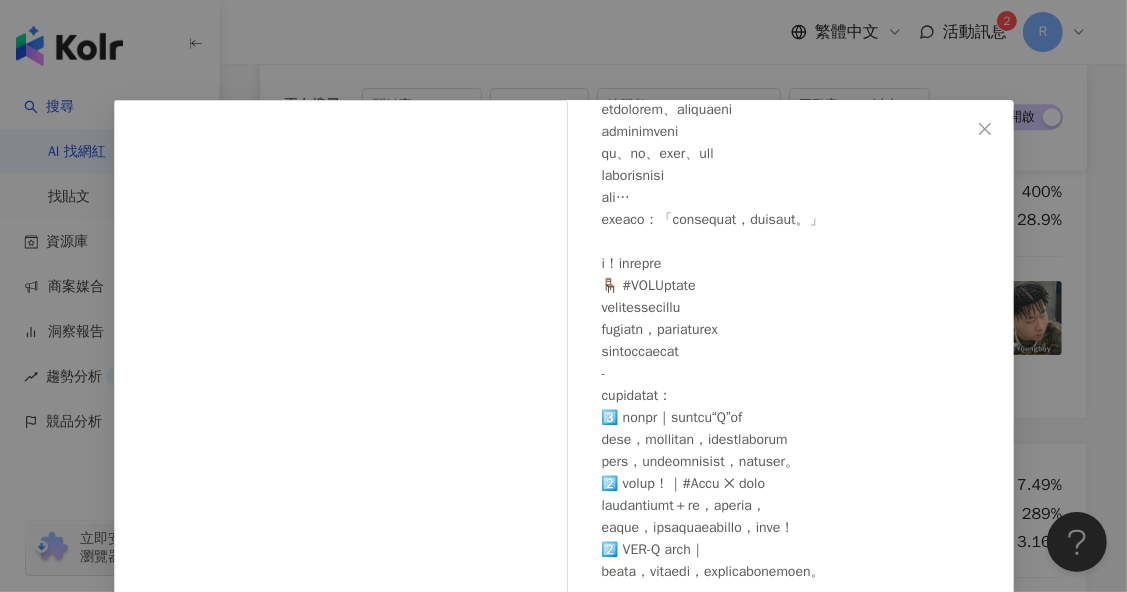 scroll, scrollTop: 498, scrollLeft: 0, axis: vertical 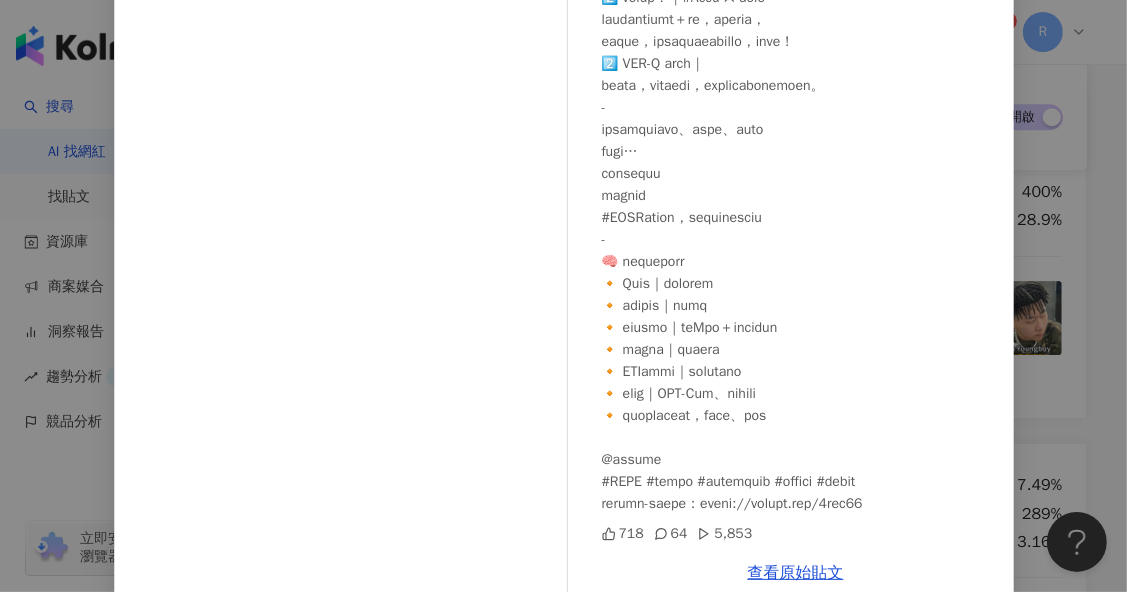 click on "yaralin0809 2025/7/18 718 64 5,853 查看原始貼文" at bounding box center [563, 296] 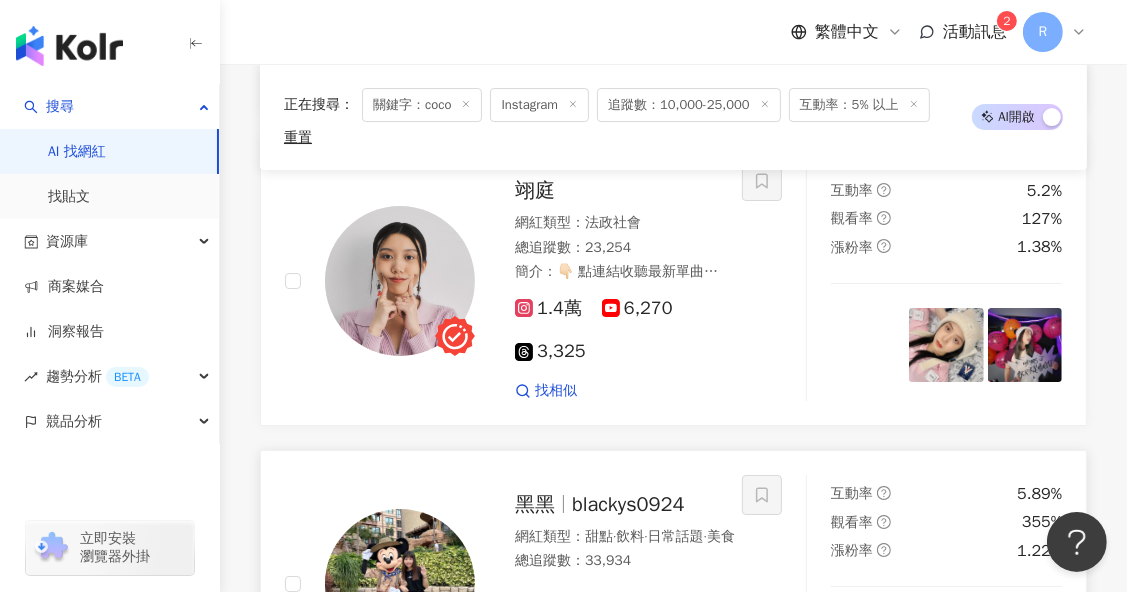 scroll, scrollTop: 11000, scrollLeft: 0, axis: vertical 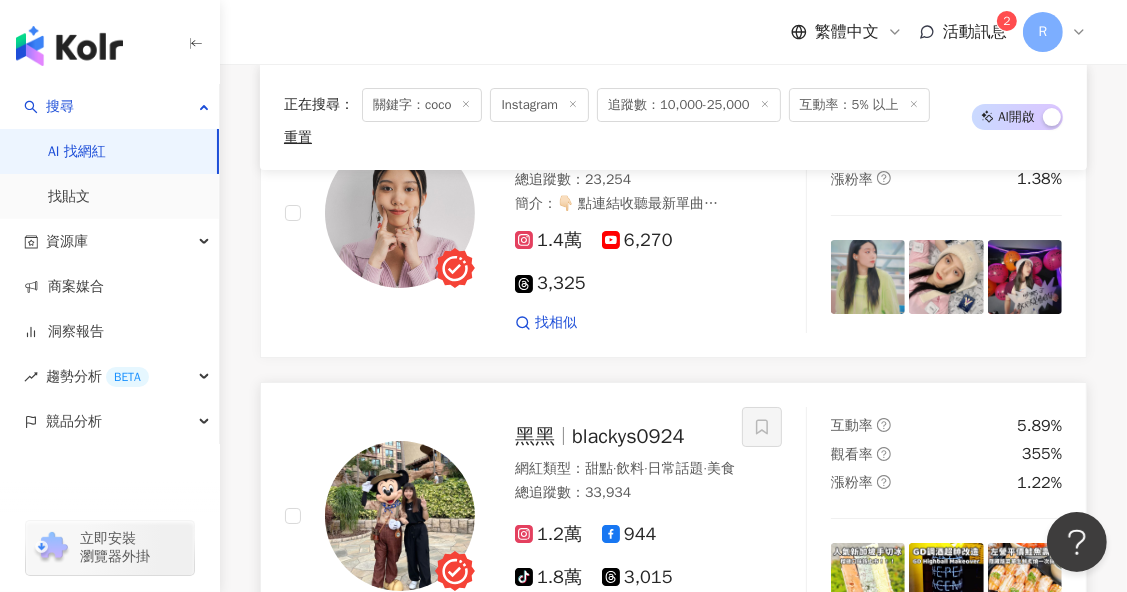 click at bounding box center (868, 580) 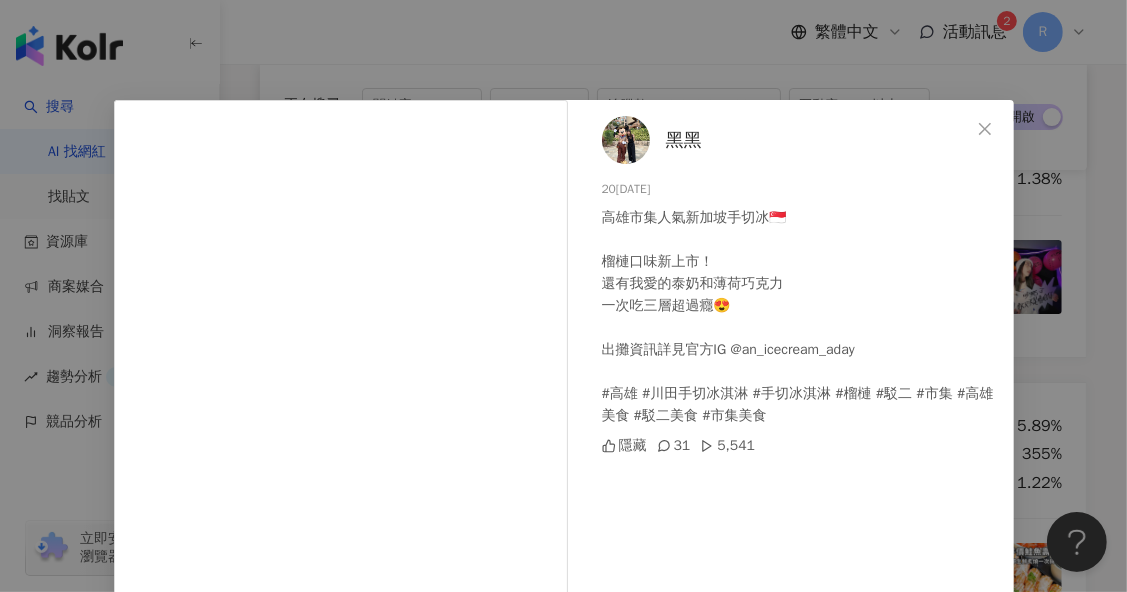 click on "黑黑 2025/7/14 高雄市集人氣新加坡手切冰🇸🇬
榴槤口味新上市！
還有我愛的泰奶和薄荷巧克力
一次吃三層超過癮😍
出攤資訊詳見官方IG @an_icecream_aday
#高雄 #川田手切冰淇淋 #手切冰淇淋 #榴槤 #駁二 #市集 #高雄美食 #駁二美食 #市集美食 隱藏 31 5,541" at bounding box center (796, 458) 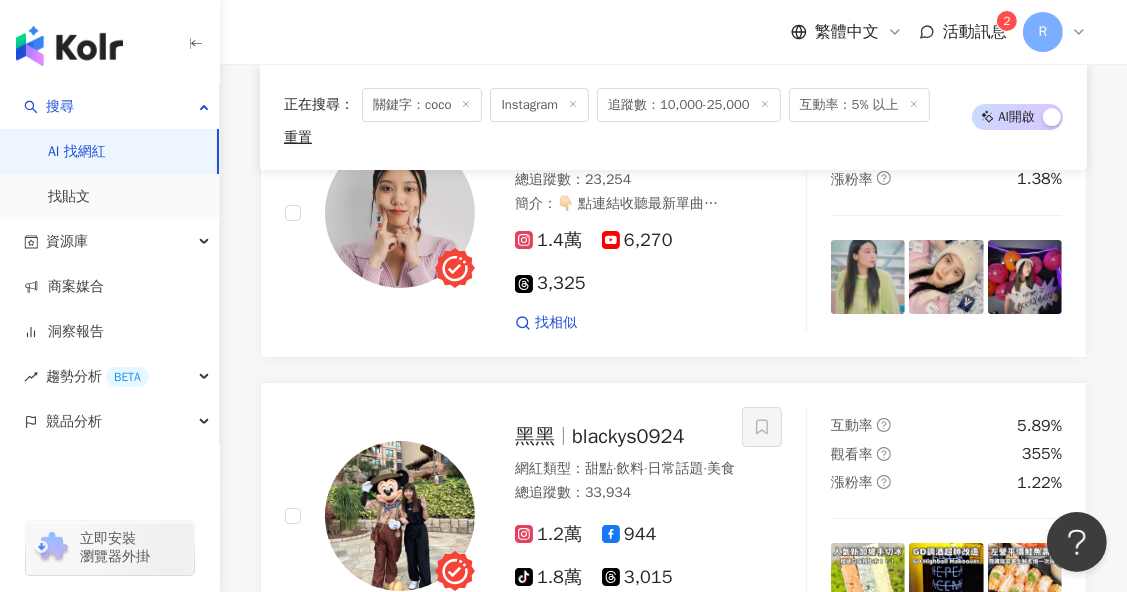 click on "繼續看更多" at bounding box center (685, 738) 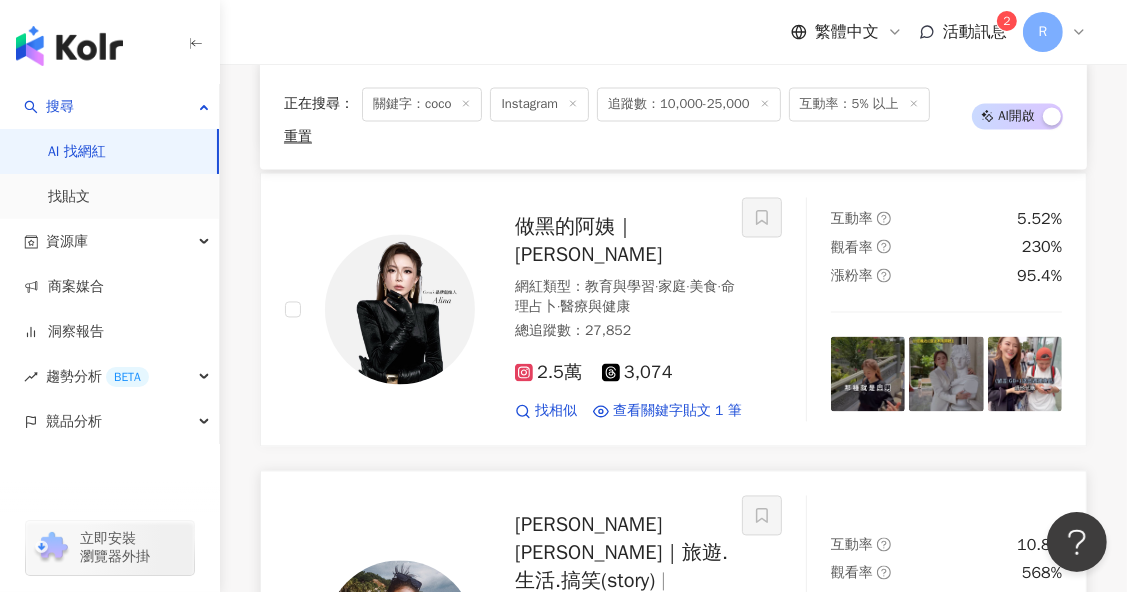 scroll, scrollTop: 14401, scrollLeft: 0, axis: vertical 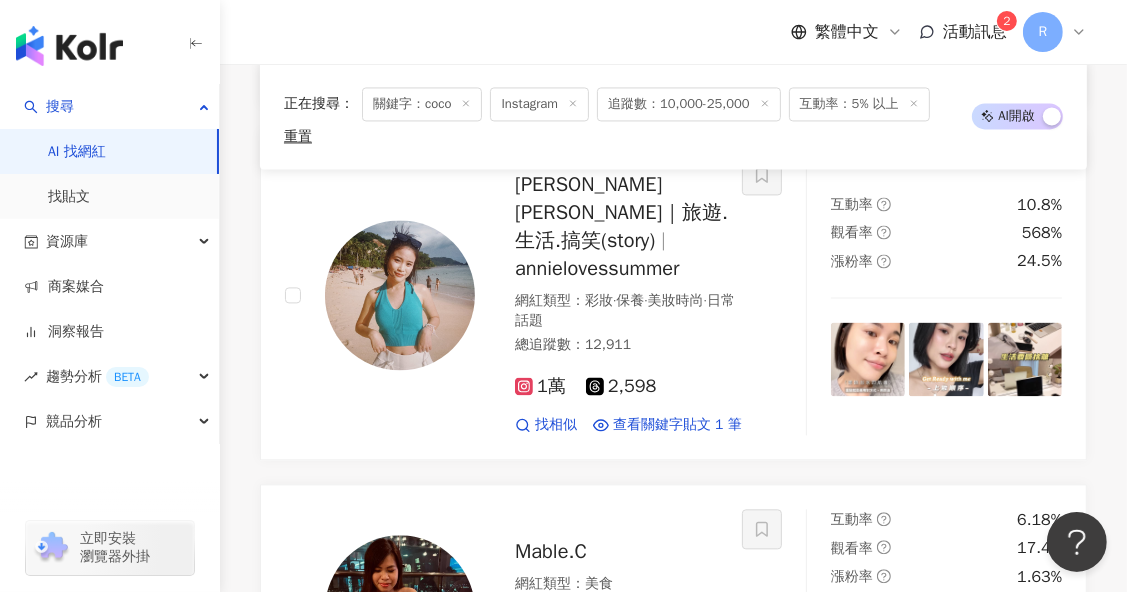click on "繼續看更多" at bounding box center [685, 823] 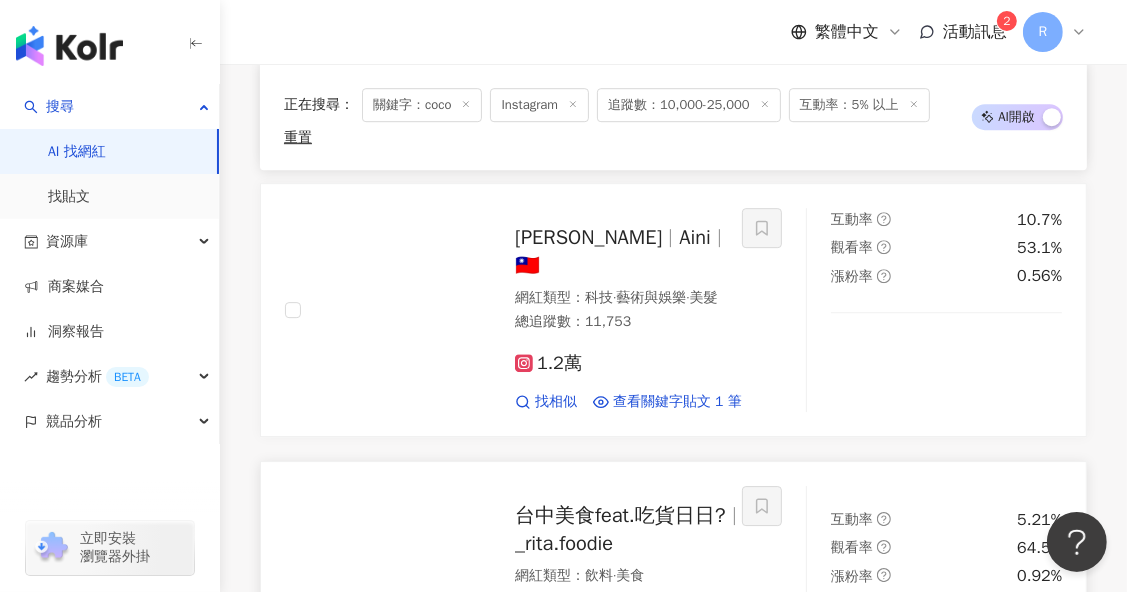 scroll, scrollTop: 15752, scrollLeft: 0, axis: vertical 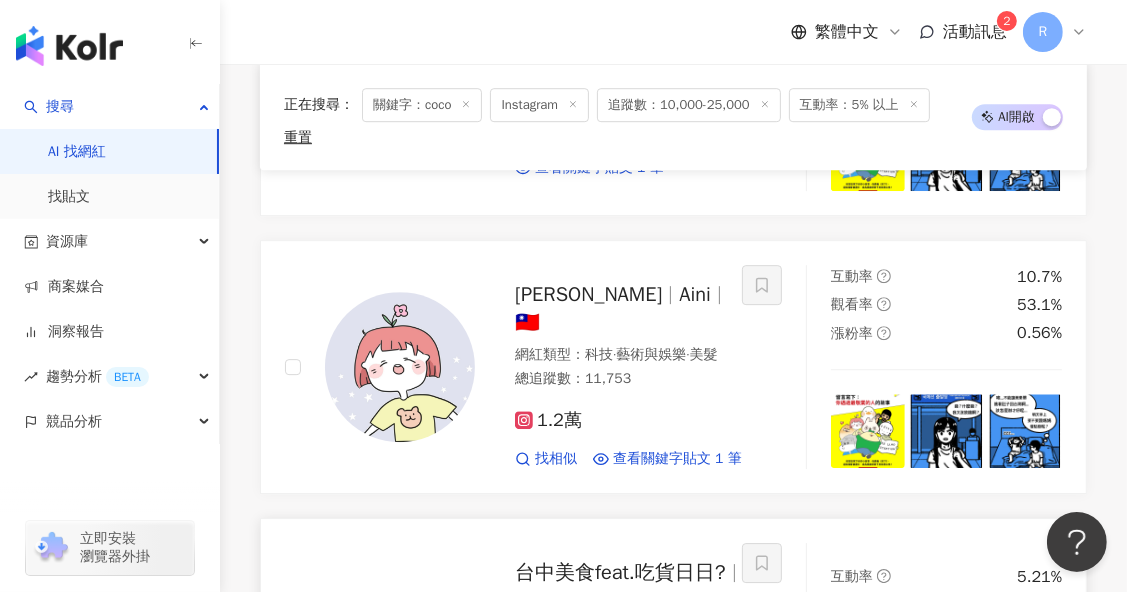 click at bounding box center [946, 731] 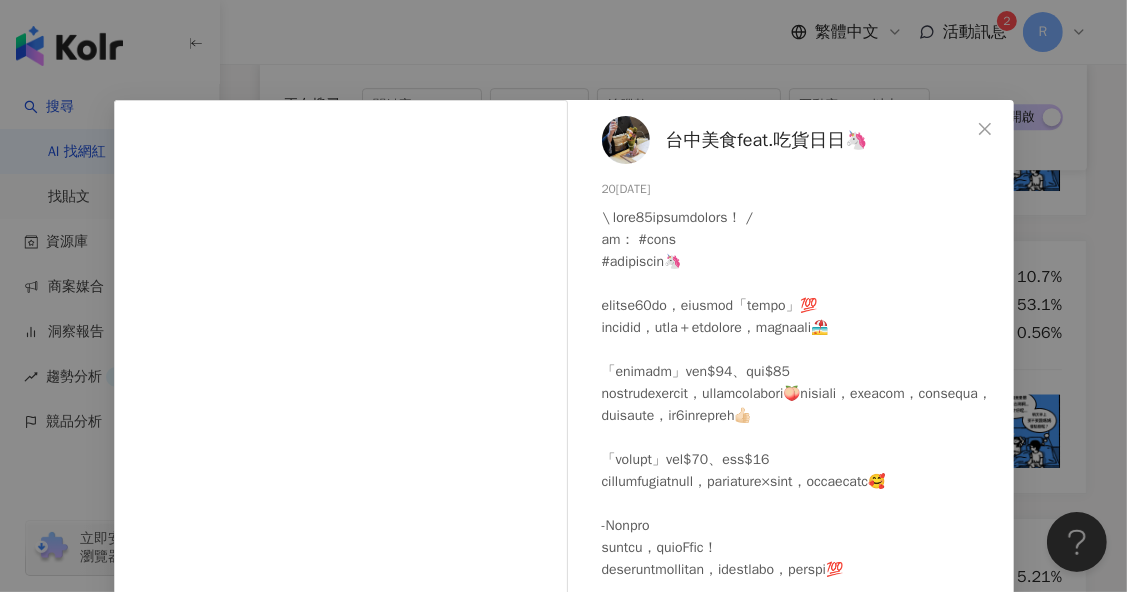 click on "台中美食feat.吃貨日日🦄 2025/7/17 561 28 6,549 查看原始貼文" at bounding box center (563, 296) 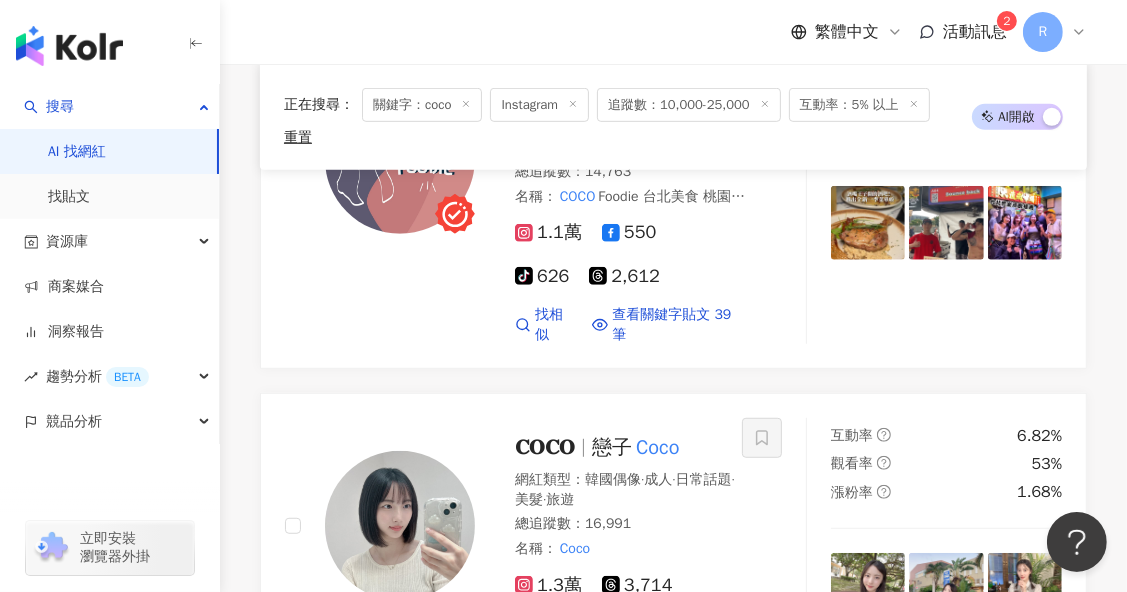 scroll, scrollTop: 0, scrollLeft: 0, axis: both 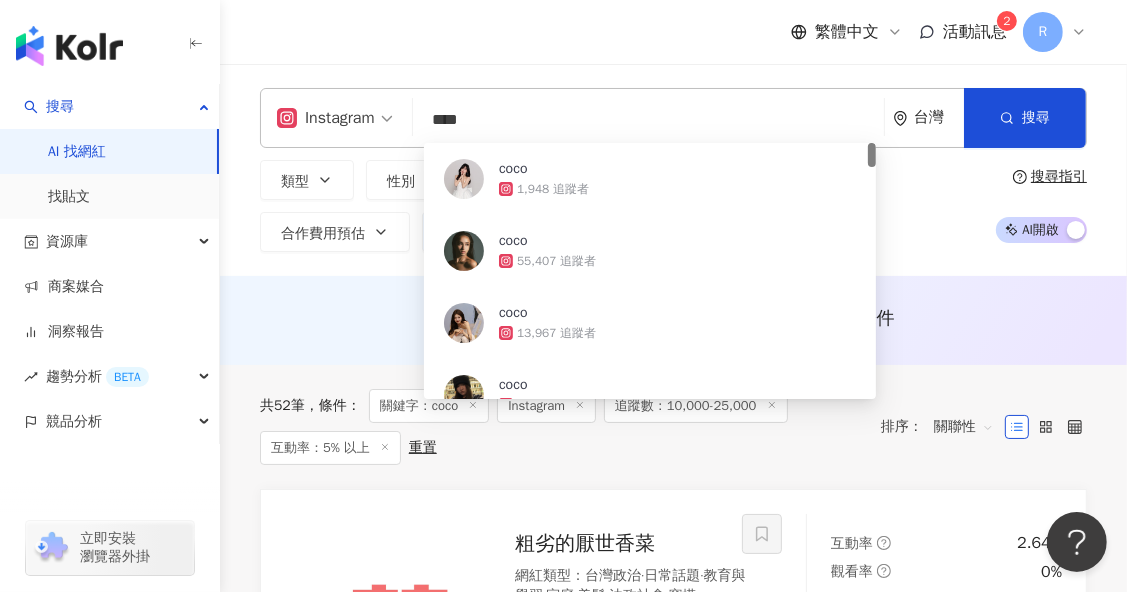 drag, startPoint x: 544, startPoint y: 119, endPoint x: 285, endPoint y: 116, distance: 259.01736 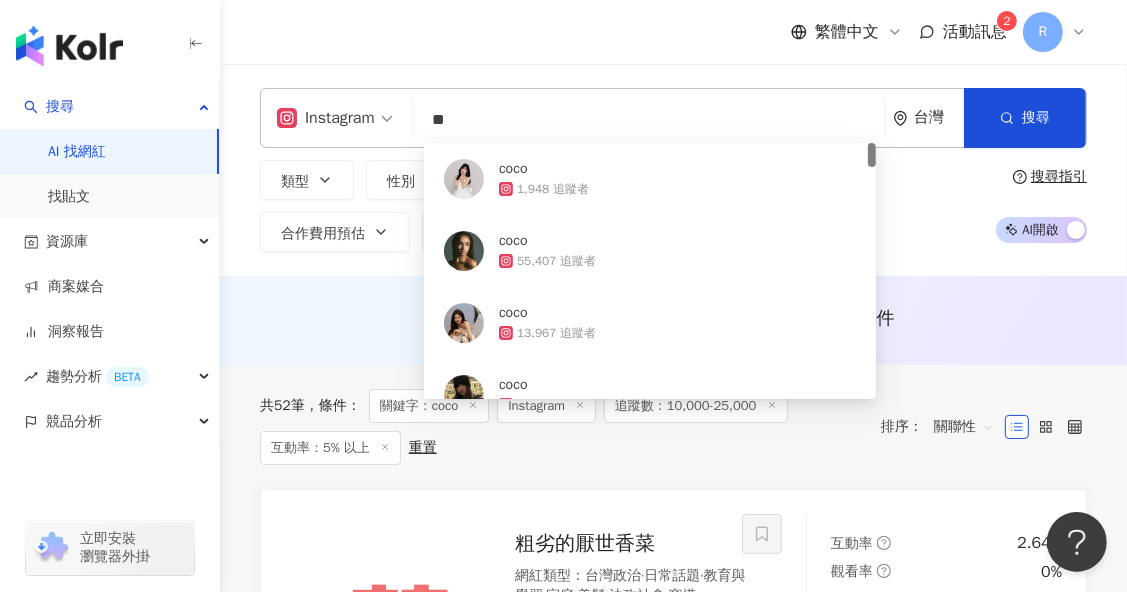 type on "*" 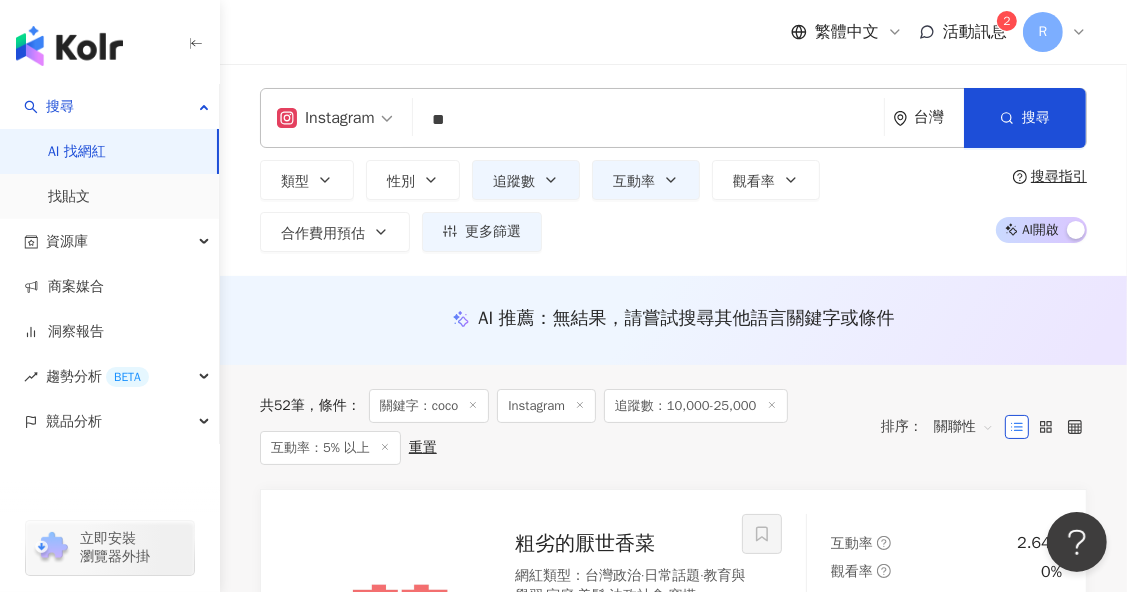 type on "**" 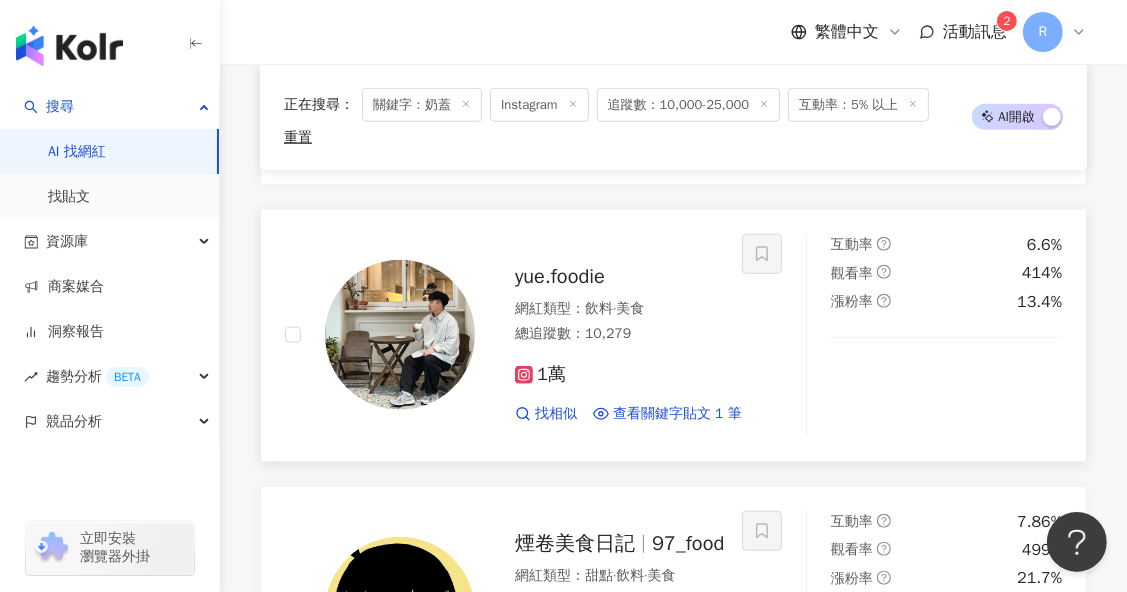 scroll, scrollTop: 1214, scrollLeft: 0, axis: vertical 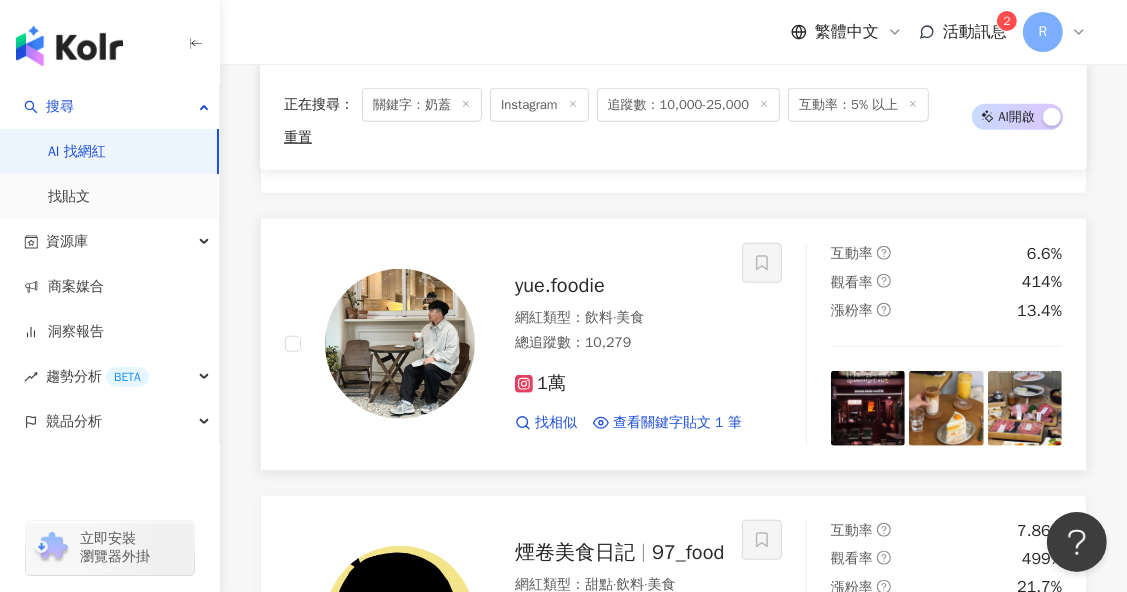 click at bounding box center (400, 344) 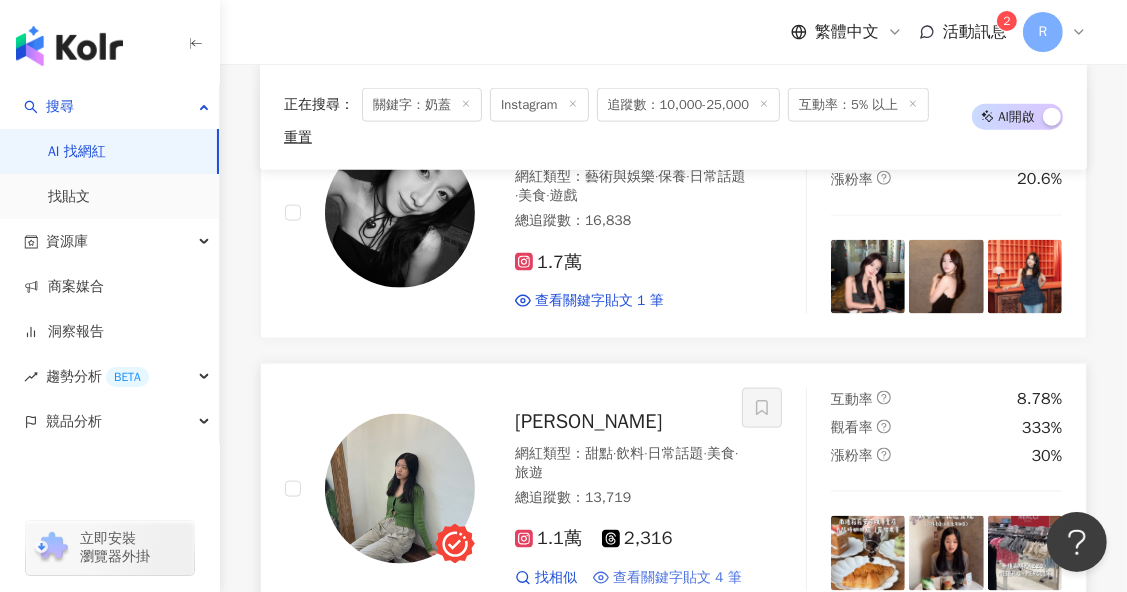 scroll, scrollTop: 1902, scrollLeft: 0, axis: vertical 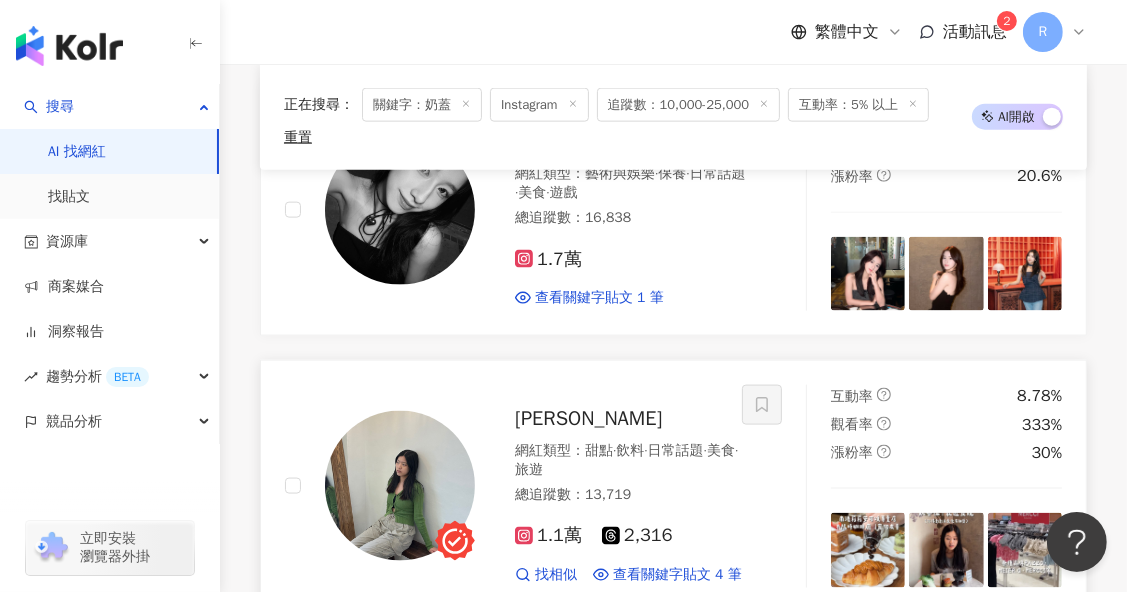 click at bounding box center (400, 486) 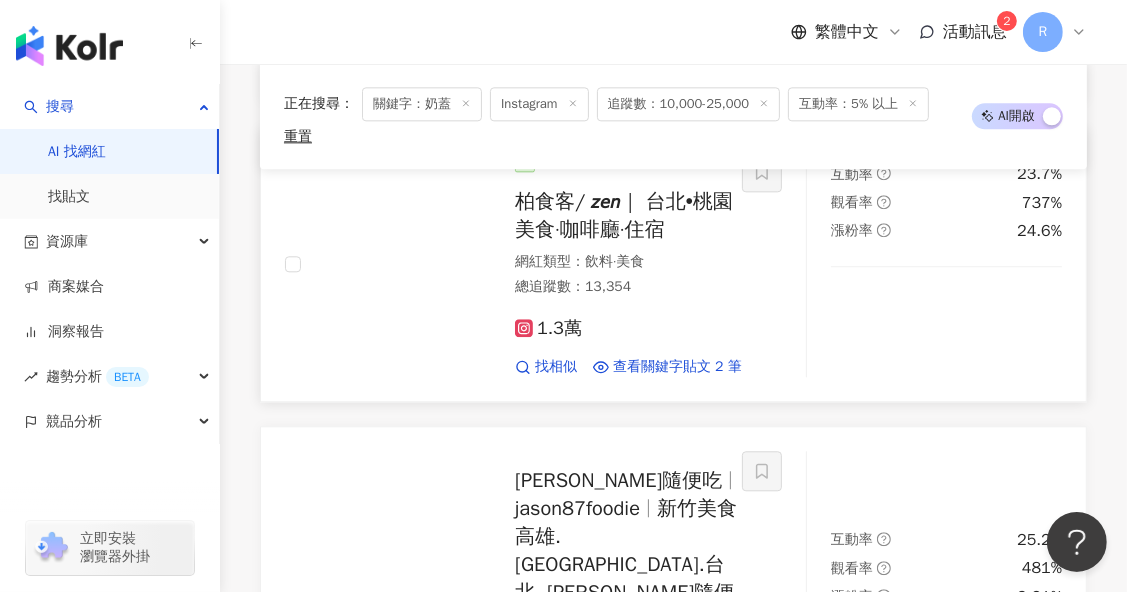scroll, scrollTop: 3558, scrollLeft: 0, axis: vertical 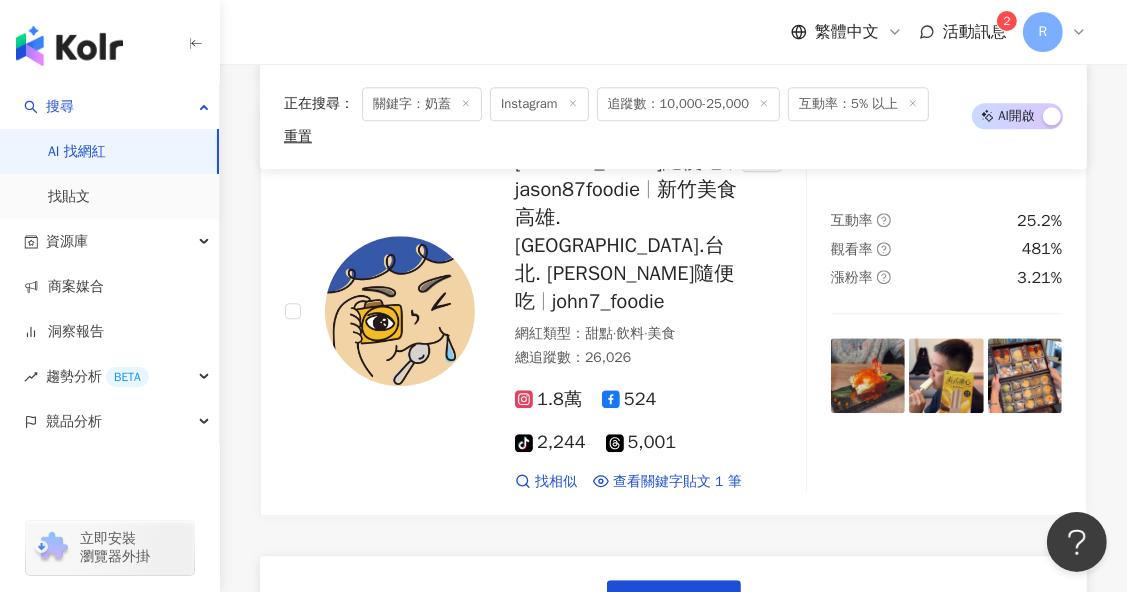 click on "繼續看更多 找不到網紅？ 回報建立" at bounding box center [673, 630] 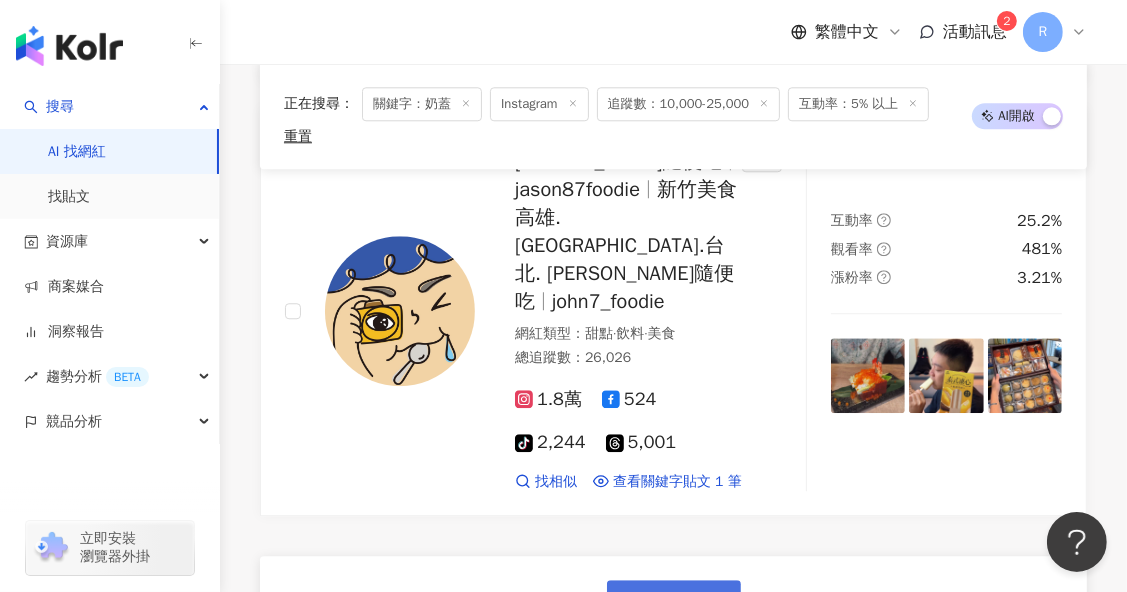 click on "繼續看更多" at bounding box center (674, 602) 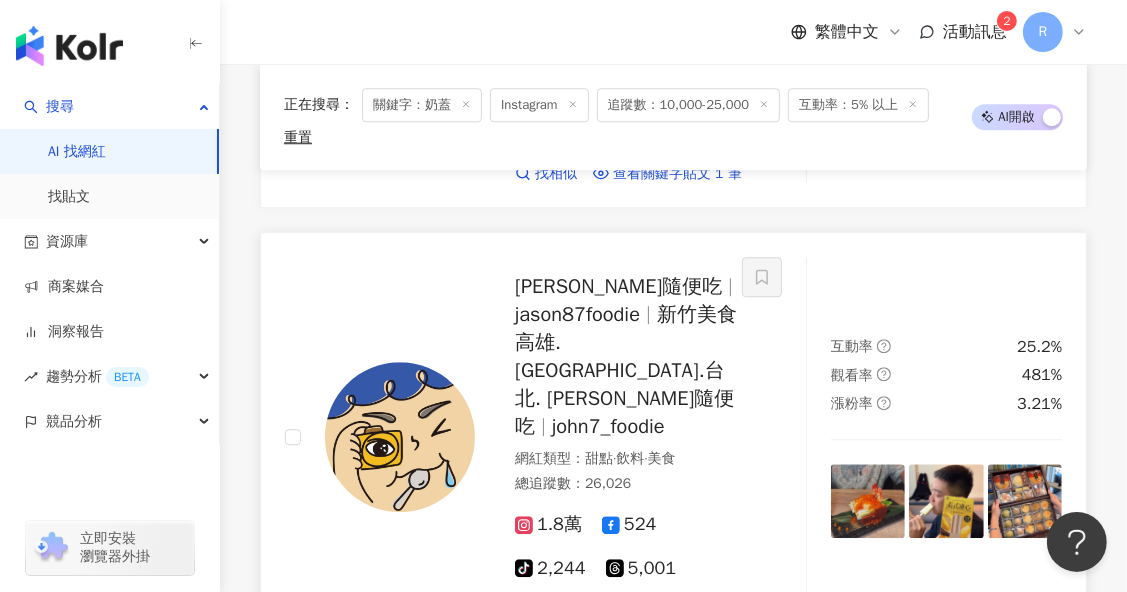 scroll, scrollTop: 4261, scrollLeft: 0, axis: vertical 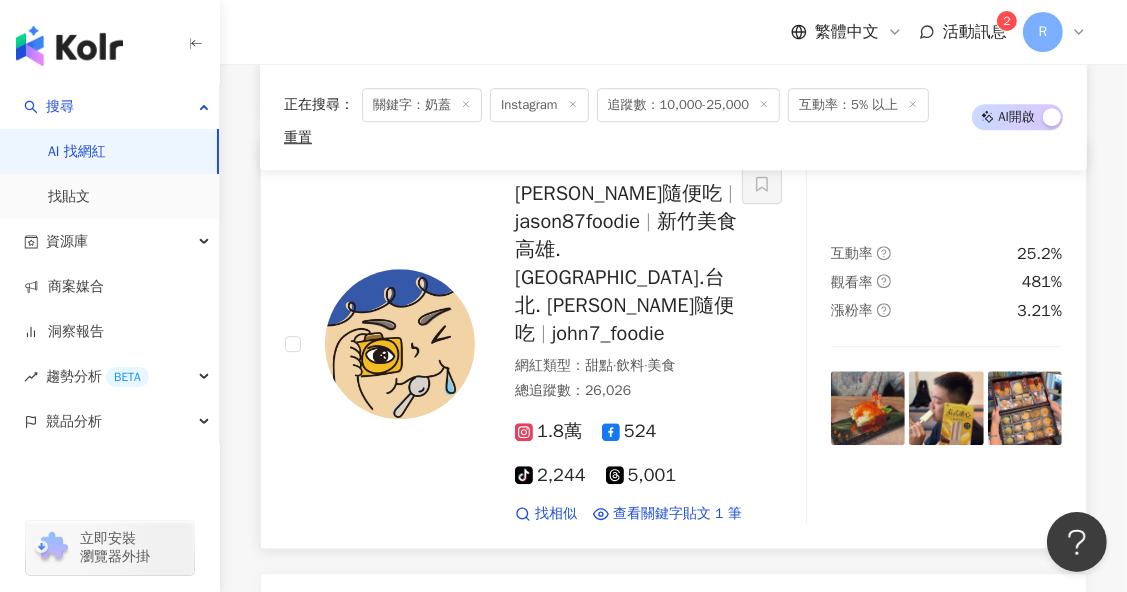click at bounding box center (400, 344) 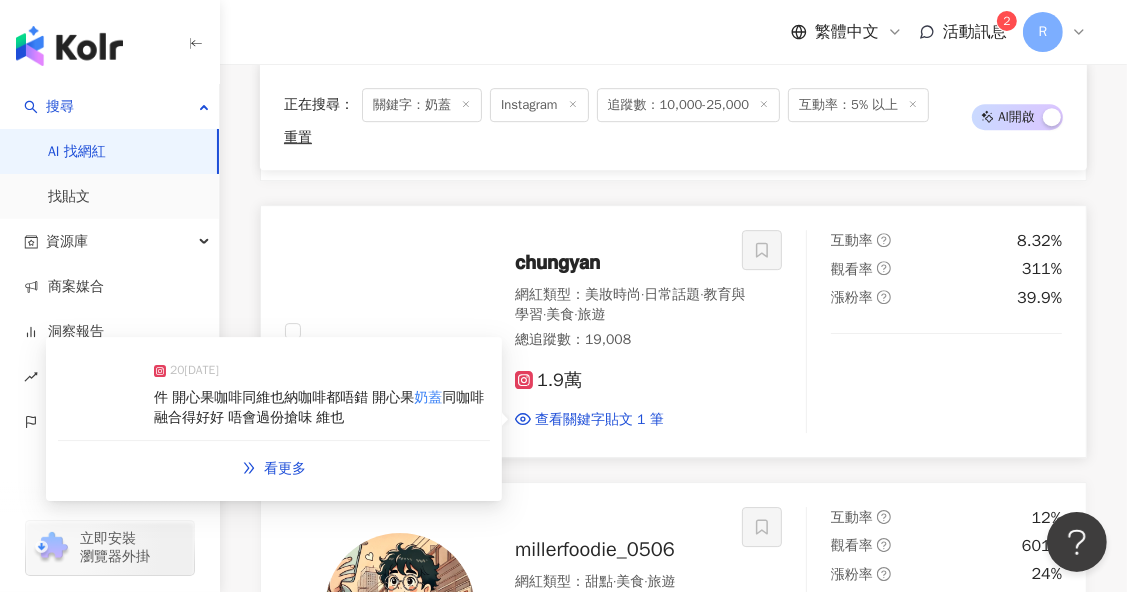 scroll, scrollTop: 4624, scrollLeft: 0, axis: vertical 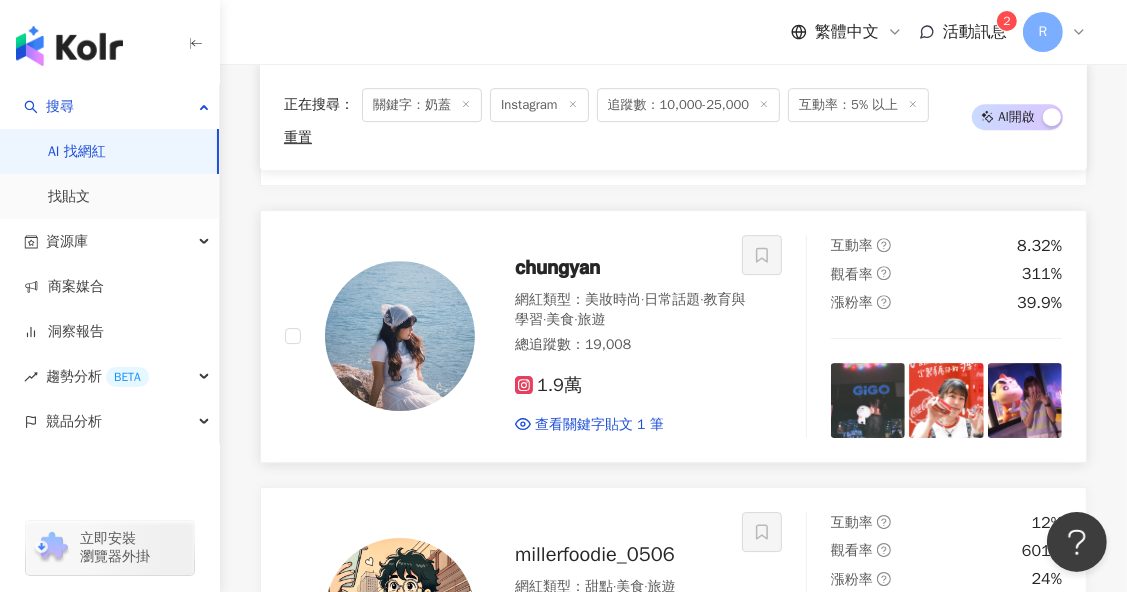click at bounding box center [946, 400] 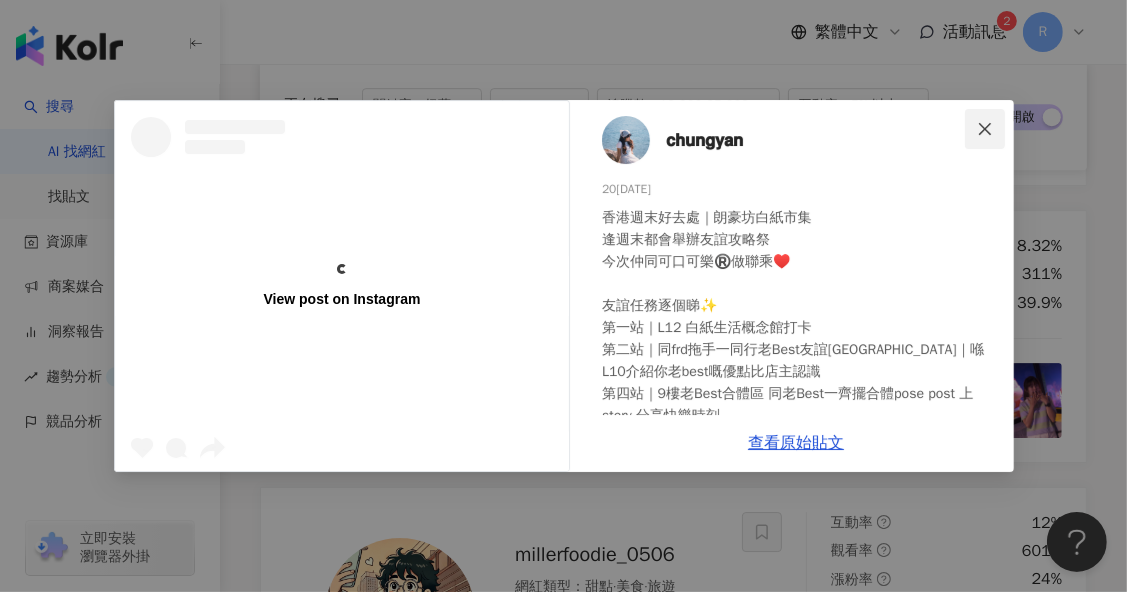 scroll, scrollTop: 4594, scrollLeft: 0, axis: vertical 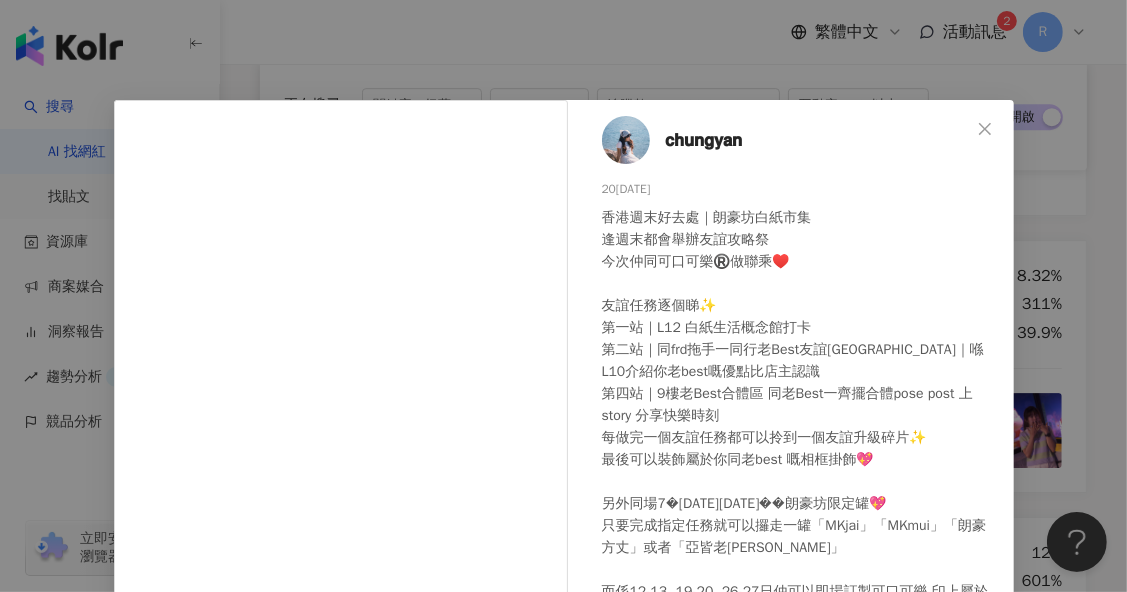click on "𝗰𝗵𝘂𝗻𝗴𝘆𝗮𝗻 2025/7/5 香港週末好去處｜朗豪坊白紙市集
逢週末都會舉辦友誼攻略祭
今次仲同可口可樂®️做聯乘♥️
友誼任務逐個睇✨
第一站｜L12 白紙生活概念館打卡
第二站｜同frd拖手一同行老Best友誼小橋
第三站｜喺L10介紹你老best嘅優點比店主認識
第四站｜9樓老Best合體區 同老Best一齊擺合體pose post 上story 分享快樂時刻
每做完一個友誼任務都可以拎到一個友誼升級碎片✨
最後可以裝飾屬於你同老best 嘅相框掛飾💖
另外同場7月5-6日有得派朗豪坊限定罐💖
只要完成指定任務就可以攞走一罐「MKjai」「MKmui」「朗豪方丈」或者「亞皆老guy」
而係12-13, 19-20, 26-27日仲可以即場訂製可口可樂 印上屬於你嘅名嘅可口可樂®️
今個七月 大家快啲約埋老best黎朗豪坊 飲可樂 行市集同做友誼任務啦！📷 622 4 2.4萬 查看原始貼文" at bounding box center (563, 296) 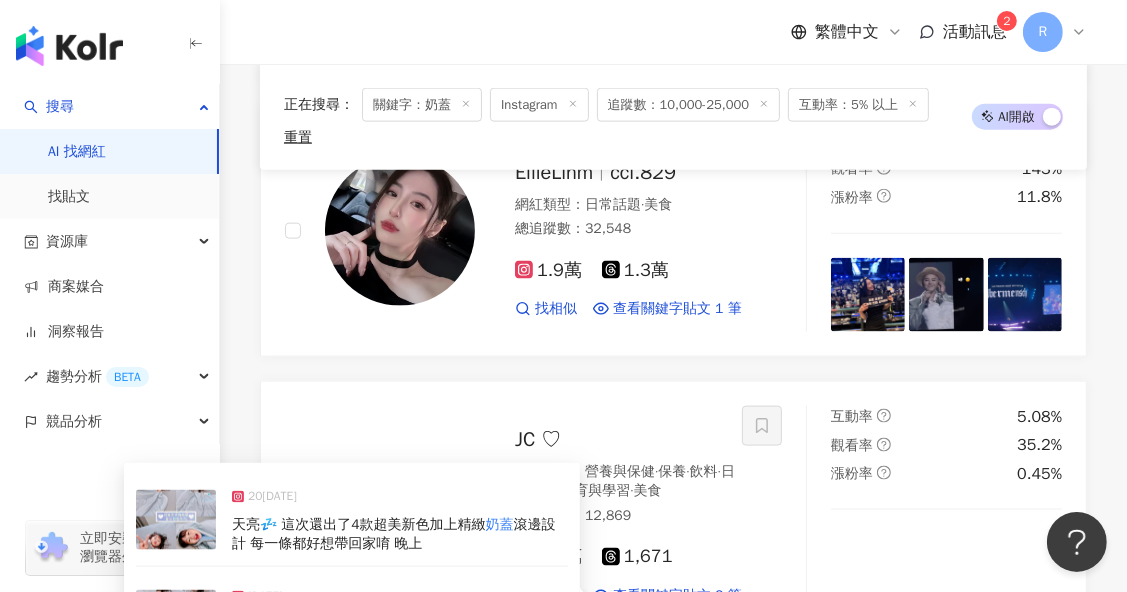 scroll, scrollTop: 7586, scrollLeft: 0, axis: vertical 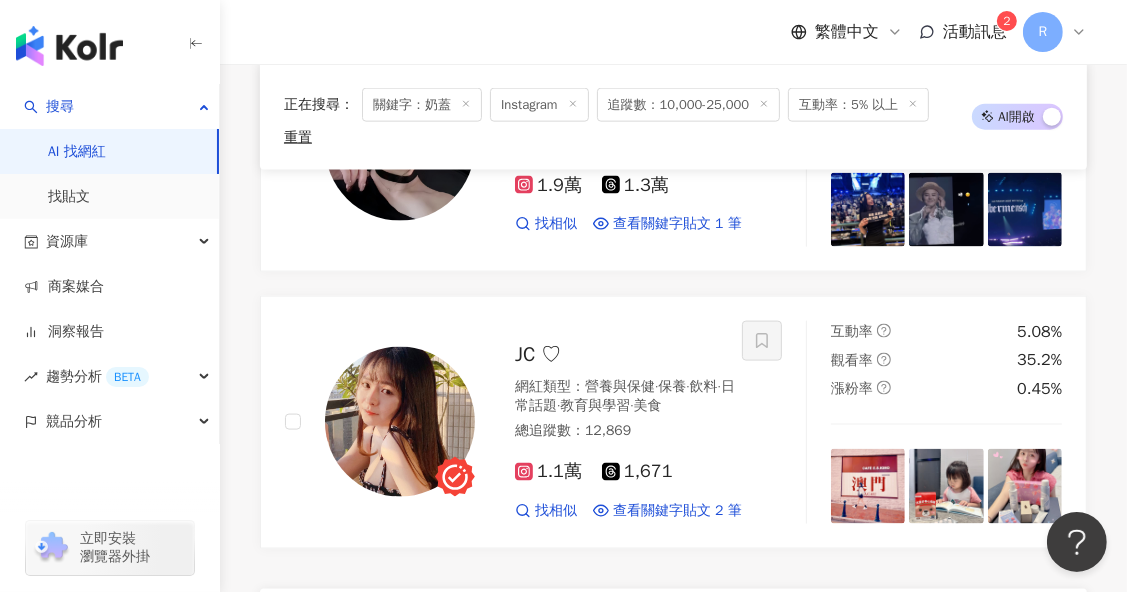 click on "繼續看更多" at bounding box center (685, 635) 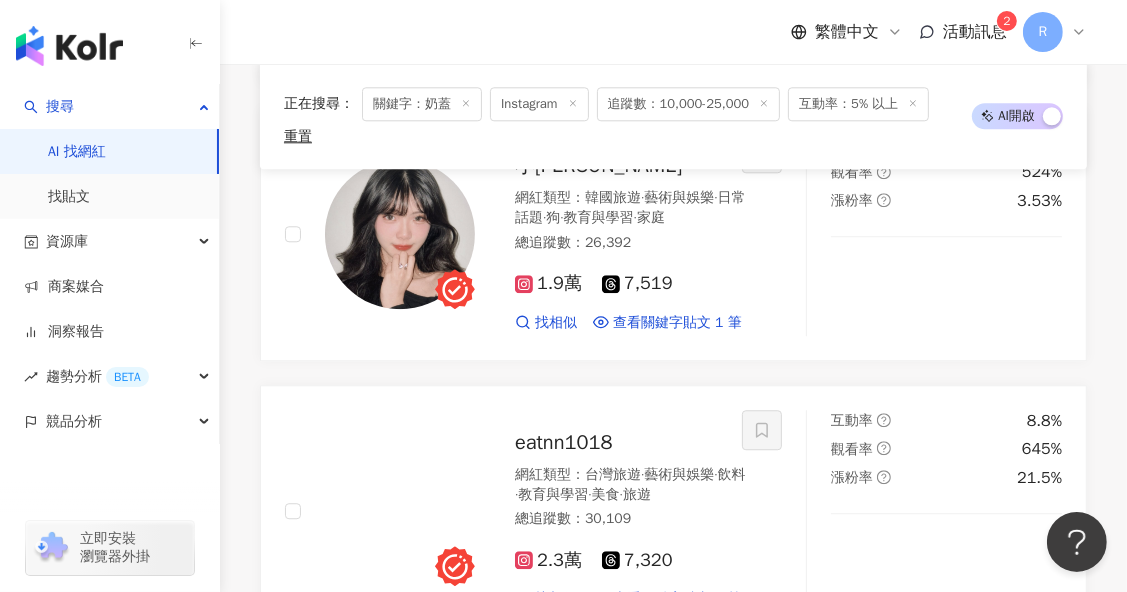 scroll, scrollTop: 9442, scrollLeft: 0, axis: vertical 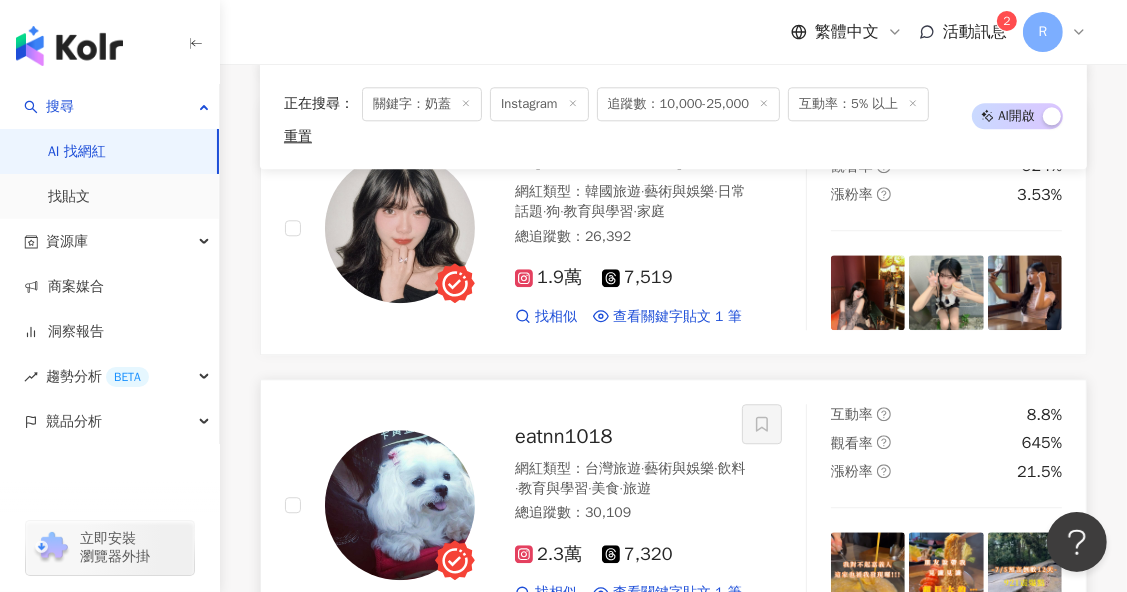 click at bounding box center [946, 569] 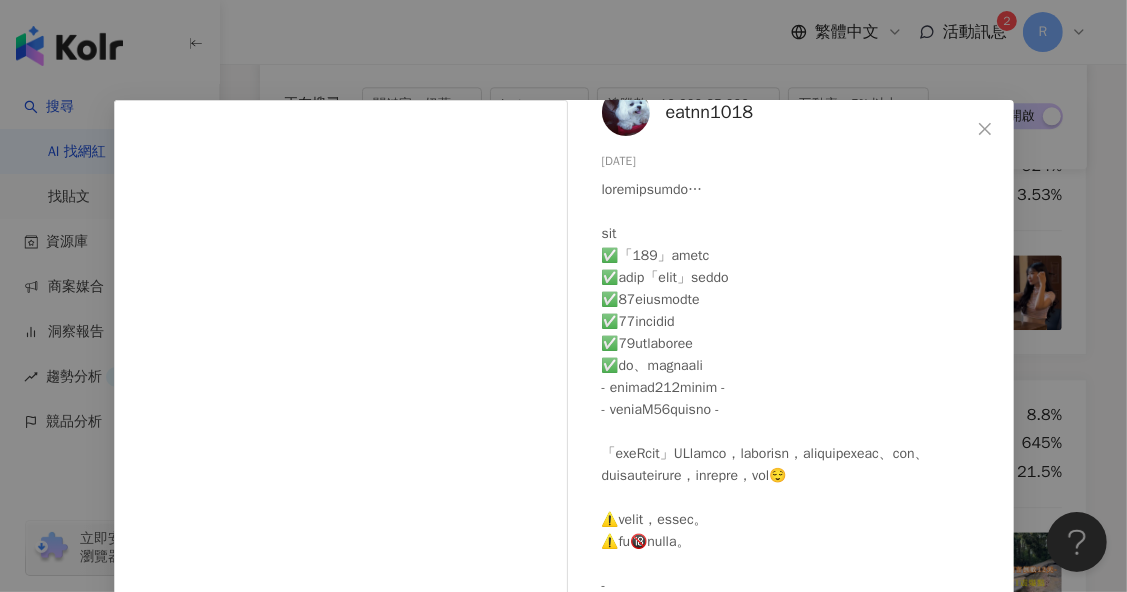 scroll, scrollTop: 102, scrollLeft: 0, axis: vertical 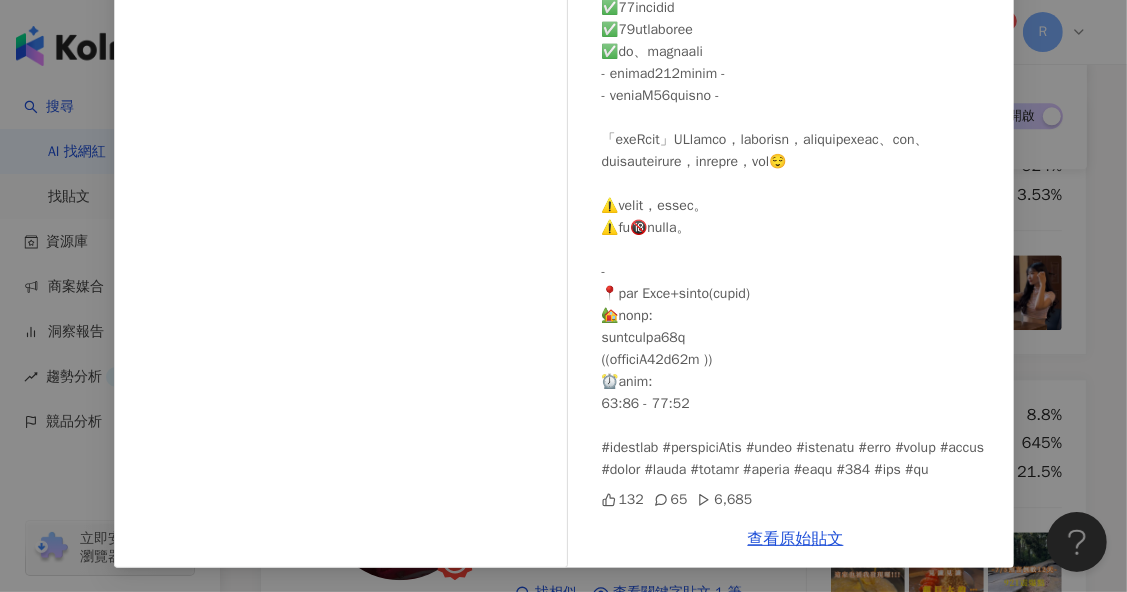click on "eatnn1018 2025/6/25 132 65 6,685 查看原始貼文" at bounding box center [563, 296] 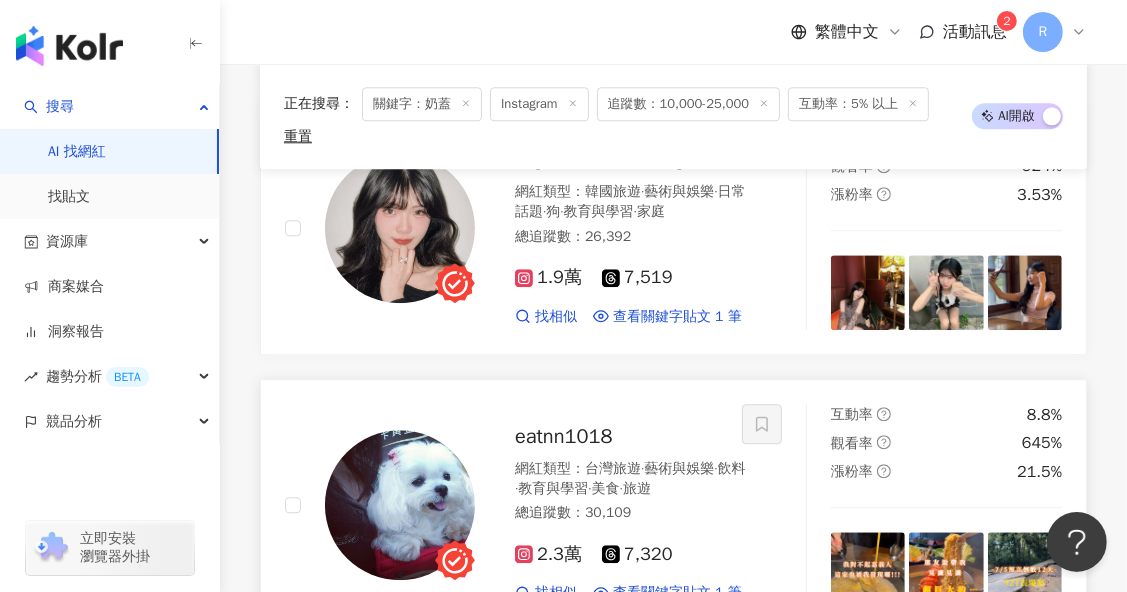 click at bounding box center (868, 569) 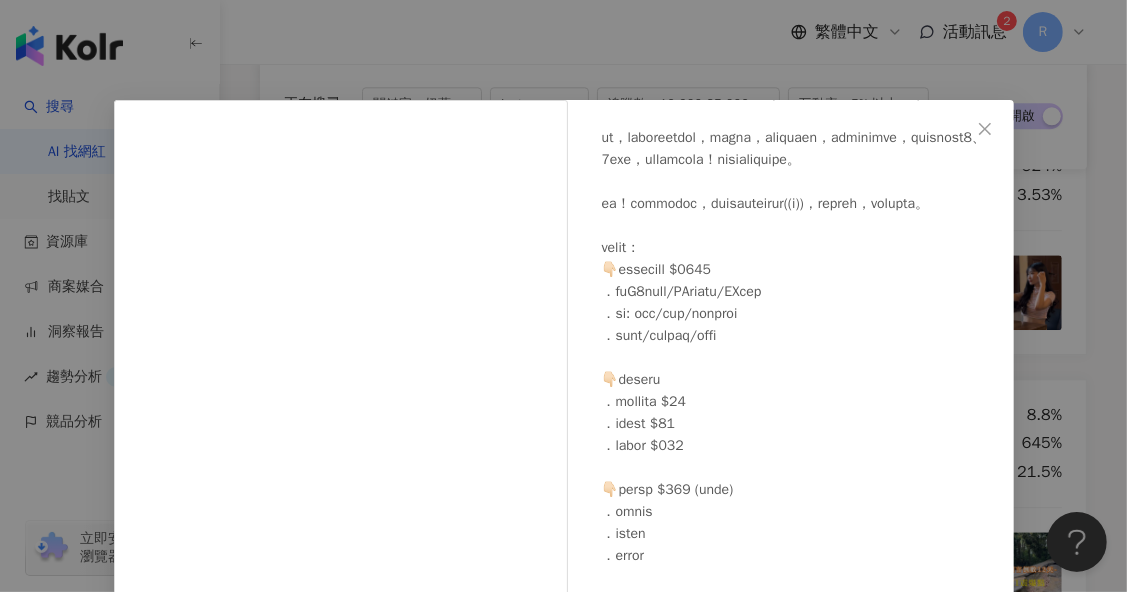 scroll, scrollTop: 256, scrollLeft: 0, axis: vertical 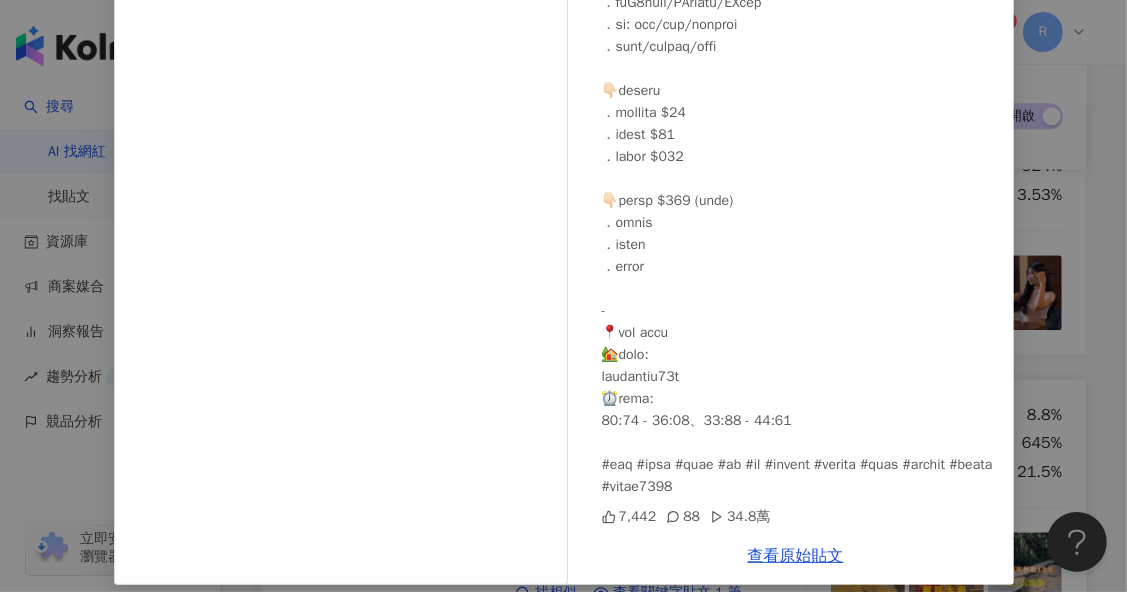 click on "eatnn1018 2025/7/2 7,442 88 34.8萬 查看原始貼文" at bounding box center (563, 296) 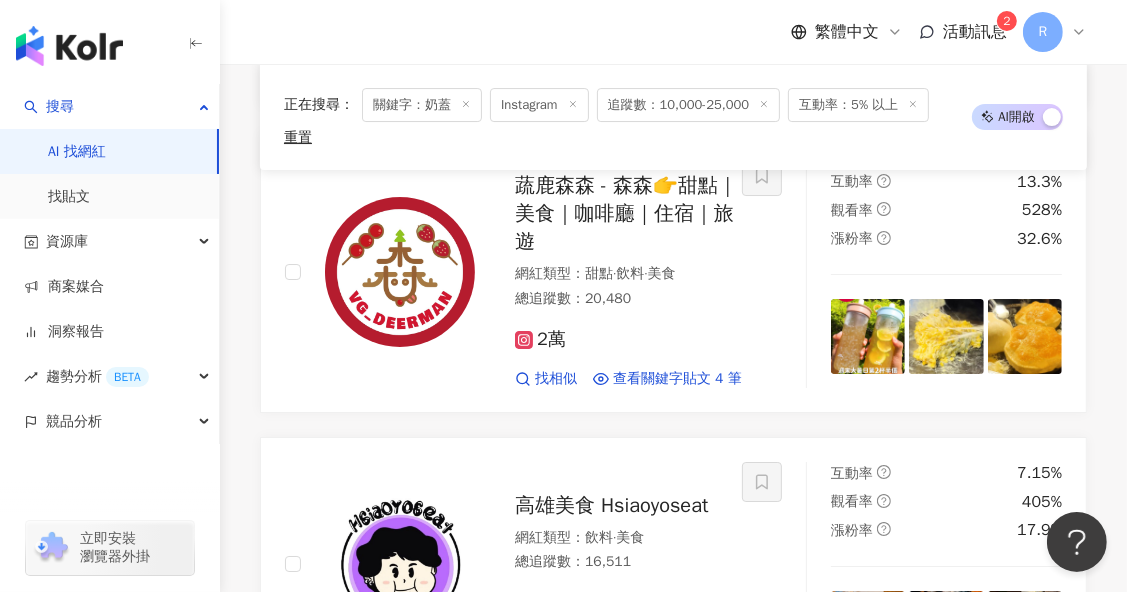 scroll, scrollTop: 10934, scrollLeft: 0, axis: vertical 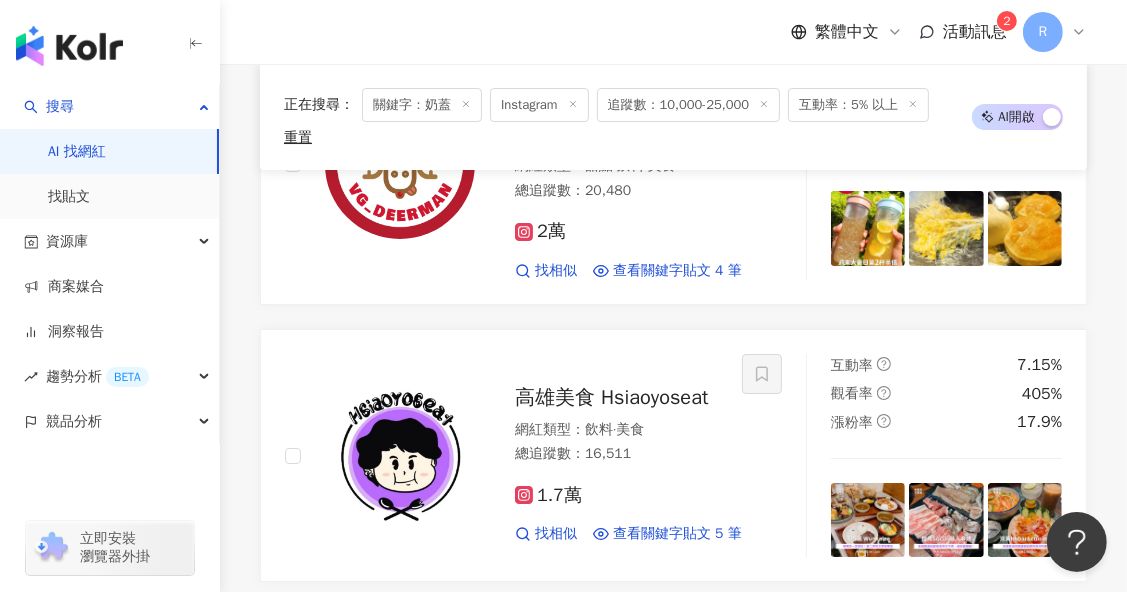 click on "繼續看更多" at bounding box center (674, 668) 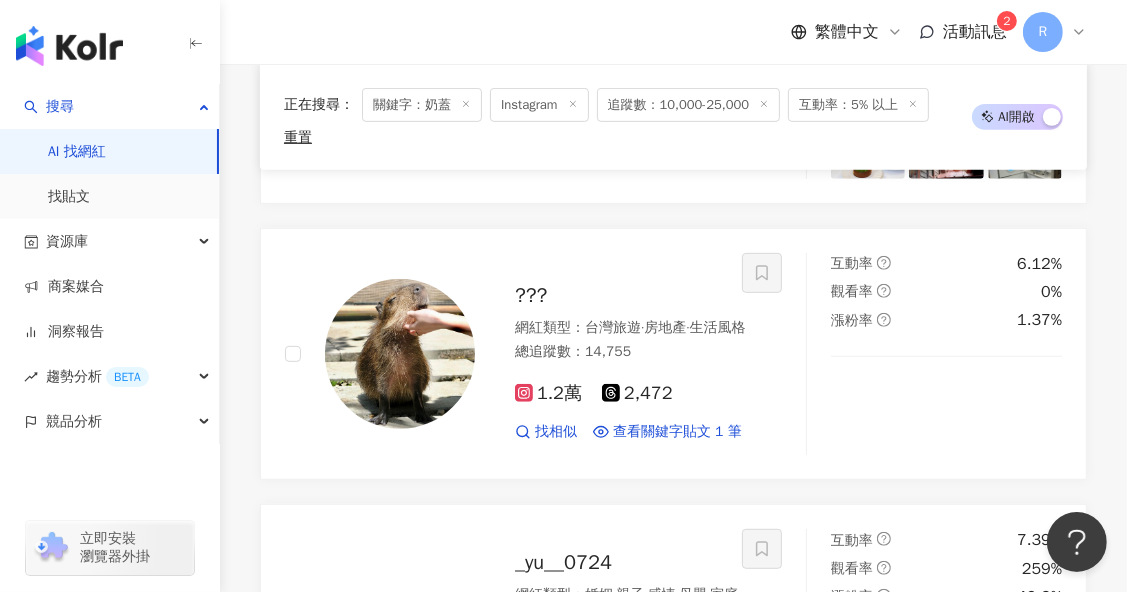 scroll, scrollTop: 12160, scrollLeft: 0, axis: vertical 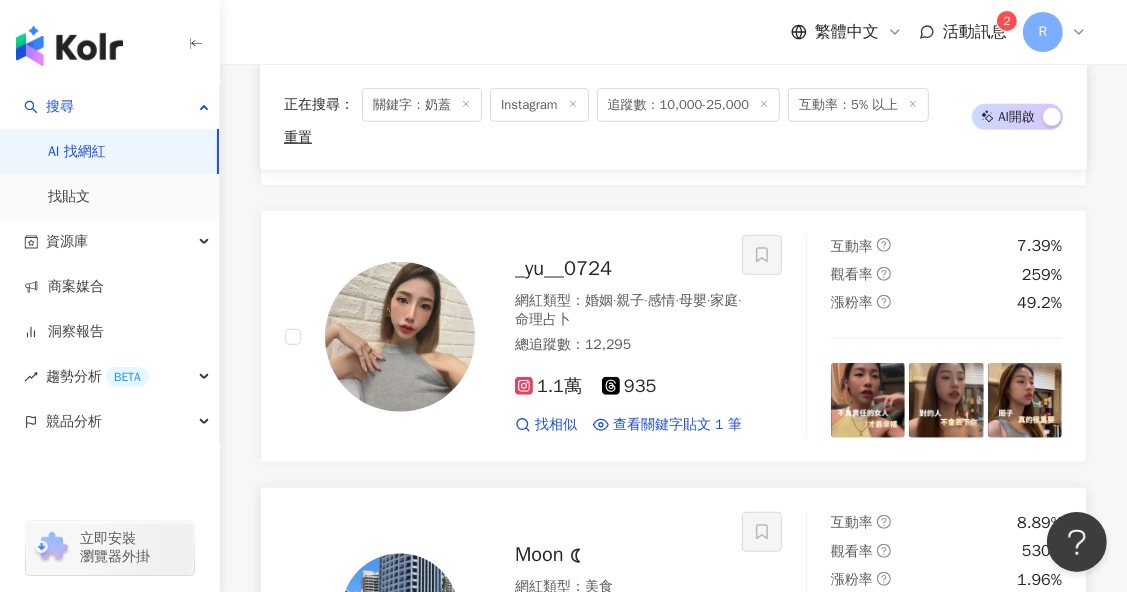 click at bounding box center (400, 613) 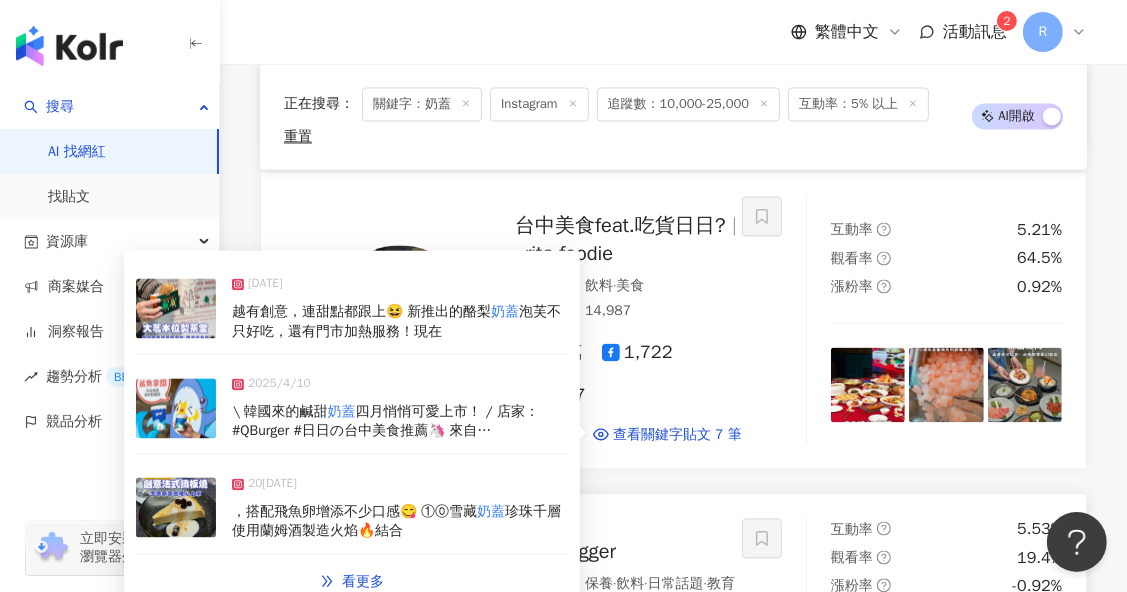 scroll, scrollTop: 14367, scrollLeft: 0, axis: vertical 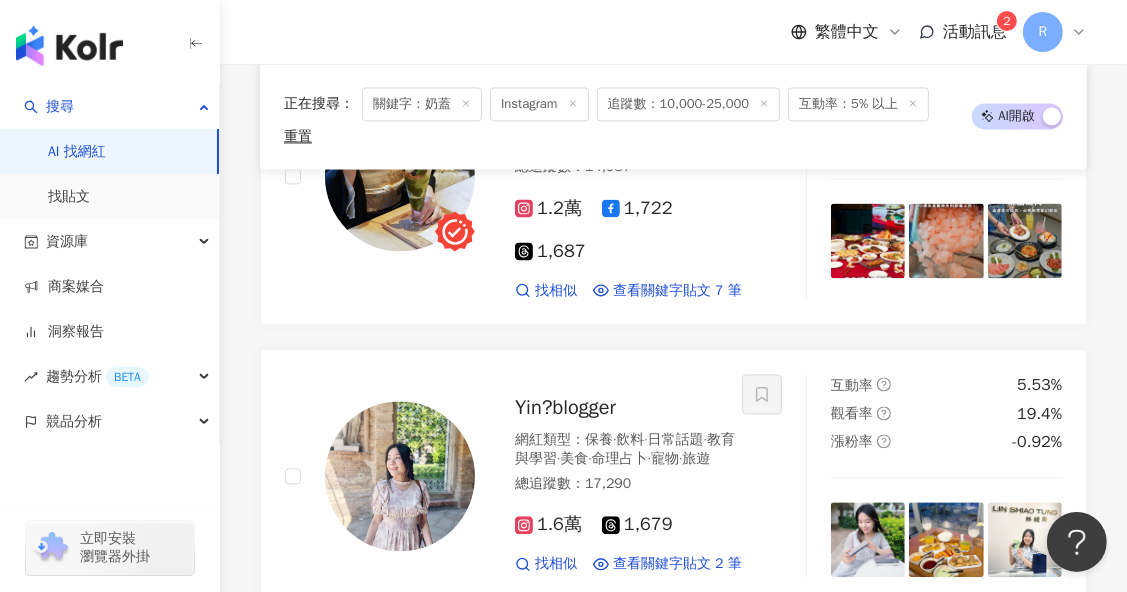 click on "繼續看更多" at bounding box center [674, 688] 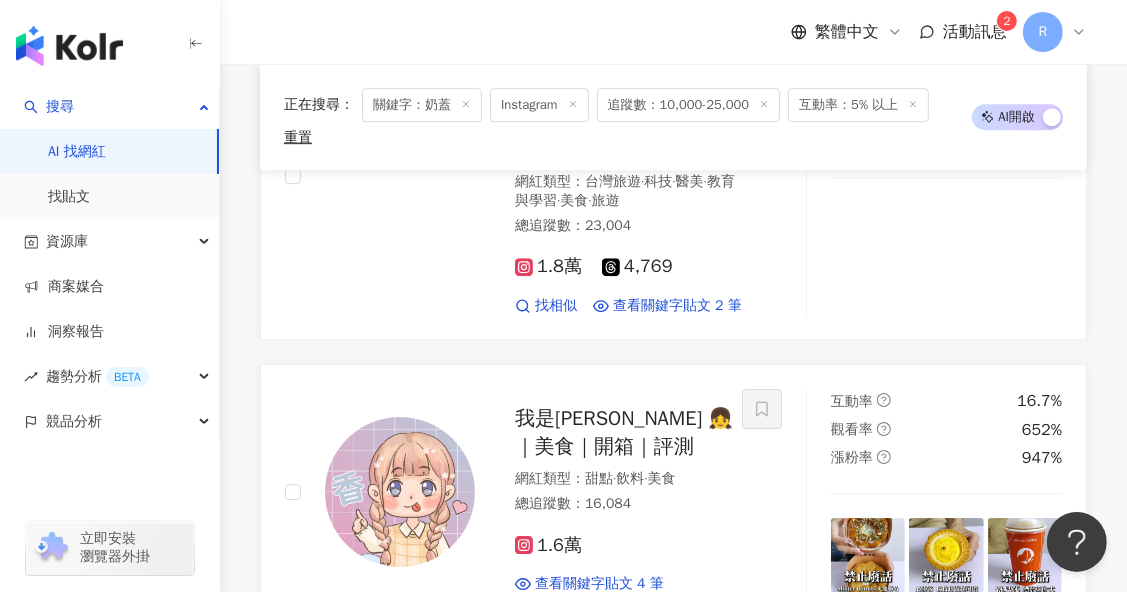 scroll, scrollTop: 16070, scrollLeft: 0, axis: vertical 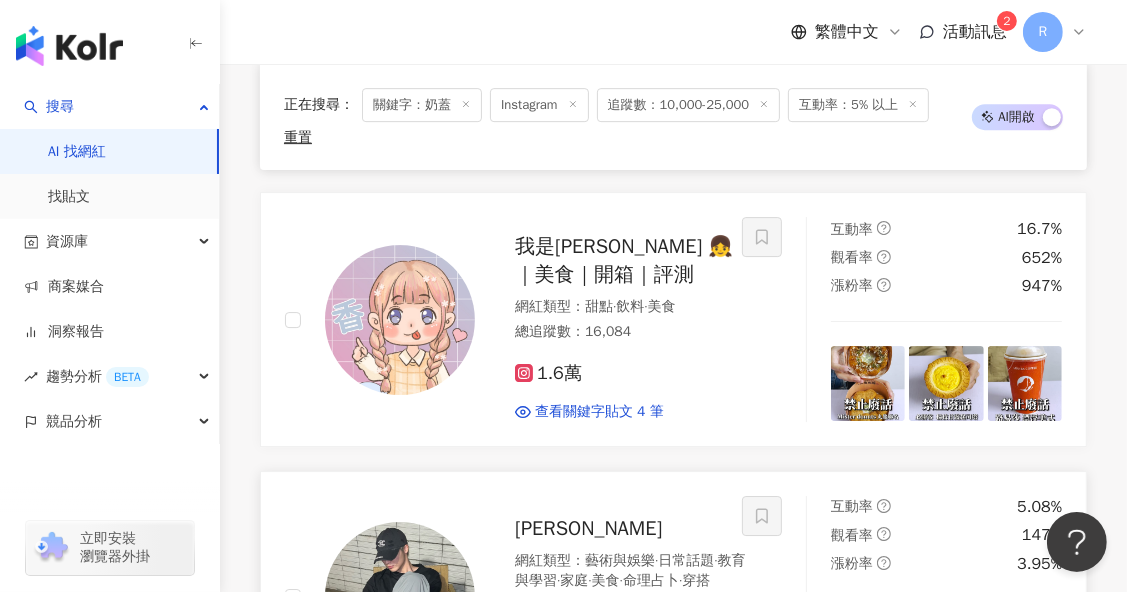 click on "被
我賭你媽叫你起床絕對會叫到發飆 .ᐟ.ᐟ" at bounding box center [395, 689] 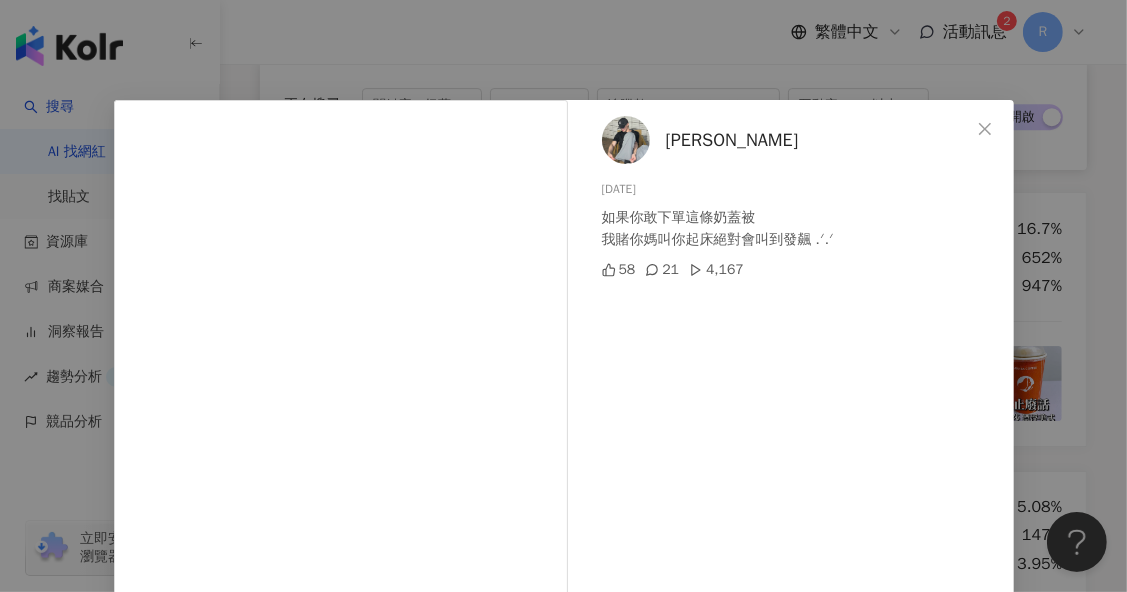 click on "黃米恩 2024/11/16 如果你敢下單這條奶蓋被
我賭你媽叫你起床絕對會叫到發飆 .ᐟ.ᐟ 58 21 4,167 查看原始貼文" at bounding box center [563, 296] 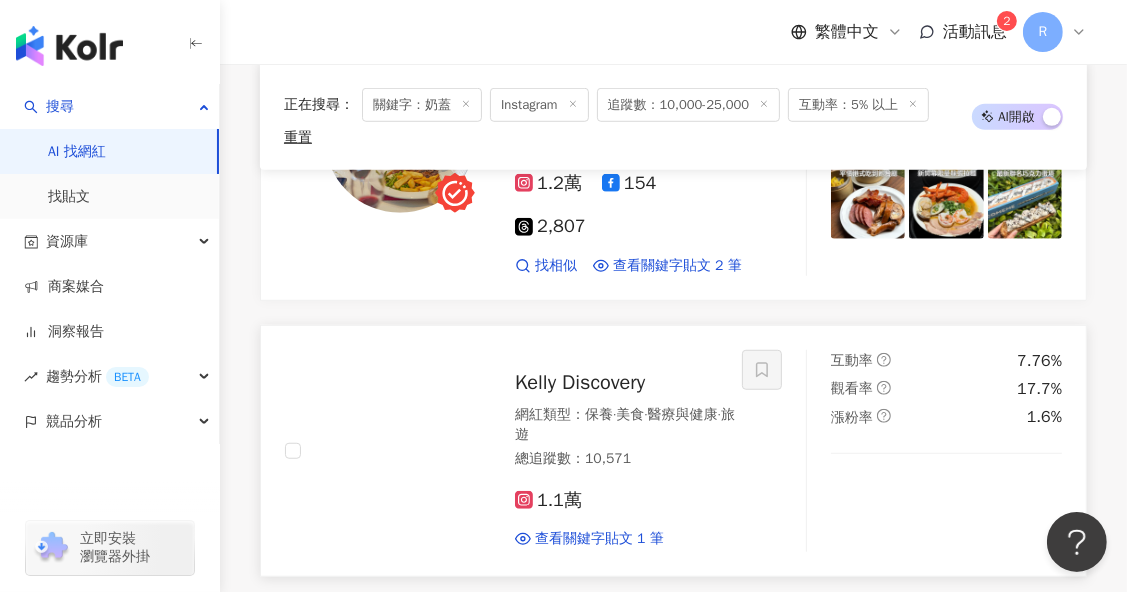 scroll, scrollTop: 17958, scrollLeft: 0, axis: vertical 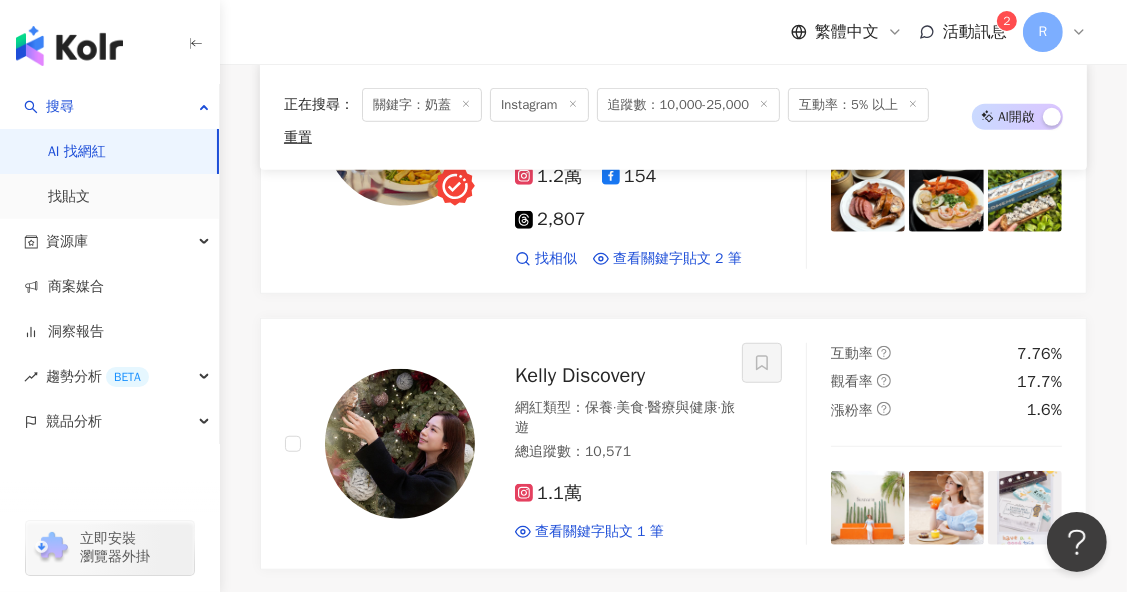 click on "繼續看更多" at bounding box center (674, 656) 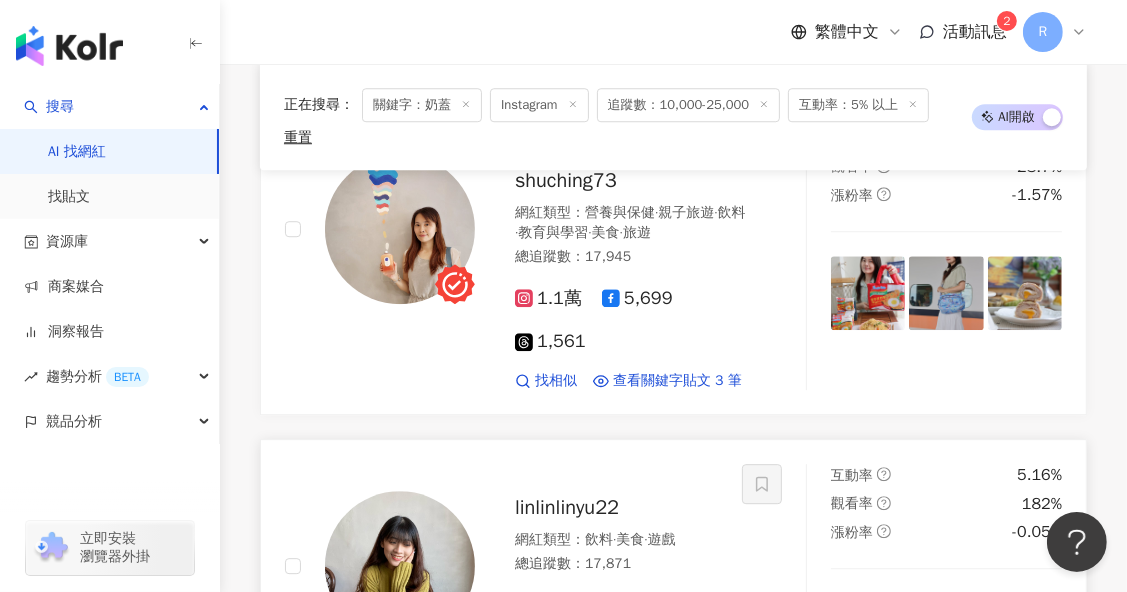 scroll, scrollTop: 20974, scrollLeft: 0, axis: vertical 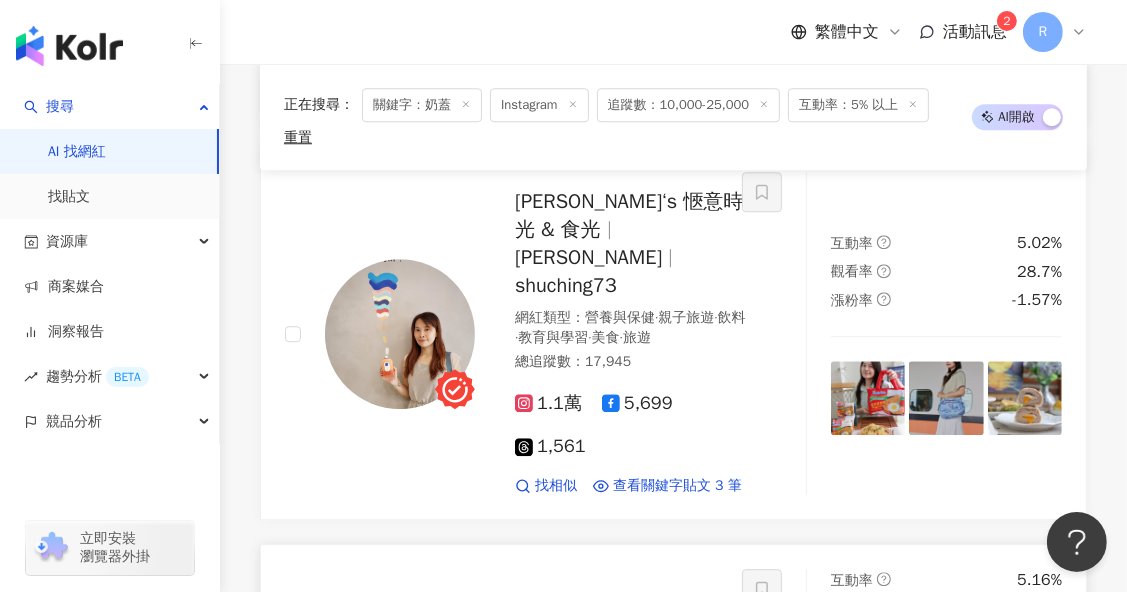 click on "奶蓋" at bounding box center [399, 737] 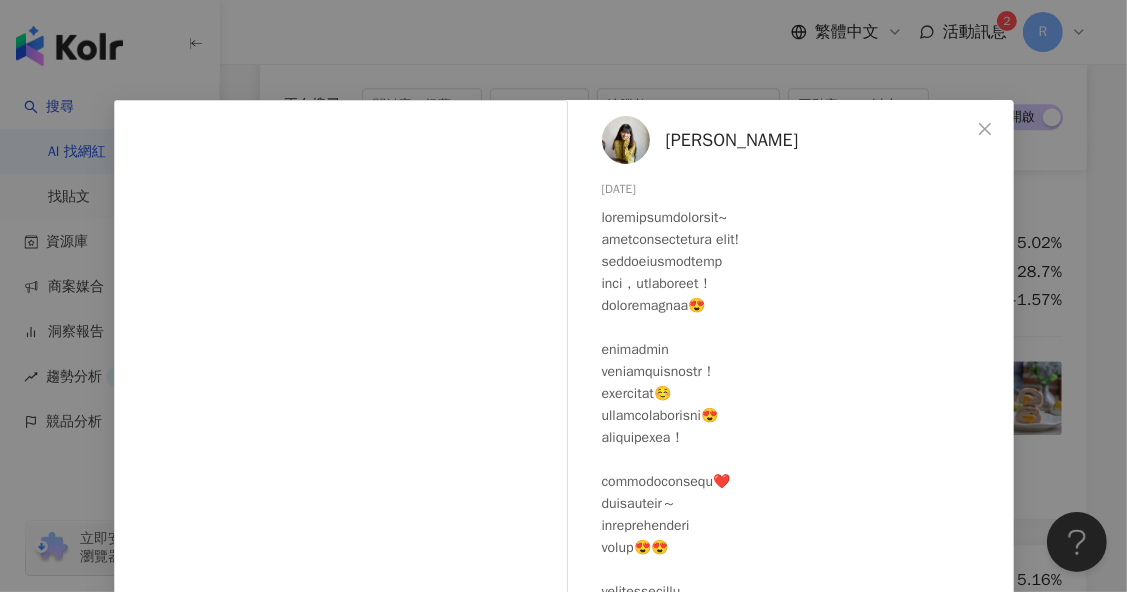 click on "Linyu林妤 2025/4/6 169 10 8,828 查看原始貼文" at bounding box center [563, 296] 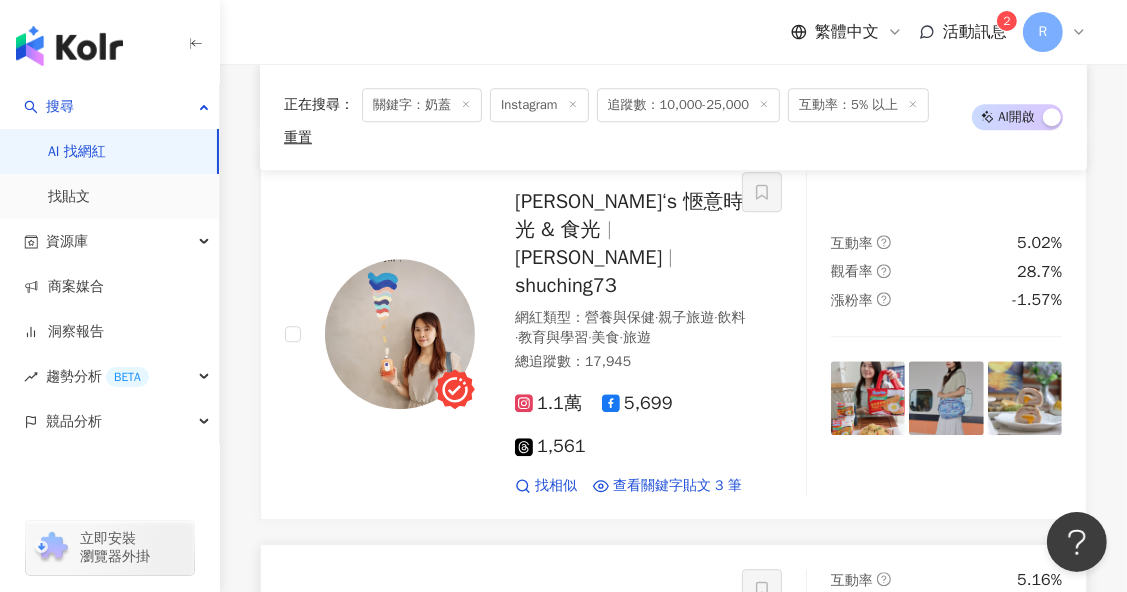 click at bounding box center (400, 671) 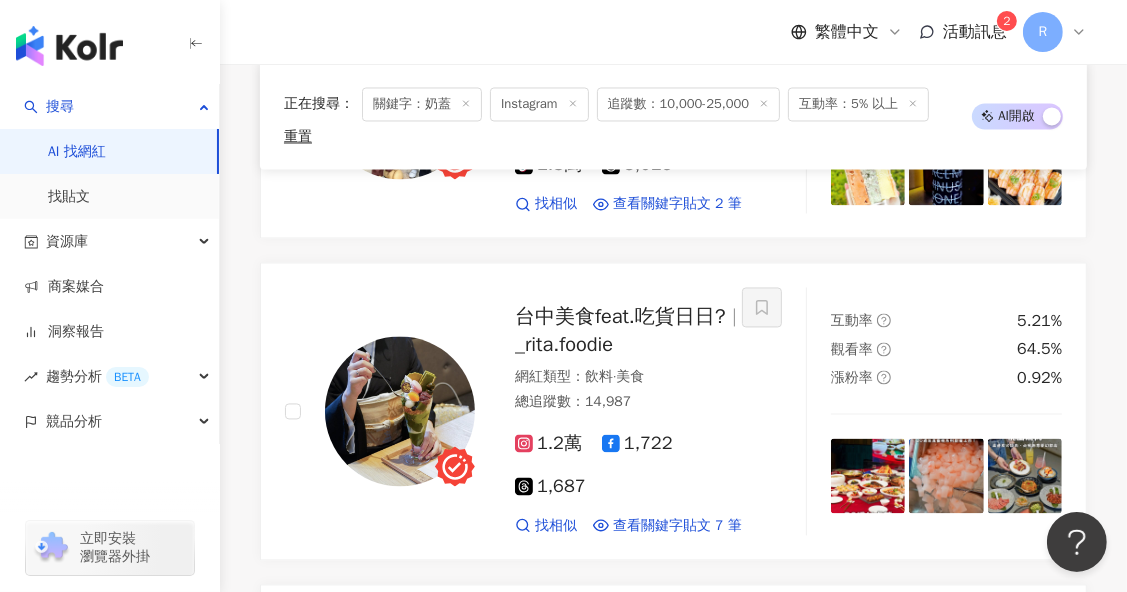 scroll, scrollTop: 0, scrollLeft: 0, axis: both 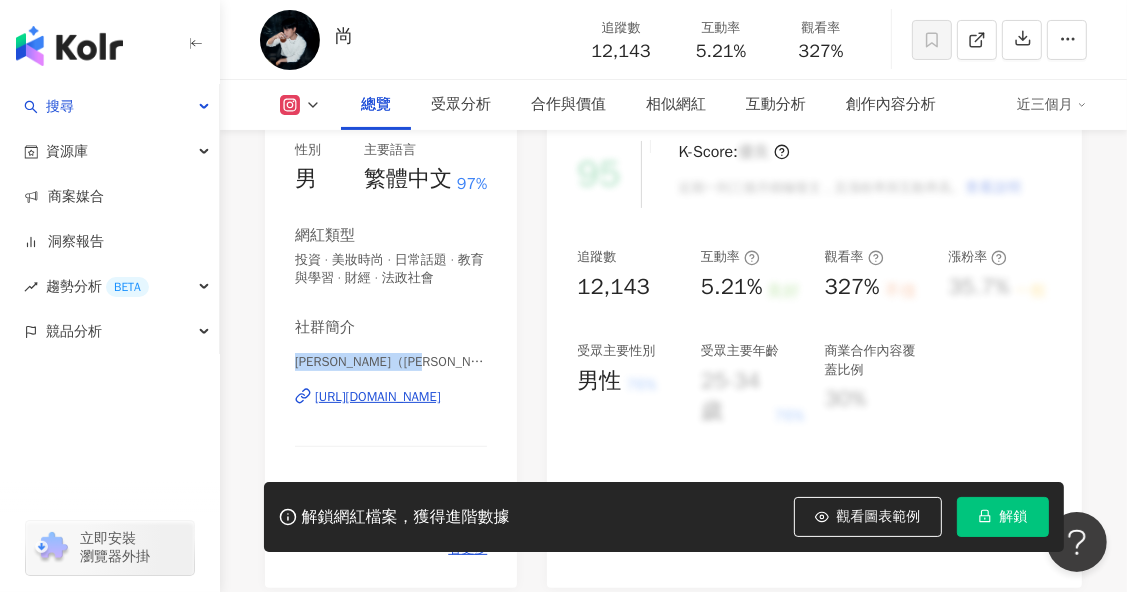 drag, startPoint x: 295, startPoint y: 361, endPoint x: 443, endPoint y: 365, distance: 148.05405 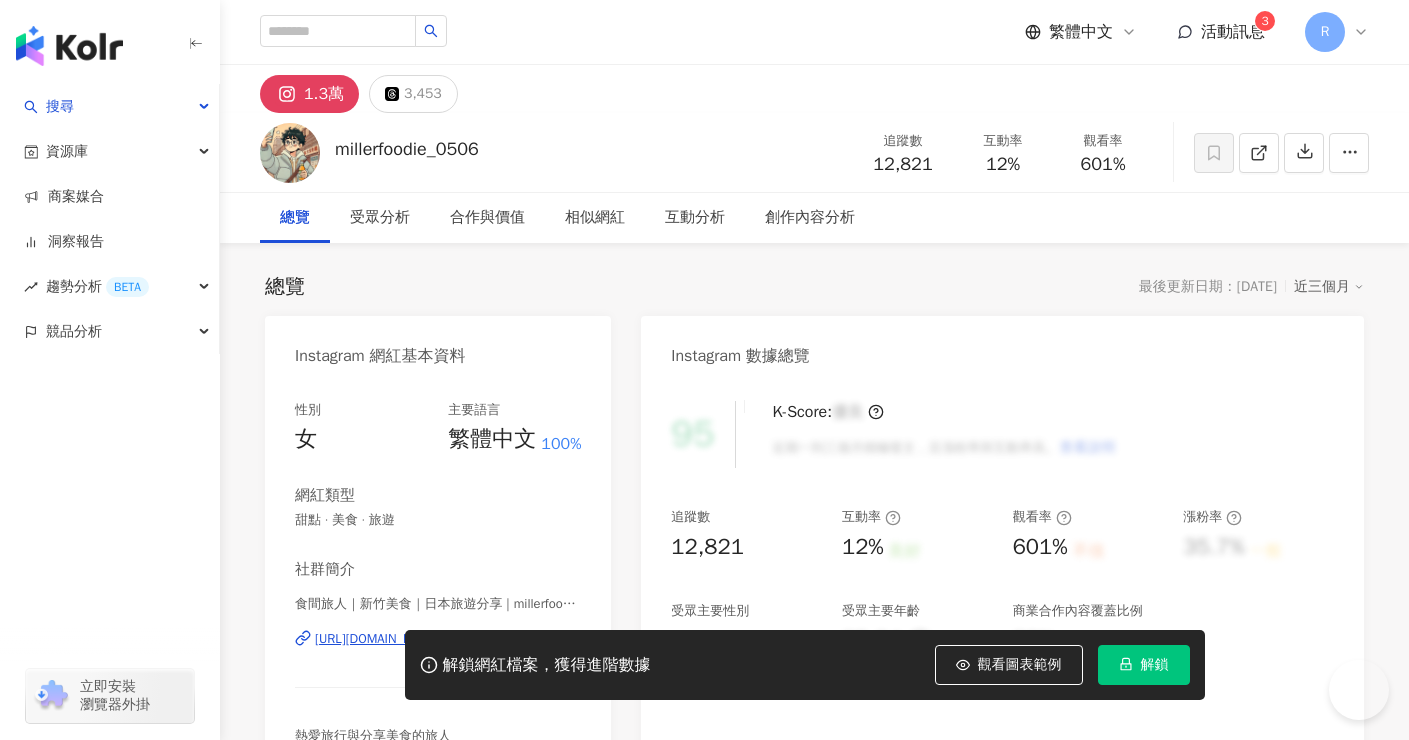 click on "食間旅人｜新竹美食｜日本旅遊分享 | millerfoodie_0506" at bounding box center [438, 604] 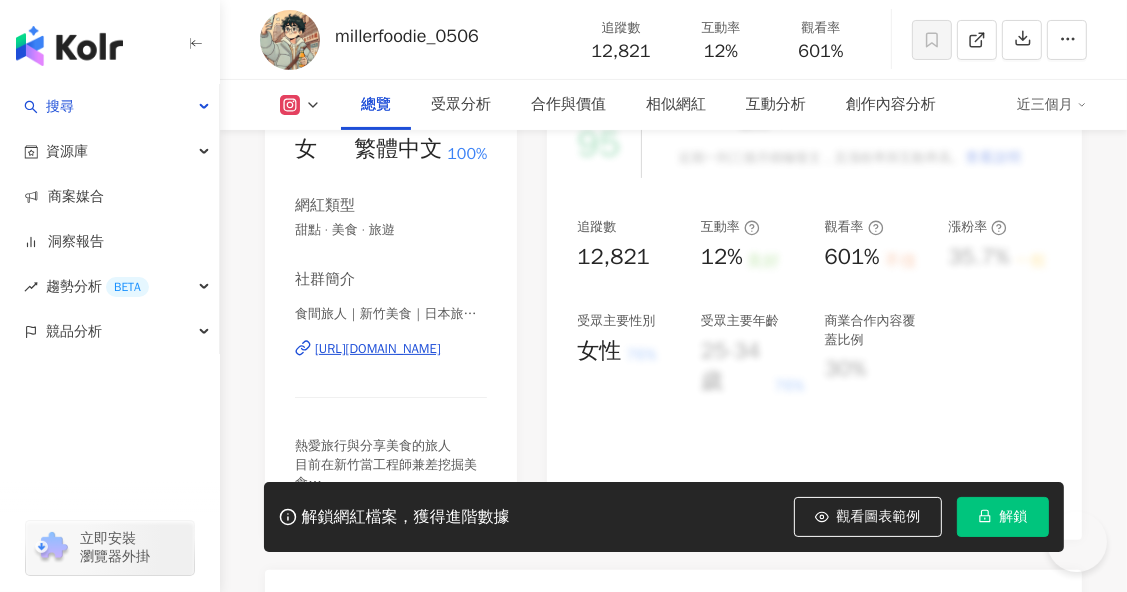 scroll, scrollTop: 605, scrollLeft: 0, axis: vertical 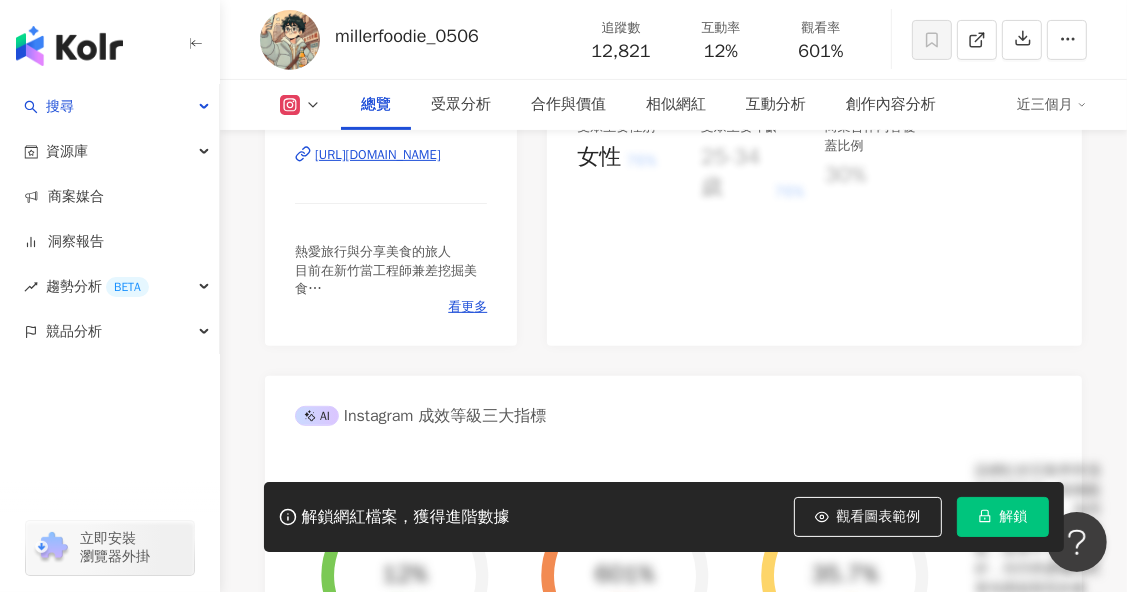 click on "熱愛旅行與分享美食的旅人
目前在新竹當工程師兼差挖掘美食
歡迎新竹的大家找我去跑店喔😆
🏷️ 旅人的美食旅遊攻略
#跟著旅人吃新竹 #新竹美食 #日本旅遊
📮合作歡迎私訊小盒子呦！！" at bounding box center (388, 324) 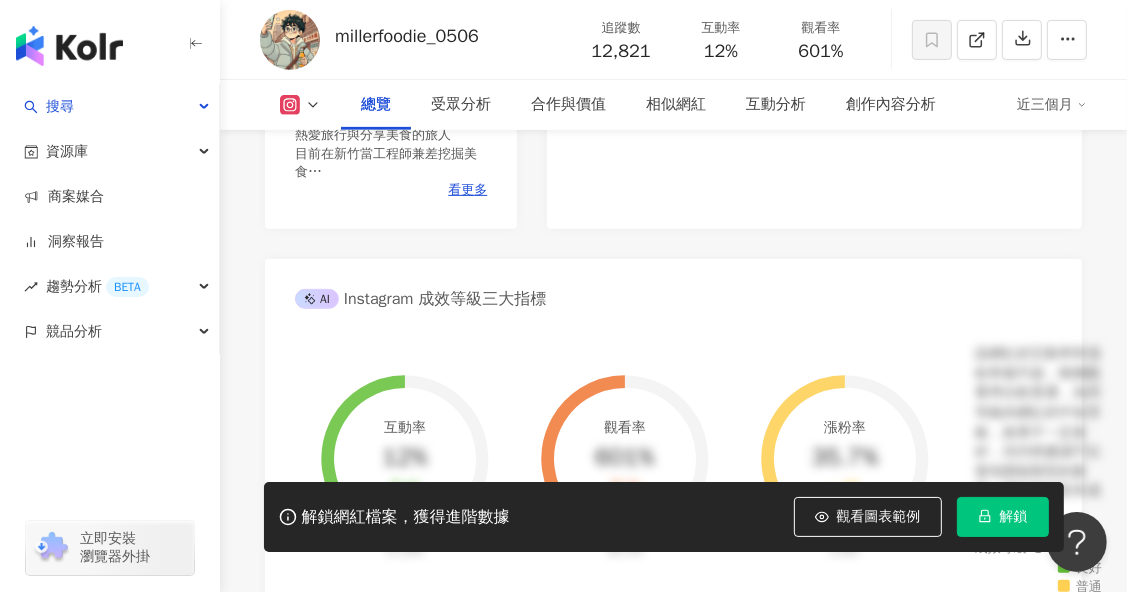 scroll, scrollTop: 239, scrollLeft: 0, axis: vertical 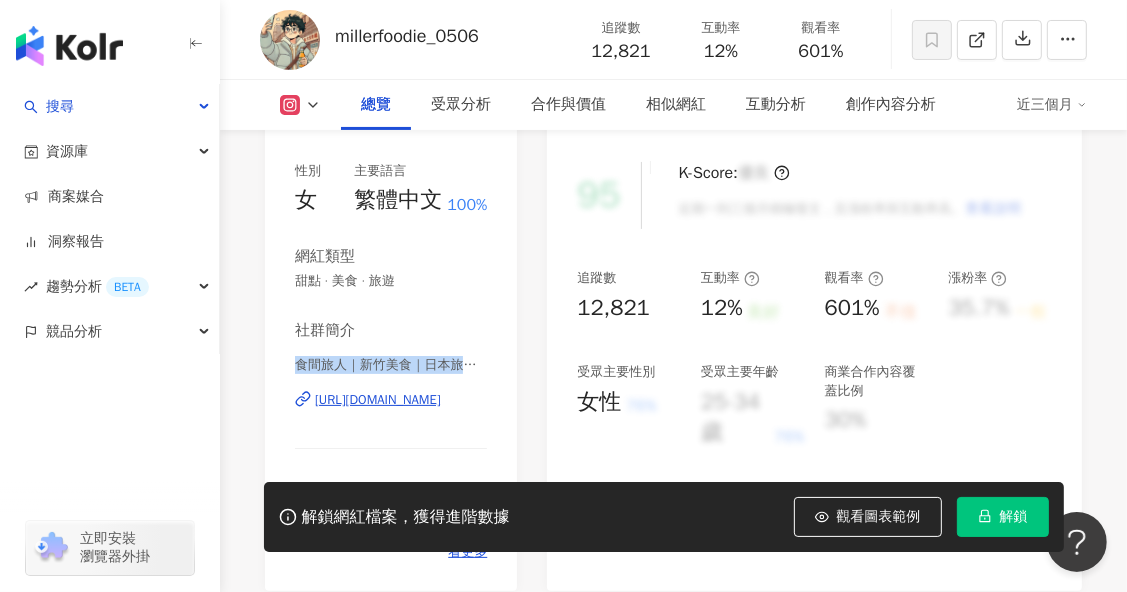 drag, startPoint x: 287, startPoint y: 361, endPoint x: 464, endPoint y: 364, distance: 177.02542 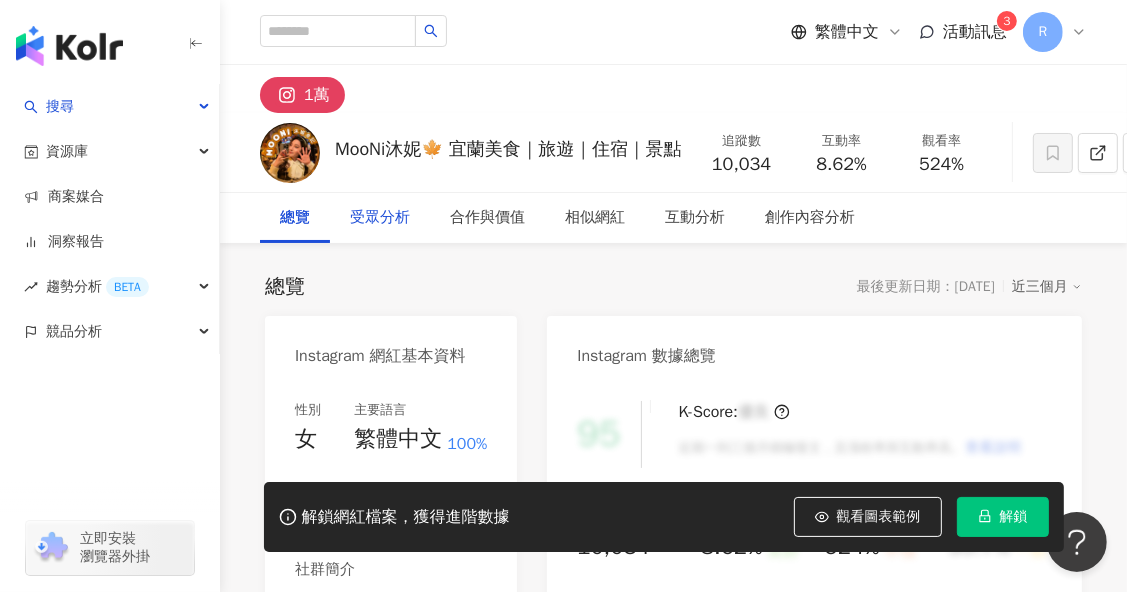 scroll, scrollTop: 0, scrollLeft: 0, axis: both 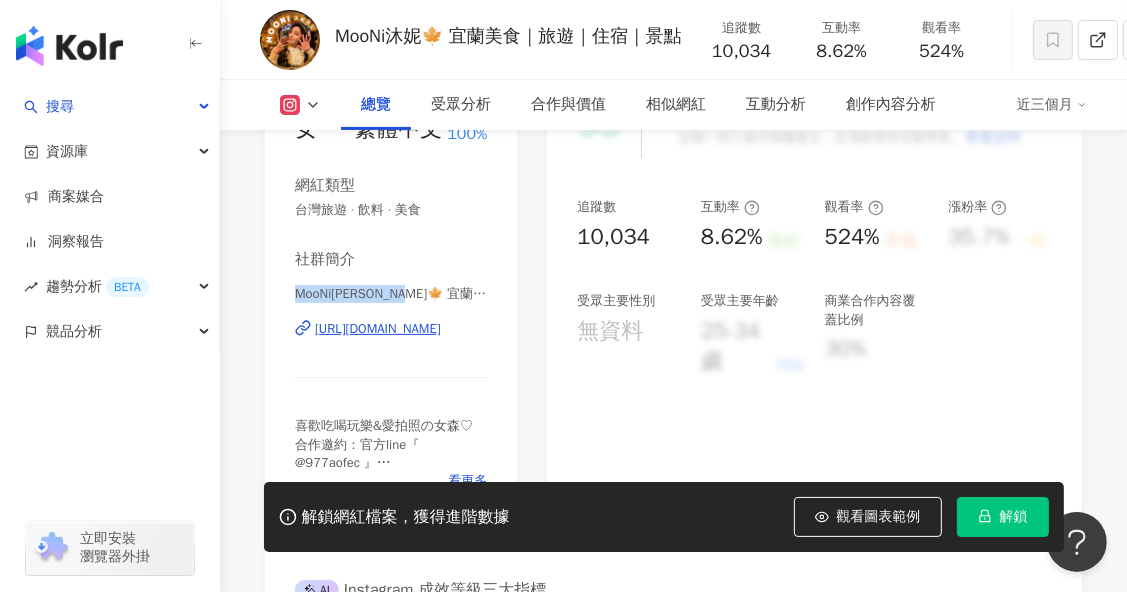 drag, startPoint x: 297, startPoint y: 297, endPoint x: 431, endPoint y: 297, distance: 134 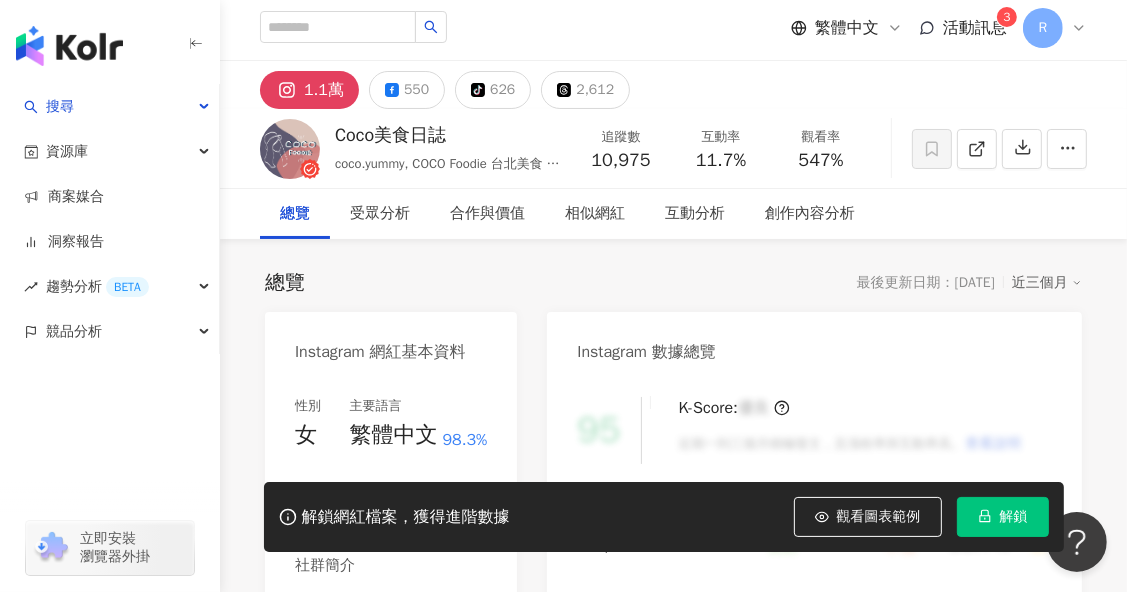 scroll, scrollTop: 47, scrollLeft: 0, axis: vertical 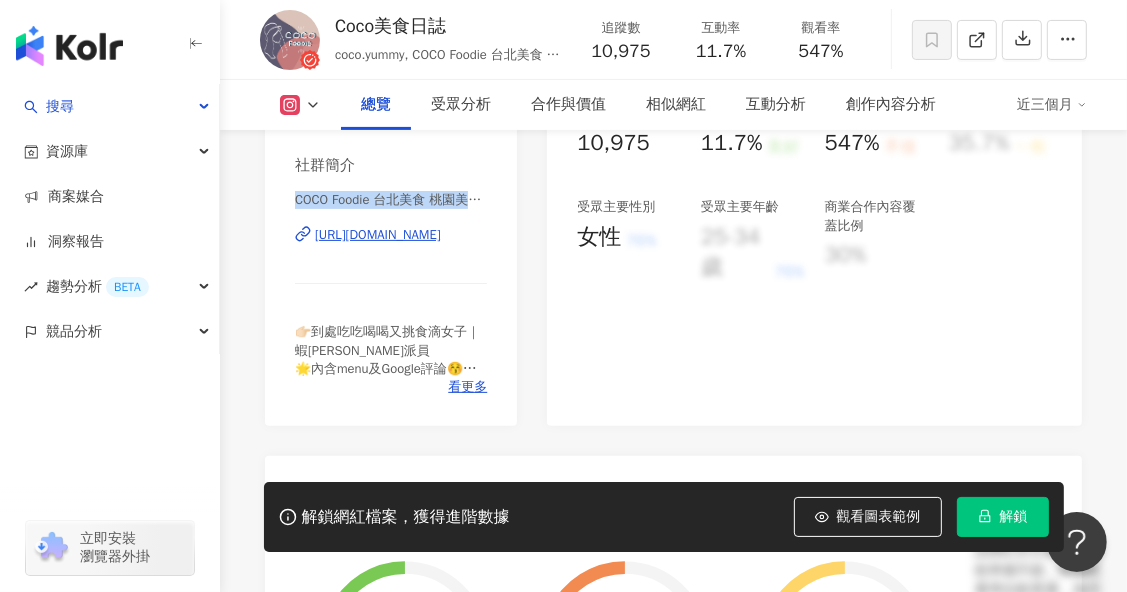 drag, startPoint x: 282, startPoint y: 198, endPoint x: 473, endPoint y: 195, distance: 191.02356 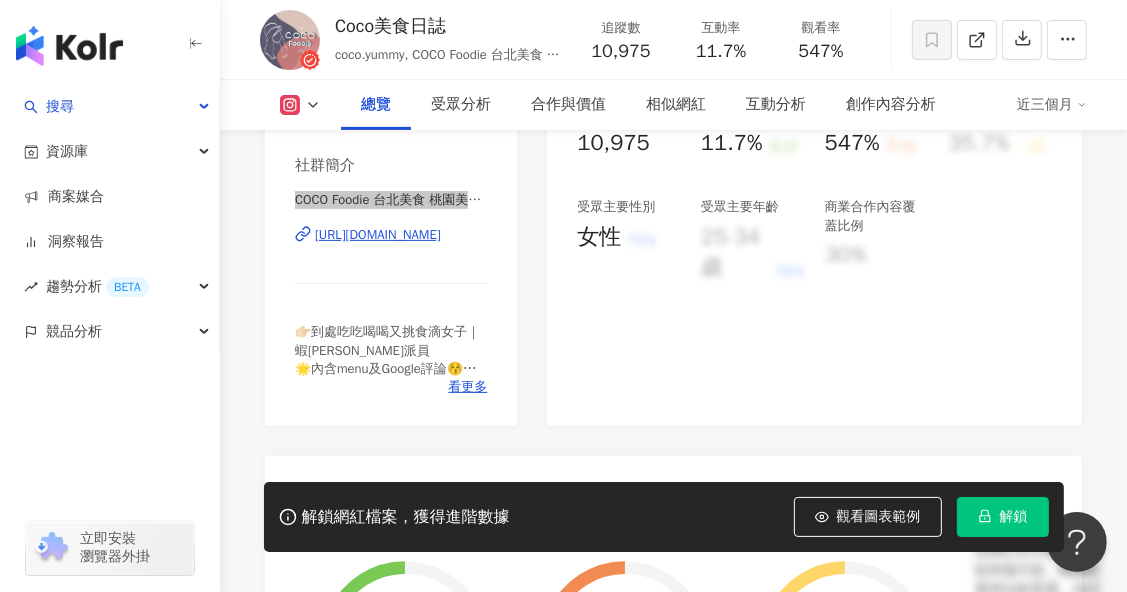 scroll, scrollTop: 407, scrollLeft: 0, axis: vertical 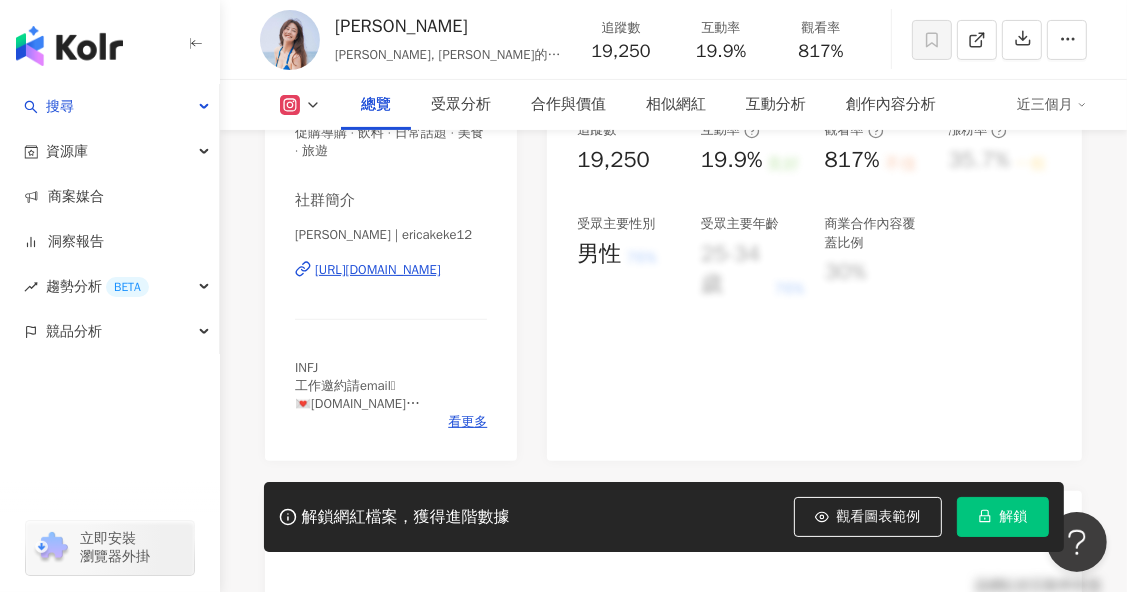 drag, startPoint x: 335, startPoint y: 235, endPoint x: 457, endPoint y: 243, distance: 122.26202 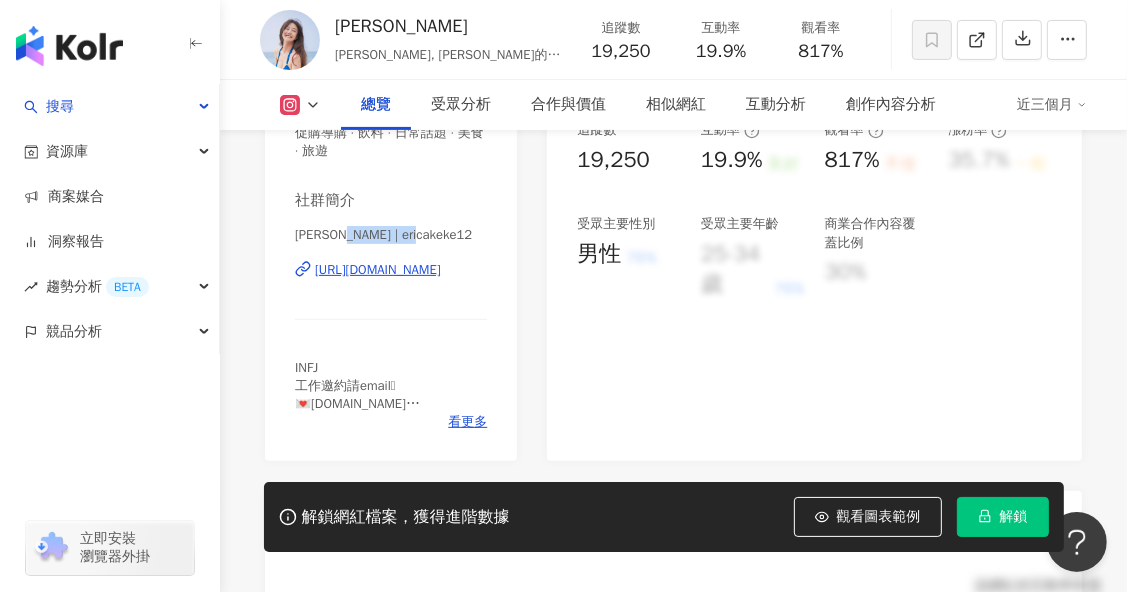 drag, startPoint x: 334, startPoint y: 233, endPoint x: 423, endPoint y: 232, distance: 89.005615 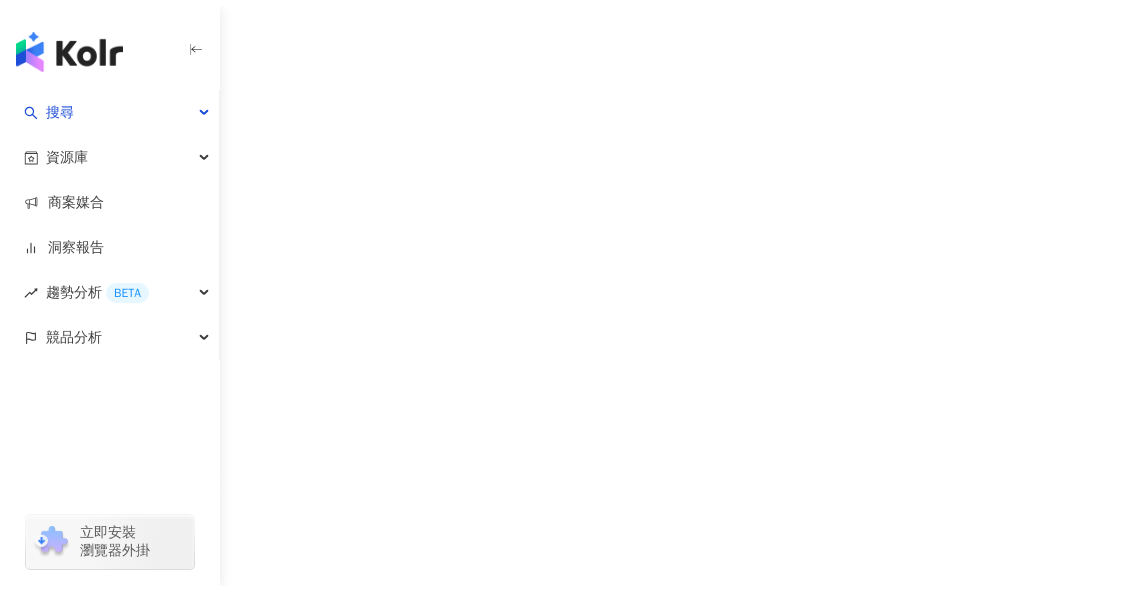 scroll, scrollTop: 4, scrollLeft: 0, axis: vertical 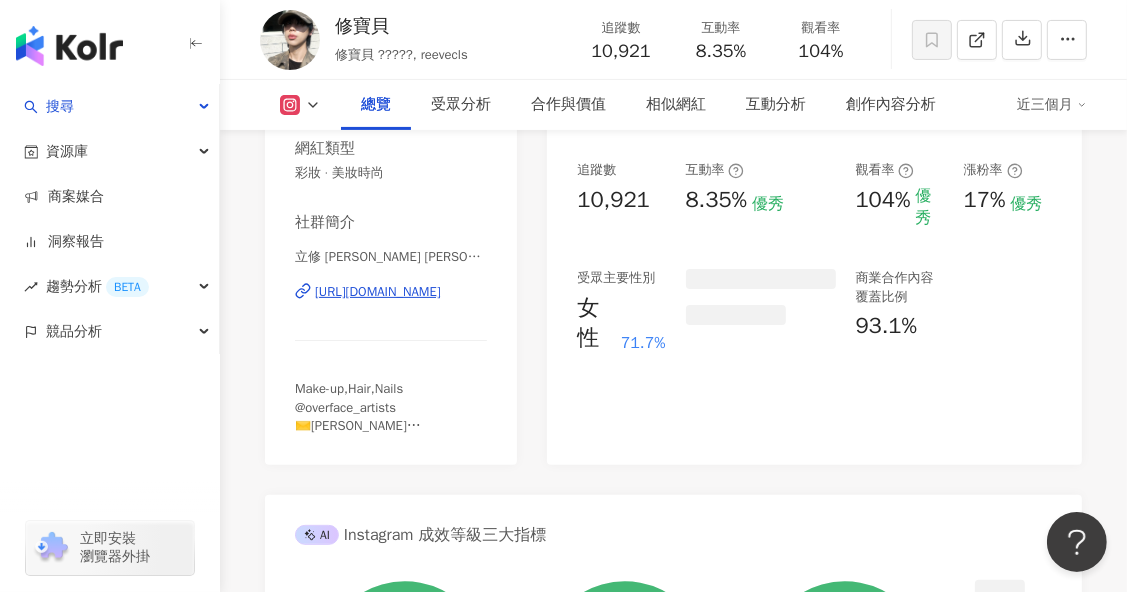 drag, startPoint x: 406, startPoint y: 294, endPoint x: 606, endPoint y: 40, distance: 323.28934 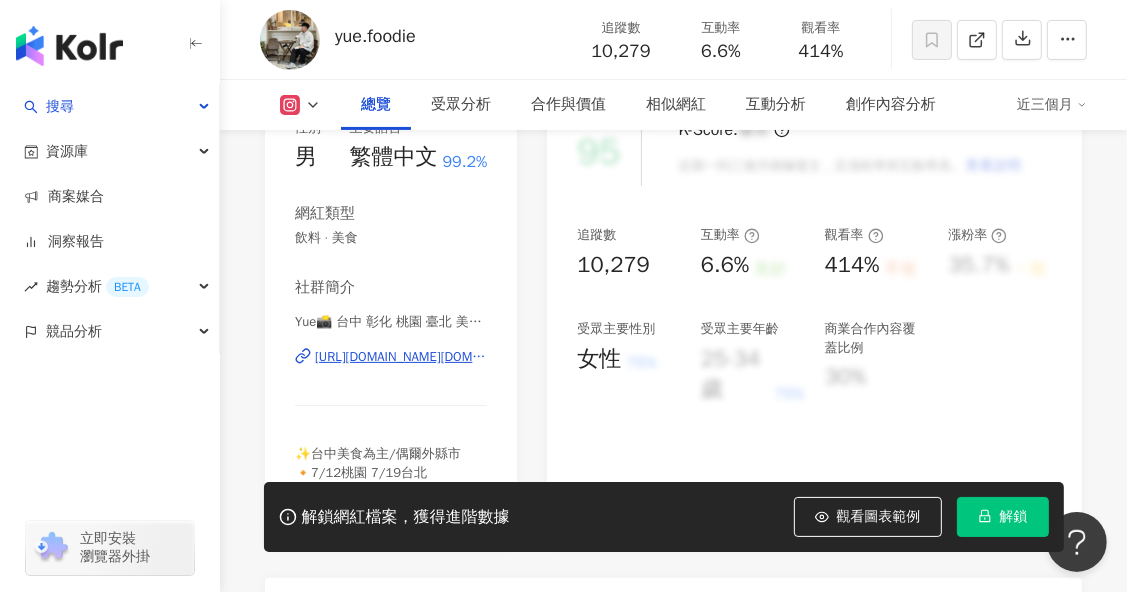 scroll, scrollTop: 282, scrollLeft: 0, axis: vertical 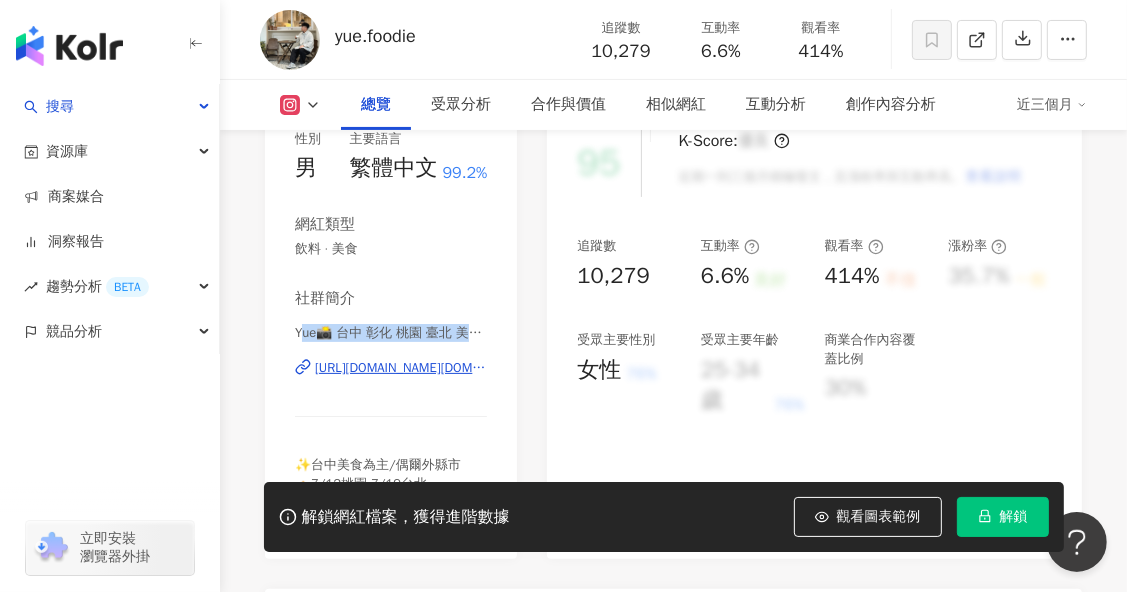 drag, startPoint x: 302, startPoint y: 333, endPoint x: 470, endPoint y: 338, distance: 168.07439 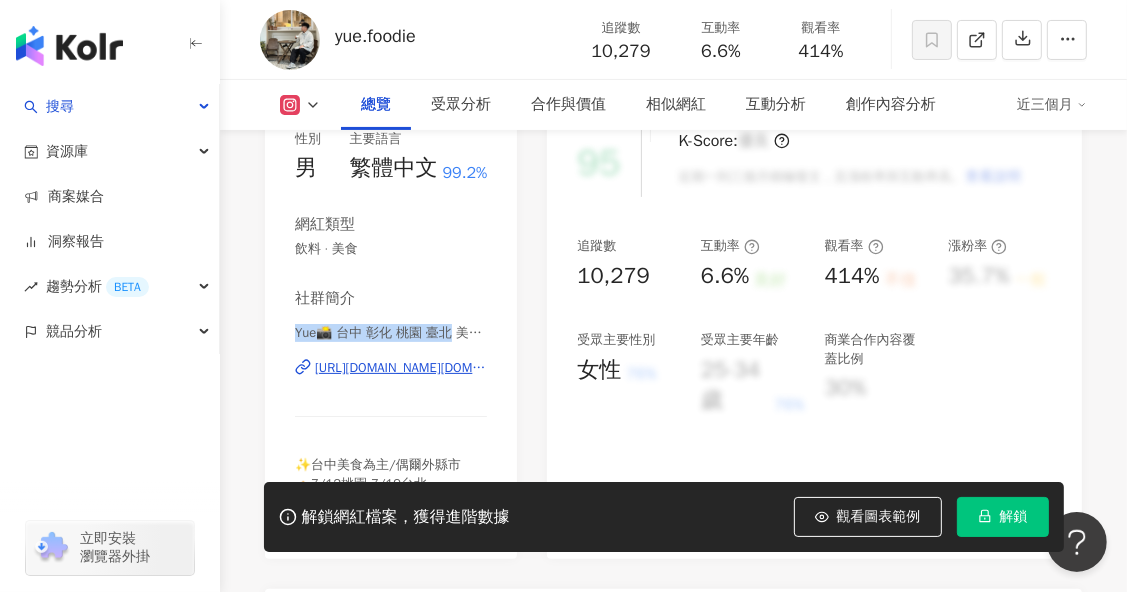 drag, startPoint x: 321, startPoint y: 335, endPoint x: 448, endPoint y: 338, distance: 127.03543 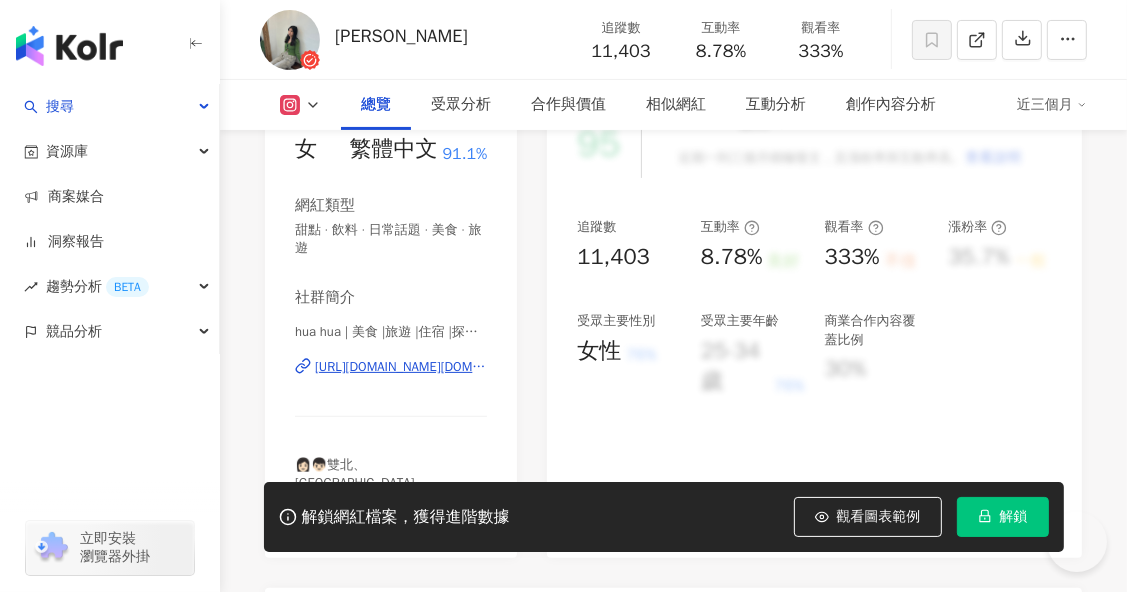 scroll, scrollTop: 290, scrollLeft: 0, axis: vertical 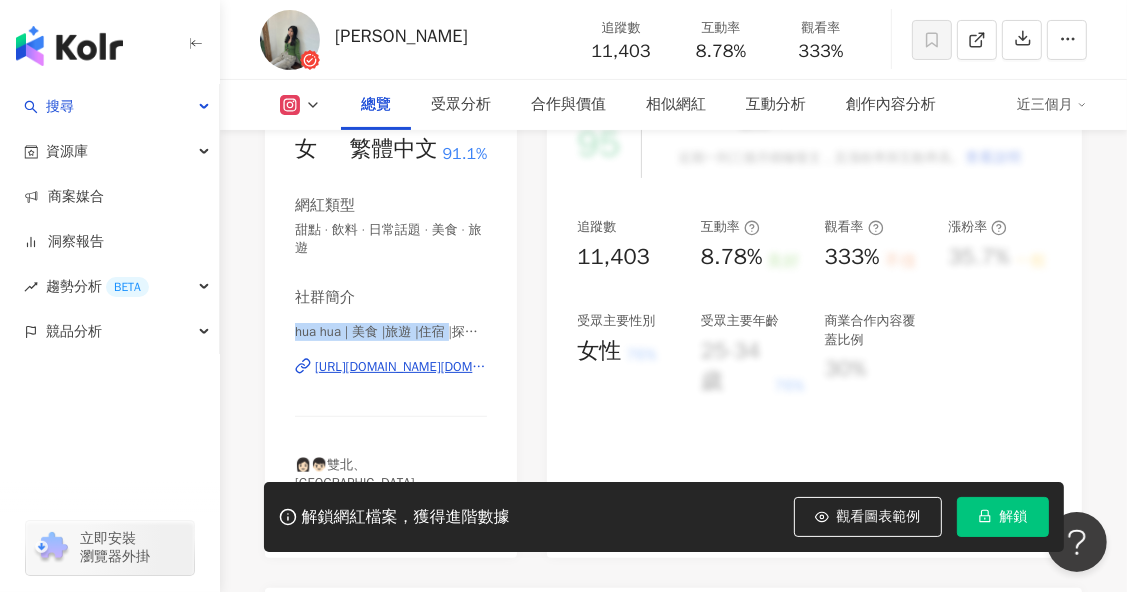 drag, startPoint x: 290, startPoint y: 333, endPoint x: 453, endPoint y: 336, distance: 163.0276 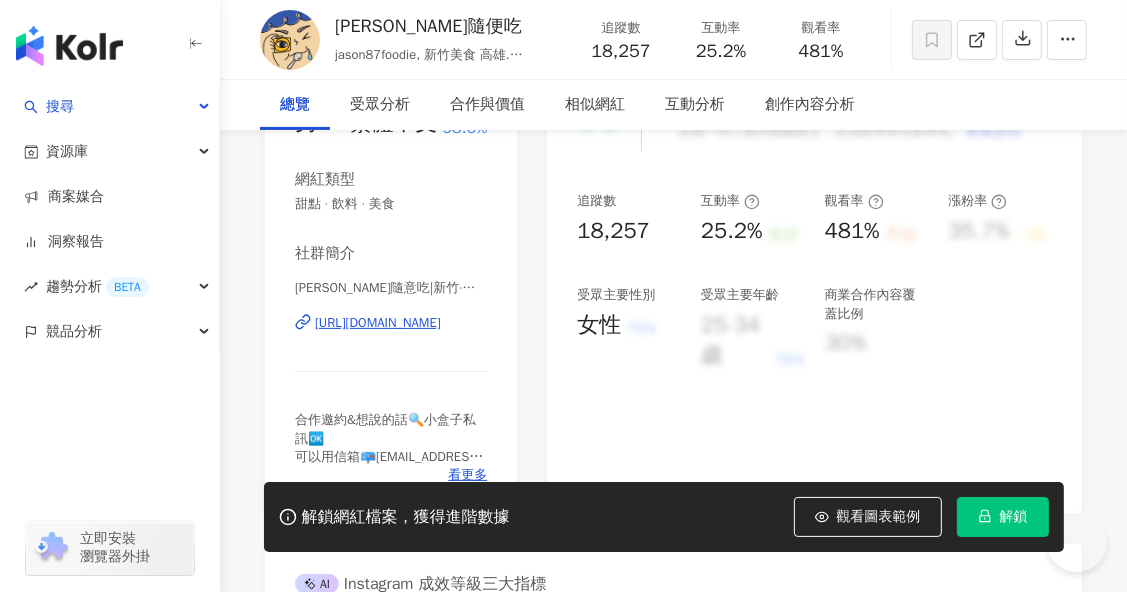 scroll, scrollTop: 316, scrollLeft: 0, axis: vertical 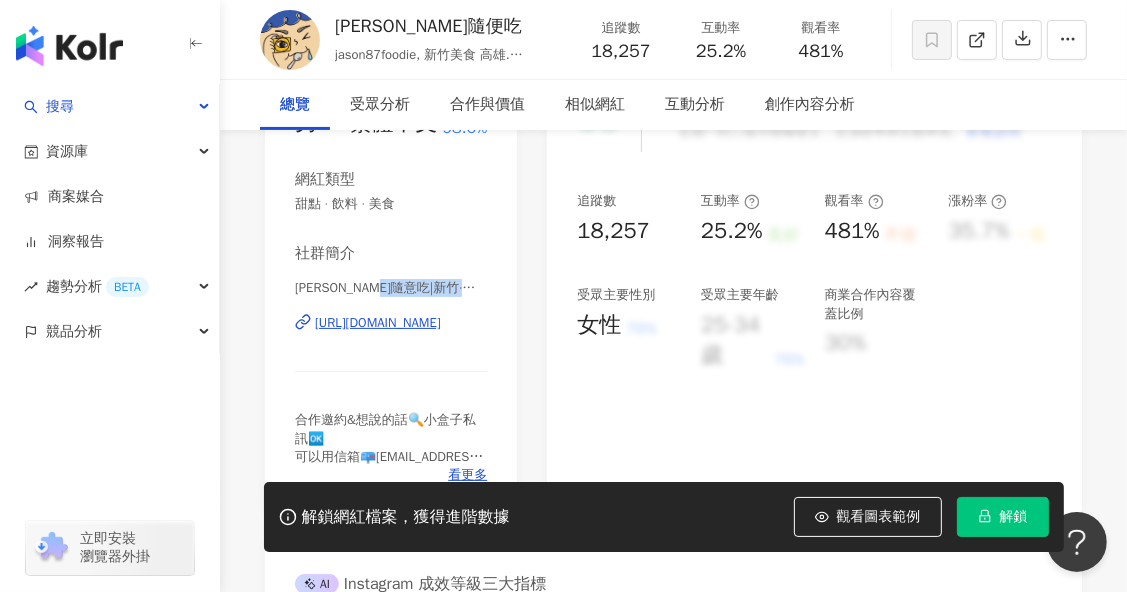 drag, startPoint x: 297, startPoint y: 296, endPoint x: 419, endPoint y: 295, distance: 122.0041 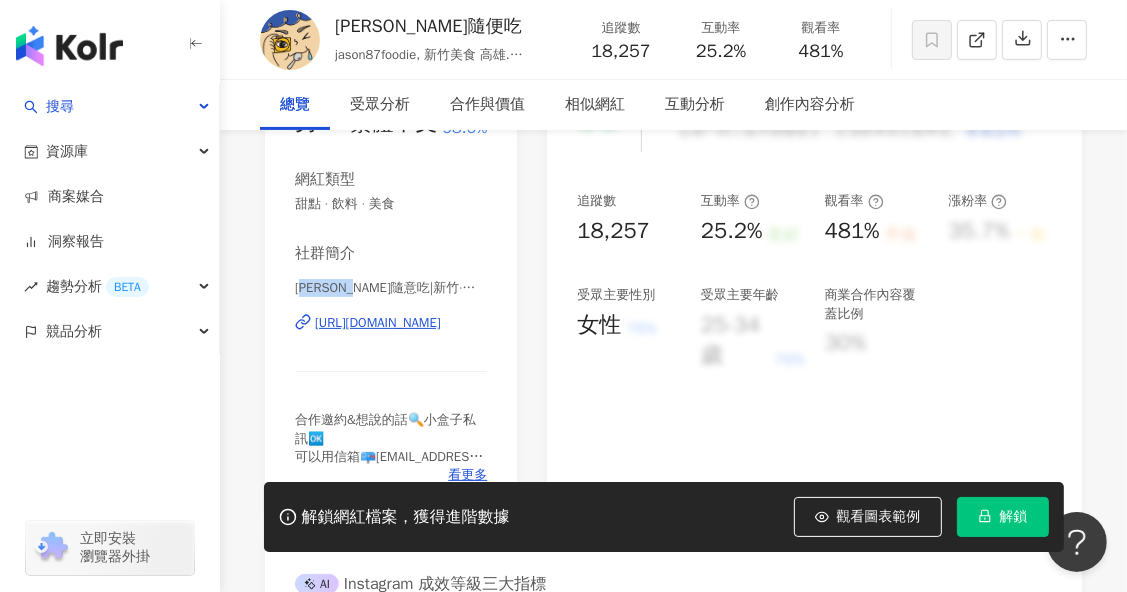 drag, startPoint x: 302, startPoint y: 284, endPoint x: 395, endPoint y: 293, distance: 93.43447 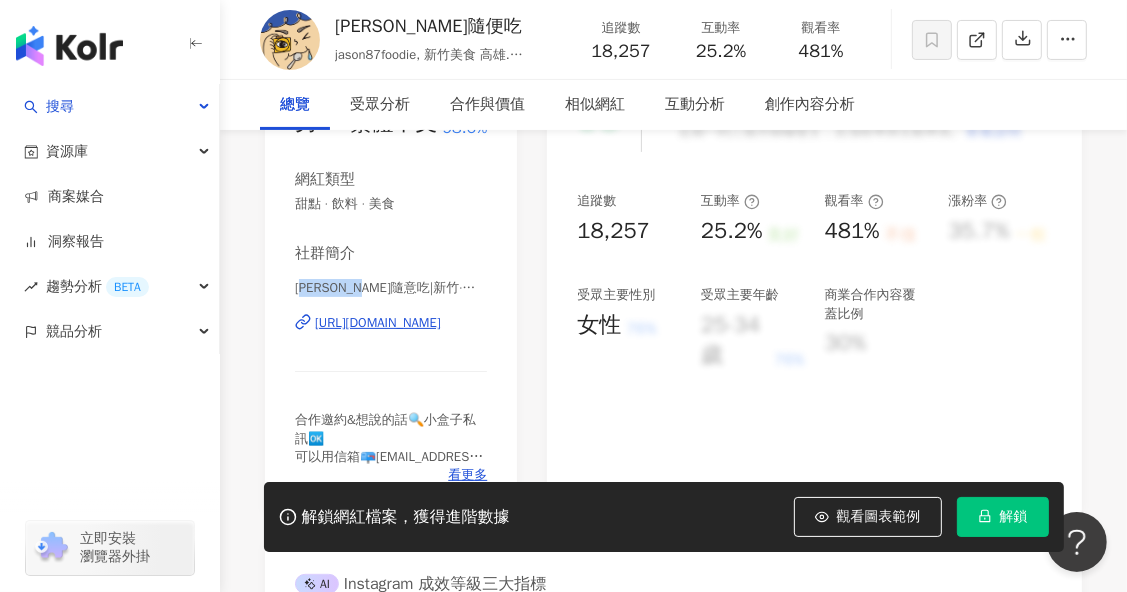 click on "強生隨意吃|新竹·台北·中壢·基隆美食 | john7_foodie" at bounding box center [391, 288] 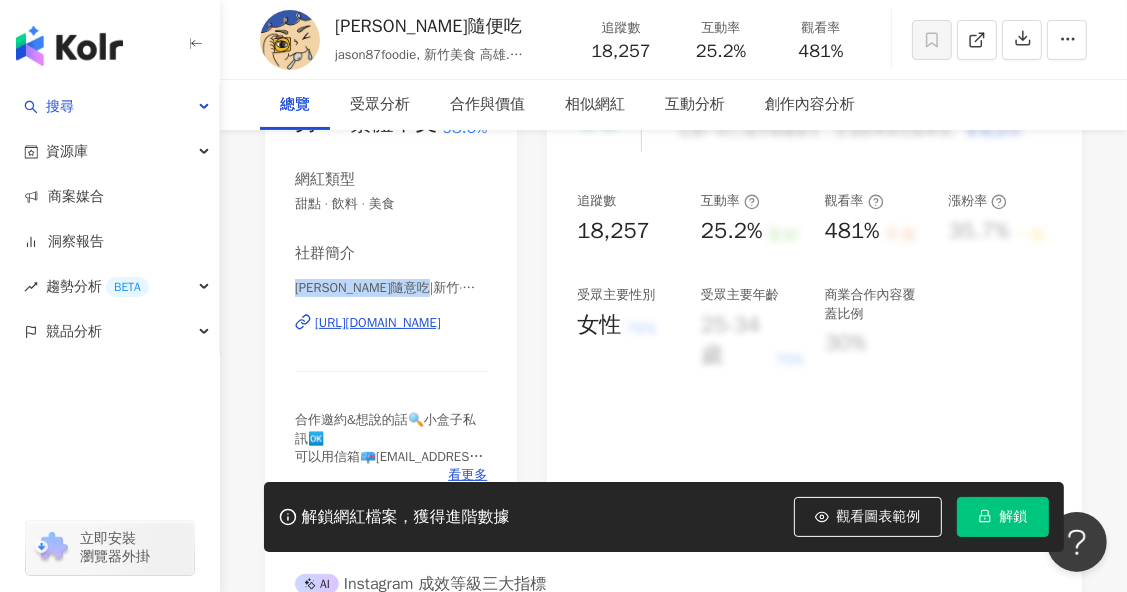 drag, startPoint x: 293, startPoint y: 289, endPoint x: 467, endPoint y: 293, distance: 174.04597 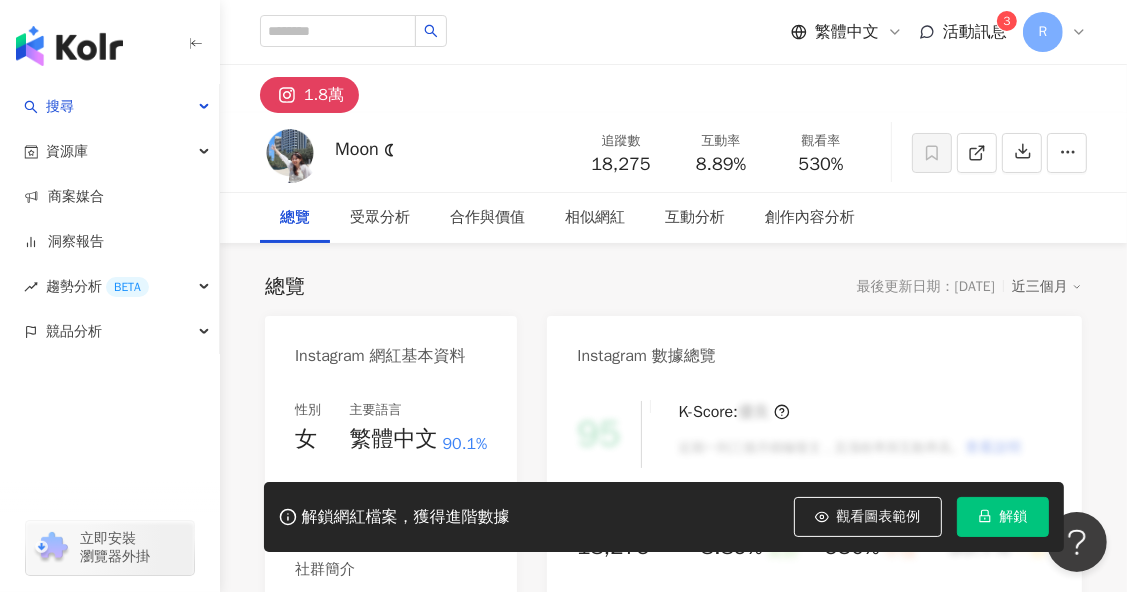 scroll, scrollTop: 324, scrollLeft: 0, axis: vertical 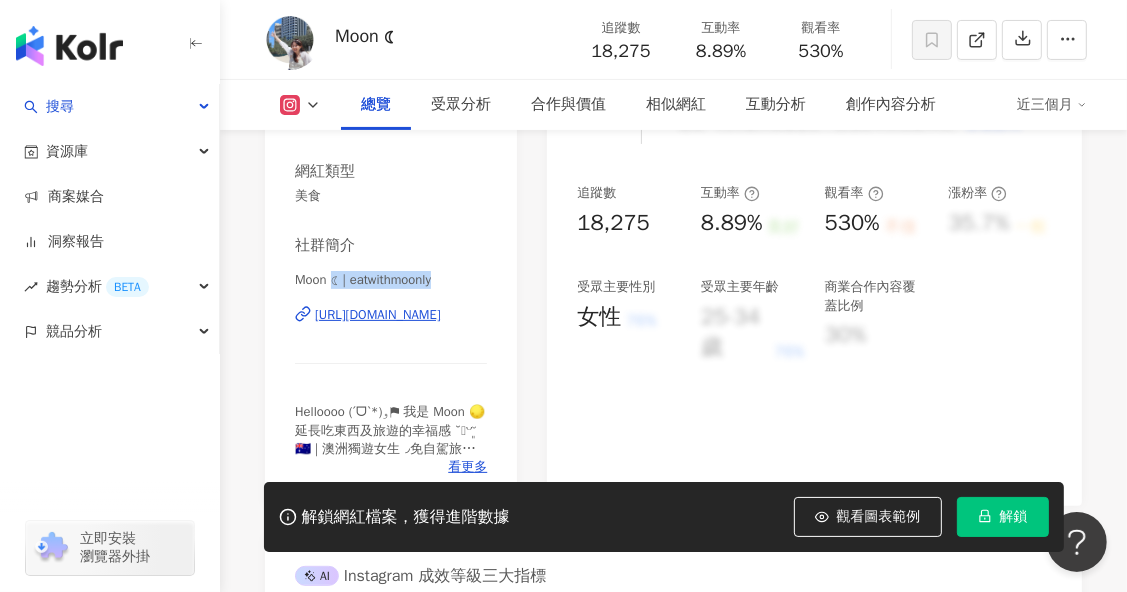 drag, startPoint x: 338, startPoint y: 286, endPoint x: 447, endPoint y: 281, distance: 109.11462 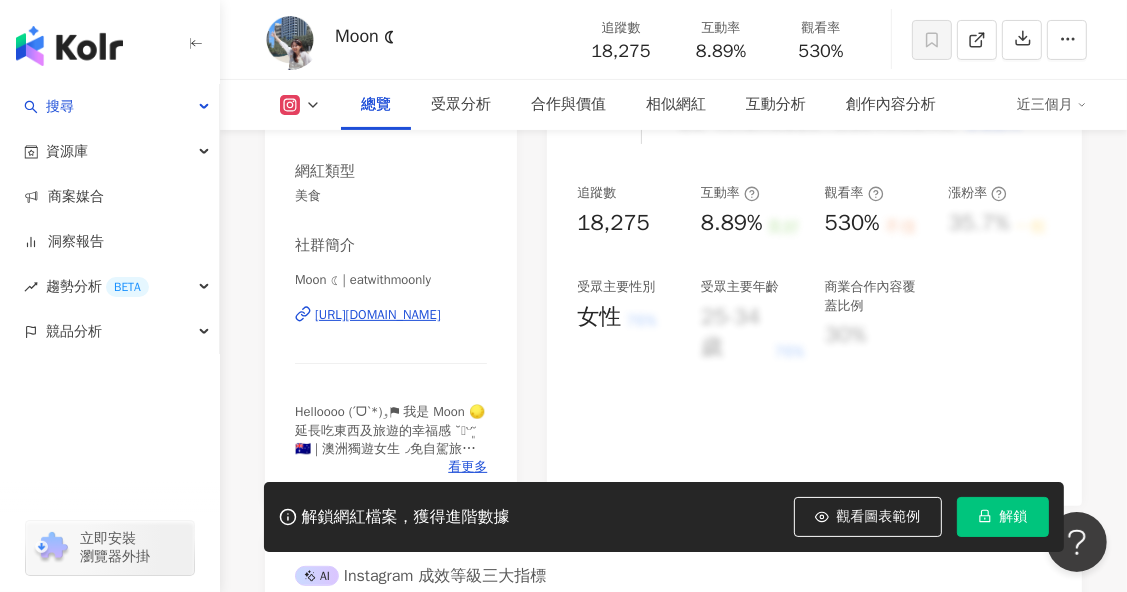 click on "Moon ☾ | eatwithmoonly" at bounding box center (391, 280) 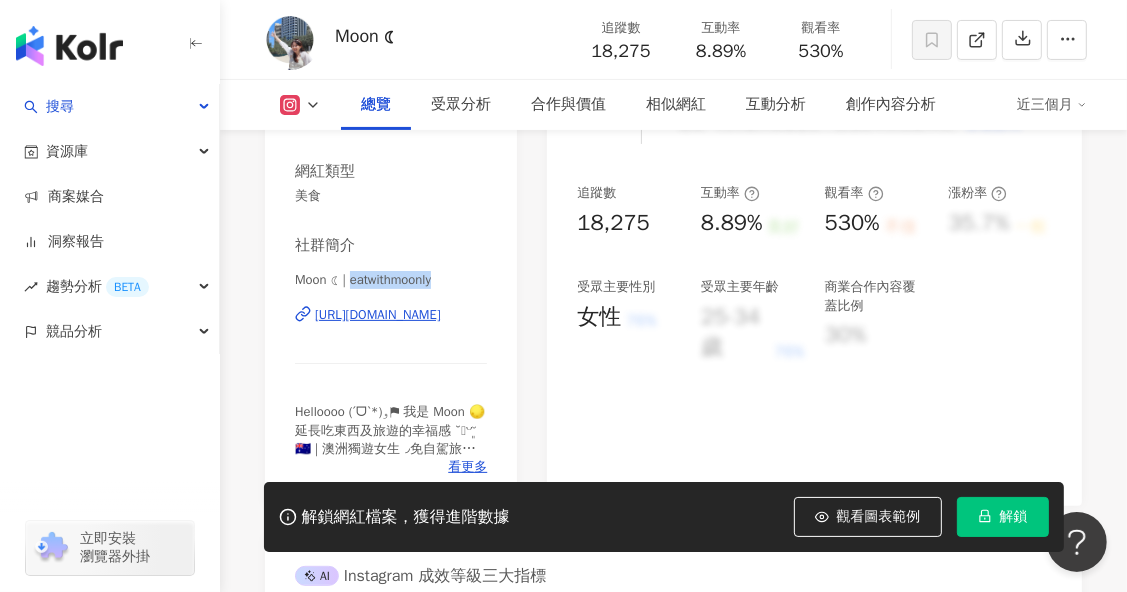 drag, startPoint x: 356, startPoint y: 280, endPoint x: 514, endPoint y: 280, distance: 158 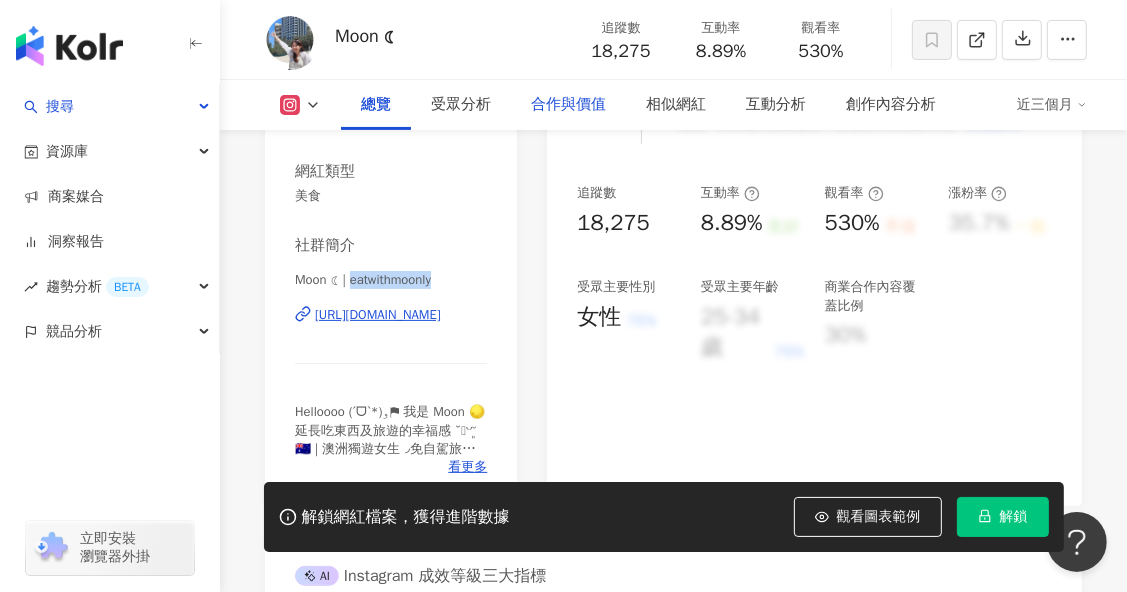 copy on "eatwithmoonly" 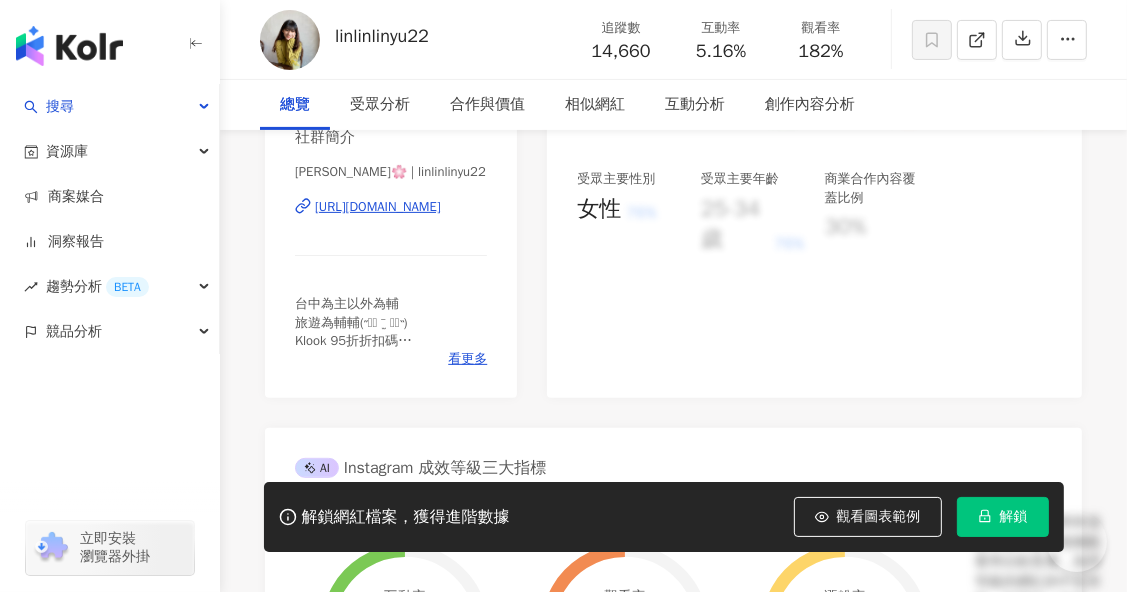 scroll, scrollTop: 351, scrollLeft: 0, axis: vertical 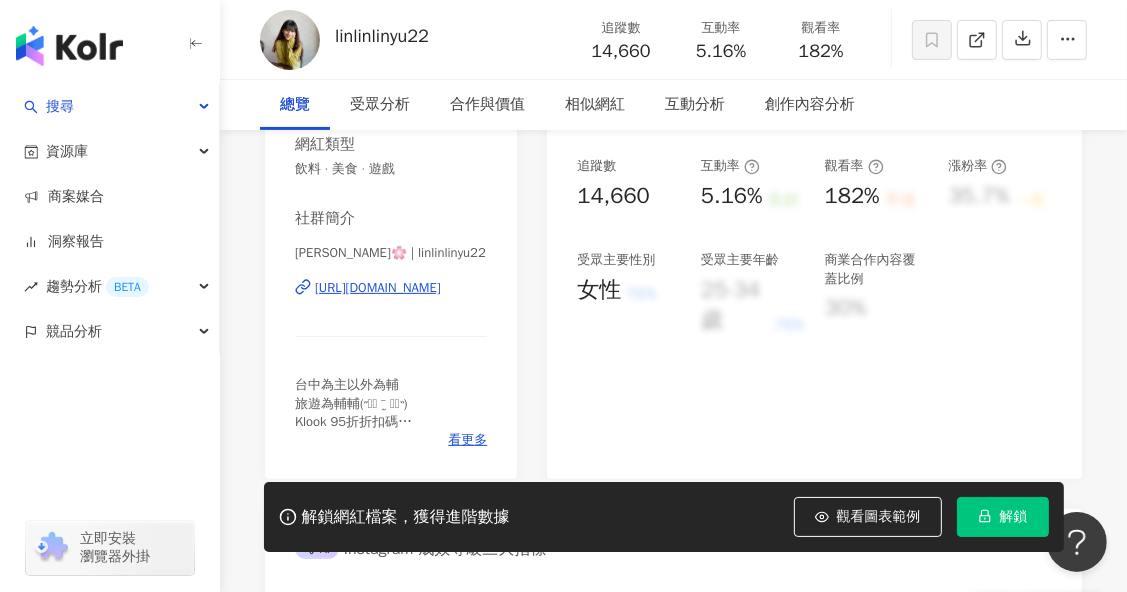 click at bounding box center [338, -320] 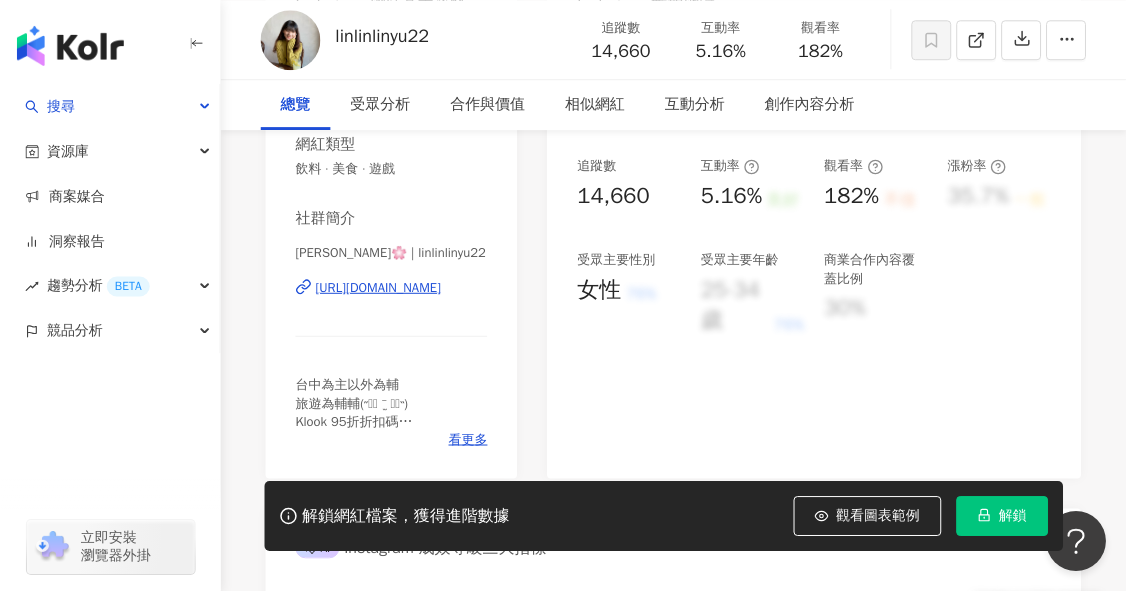 scroll, scrollTop: 0, scrollLeft: 0, axis: both 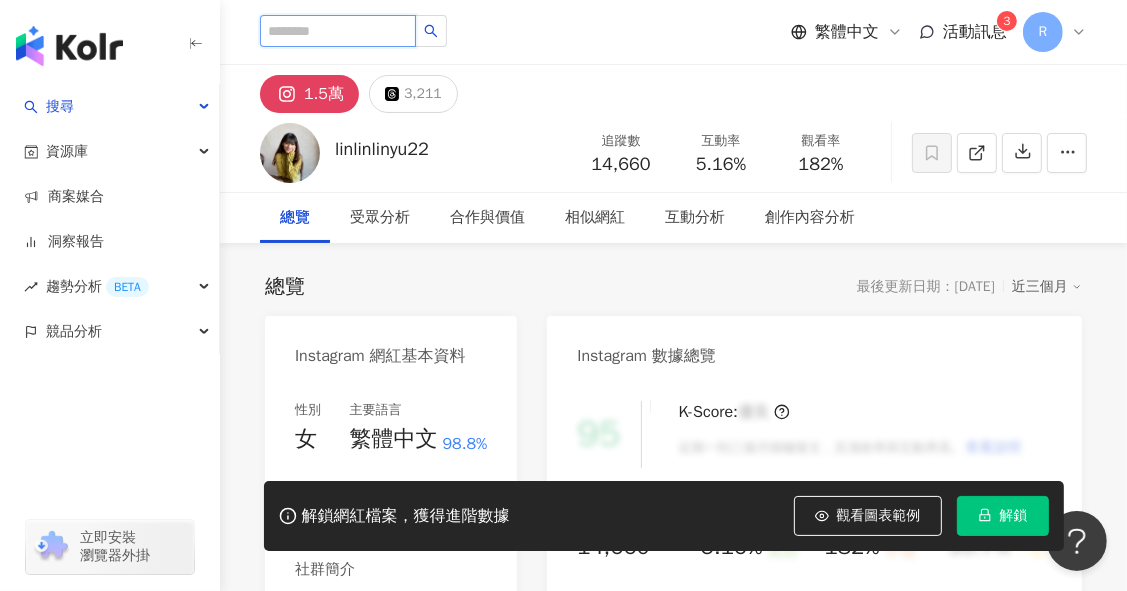 paste on "**********" 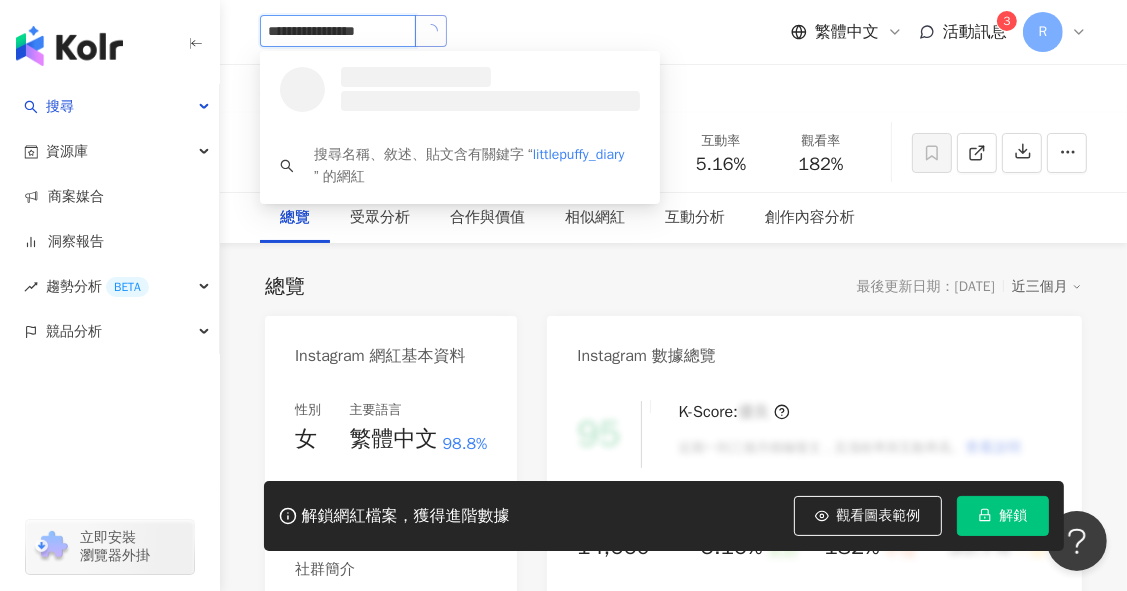 click at bounding box center (431, 31) 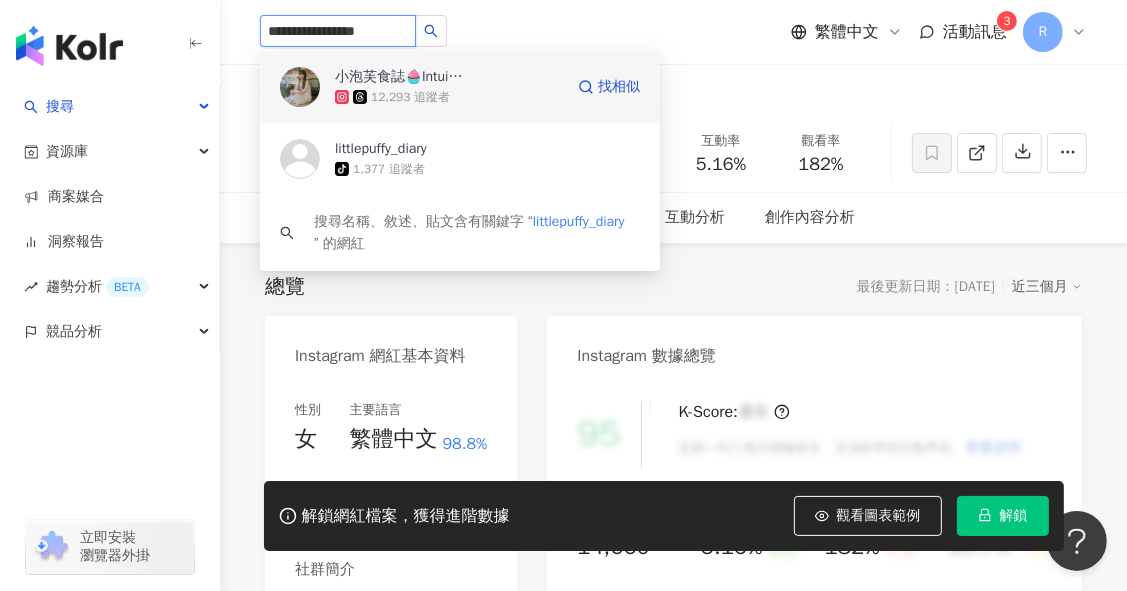 click at bounding box center (300, 87) 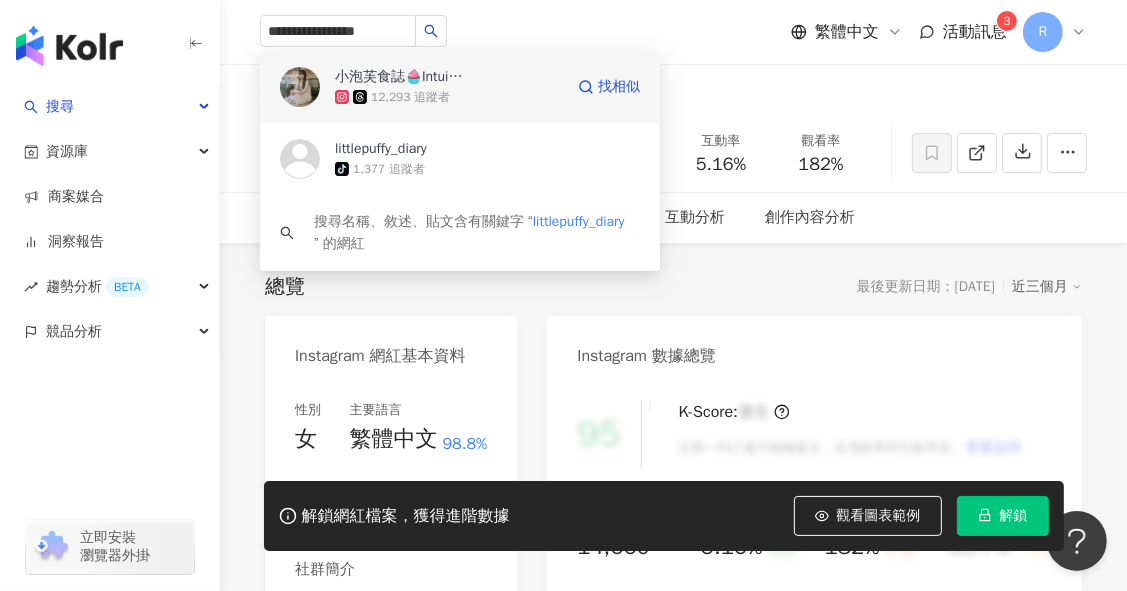 type 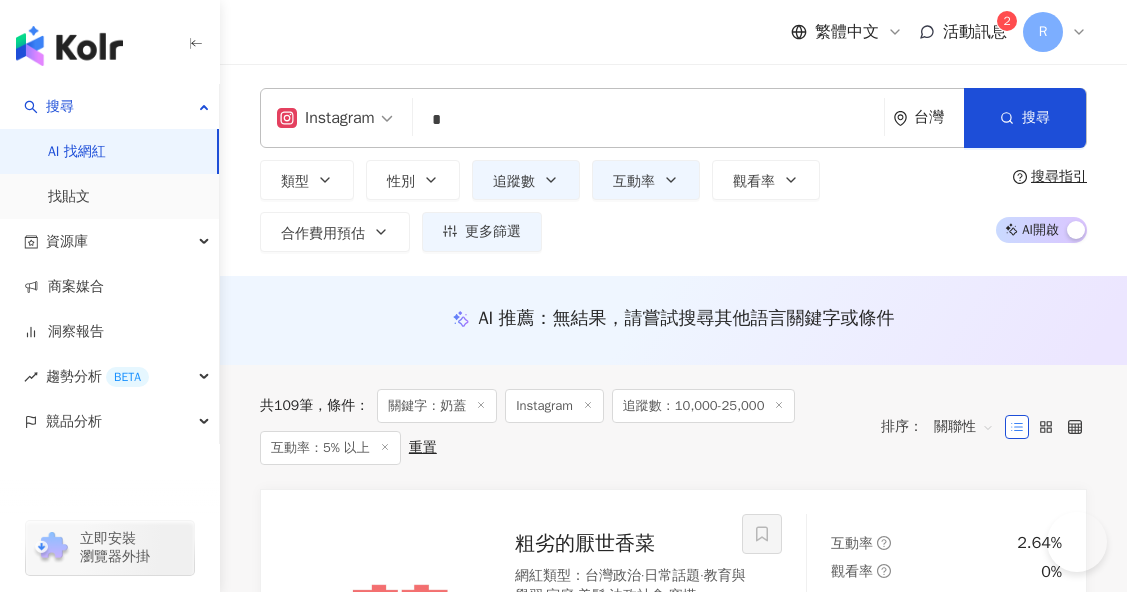 scroll, scrollTop: 0, scrollLeft: 0, axis: both 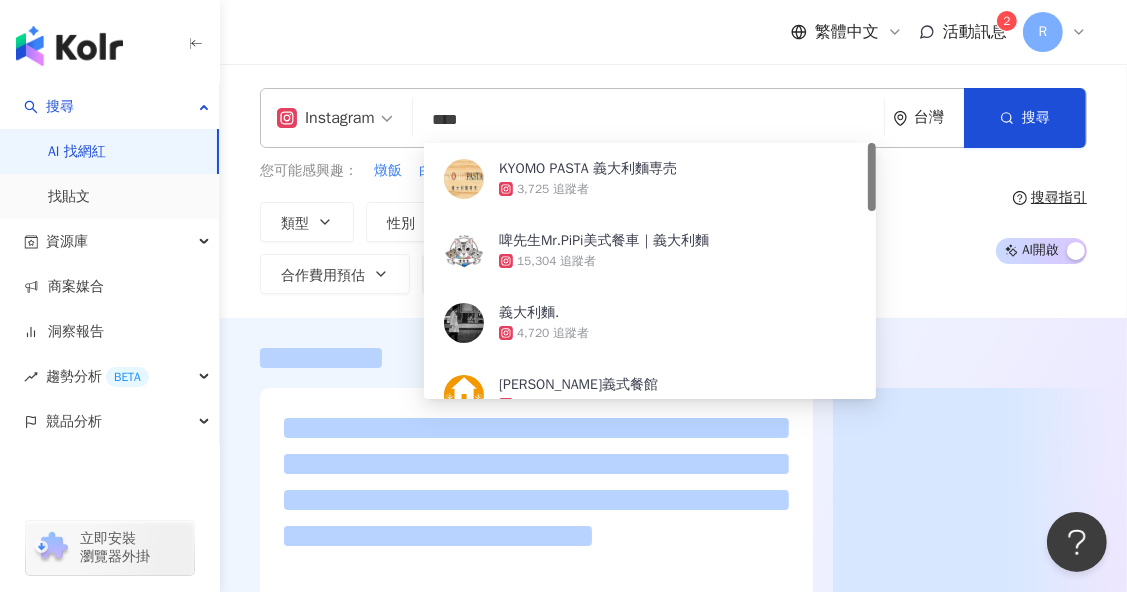 click on "繁體中文 活動訊息 2 R" at bounding box center [673, 32] 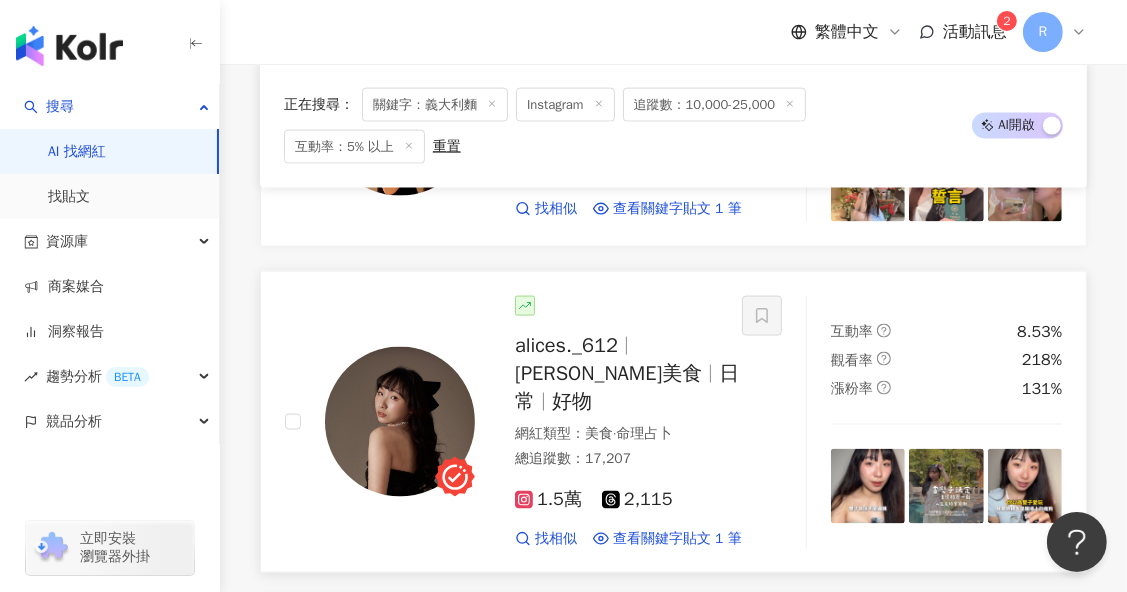 scroll, scrollTop: 2084, scrollLeft: 0, axis: vertical 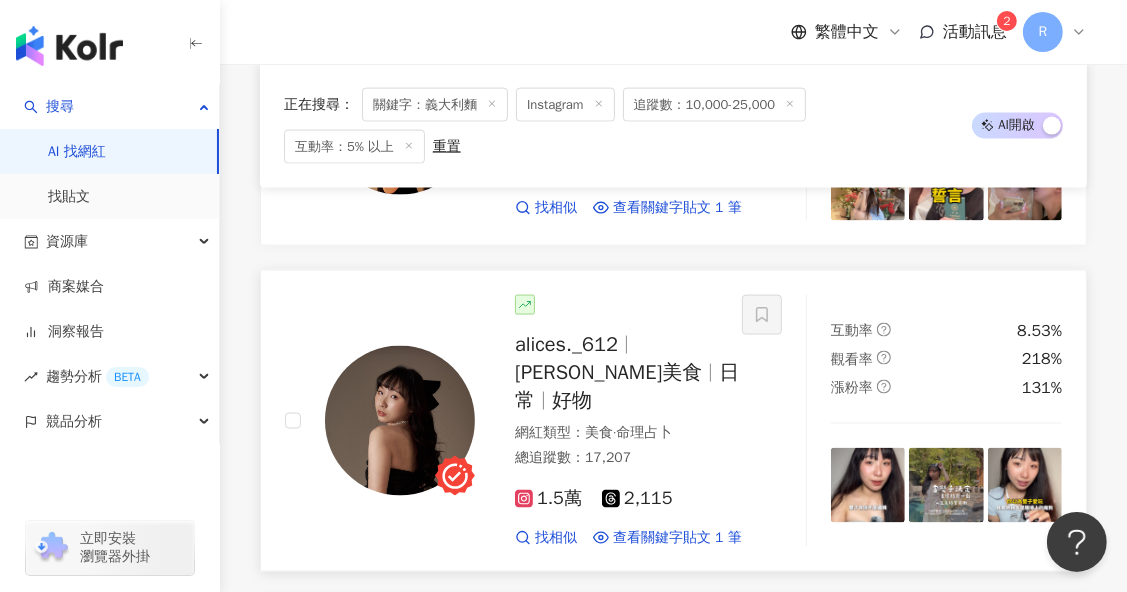 click at bounding box center (868, 485) 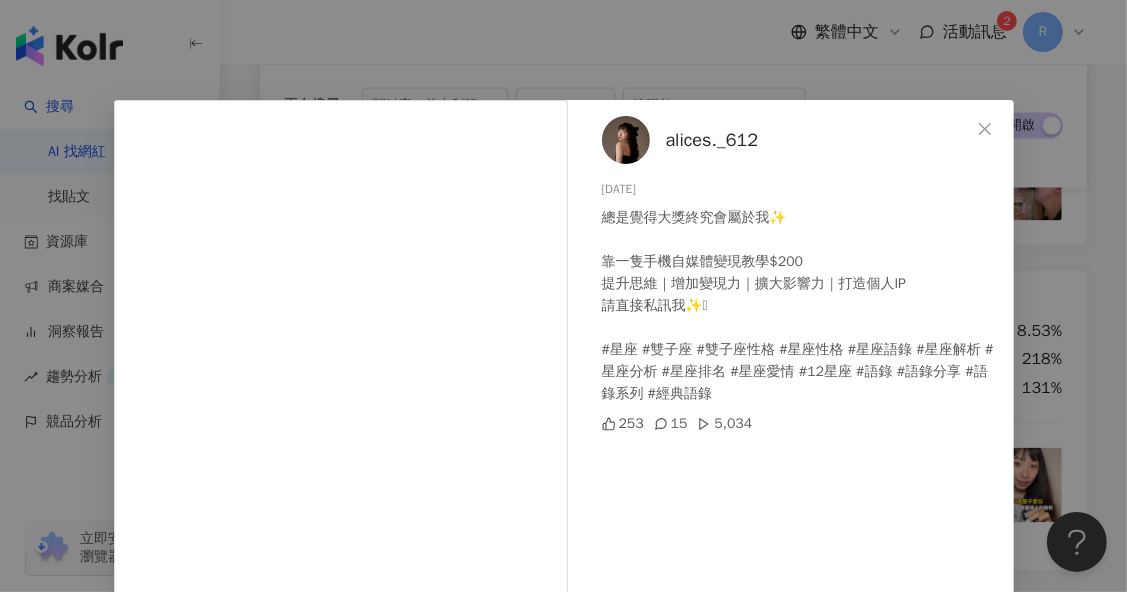 click on "總是覺得大獎終究會屬於我✨
靠一隻手機自媒體變現教學$200
提升思維｜增加變現力｜擴大影響力｜打造個人IP
請直接私訊我✨🩵
#星座 #雙子座 #雙子座性格 #星座性格 #星座語錄 #星座解析 #星座分析 #星座排名 #星座愛情 #12星座 #語錄 #語錄分享 #語錄系列 #經典語錄" at bounding box center [800, 306] 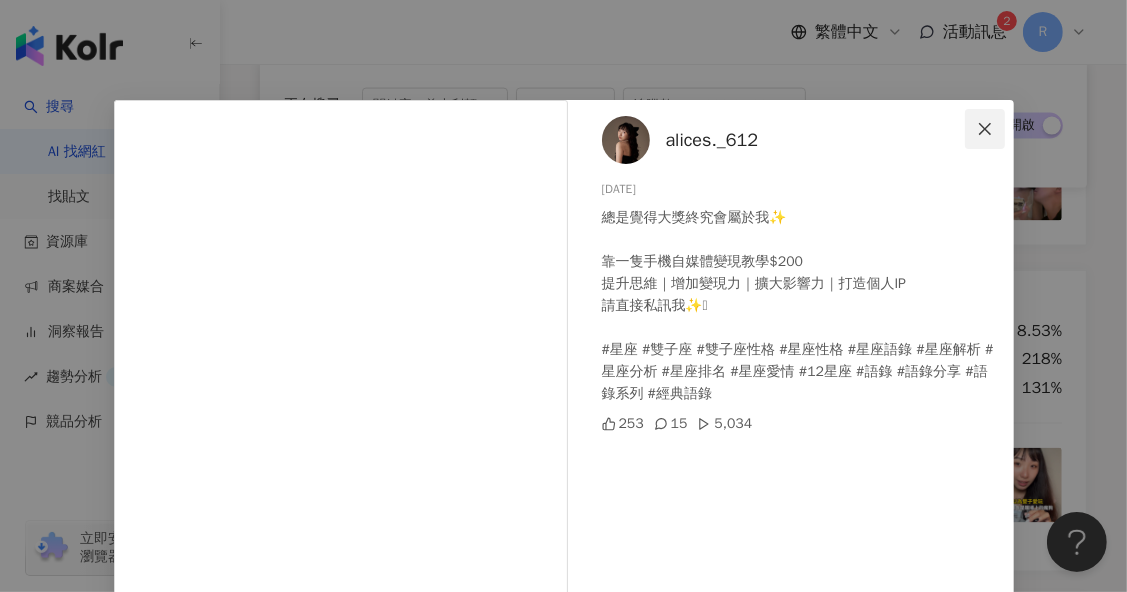click 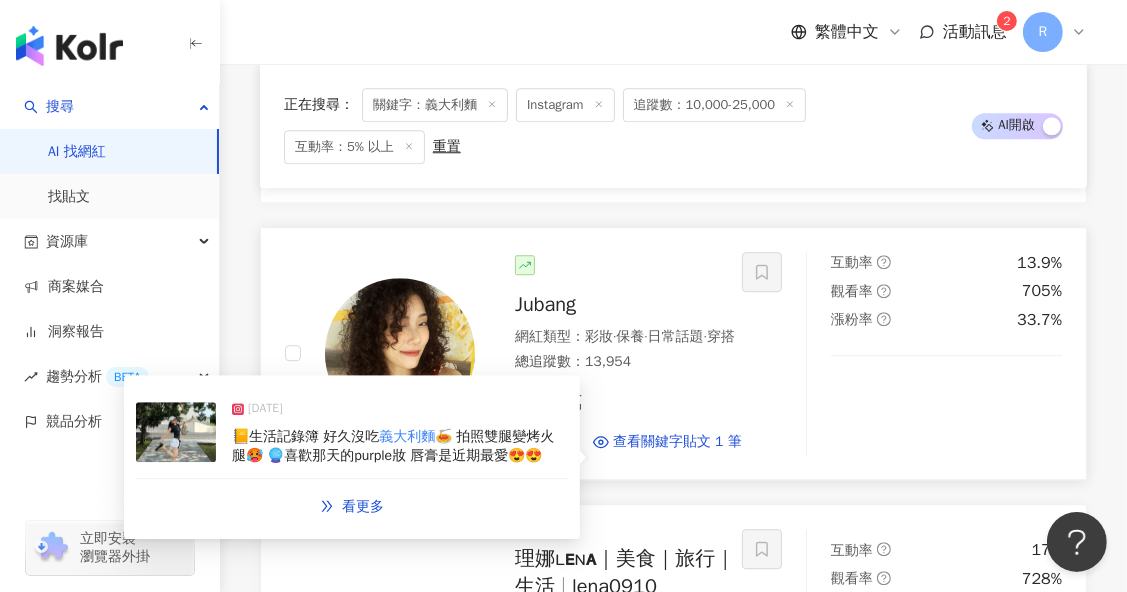 scroll, scrollTop: 3839, scrollLeft: 0, axis: vertical 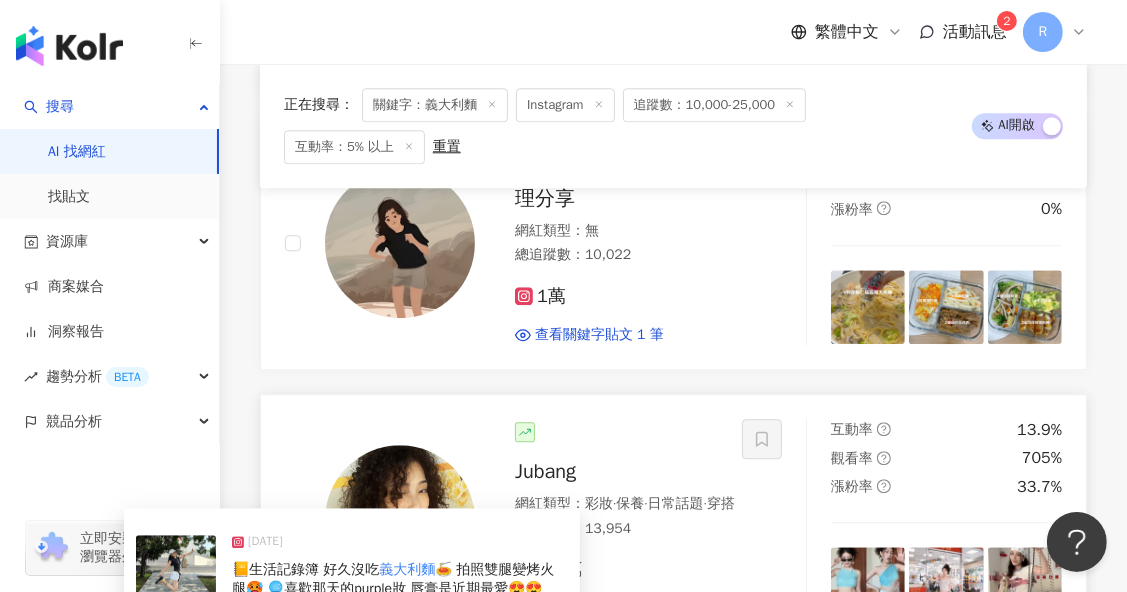 click on "🍝
拍照雙腿變烤火腿🥵
🔮喜歡那天的purple妝
唇膏是近期最愛😍😍" at bounding box center [393, 579] 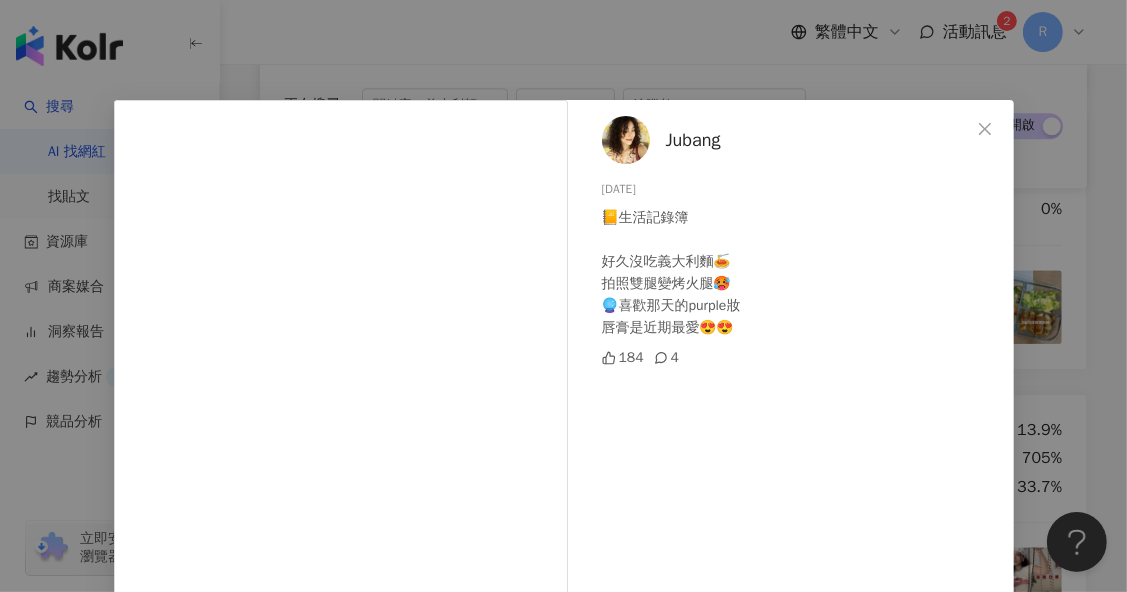 click on "Jubang 2025/4/17 📒生活記錄簿
好久沒吃義大利麵🍝
拍照雙腿變烤火腿🥵
🔮喜歡那天的purple妝
唇膏是近期最愛😍😍 184 4 查看原始貼文" at bounding box center (563, 296) 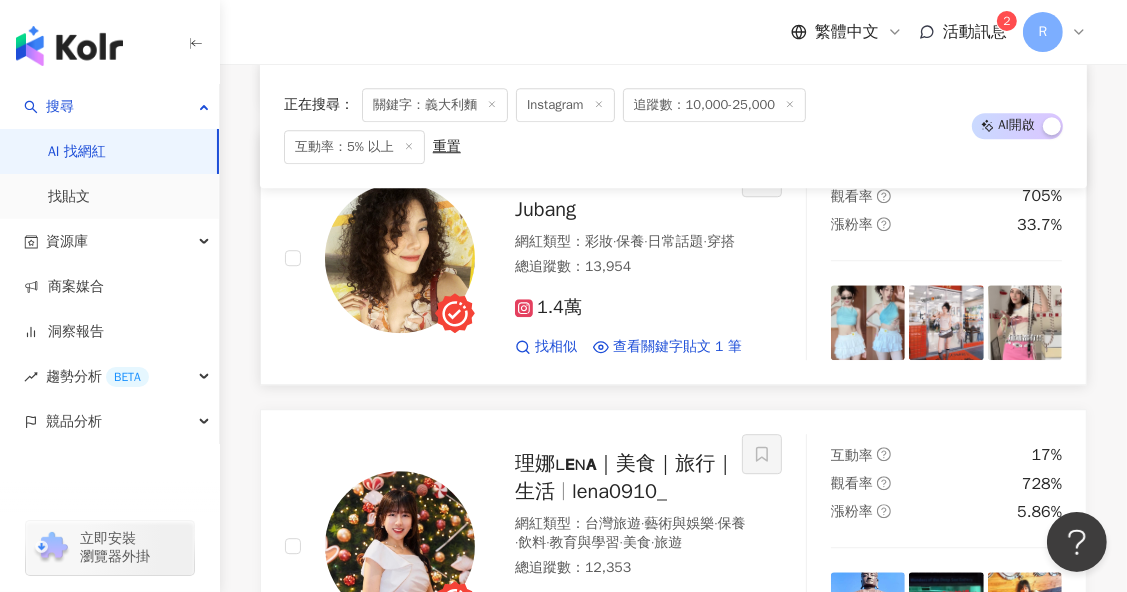 scroll, scrollTop: 4117, scrollLeft: 0, axis: vertical 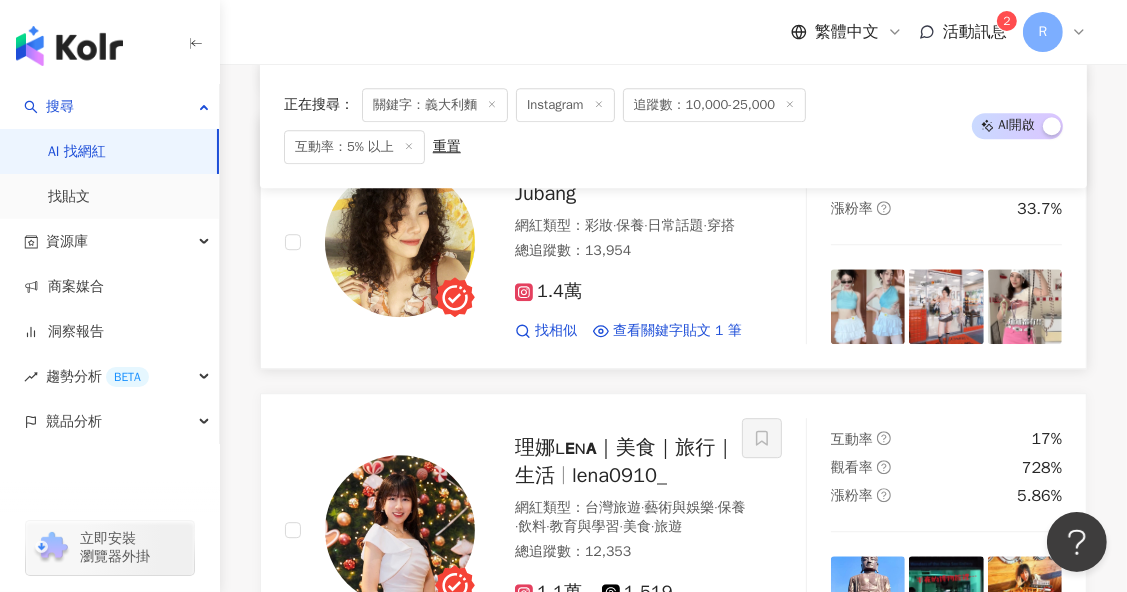 click at bounding box center [1025, 306] 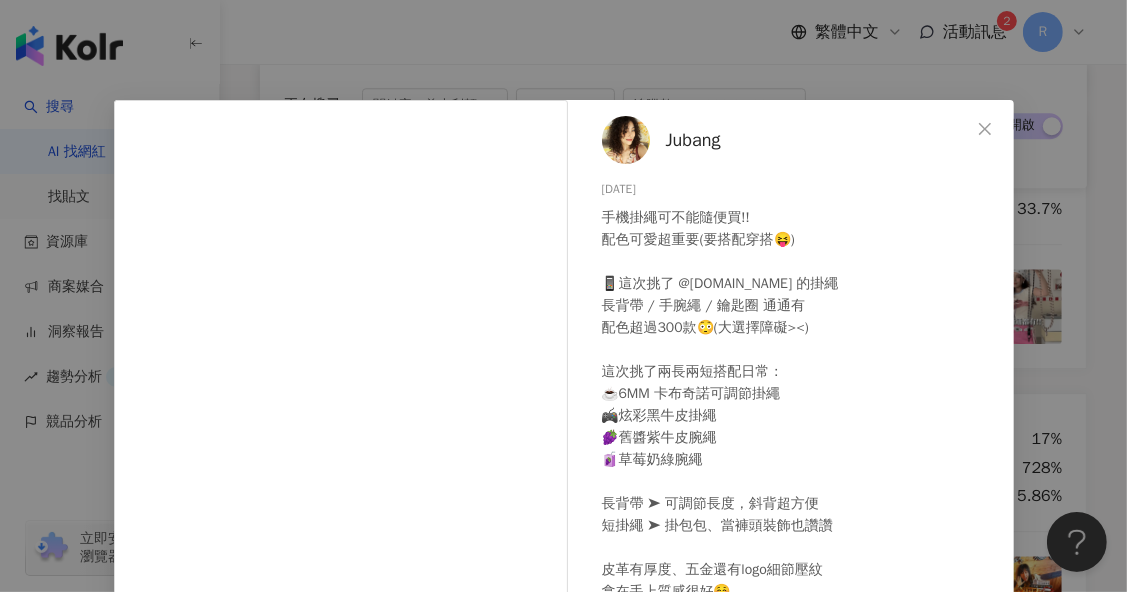 scroll, scrollTop: 36, scrollLeft: 0, axis: vertical 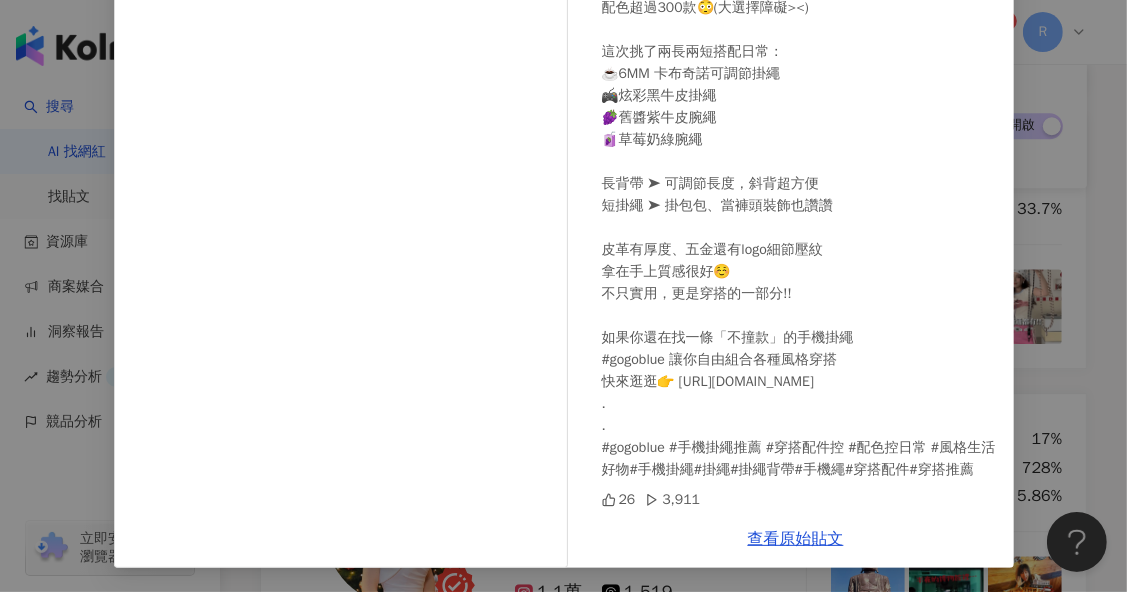 click on "Jubang 2025/7/19 手機掛繩可不能隨便買!!
配色可愛超重要(要搭配穿搭😝)
📱這次挑了 @gogoblue.tw  的掛繩
長背帶 / 手腕繩 / 鑰匙圈 通通有
配色超過300款😳(大選擇障礙><)
這次挑了兩長兩短搭配日常：
☕6MM 卡布奇諾可調節掛繩
🎮炫彩黑牛皮掛繩
🍇舊醬紫牛皮腕繩
🧃草莓奶綠腕繩
長背帶 ➤ 可調節長度，斜背超方便
短掛繩 ➤ 掛包包、當褲頭裝飾也讚讚
皮革有厚度、五金還有logo細節壓紋
拿在手上質感很好☺️
不只實用，更是穿搭的一部分!!
如果你還在找一條「不撞款」的手機掛繩
#gogoblue  讓你自由組合各種風格穿搭
快來逛逛👉 https://to.gogoblue.com.tw/7vvrfn
.
.
#gogoblue #手機掛繩推薦 #穿搭配件控 #配色控日常 #風格生活好物#手機掛繩#掛繩#掛繩背帶#手機繩#穿搭配件#穿搭推薦 26 3,911 查看原始貼文" at bounding box center (563, 296) 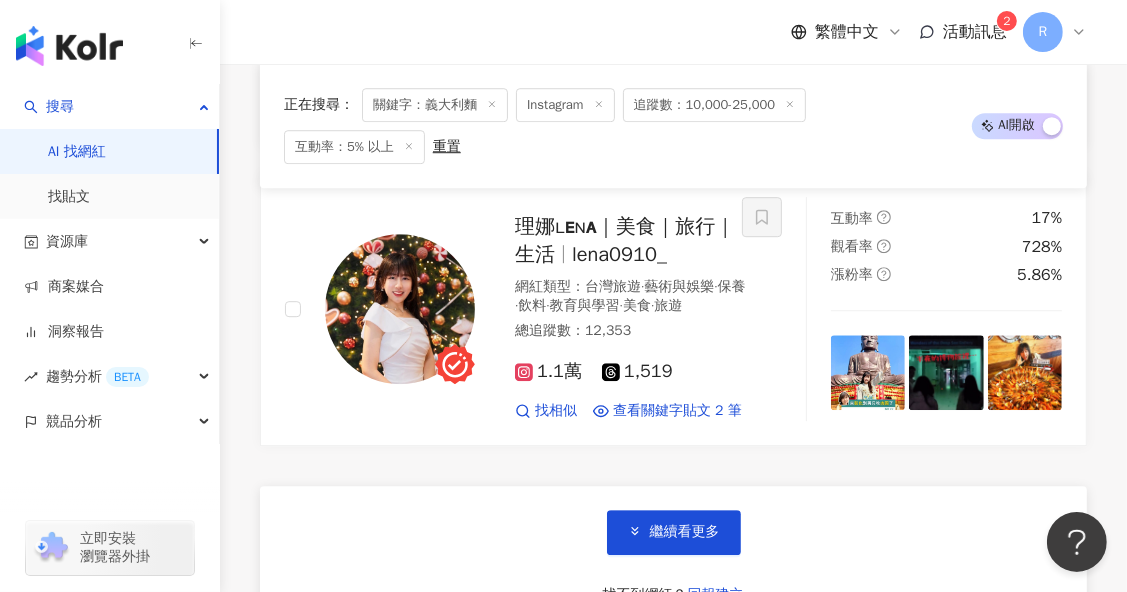scroll, scrollTop: 4338, scrollLeft: 0, axis: vertical 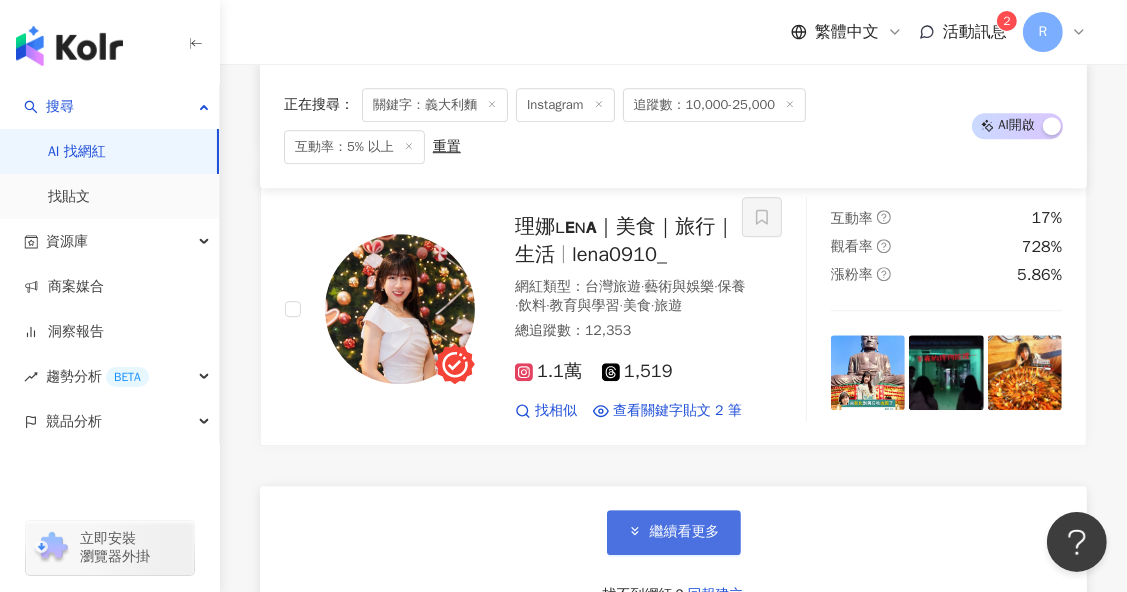 click on "繼續看更多" at bounding box center [674, 532] 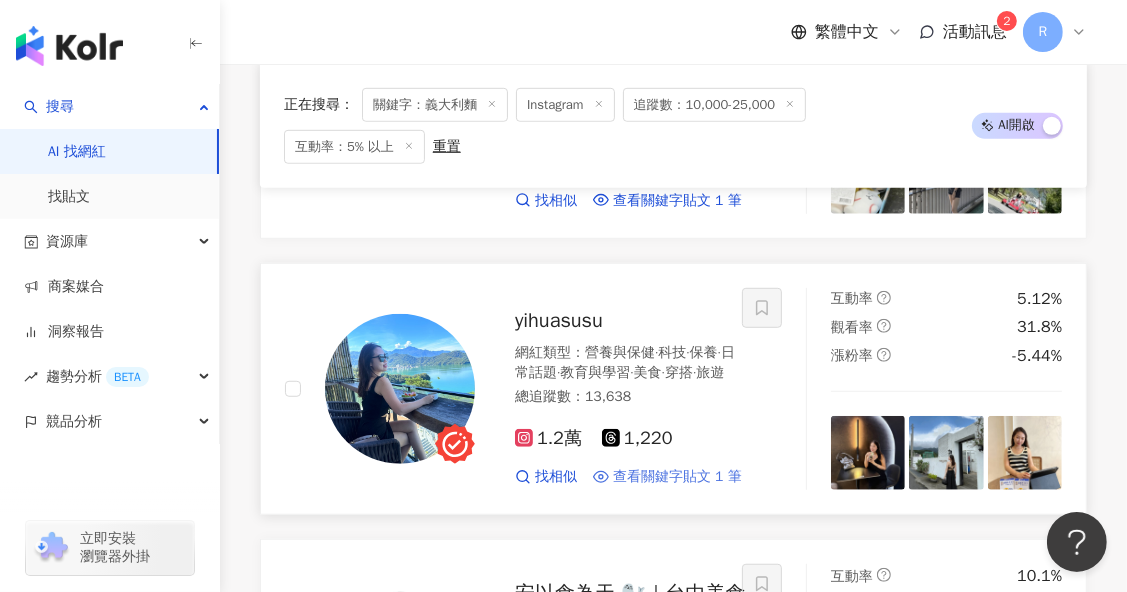 scroll, scrollTop: 6538, scrollLeft: 0, axis: vertical 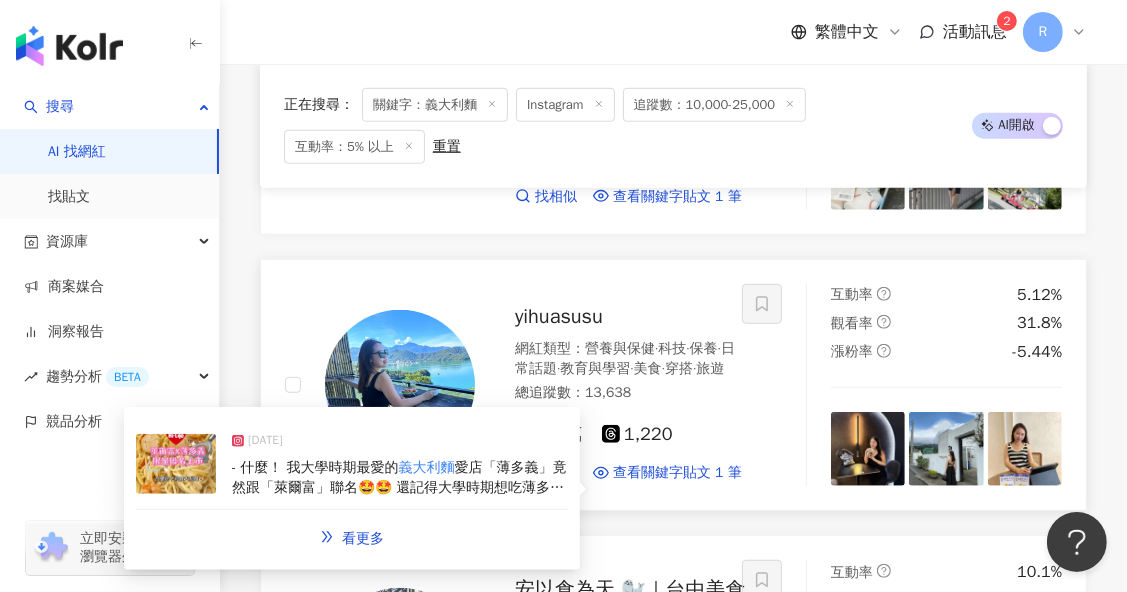 click on "2024/11/22" at bounding box center (400, 445) 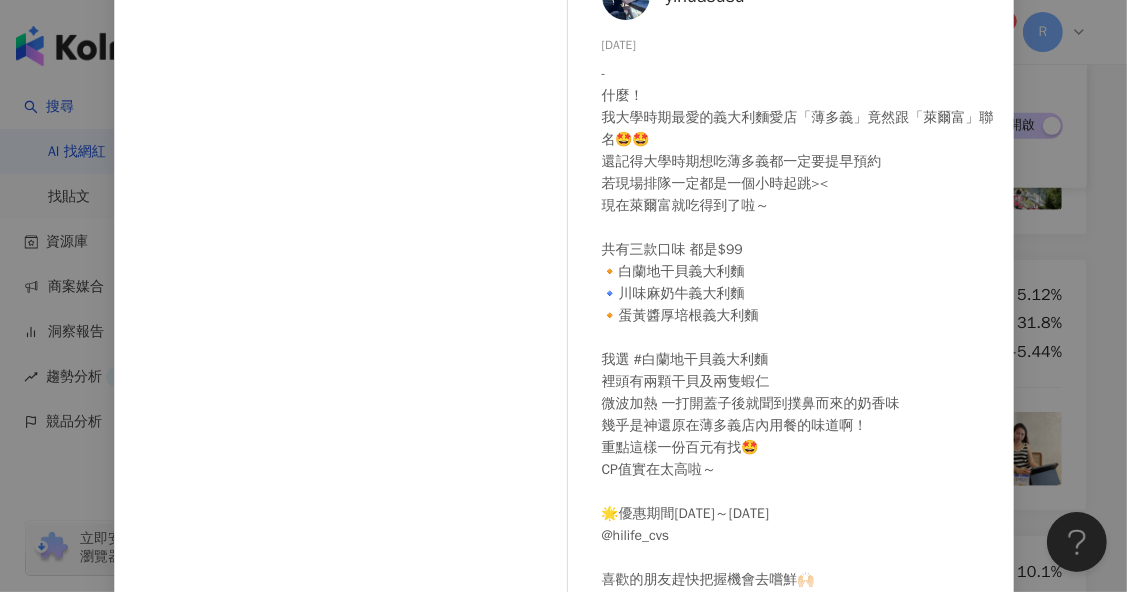 scroll, scrollTop: 269, scrollLeft: 0, axis: vertical 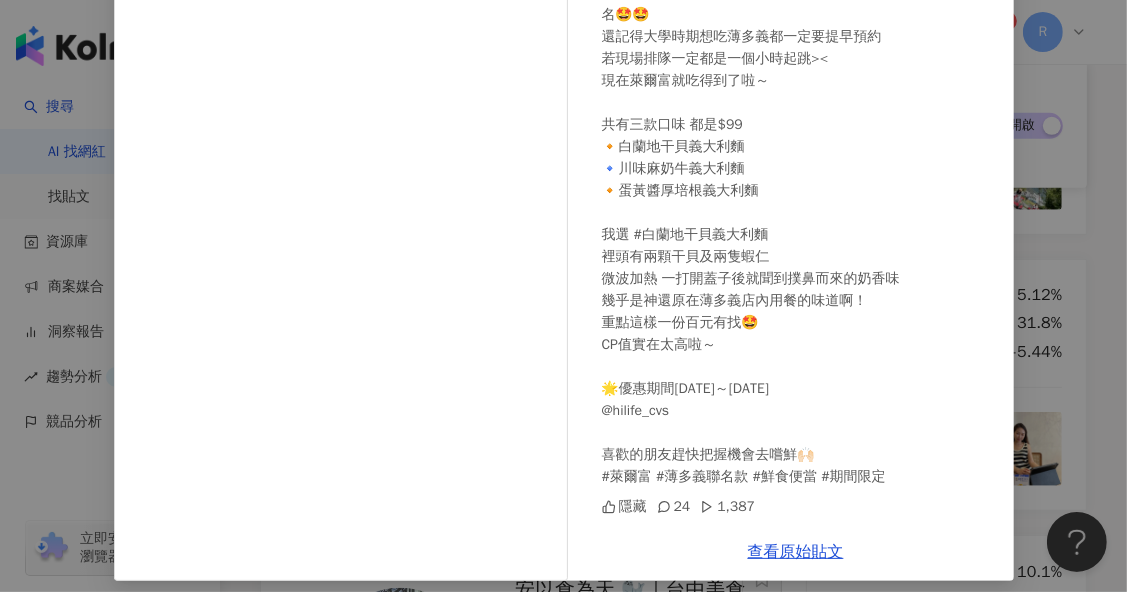 click on "yihuasusu 2024/11/22 -
什麼！
我大學時期最愛的義大利麵愛店「薄多義」竟然跟「萊爾富」聯名🤩🤩
還記得大學時期想吃薄多義都一定要提早預約
若現場排隊一定都是一個小時起跳><
現在萊爾富就吃得到了啦～
共有三款口味 都是$99
🔸白蘭地干貝義大利麵
🔹川味麻奶牛義大利麵
🔸蛋黃醬厚培根義大利麵
我選 #白蘭地干貝義大利麵
裡頭有兩顆干貝及兩隻蝦仁
微波加熱 一打開蓋子後就聞到撲鼻而來的奶香味
幾乎是神還原在薄多義店內用餐的味道啊！
重點這樣一份百元有找🤩
CP值實在太高啦～
🌟優惠期間2024/11/13～2024/12/10
@hilife_cvs
喜歡的朋友趕快把握機會去嚐鮮🙌🏻
#萊爾富 #薄多義聯名款 #鮮食便當 #期間限定 隱藏 24 1,387 查看原始貼文" at bounding box center (563, 296) 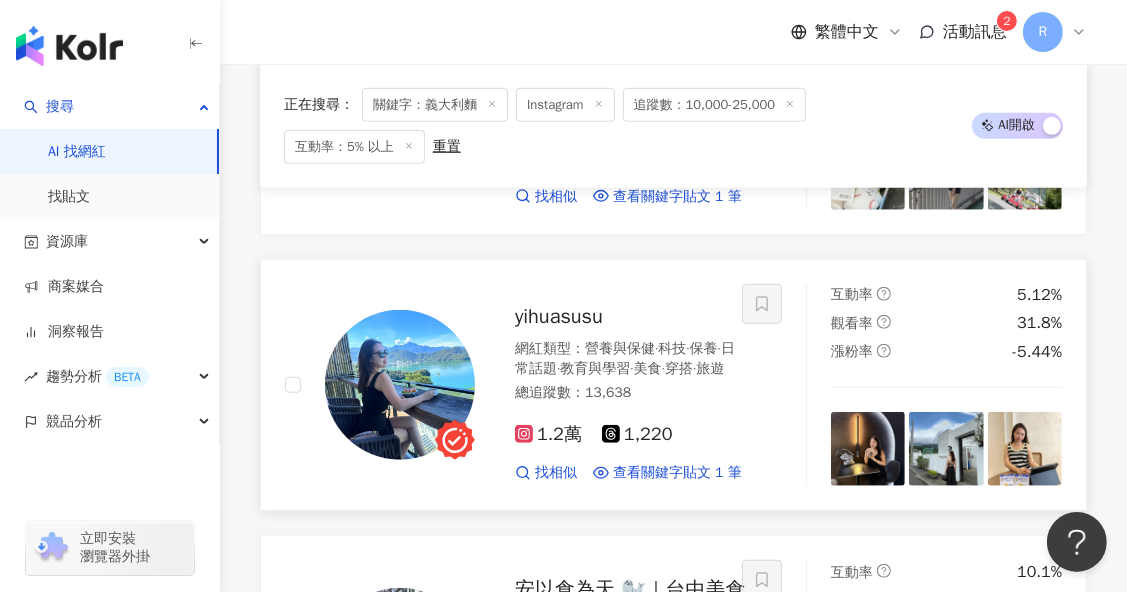 click at bounding box center (868, 449) 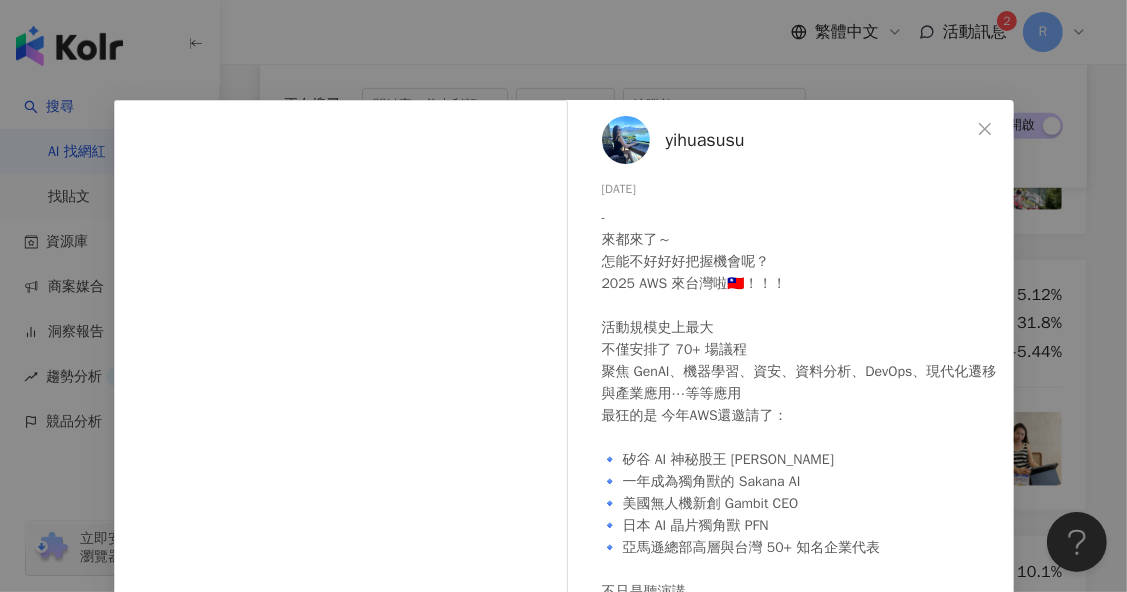 click on "yihuasusu 2025/7/24 -
來都來了～
怎能不好好好把握機會呢？
2025 AWS 來台灣啦🇹🇼！！！
活動規模史上最大
不僅安排了 70+ 場議程
聚焦 GenAI、機器學習、資安、資料分析、DevOps、現代化遷移與產業應用⋯等等應用
最狂的是 今年AWS還邀請了：
🔹 矽谷 AI 神秘股王 Palantir
🔹 一年成為獨角獸的 Sakana AI
🔹 美國無人機新創 Gambit CEO
🔹 日本 AI 晶片獨角獸 PFN
🔹 亞馬遜總部高層與台灣 50+ 知名企業代表
不只是聽演講
還能現場交流、探索最新技術應用
想精進、想轉職、想認識更多人
這就是你不能錯過的年度科技盛典呀！！
📅：2025 年 7 月 29 日-2025 年 7 月 30 日
⏰：08:30 AM - 05:30 PM
📍：台北南港展覽館2館
#AWS雲端高峰會 #AWS生成式AI  #AWS
https://go.aws/4eD1pHJ 423 5 查看原始貼文" at bounding box center [563, 296] 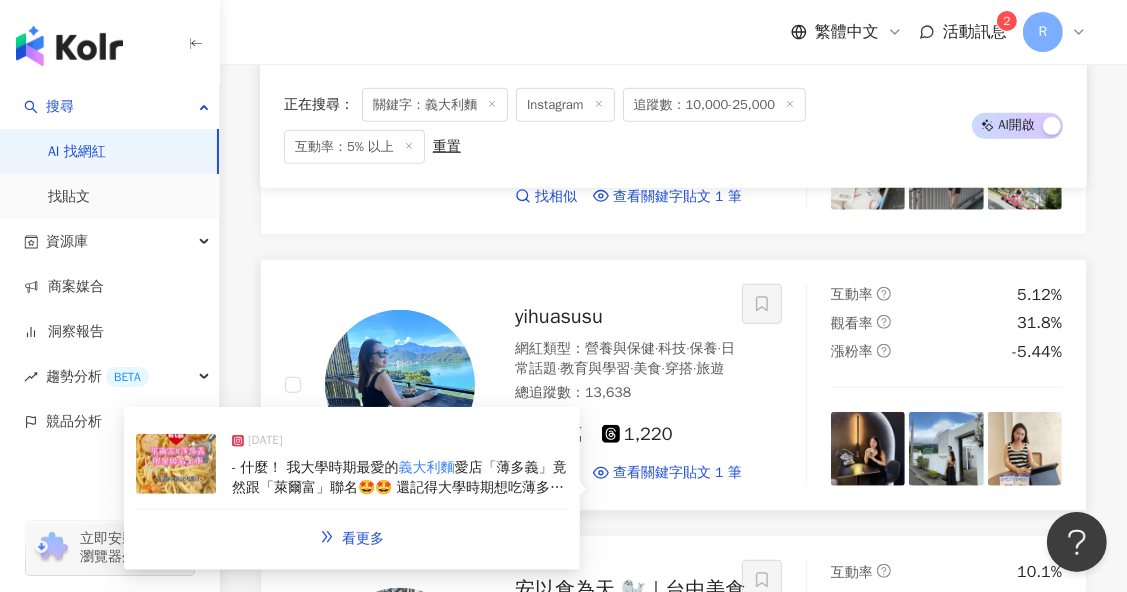 click on "愛店「薄多義」竟然跟「萊爾富」聯名🤩🤩
還記得大學時期想吃薄多義都一定要提早預約
若現場排隊一定都是一個小時起跳><
現在萊爾富就吃得到了啦～
共有三款口味 都是$99
🔸白蘭地干貝" at bounding box center (399, 506) 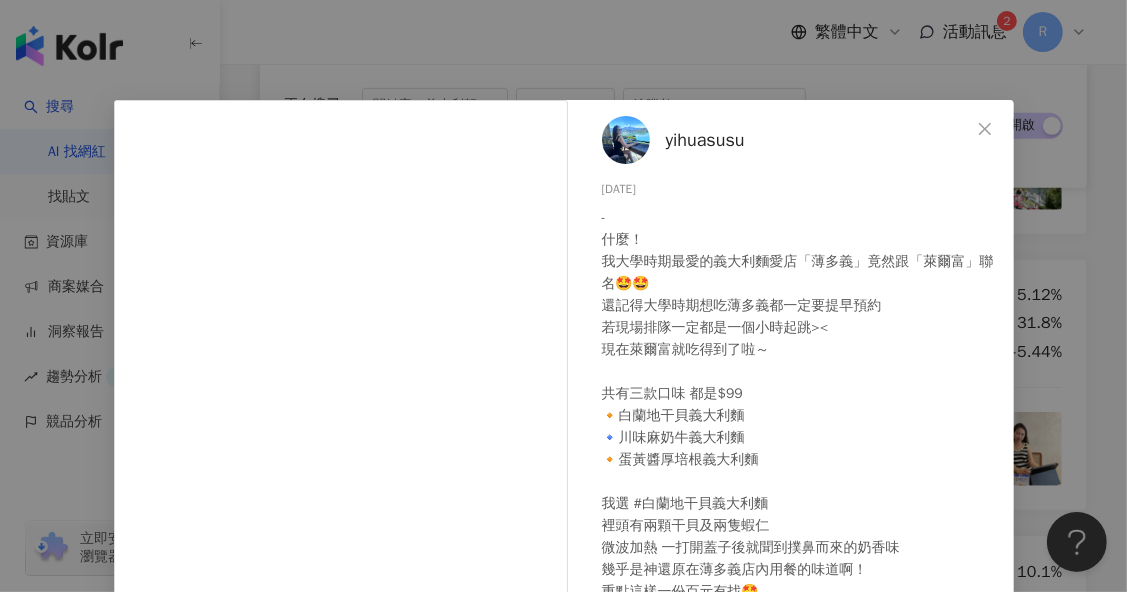 click on "yihuasusu 2024/11/22 -
什麼！
我大學時期最愛的義大利麵愛店「薄多義」竟然跟「萊爾富」聯名🤩🤩
還記得大學時期想吃薄多義都一定要提早預約
若現場排隊一定都是一個小時起跳><
現在萊爾富就吃得到了啦～
共有三款口味 都是$99
🔸白蘭地干貝義大利麵
🔹川味麻奶牛義大利麵
🔸蛋黃醬厚培根義大利麵
我選 #白蘭地干貝義大利麵
裡頭有兩顆干貝及兩隻蝦仁
微波加熱 一打開蓋子後就聞到撲鼻而來的奶香味
幾乎是神還原在薄多義店內用餐的味道啊！
重點這樣一份百元有找🤩
CP值實在太高啦～
🌟優惠期間2024/11/13～2024/12/10
@hilife_cvs
喜歡的朋友趕快把握機會去嚐鮮🙌🏻
#萊爾富 #薄多義聯名款 #鮮食便當 #期間限定 隱藏 24 1,387 查看原始貼文" at bounding box center [563, 296] 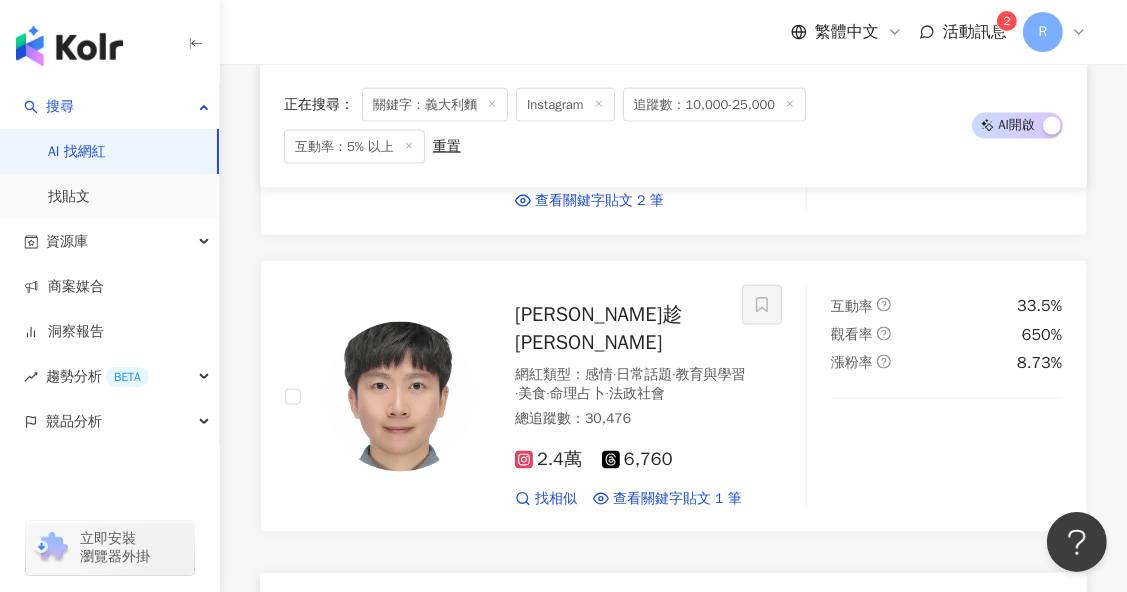scroll, scrollTop: 7703, scrollLeft: 0, axis: vertical 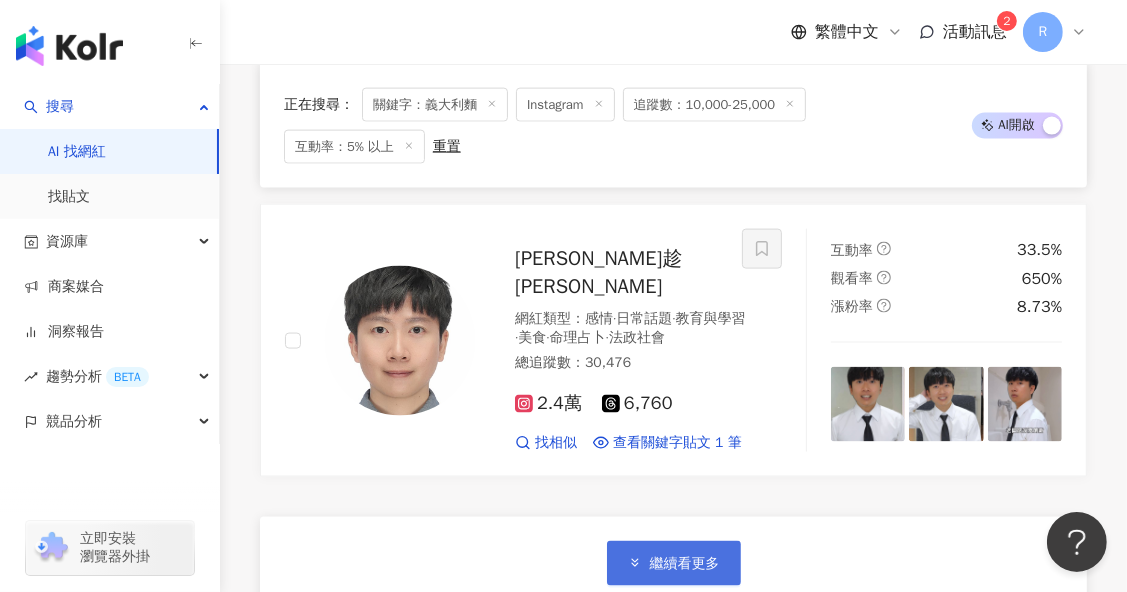 click on "繼續看更多" at bounding box center [674, 563] 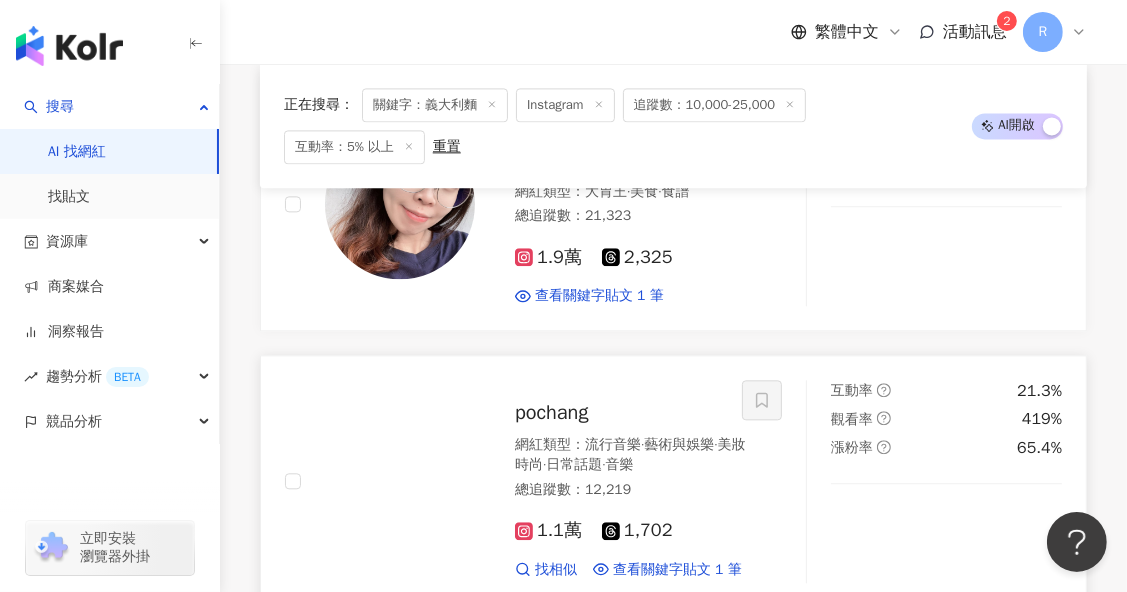 scroll, scrollTop: 9086, scrollLeft: 0, axis: vertical 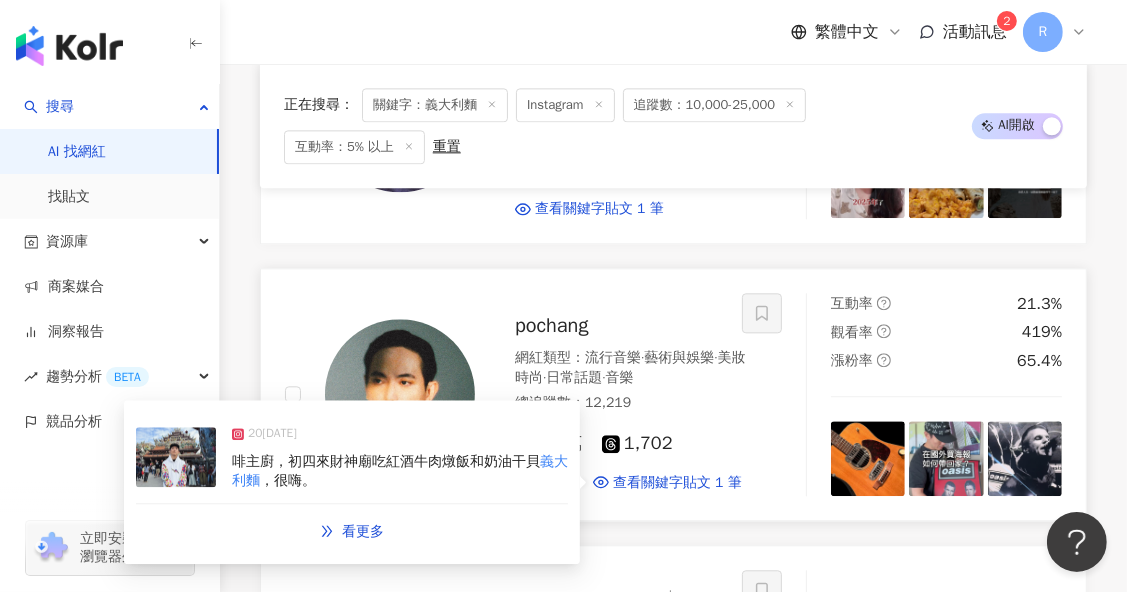 click on "啡主廚，初四來財神廟吃紅酒牛肉燉飯和奶油干貝 義大利麵 ，很嗨。" at bounding box center [400, 471] 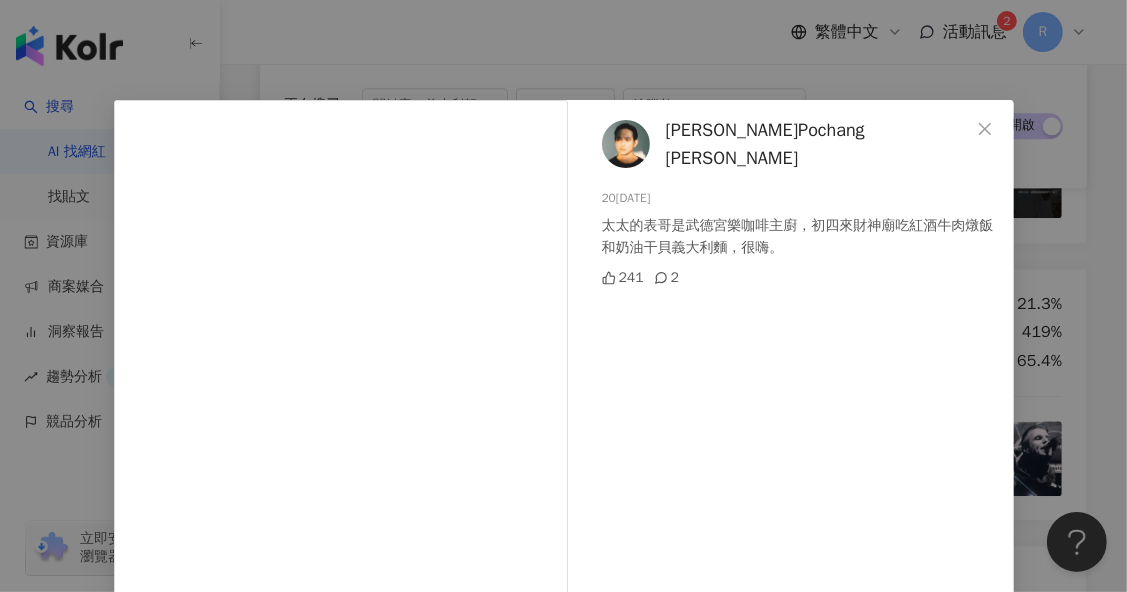 click on "吳柏蒼 Pochang Wu 2025/2/1 太太的表哥是武德宮樂咖啡主廚，初四來財神廟吃紅酒牛肉燉飯和奶油干貝義大利麵，很嗨。 241 2 查看原始貼文" at bounding box center (563, 296) 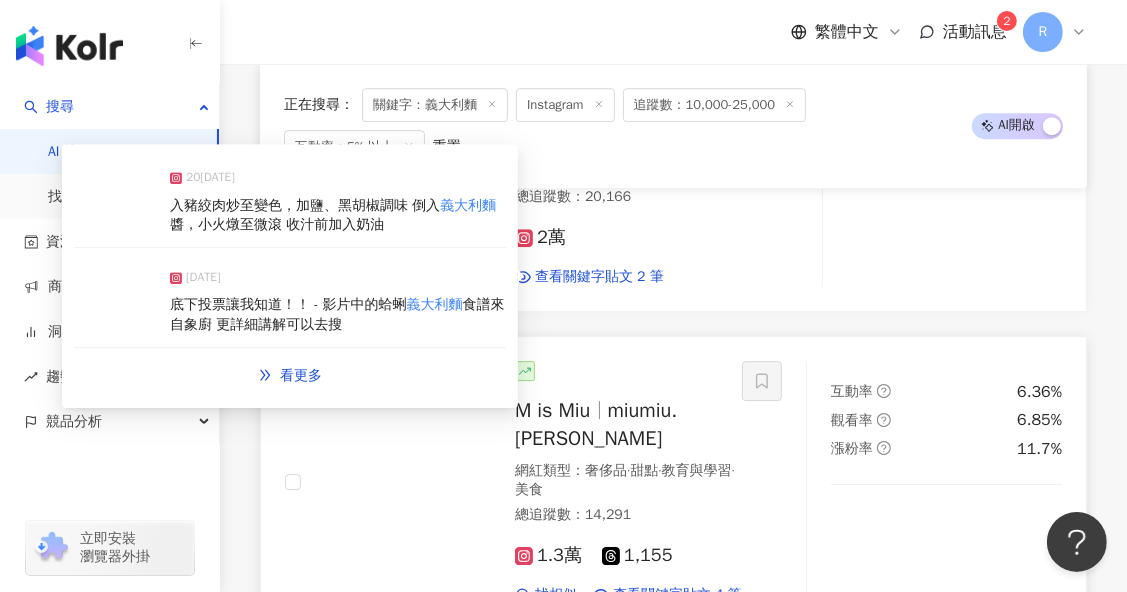 scroll, scrollTop: 10247, scrollLeft: 0, axis: vertical 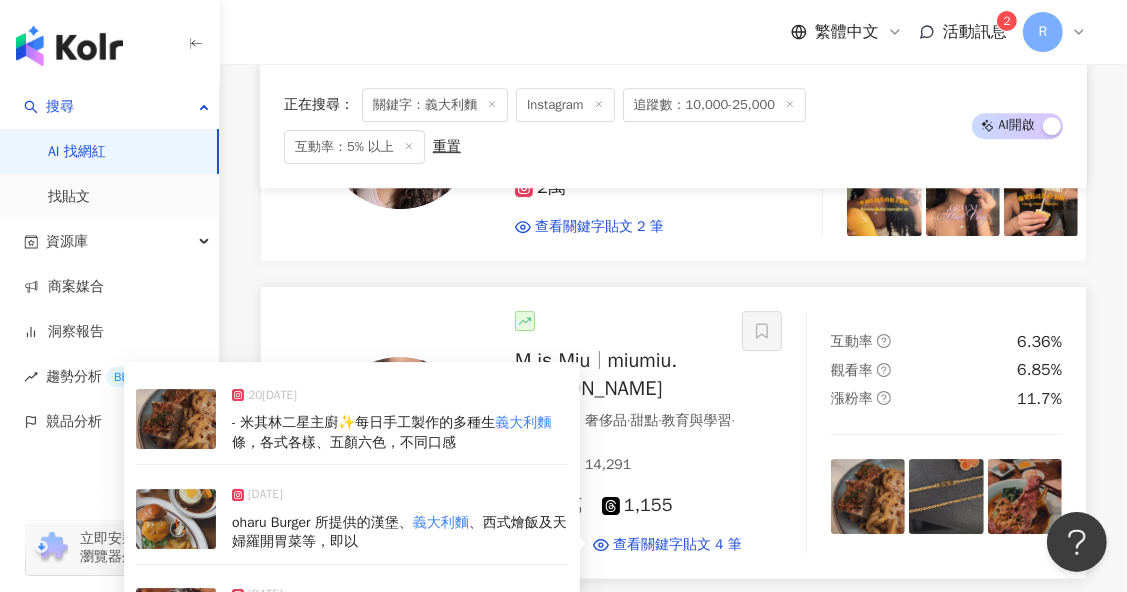 click on "oharu Burger 所提供的漢堡、 義大利麵 、西式燴飯及天婦羅開胃菜等，即以" at bounding box center [400, 532] 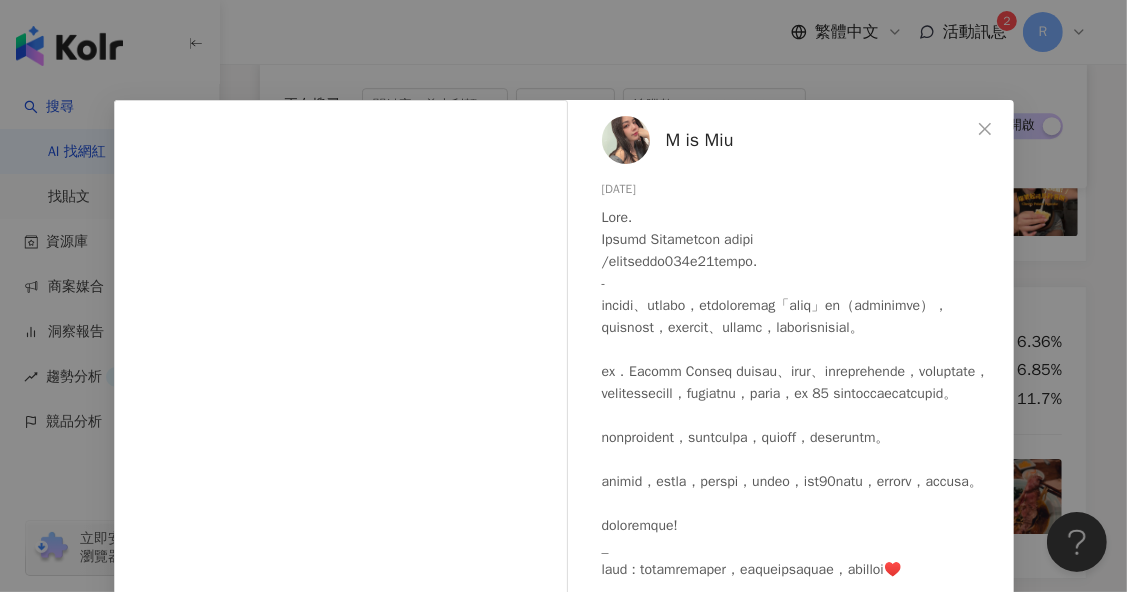 click on "M is Miu 2025/6/23 800 612 查看原始貼文" at bounding box center [563, 296] 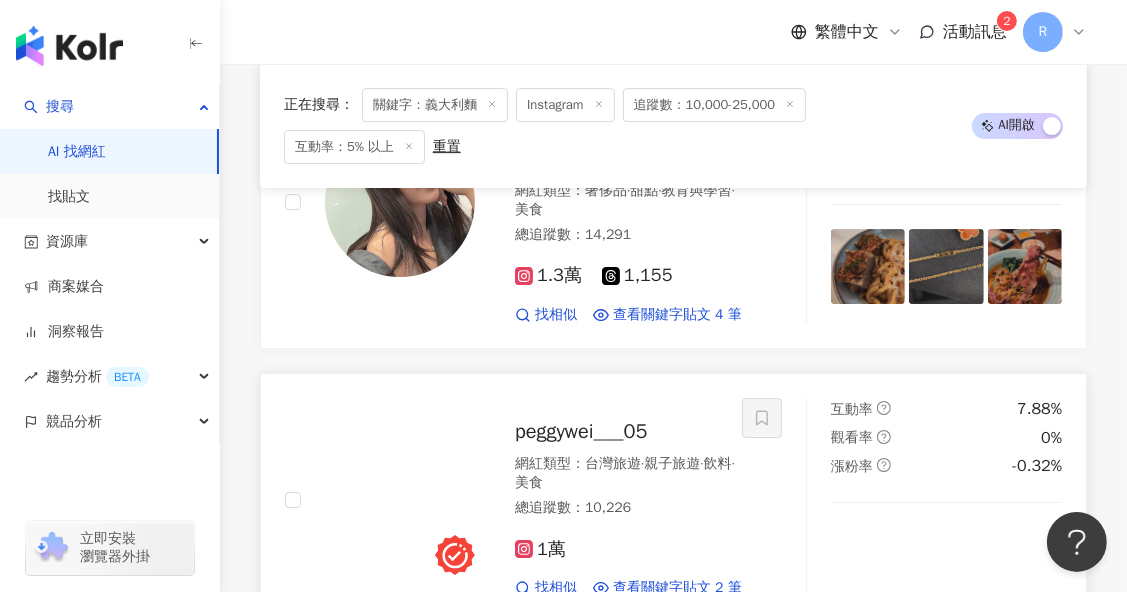 scroll, scrollTop: 10477, scrollLeft: 0, axis: vertical 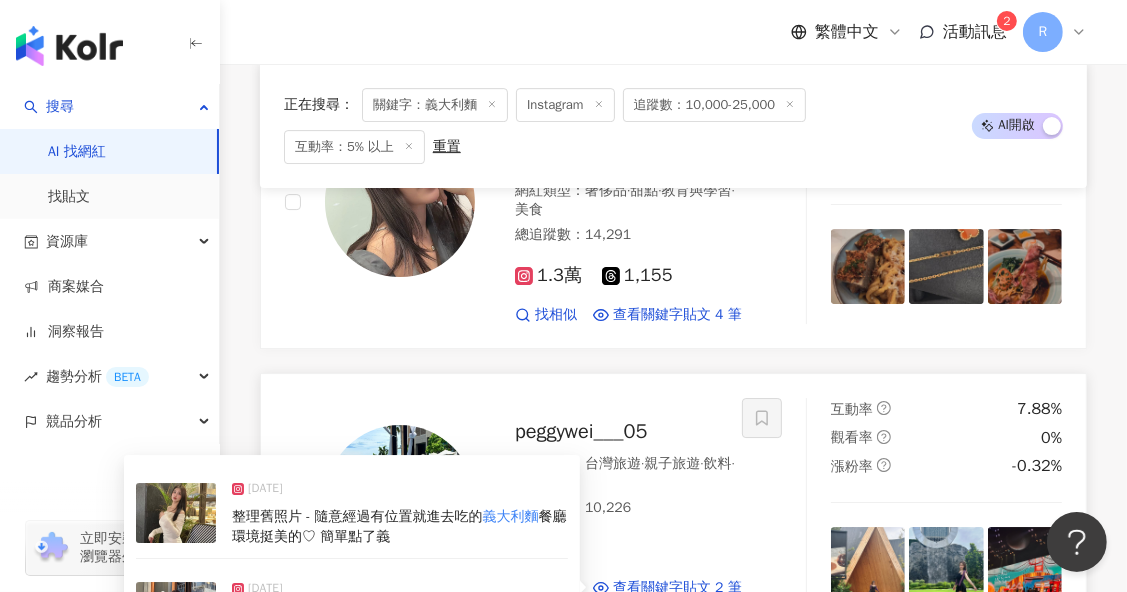 click on "2025/4/9 整理舊照片
-
隨意經過有位置就進去吃的 義大利麵 餐廳
環境挺美的♡
簡單點了義" at bounding box center (352, 513) 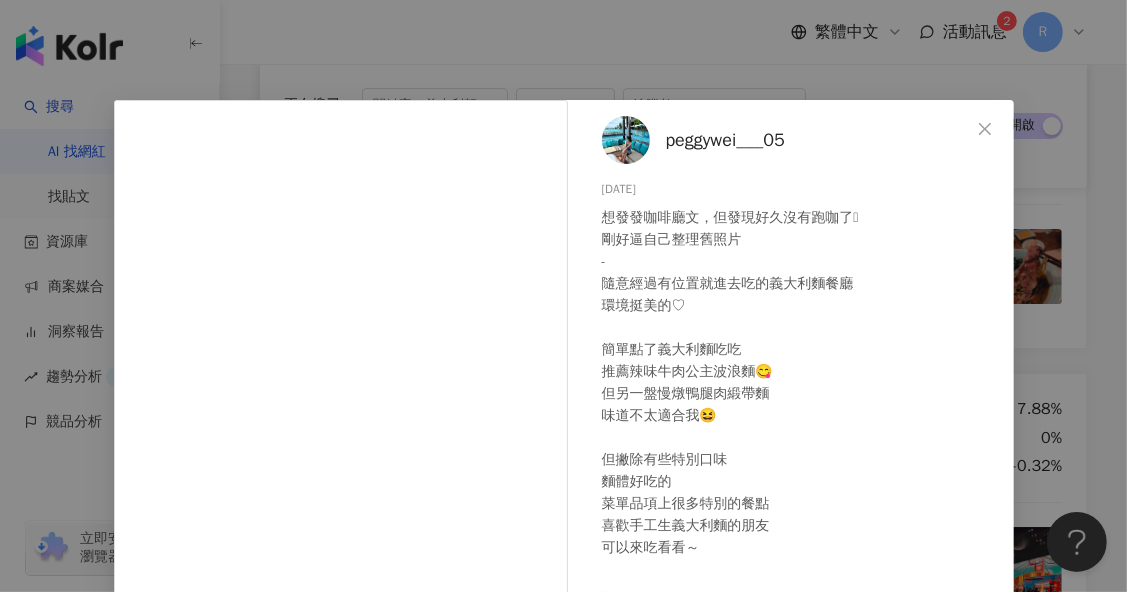 click on "peggywei___05 2025/4/9 想發發咖啡廳文，但發現好久沒有跑咖了🥹
剛好逼自己整理舊照片
-
隨意經過有位置就進去吃的義大利麵餐廳
環境挺美的♡
簡單點了義大利麵吃吃
推薦辣味牛肉公主波浪麵😋
但另一盤慢燉鴨腿肉緞帶麵
味道不太適合我😆
但撇除有些特別口味
麵體好吃的
菜單品項上很多特別的餐點
喜歡手工生義大利麵的朋友
可以來吃看看～
-
PASTAIO 手工義大利麵 光復店
電話：0979-163-859
地址：台北市大安區光復南路290巷32號（國父紀念館站）
#台北餐廳#台北美食#手工義大利麵#國父紀念館站#poptour台北#pastaio手工義大利麵光復店 #poptour#popyummy#ootd#ootdfashion#popdaily#taipeifood#taipei 761 53 查看原始貼文" at bounding box center [563, 296] 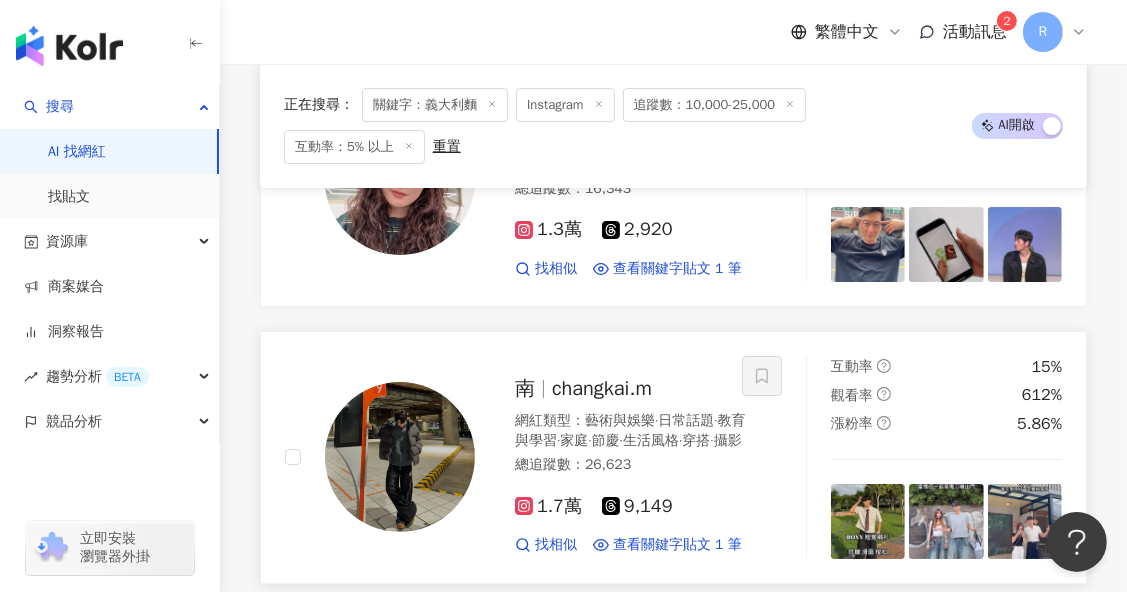scroll, scrollTop: 11090, scrollLeft: 0, axis: vertical 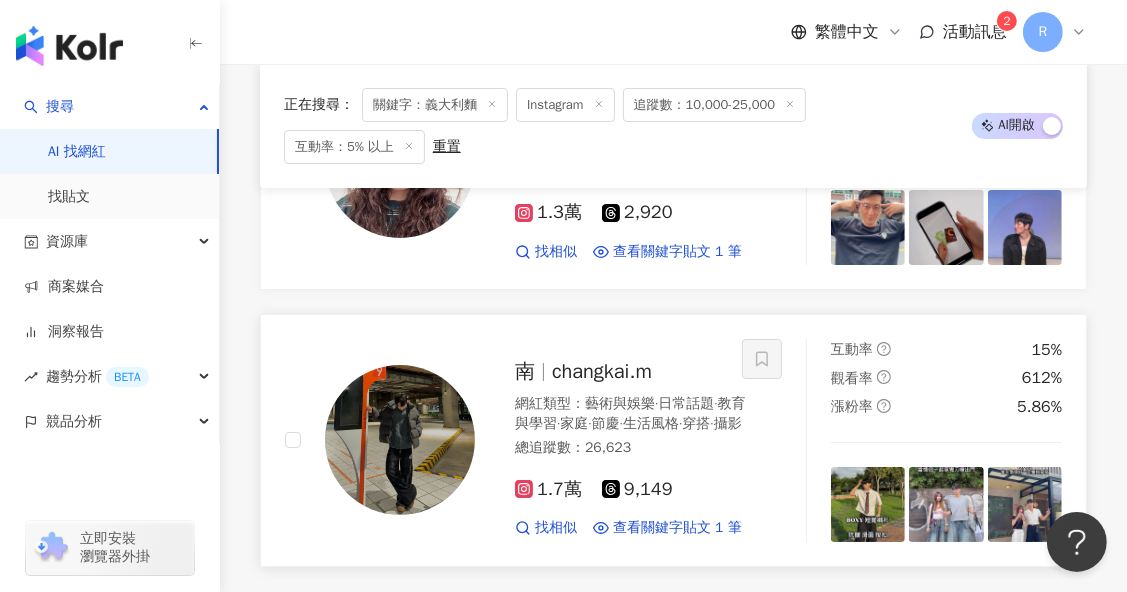 click at bounding box center [1025, 504] 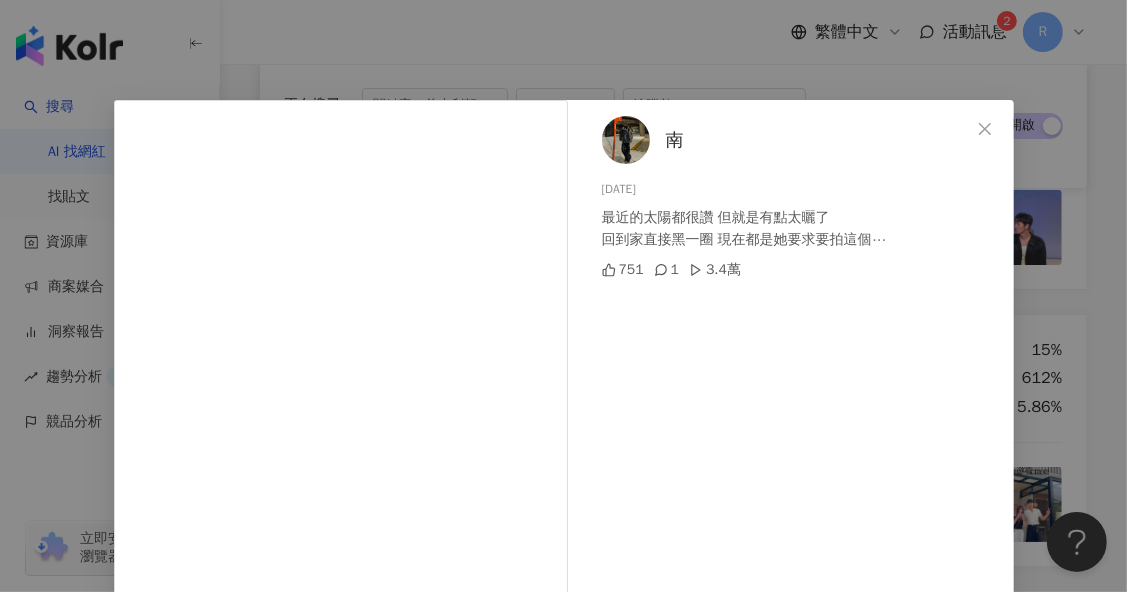 click on "南 2025/6/20 最近的太陽都很讚 但就是有點太曬了
回到家直接黑一圈 現在都是她要求要拍這個⋯ 751 1 3.4萬 查看原始貼文" at bounding box center (563, 296) 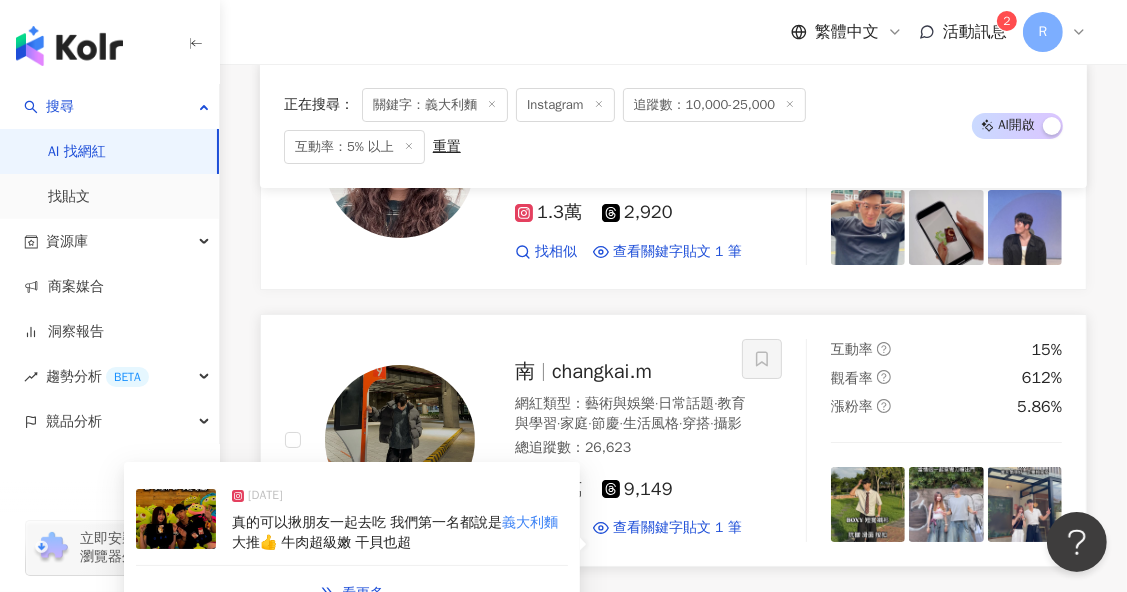click on "真的可以揪朋友一起去吃
我們第一名都說是 義大利麵  大推👍
牛肉超級嫩 干貝也超" at bounding box center (400, 532) 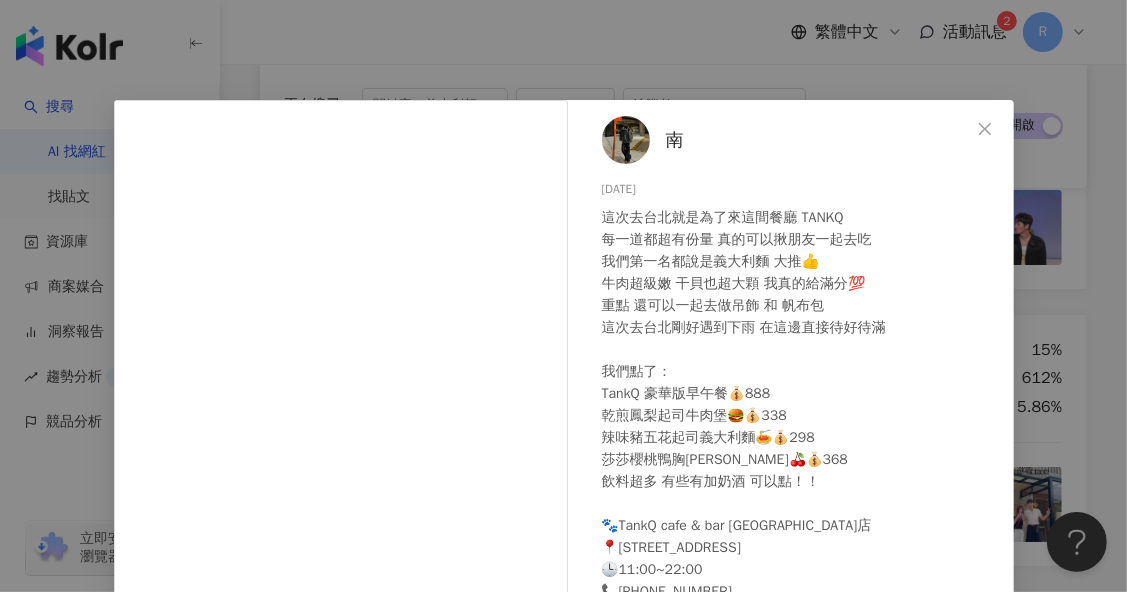 scroll, scrollTop: 258, scrollLeft: 0, axis: vertical 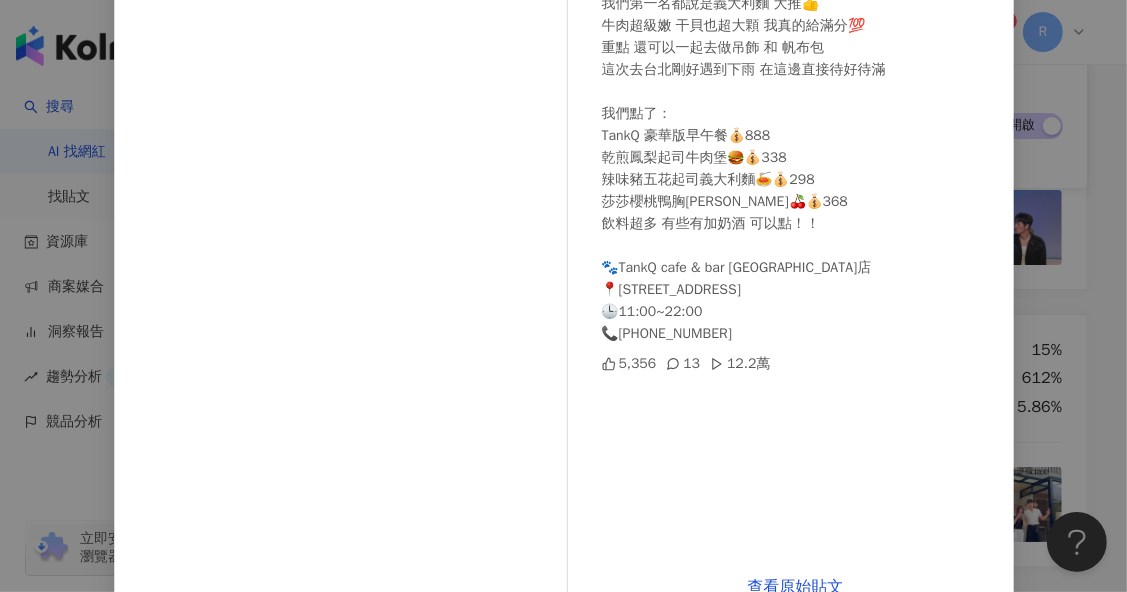 click on "南 2025/5/28 這次去台北就是為了來這間餐廳 TANKQ
每一道都超有份量 真的可以揪朋友一起去吃
我們第一名都說是義大利麵 大推👍
牛肉超級嫩 干貝也超大顆 我真的給滿分💯
重點 還可以一起去做吊飾 和 帆布包
這次去台北剛好遇到下雨 在這邊直接待好待滿
我們點了：
TankQ 豪華版早午餐💰888
乾煎鳳梨起司牛肉堡🍔💰338
辣味豬五花起司義大利麵🍝💰298
莎莎櫻桃鴨胸沙拉🍒💰368
飲料超多 有些有加奶酒 可以點！！
🐾TankQ cafe & bar 忠孝敦化店
📍台北市大安區忠孝東路四段181巷40弄7號
🕒11:00~22:00
📞02-2521-9930 5,356 13 12.2萬 查看原始貼文" at bounding box center [563, 296] 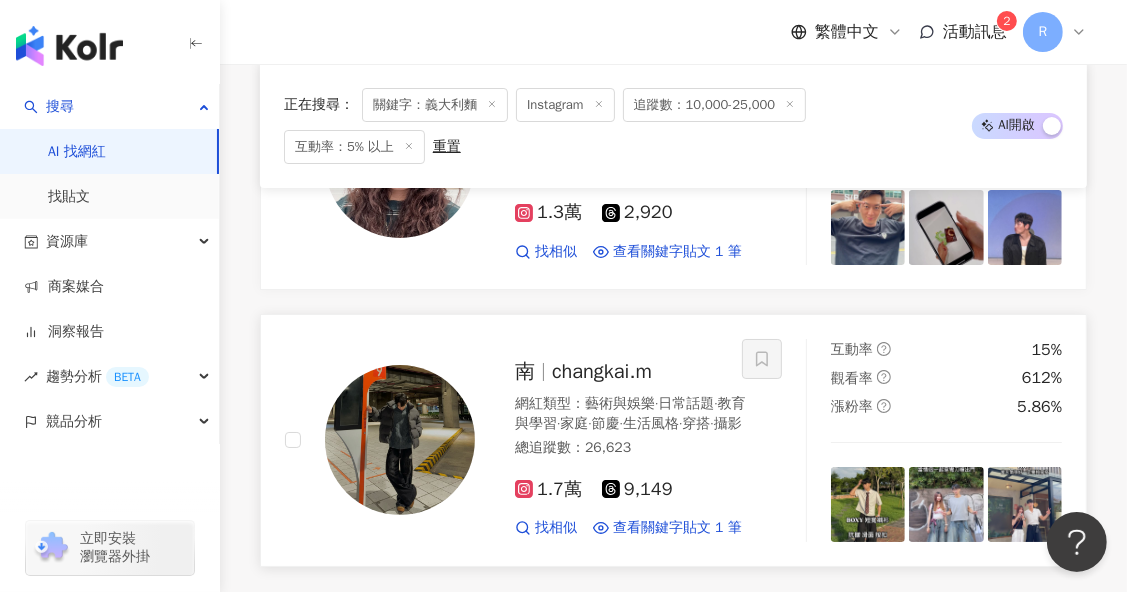 click at bounding box center (400, 440) 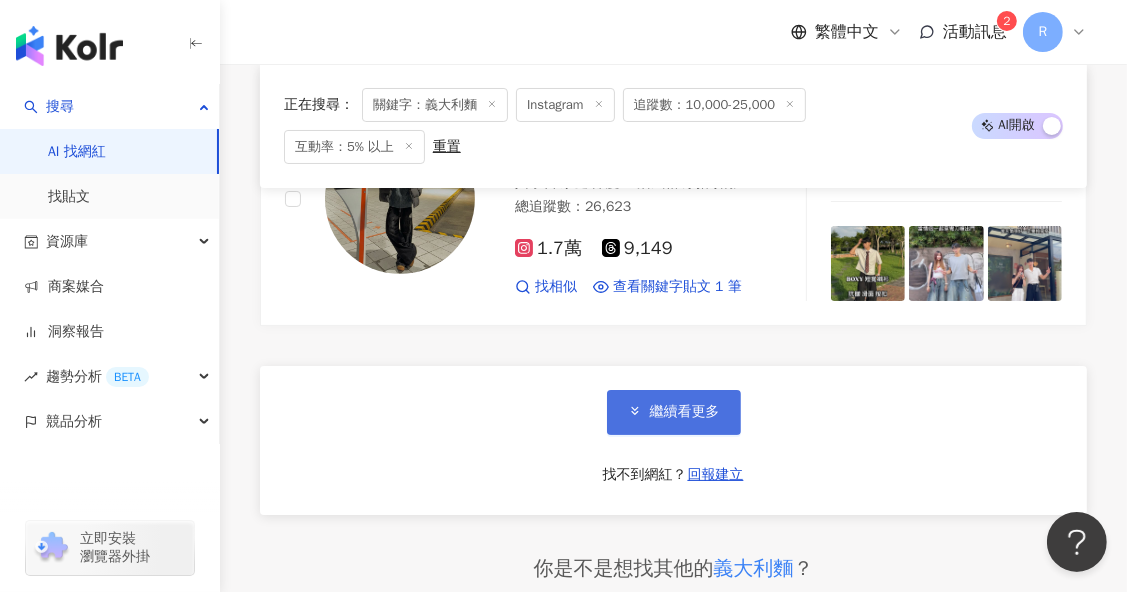 click on "繼續看更多" at bounding box center (685, 412) 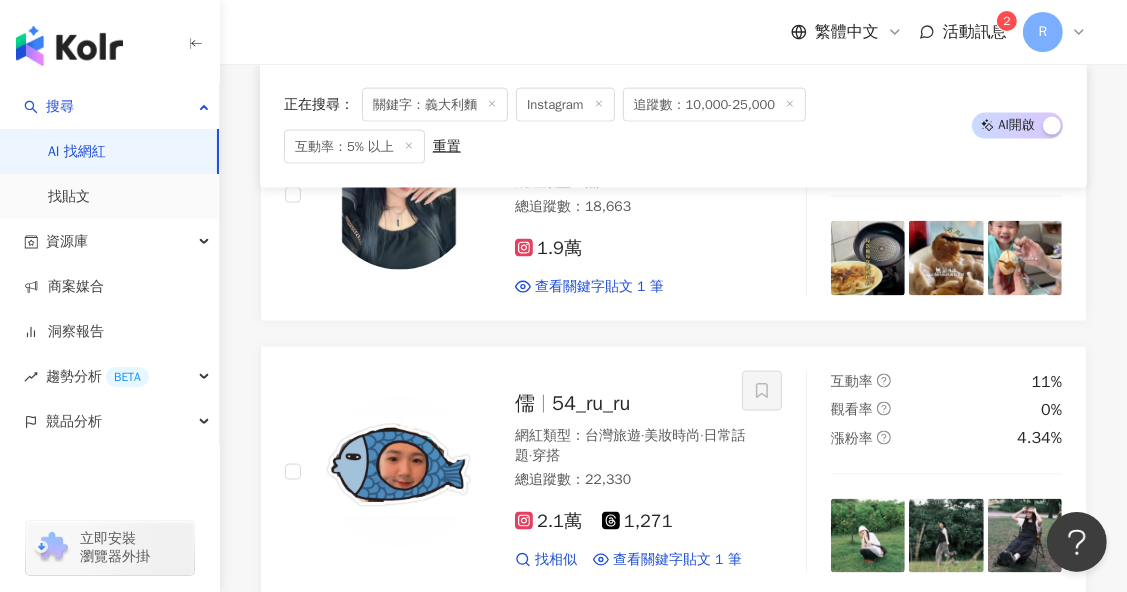 scroll, scrollTop: 13352, scrollLeft: 0, axis: vertical 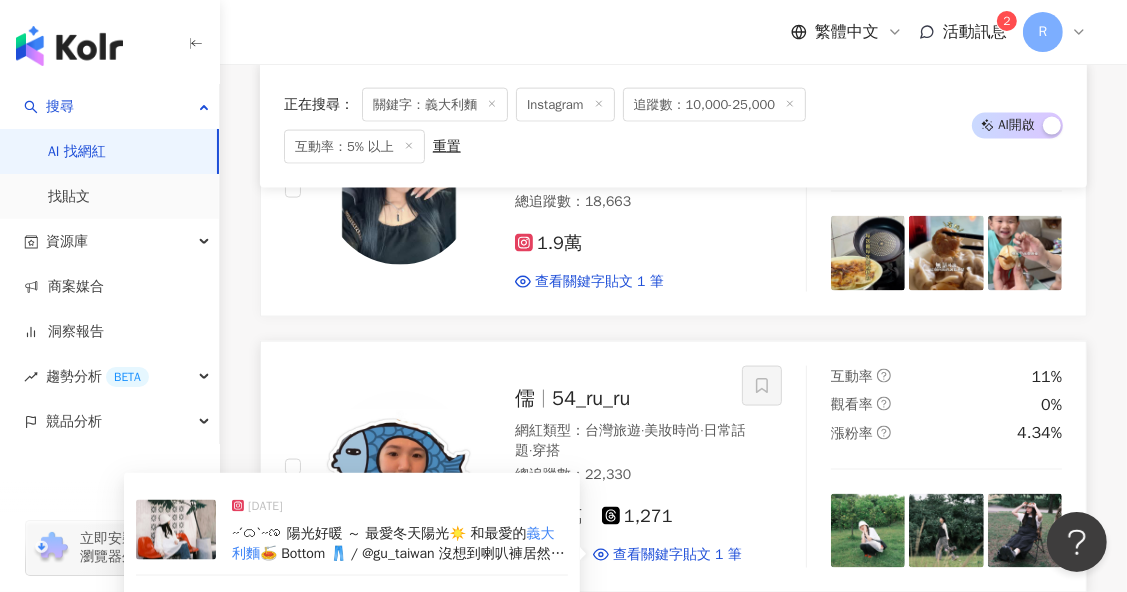 click on "˶ˊᜊˋ˶ಣ
陽光好暖 ～
最愛冬天陽光☀️
和最愛的" at bounding box center [379, 533] 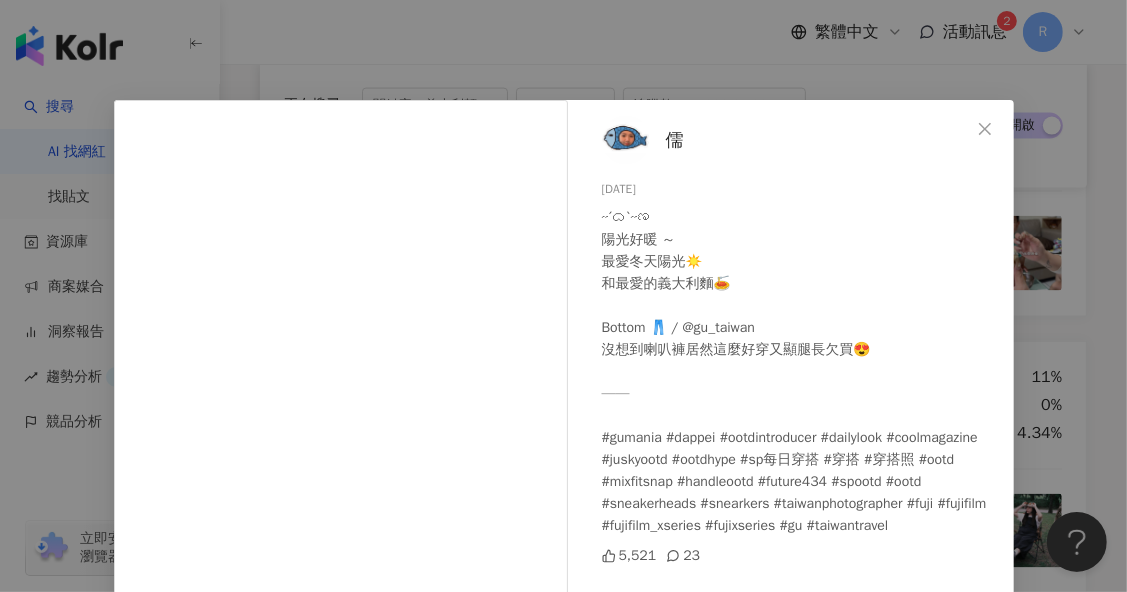 scroll, scrollTop: 306, scrollLeft: 0, axis: vertical 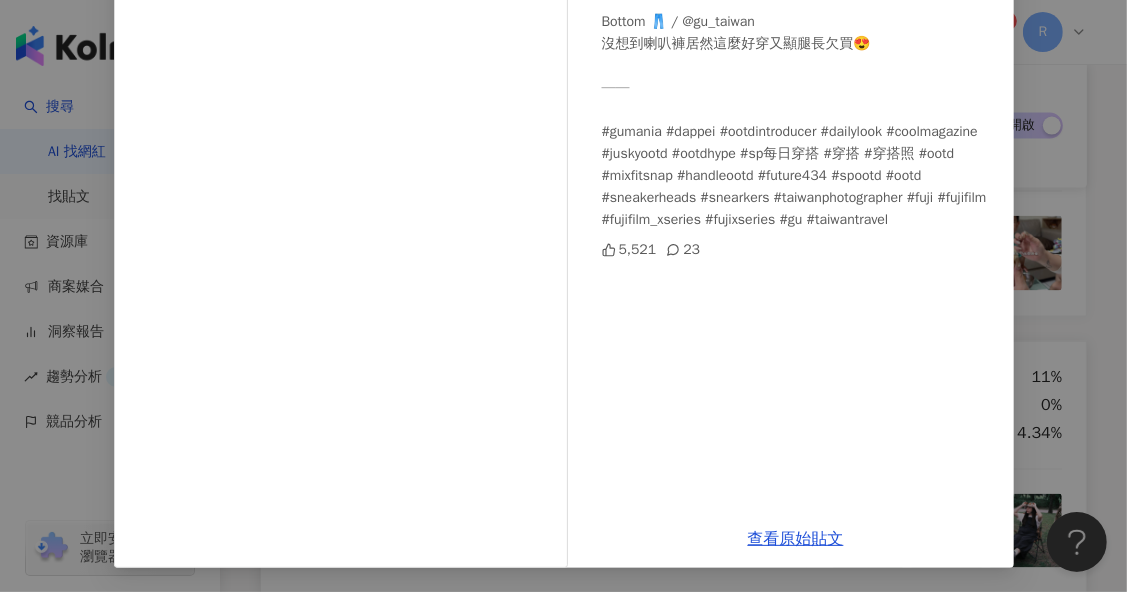 click on "儒 2025/1/19 ˶ˊᜊˋ˶ಣ
陽光好暖 ～
最愛冬天陽光☀️
和最愛的義大利麵🍝
Bottom 👖 / @gu_taiwan
沒想到喇叭褲居然這麼好穿又顯腿長欠買😍
——
#gumania #dappei #ootdintroducer #dailylook #coolmagazine #juskyootd #ootdhype #sp每日穿搭 #穿搭 #穿搭照 #ootd #mixfitsnap #handleootd #future434 #spootd #ootd #sneakerheads #snearkers #taiwanphotographer #fuji #fujifilm #fujifilm_xseries #fujixseries #gu #taiwantravel 5,521 23 查看原始貼文" at bounding box center [563, 296] 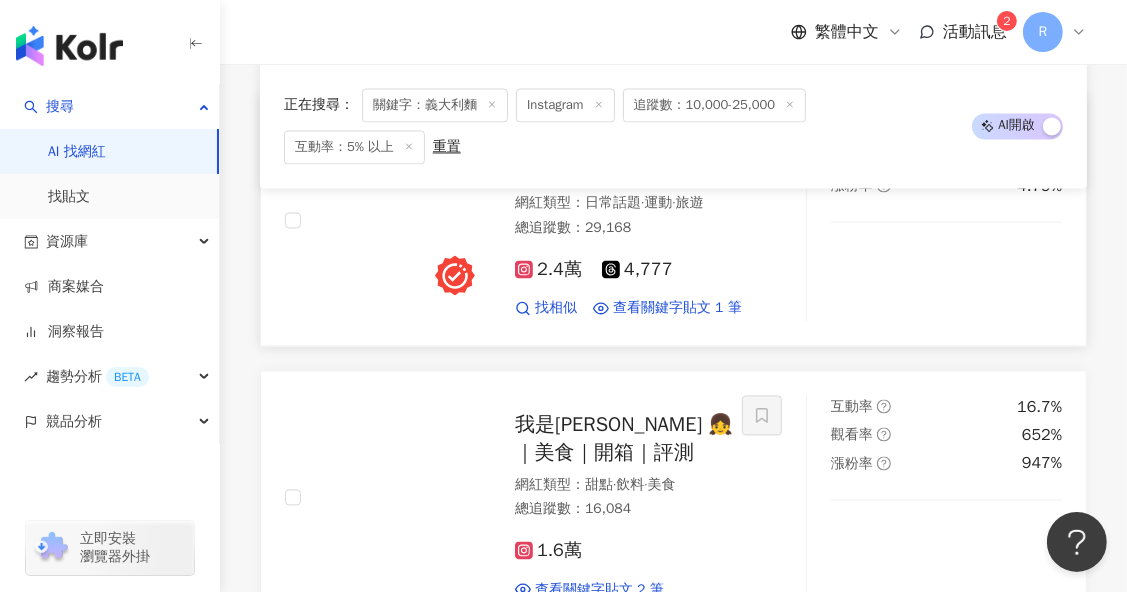 scroll, scrollTop: 13880, scrollLeft: 0, axis: vertical 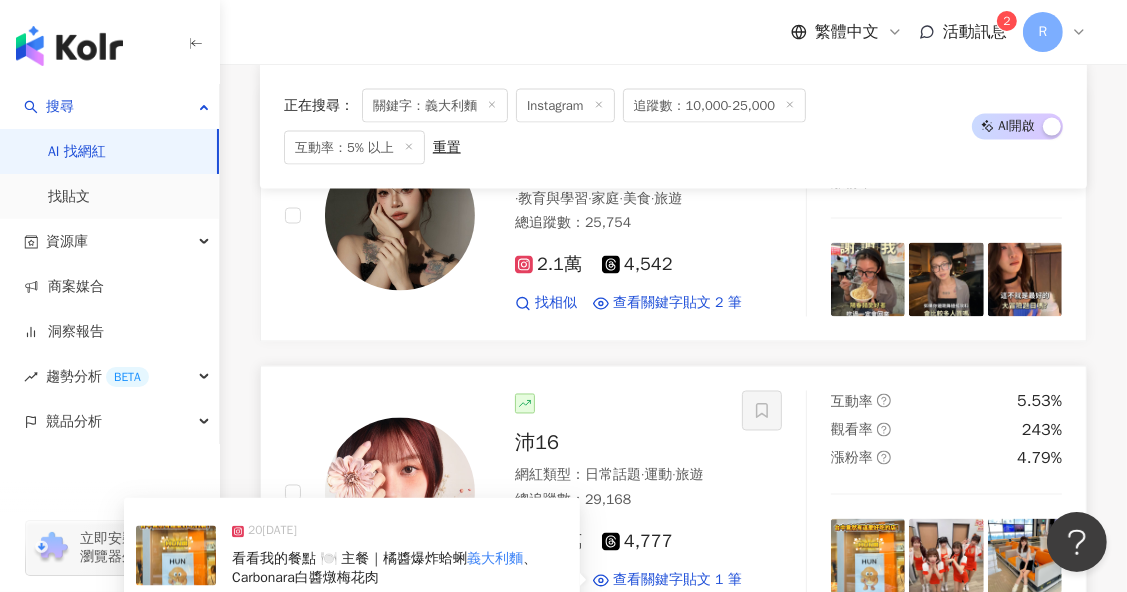 click on "看看我的餐點 🍽️
主餐｜橘醬爆炸蛤蜊" at bounding box center (349, 559) 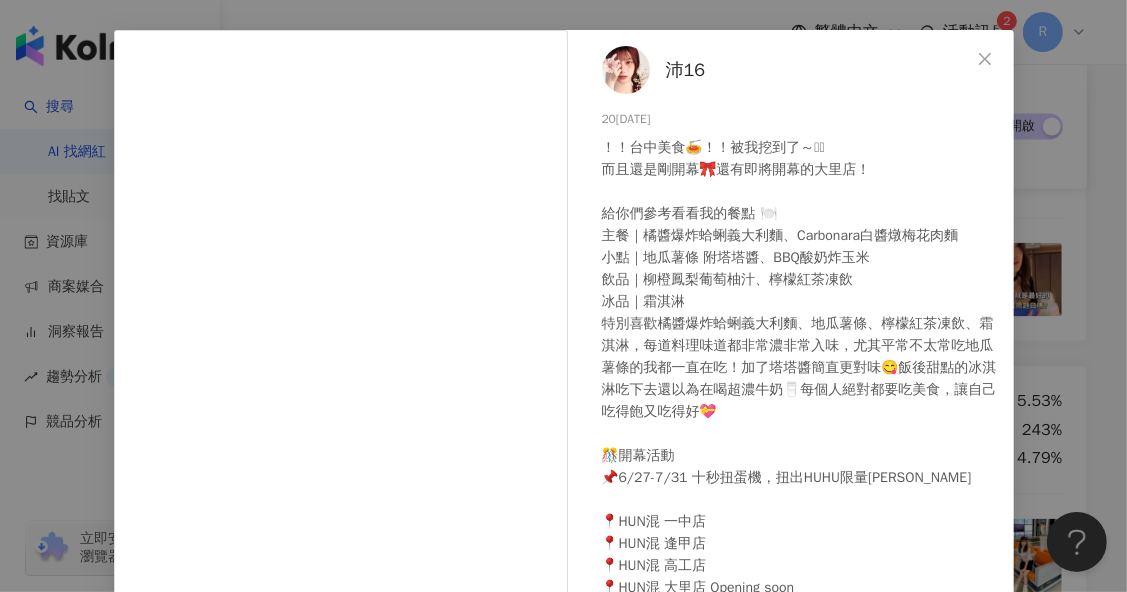 scroll, scrollTop: 282, scrollLeft: 0, axis: vertical 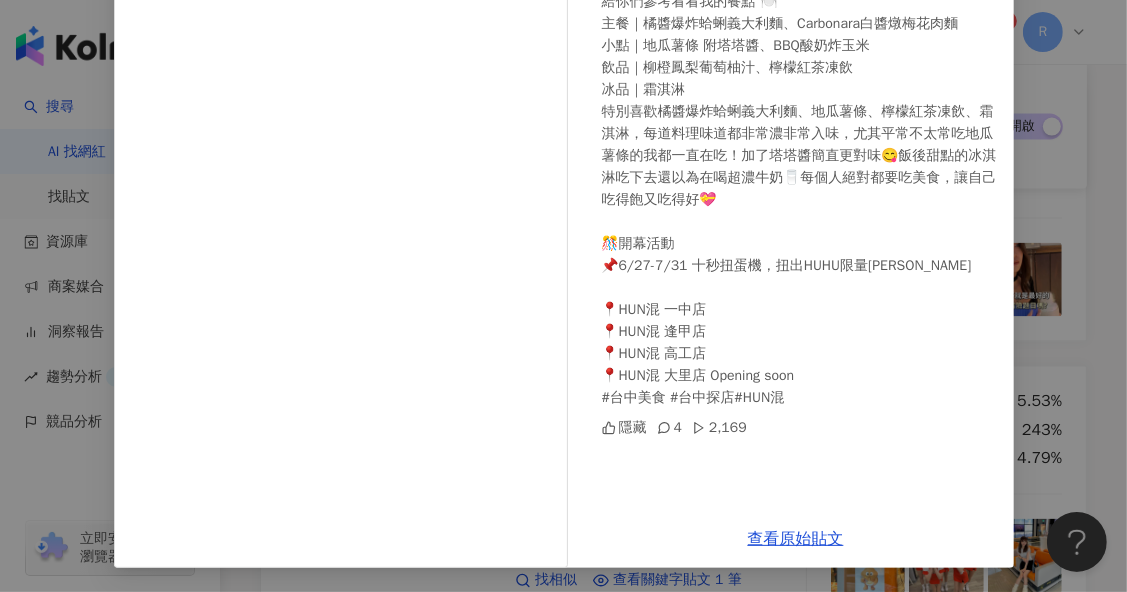 click on "沛16 2025/7/11 ！！台中美食🍝！！被我挖到了～🫶🏻
而且還是剛開幕🎀還有即將開幕的大里店！
給你們參考看看我的餐點 🍽️
主餐｜橘醬爆炸蛤蜊義大利麵、Carbonara白醬燉梅花肉麵
小點｜地瓜薯條 附塔塔醬、BBQ酸奶炸玉米
飲品｜柳橙鳳梨葡萄柚汁、檸檬紅茶凍飲
冰品｜霜淇淋
特別喜歡橘醬爆炸蛤蜊義大利麵、地瓜薯條、檸檬紅茶凍飲、霜淇淋，每道料理味道都非常濃非常入味，尤其平常不太常吃地瓜薯條的我都一直在吃！加了塔塔醬簡直更對味😋飯後甜點的冰淇淋吃下去還以為在喝超濃牛奶🥛每個人絕對都要吃美食，讓自己吃得飽又吃得好💝
🎊開幕活動
📌6/27-7/31 十秒扭蛋機，扭出HUHU限量周邊
📍HUN混 一中店
📍HUN混 逢甲店
📍HUN混 高工店
📍HUN混 大里店 Opening soon
#台中美食 #台中探店#HUN混 隱藏 4 2,169 查看原始貼文" at bounding box center (563, 296) 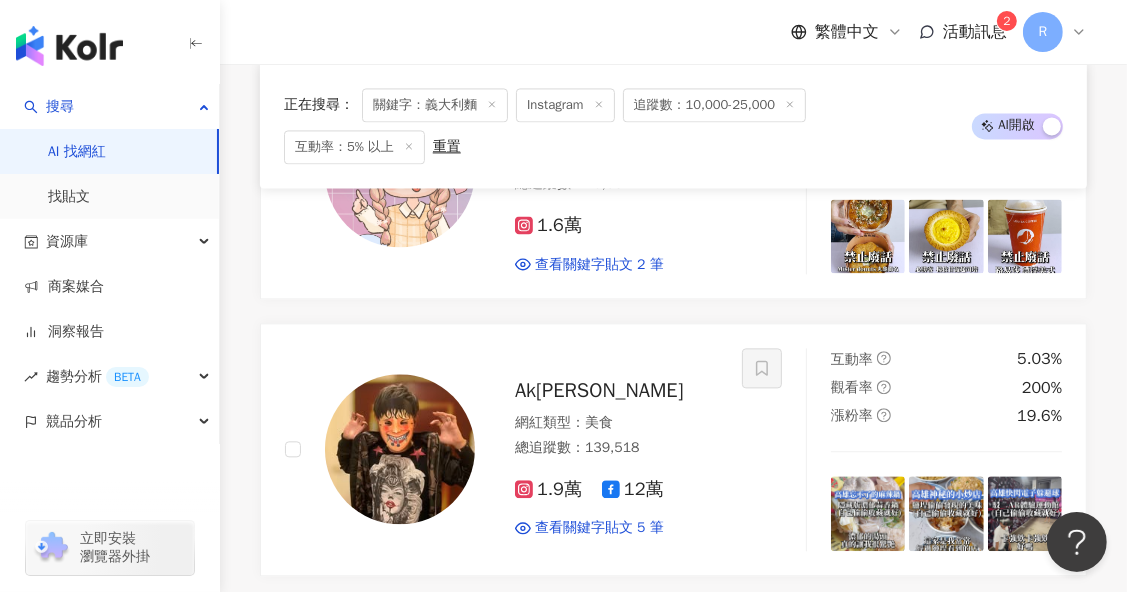 scroll, scrollTop: 14515, scrollLeft: 0, axis: vertical 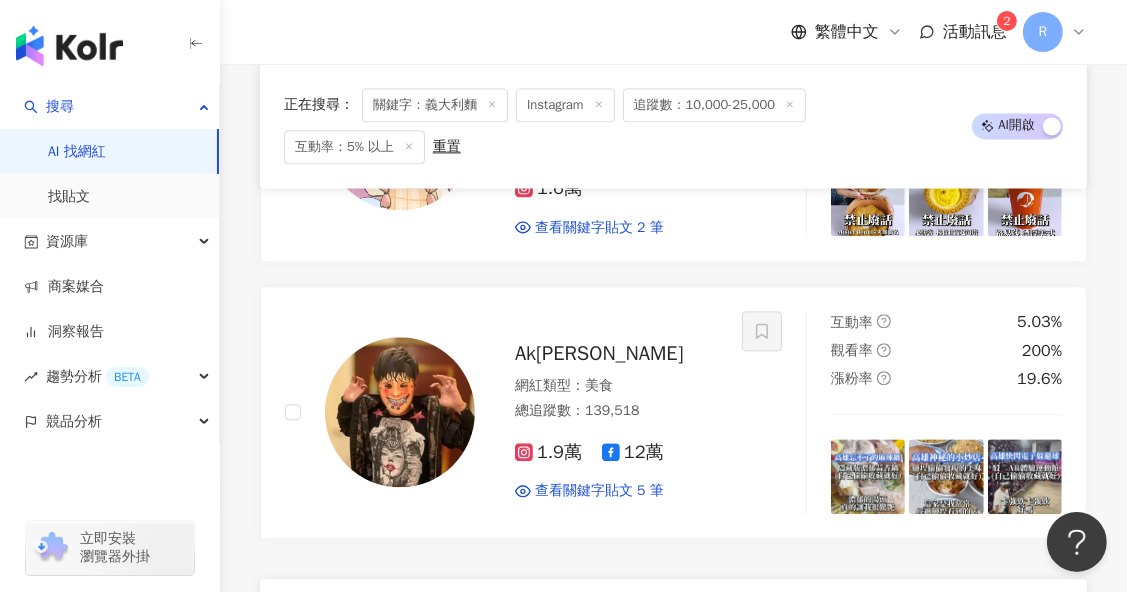 click on "繼續看更多" at bounding box center (674, 625) 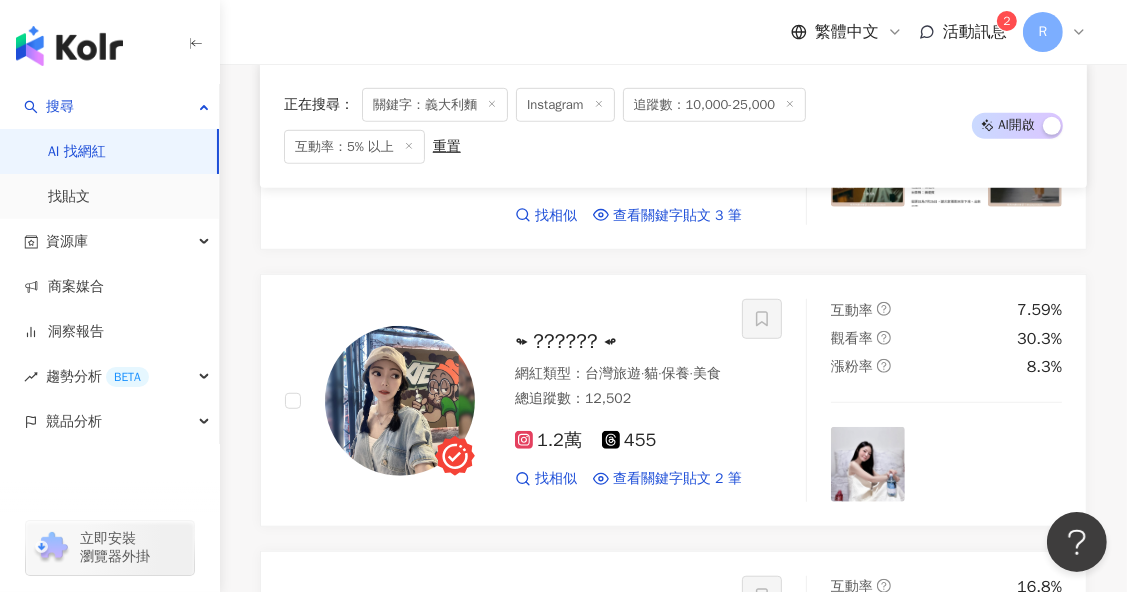 scroll, scrollTop: 0, scrollLeft: 0, axis: both 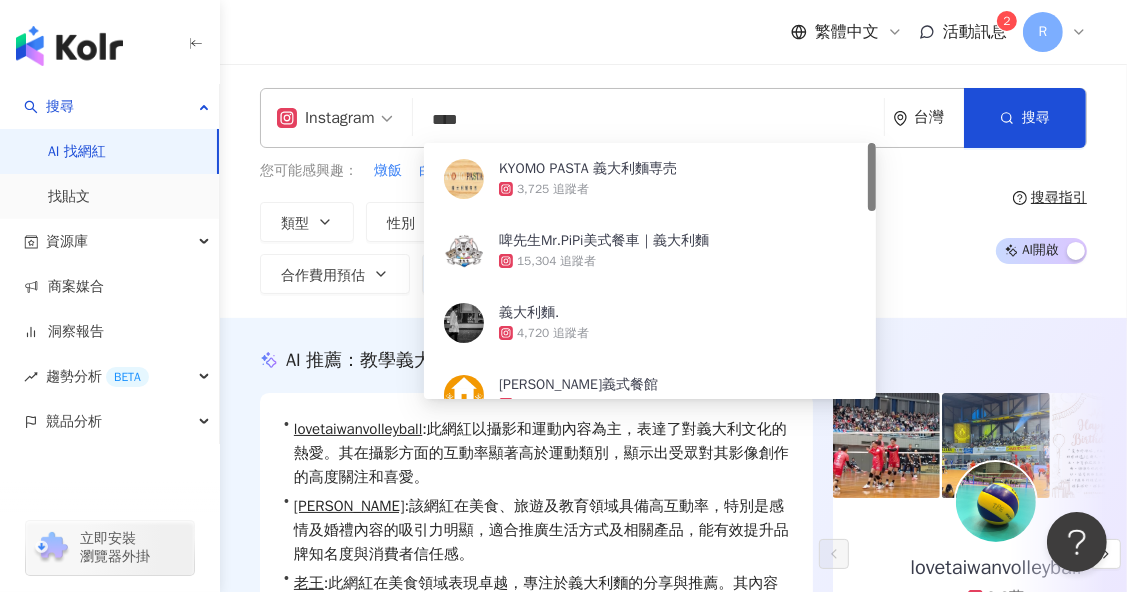 drag, startPoint x: 499, startPoint y: 121, endPoint x: 357, endPoint y: 106, distance: 142.79005 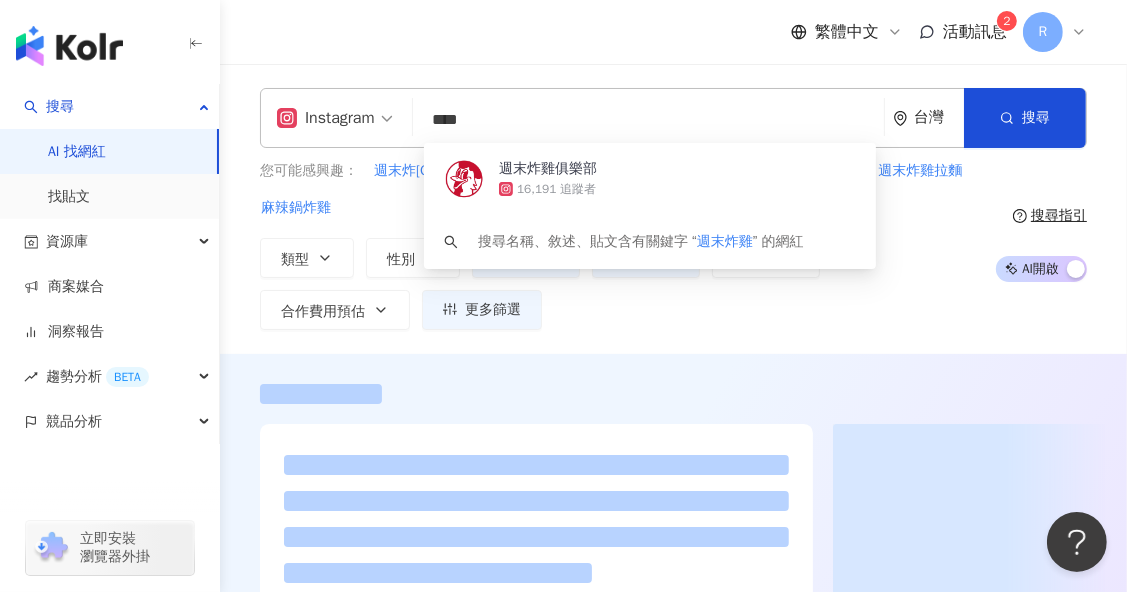 click on "繁體中文 活動訊息 2 R" at bounding box center (673, 32) 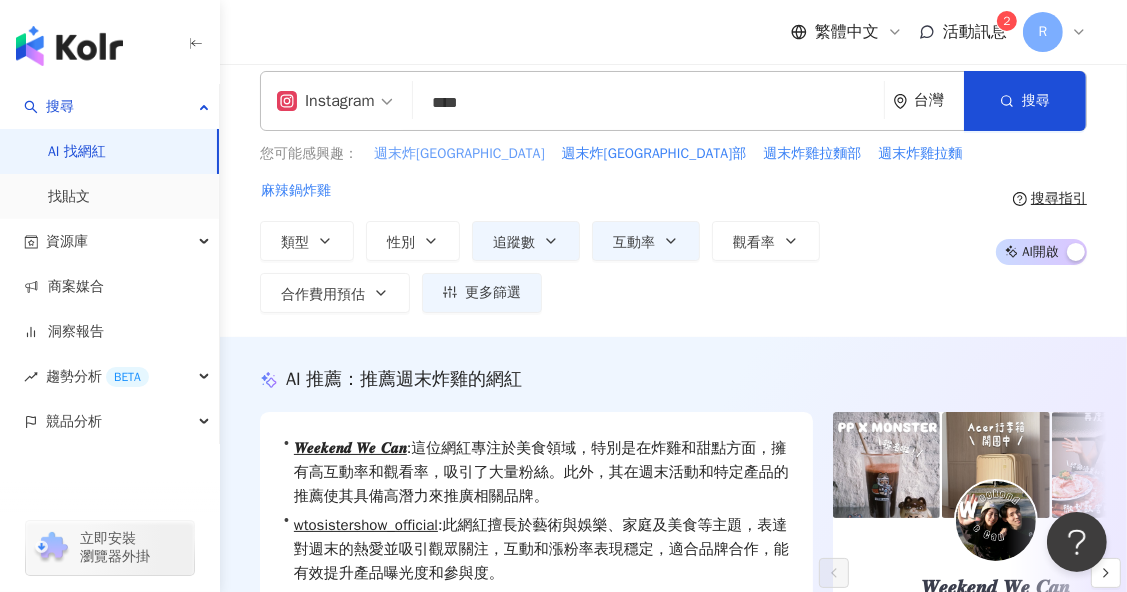 scroll, scrollTop: 0, scrollLeft: 0, axis: both 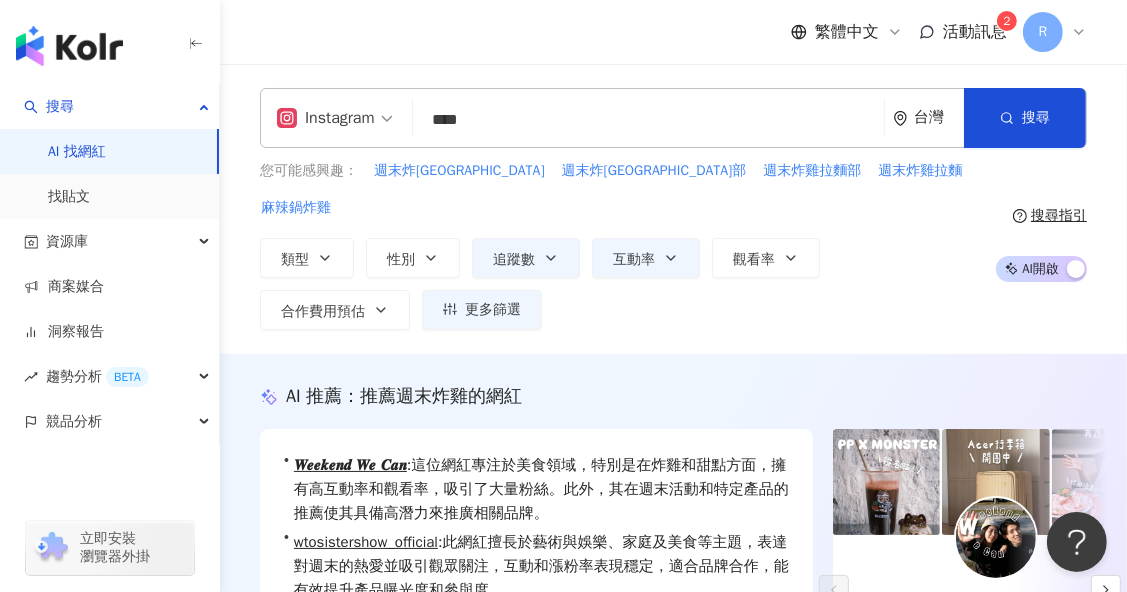drag, startPoint x: 469, startPoint y: 128, endPoint x: 392, endPoint y: 126, distance: 77.02597 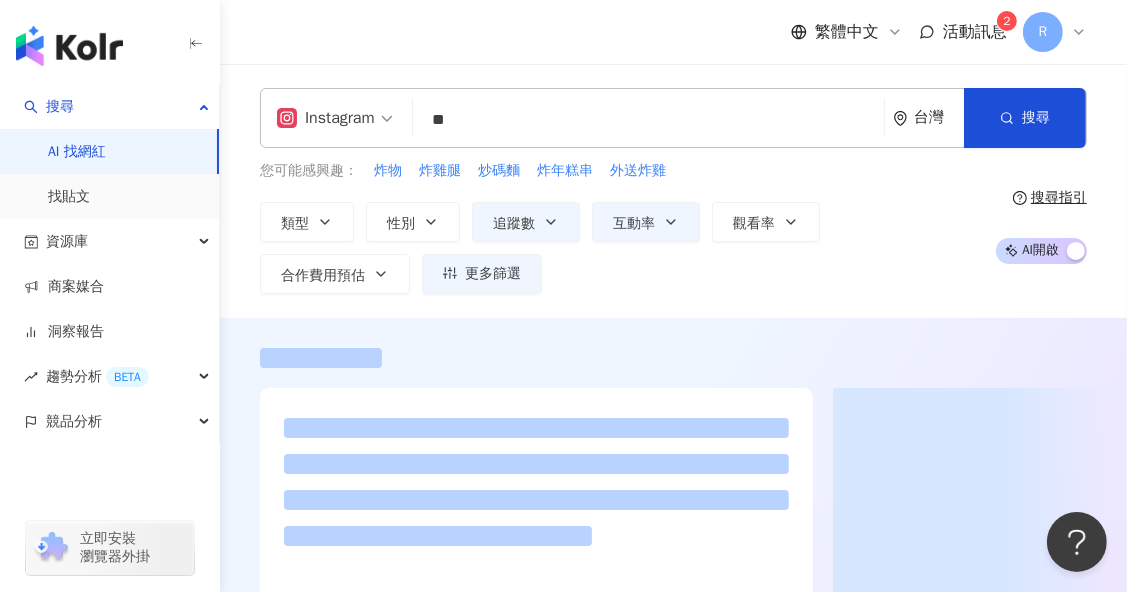 click on "Instagram ** 台灣 搜尋 loading 搜尋名稱、敘述、貼文含有關鍵字 “ 炸雞 ” 的網紅 您可能感興趣： 炸物  炸雞腿  炒碼麵  炸年糕串  外送炸雞  類型 性別 追蹤數 互動率 觀看率 合作費用預估  更多篩選 *****  -  ***** 不限 小型 奈米網紅 (<1萬) 微型網紅 (1萬-3萬) 小型網紅 (3萬-5萬) 中型 中小型網紅 (5萬-10萬) 中型網紅 (10萬-30萬) 中大型網紅 (30萬-50萬) 大型 大型網紅 (50萬-100萬) 百萬網紅 (>100萬) * %  -  % 不限 5% 以下 5%~20% 20% 以上 搜尋指引 AI  開啟 AI  關閉" at bounding box center [673, 191] 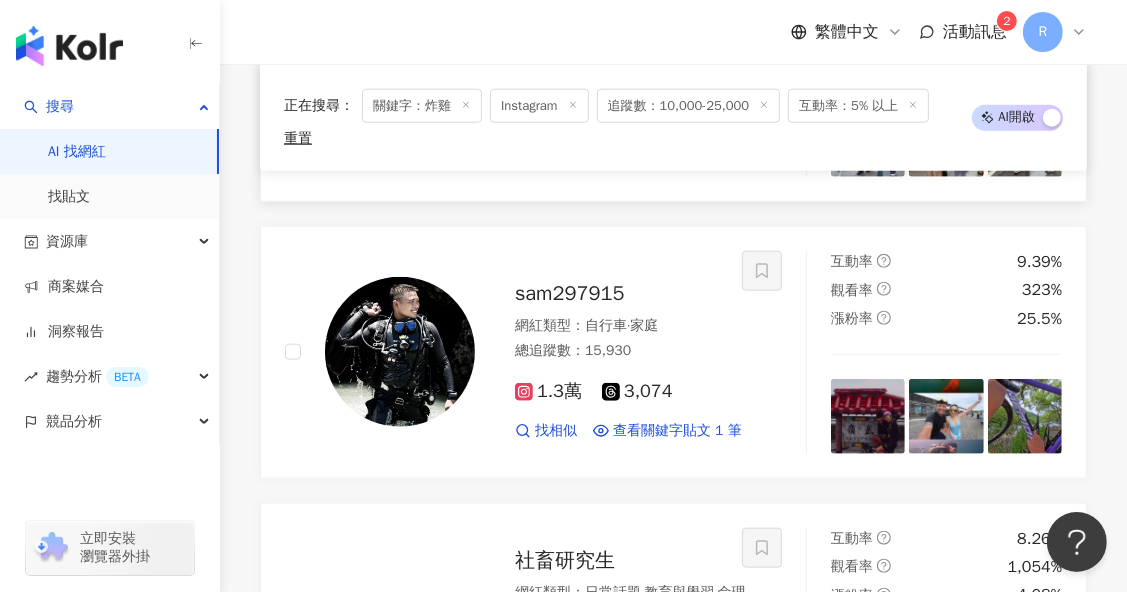 scroll, scrollTop: 1568, scrollLeft: 0, axis: vertical 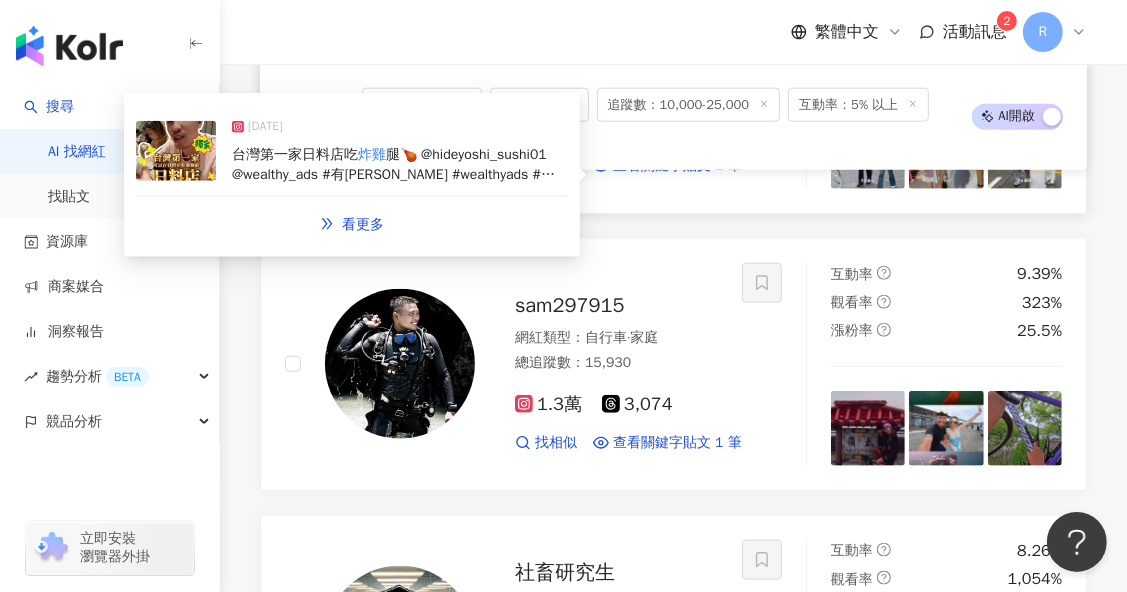 click on "腿🍗
@hideyoshi_sushi01 @wealthy_ads
#有錢廣告 #wealthyads #日本料理 #無菜單 #" at bounding box center (393, 174) 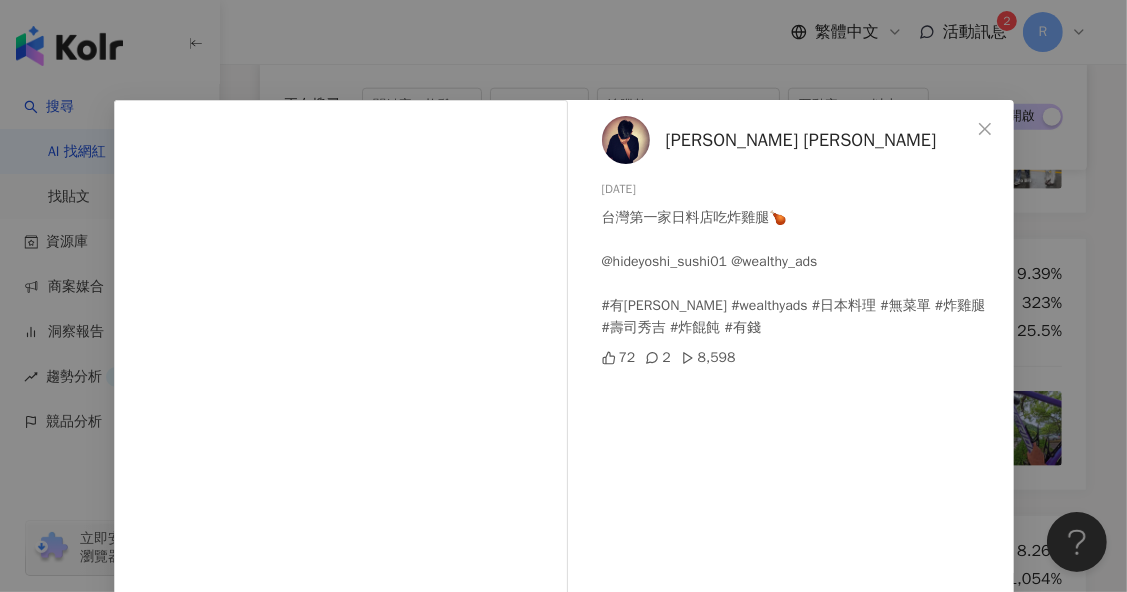 click on "Jason Lin 2024/10/18 台灣第一家日料店吃炸雞腿🍗
@hideyoshi_sushi01 @wealthy_ads
#有錢廣告 #wealthyads #日本料理 #無菜單 #炸雞腿 #壽司秀吉 #炸餛飩 #有錢 72 2 8,598 查看原始貼文" at bounding box center [563, 296] 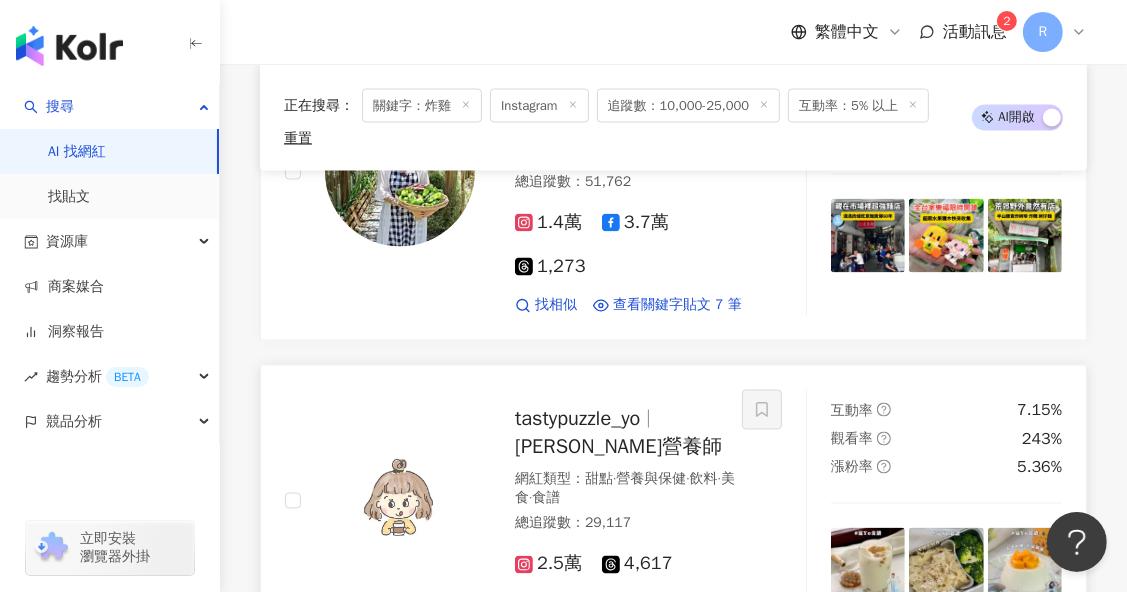 scroll, scrollTop: 2862, scrollLeft: 0, axis: vertical 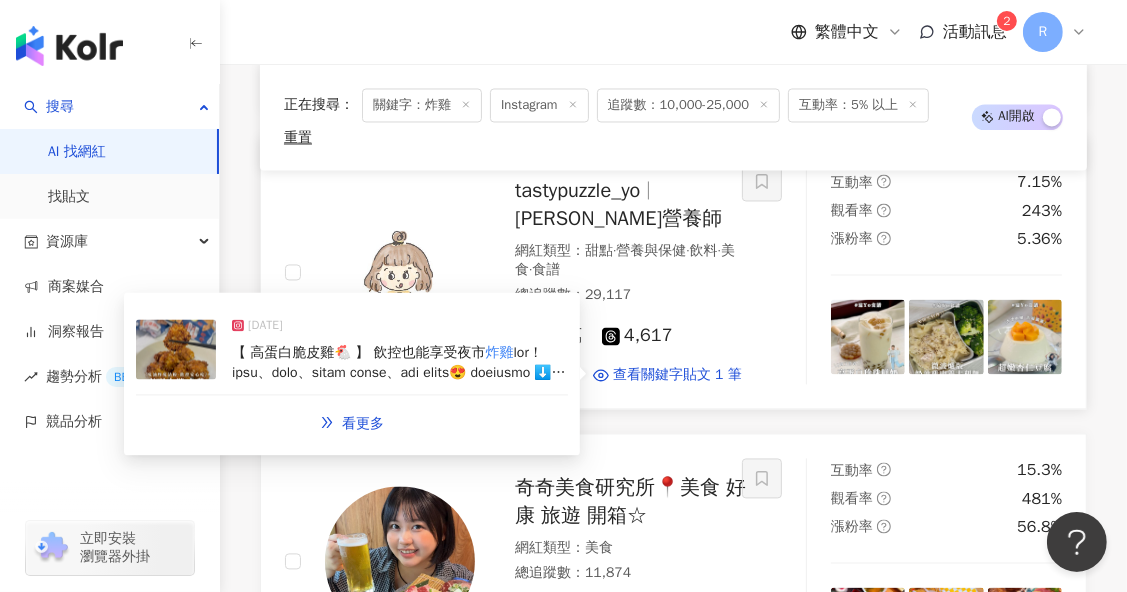 click at bounding box center [399, 499] 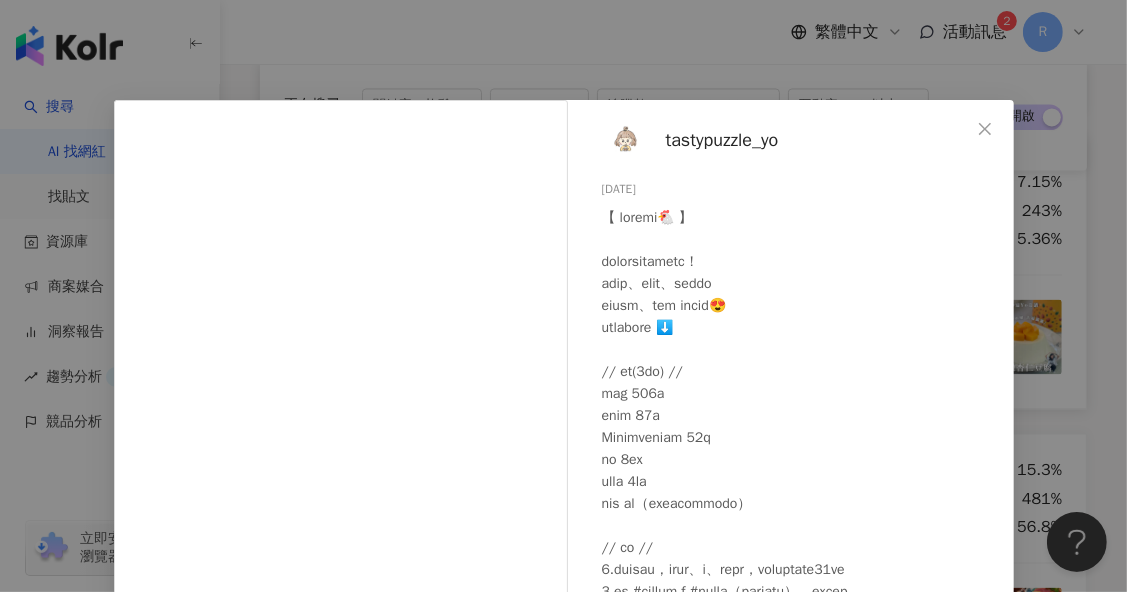 click on "tastypuzzle_yo 2025/5/7 136 6 6,214 查看原始貼文" at bounding box center (563, 296) 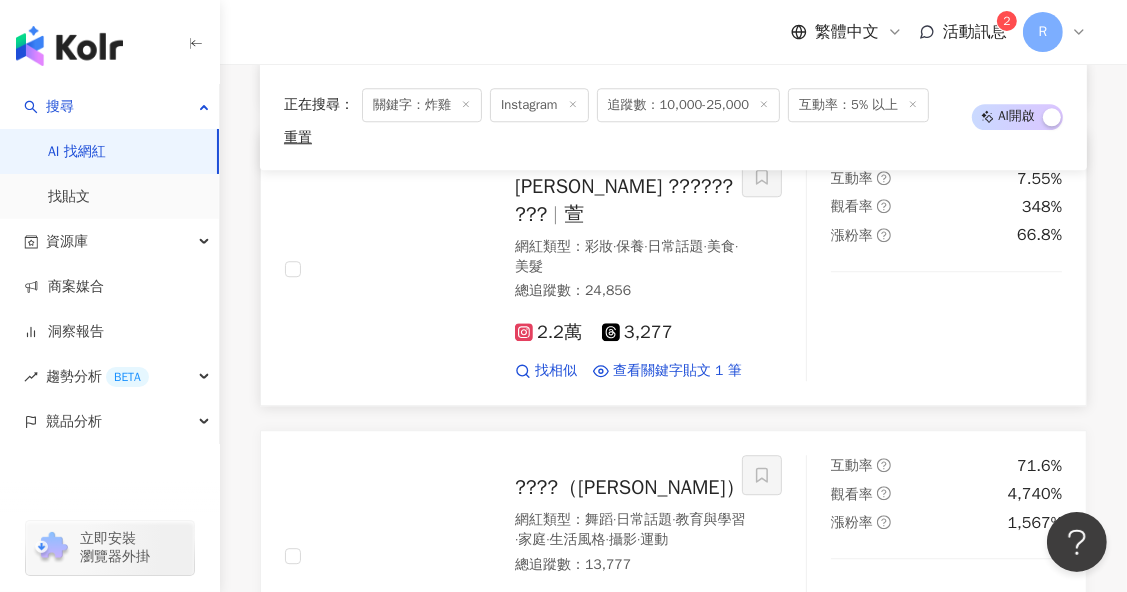 scroll, scrollTop: 3996, scrollLeft: 0, axis: vertical 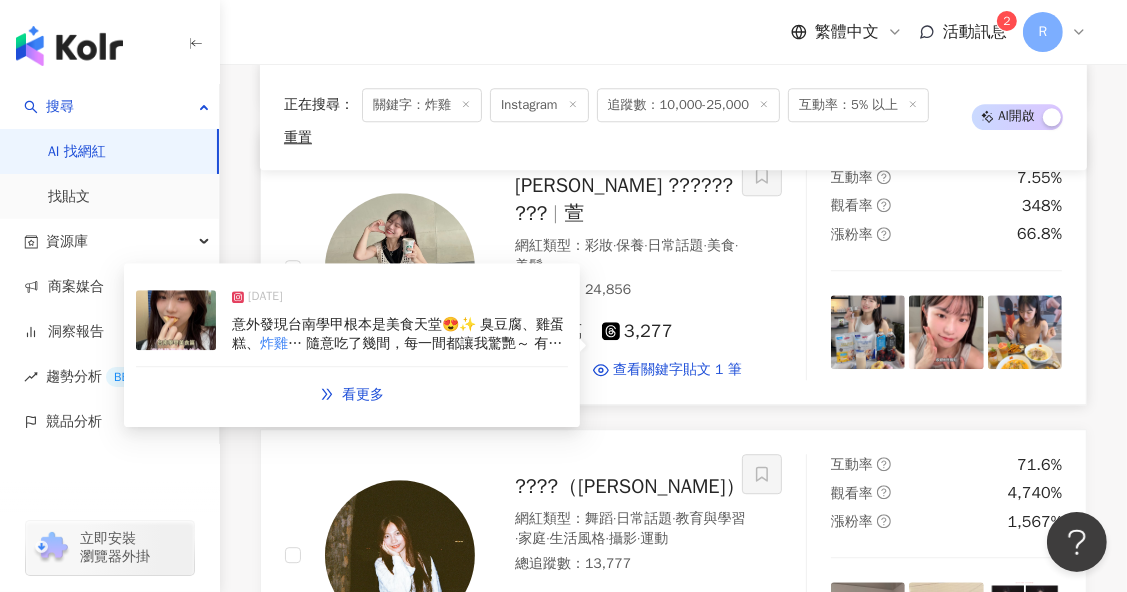 click on "…
隨意吃了幾間，每一間都讓我驚艷～
有沒有在地人才知道的隱藏版學甲美食？
拜託推薦給我😍～
#學甲美食 #台南學甲 #台南學甲美食
#小先南飄高雄日常 #台南 #台南美食 #學甲" at bounding box center (399, 382) 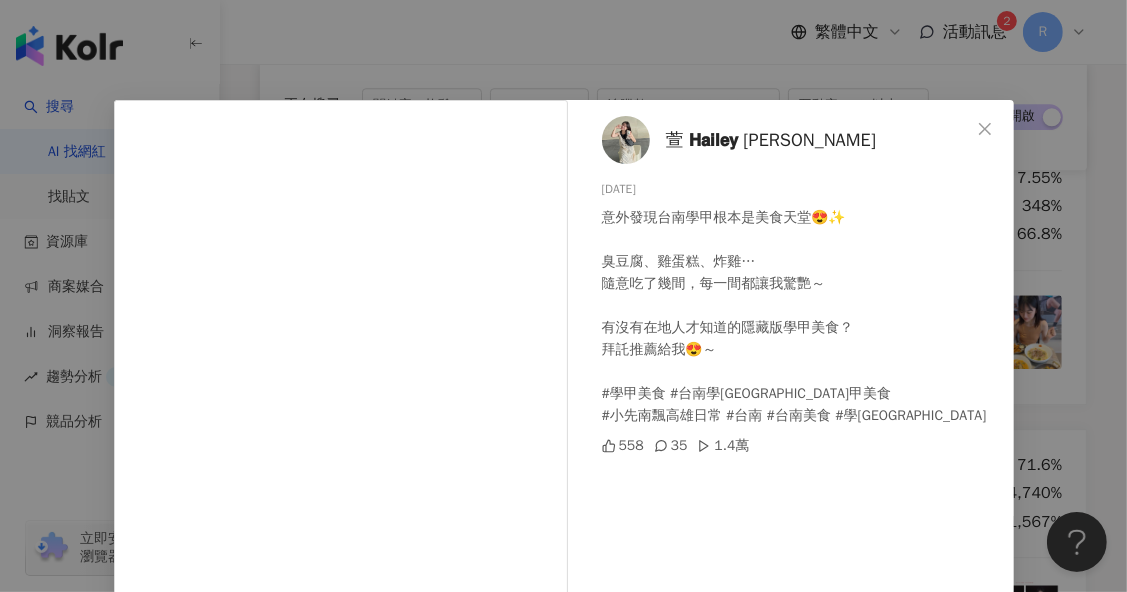click on "萱  𝗛𝗮𝗶𝗹𝗲𝘆 𝗟𝗶𝗻 2025/3/19 意外發現台南學甲根本是美食天堂😍✨
臭豆腐、雞蛋糕、炸雞…
隨意吃了幾間，每一間都讓我驚艷～
有沒有在地人才知道的隱藏版學甲美食？
拜託推薦給我😍～
#學甲美食 #台南學甲 #台南學甲美食
#小先南飄高雄日常 #台南 #台南美食 #學甲 558 35 1.4萬 查看原始貼文" at bounding box center [563, 296] 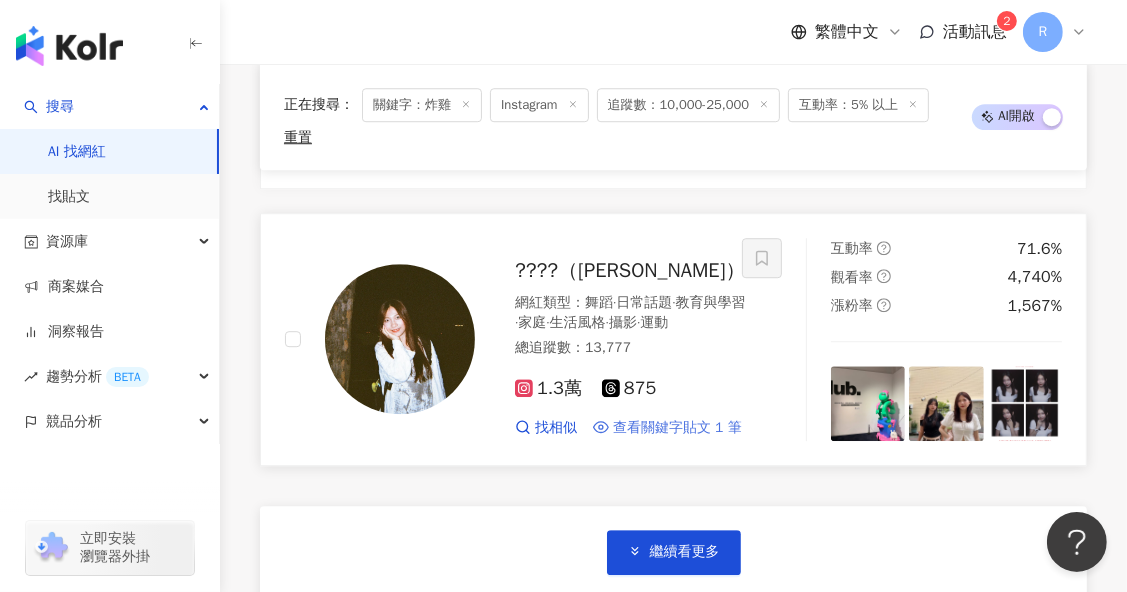 scroll, scrollTop: 4235, scrollLeft: 0, axis: vertical 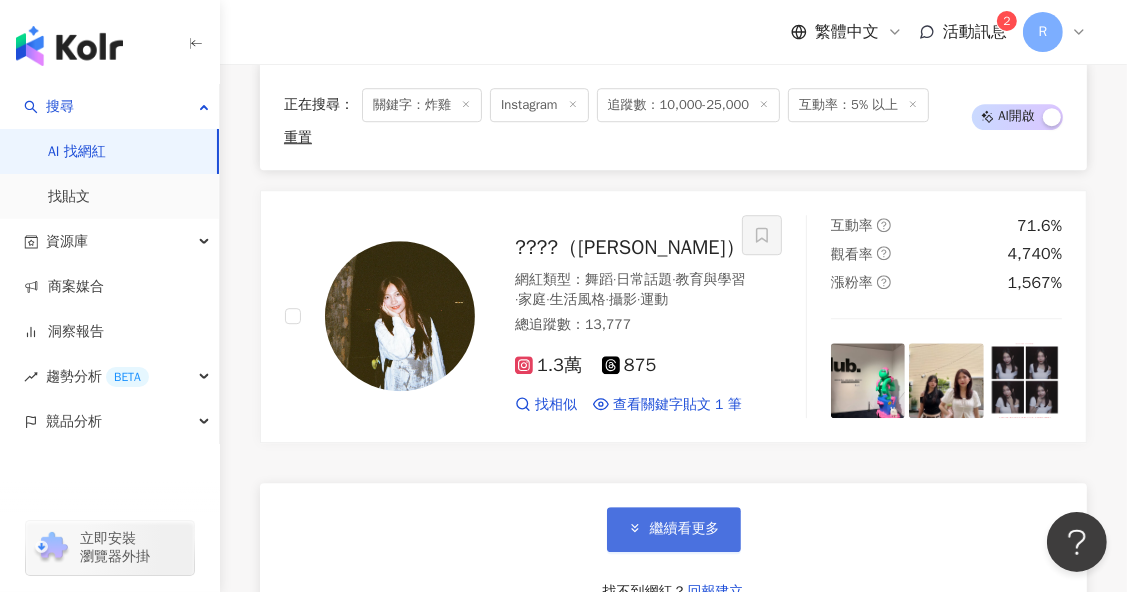 click on "繼續看更多" at bounding box center (674, 529) 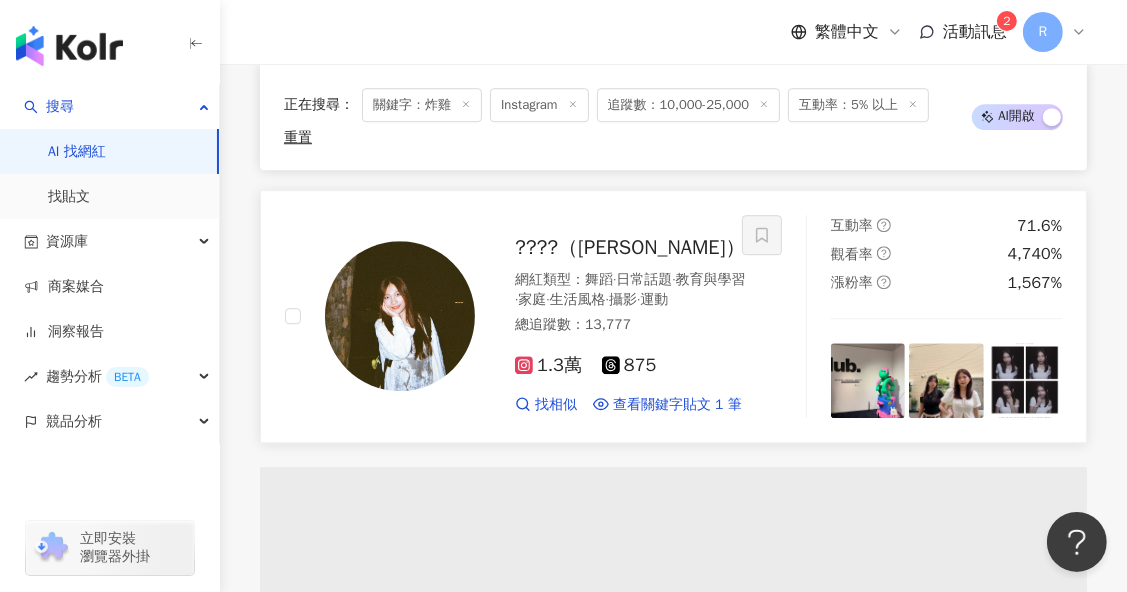 click at bounding box center (868, 380) 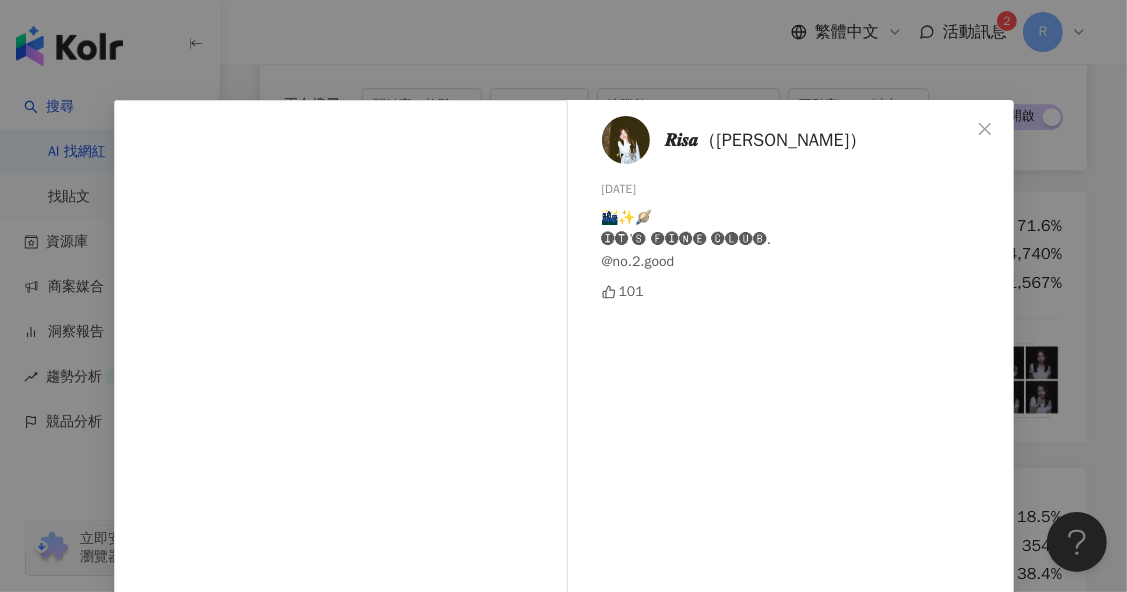 scroll, scrollTop: 100, scrollLeft: 0, axis: vertical 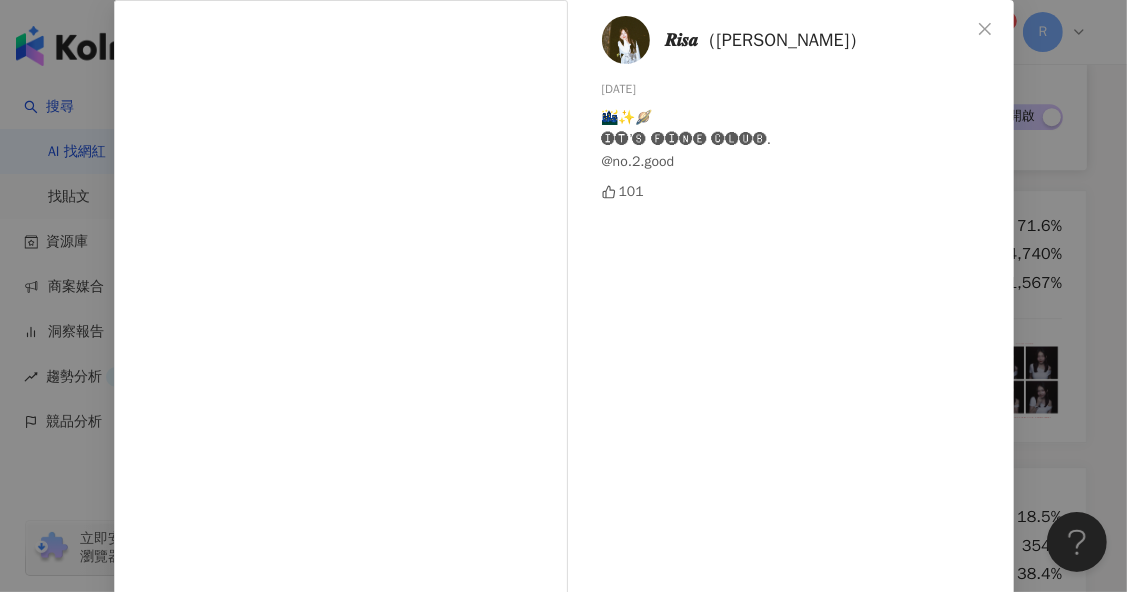 click on "𝑹𝒊𝒔𝒂（莎） 2025/7/24 🌃✨🪐
🅘🅣’🅢 🅕🅘🅝🅔 🅒🅛🅤🅑.
@no.2.good 101 查看原始貼文" at bounding box center [563, 296] 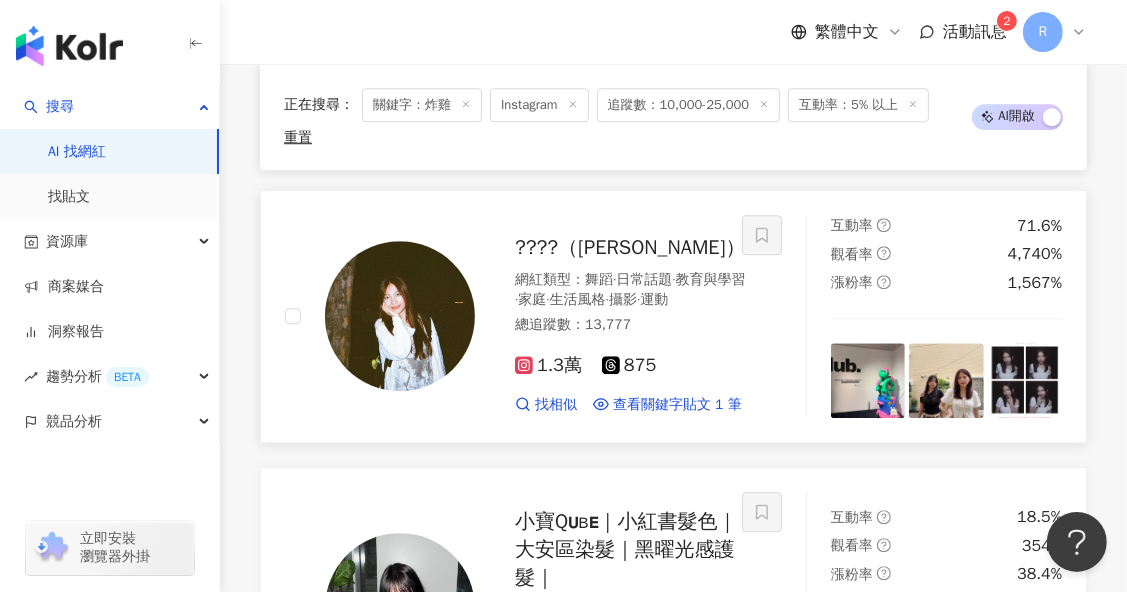 click at bounding box center (400, 316) 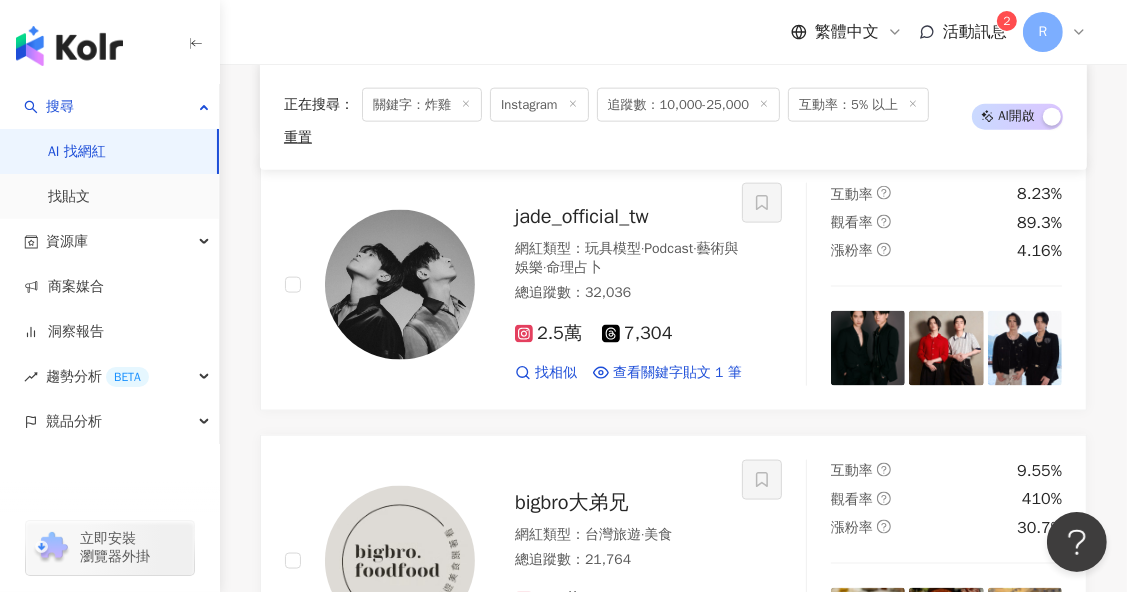 scroll, scrollTop: 7734, scrollLeft: 0, axis: vertical 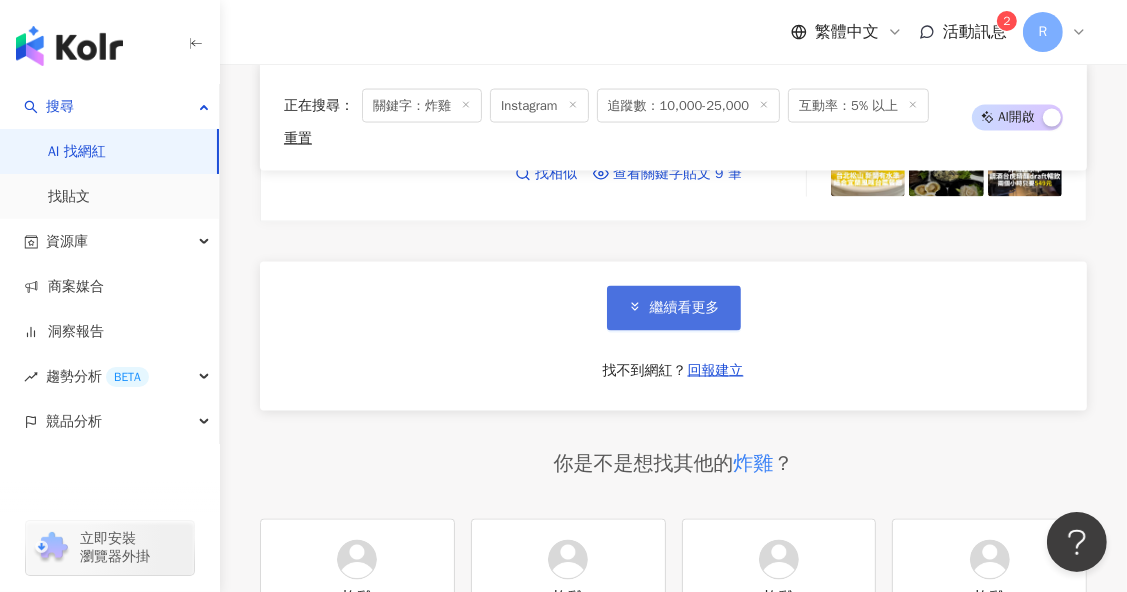 click on "繼續看更多" at bounding box center (674, 308) 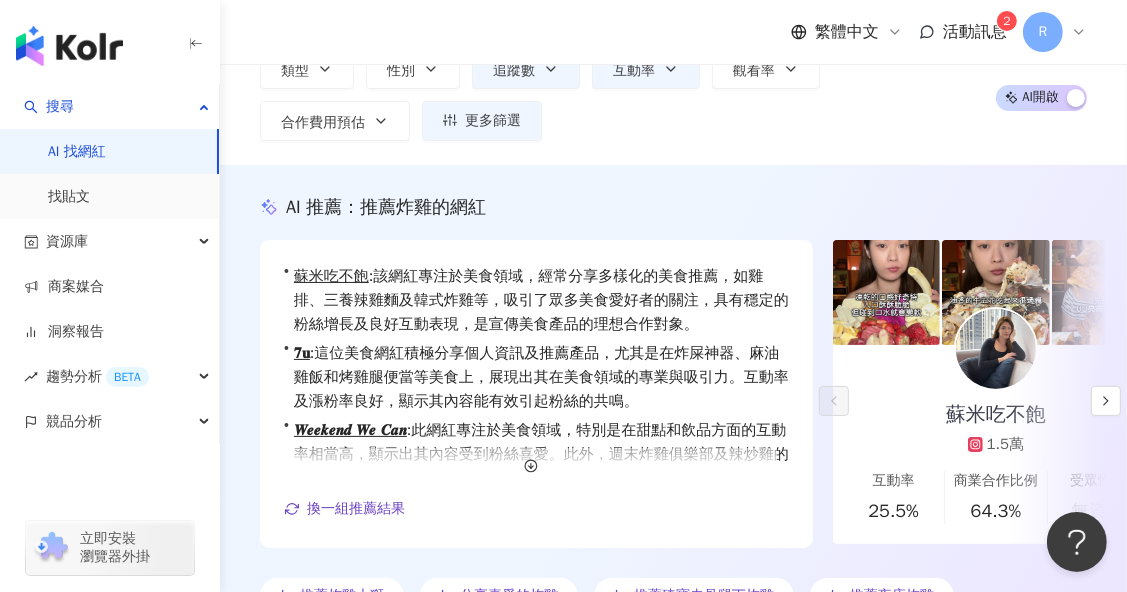 scroll, scrollTop: 0, scrollLeft: 0, axis: both 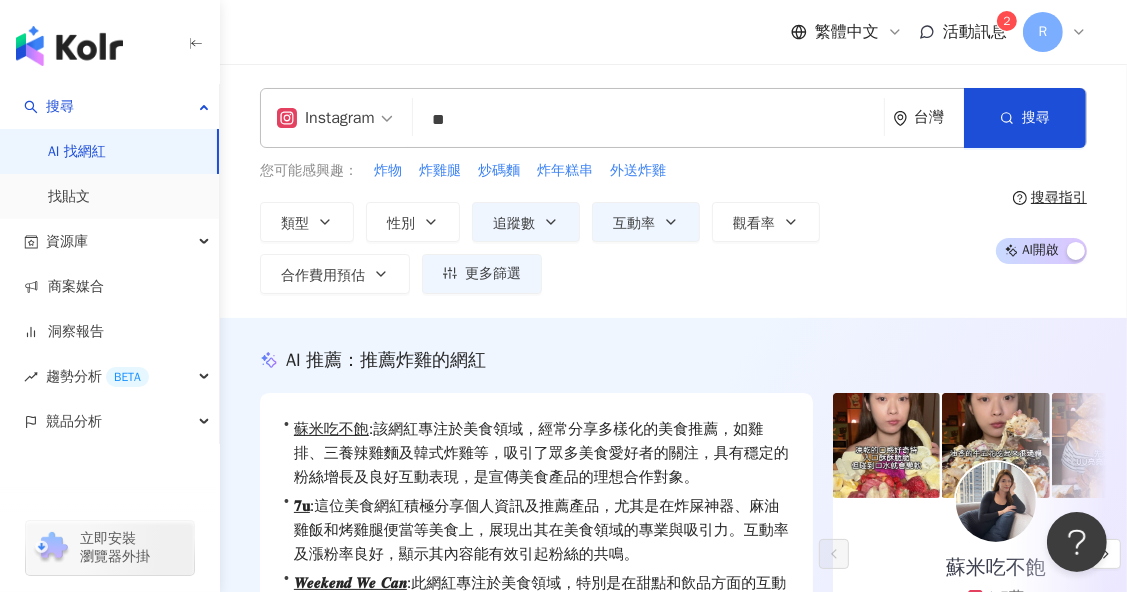 click on "**" at bounding box center [648, 120] 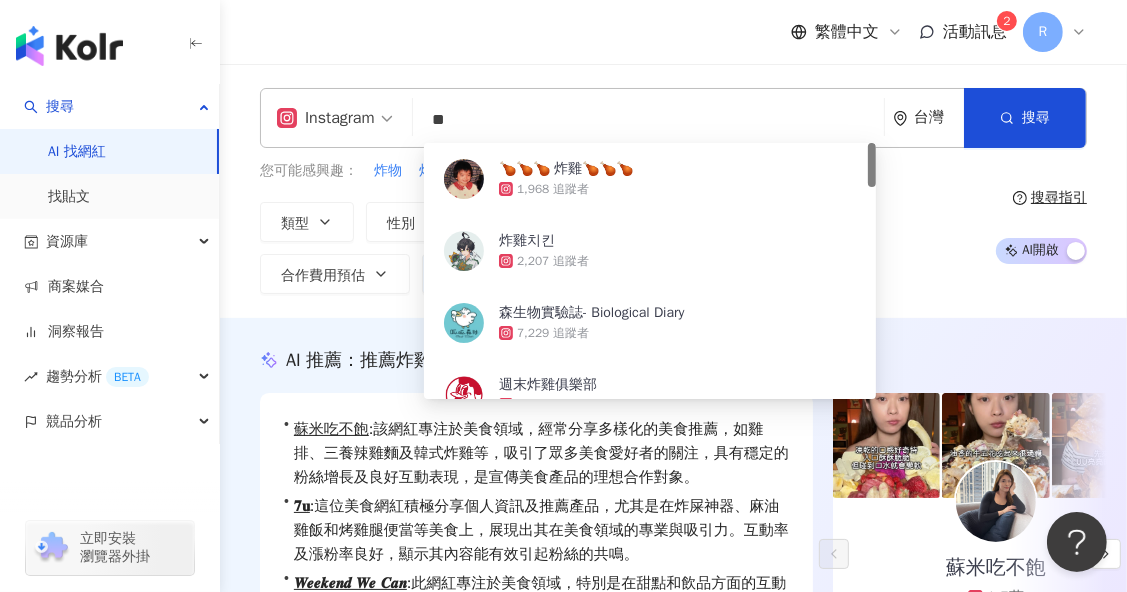 type on "*" 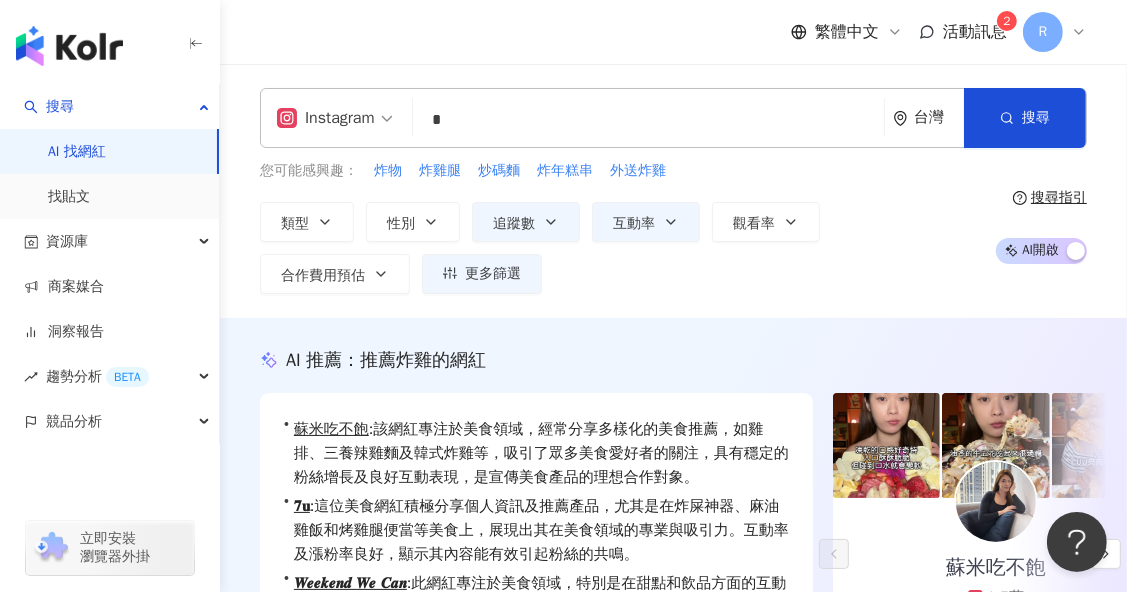 type on "*" 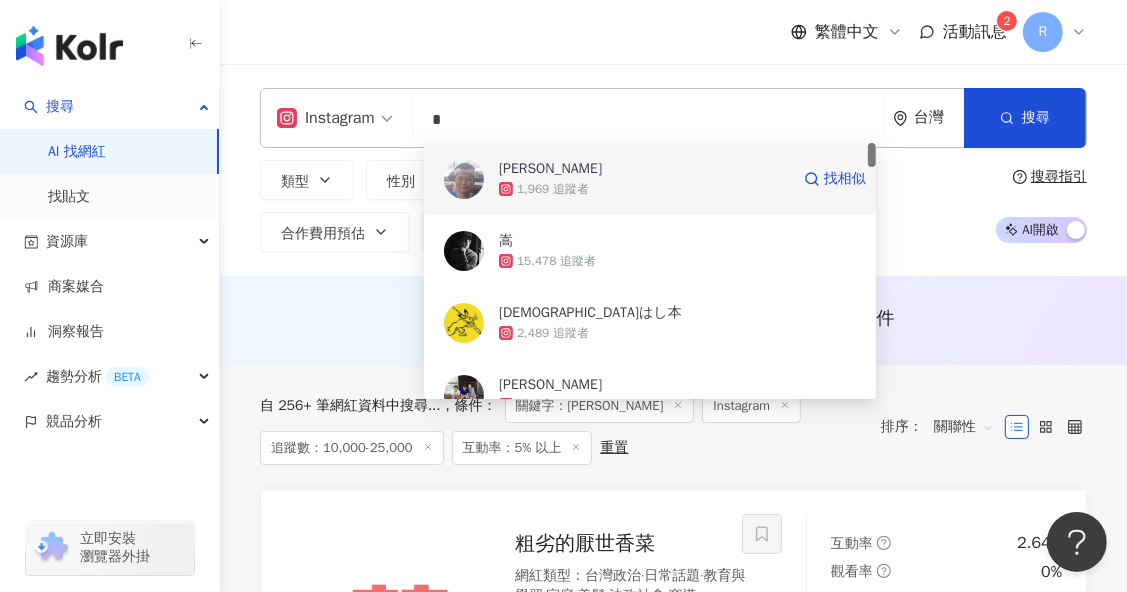 click on "繁體中文 活動訊息 2 R" at bounding box center (673, 32) 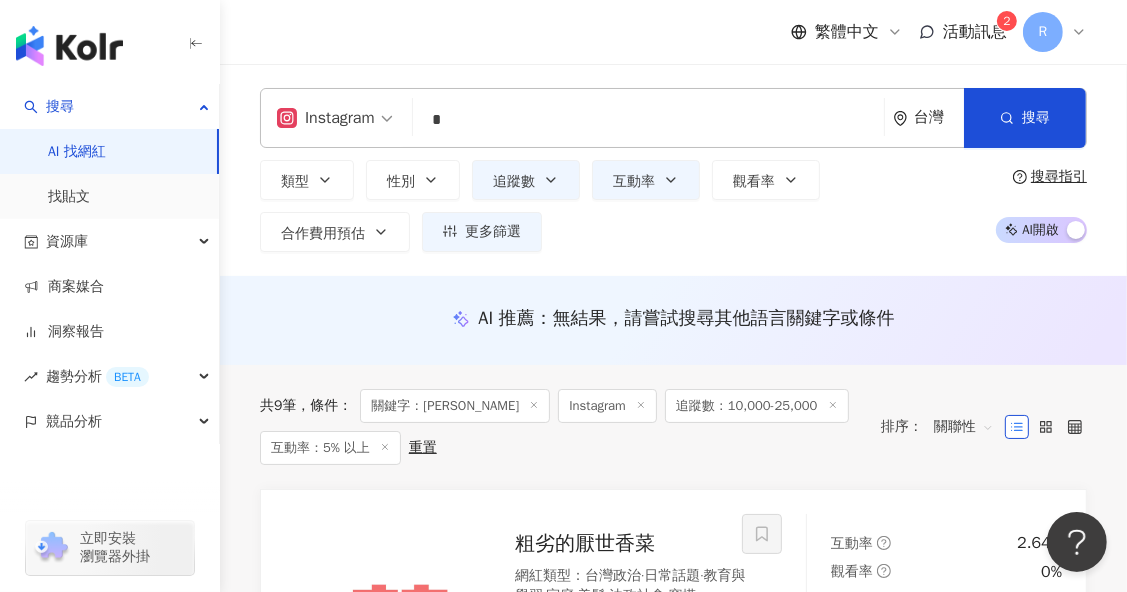 click on "繁體中文 活動訊息 2 R" at bounding box center (673, 32) 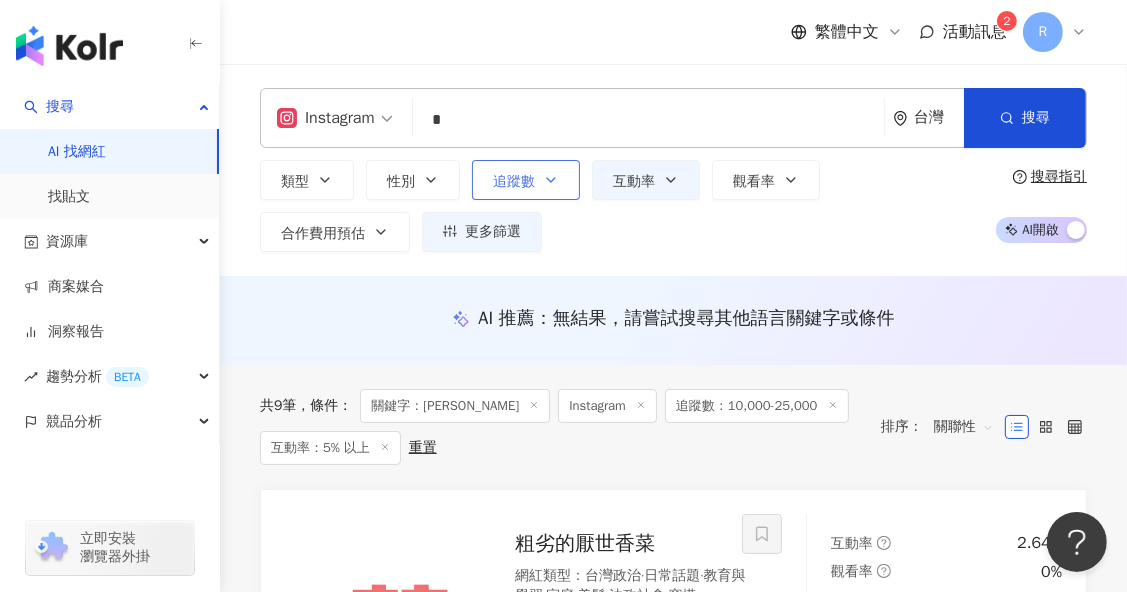 click on "追蹤數" at bounding box center [526, 180] 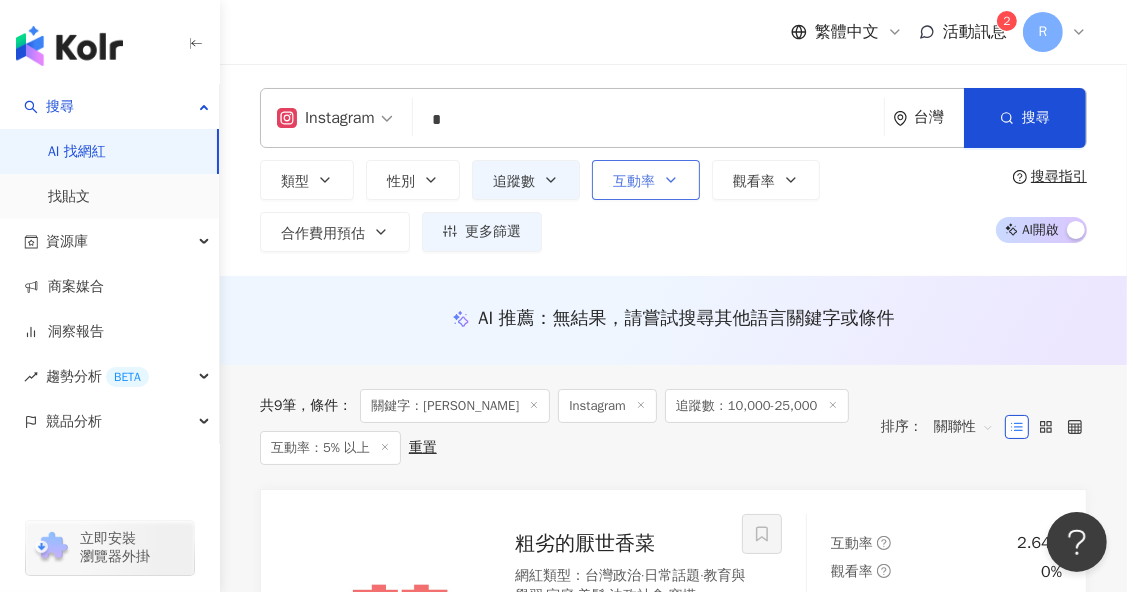 click on "互動率" at bounding box center [646, 180] 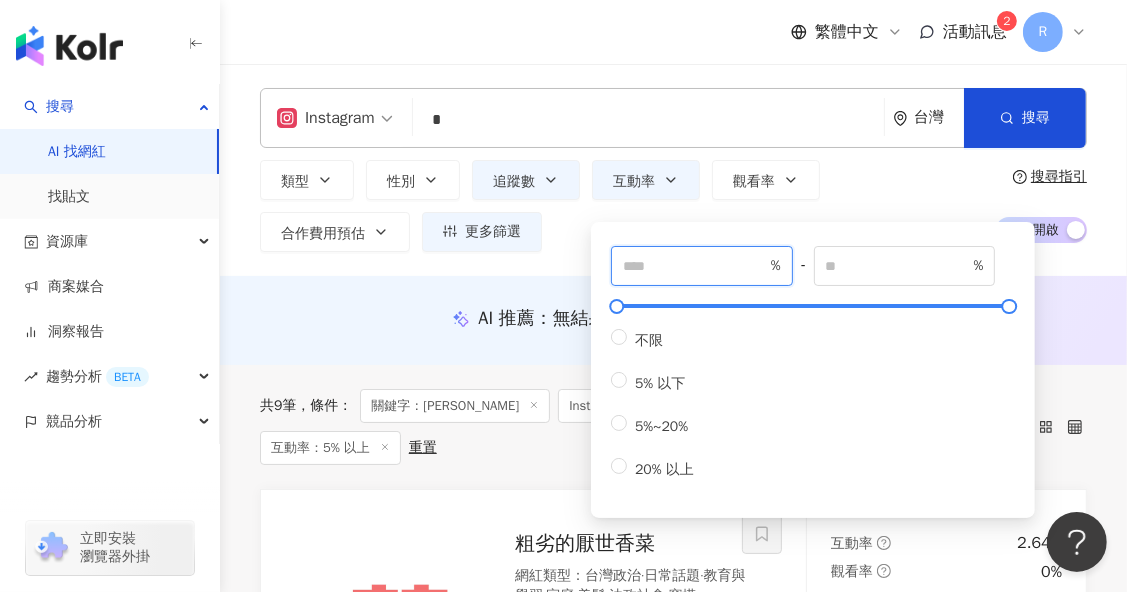 drag, startPoint x: 667, startPoint y: 270, endPoint x: 579, endPoint y: 270, distance: 88 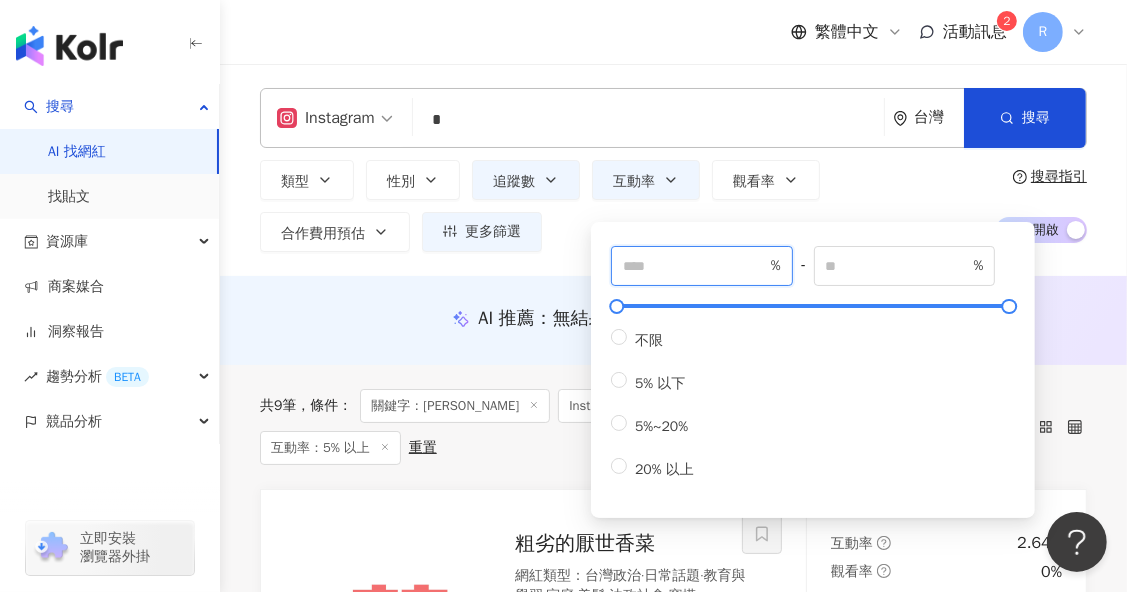 type on "*" 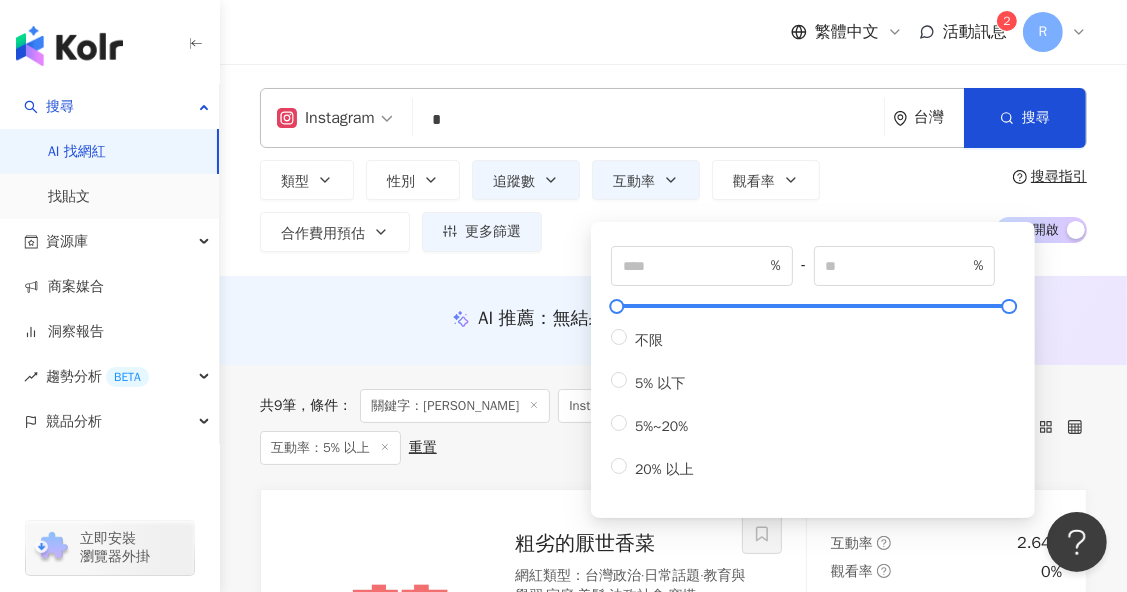click on "繁體中文 活動訊息 2 R" at bounding box center (673, 32) 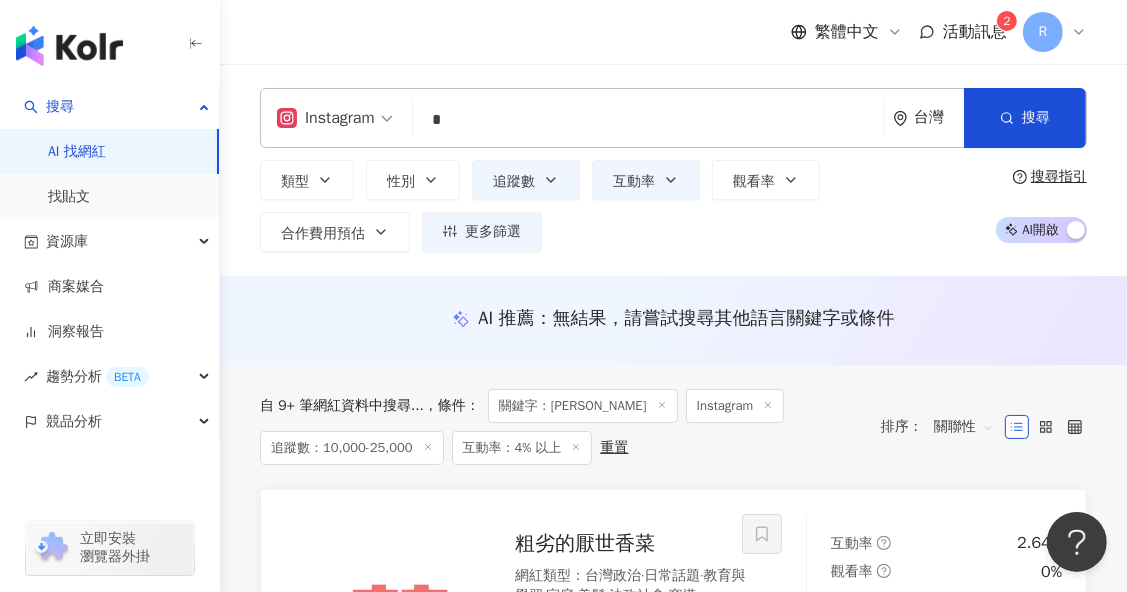 scroll, scrollTop: 224, scrollLeft: 0, axis: vertical 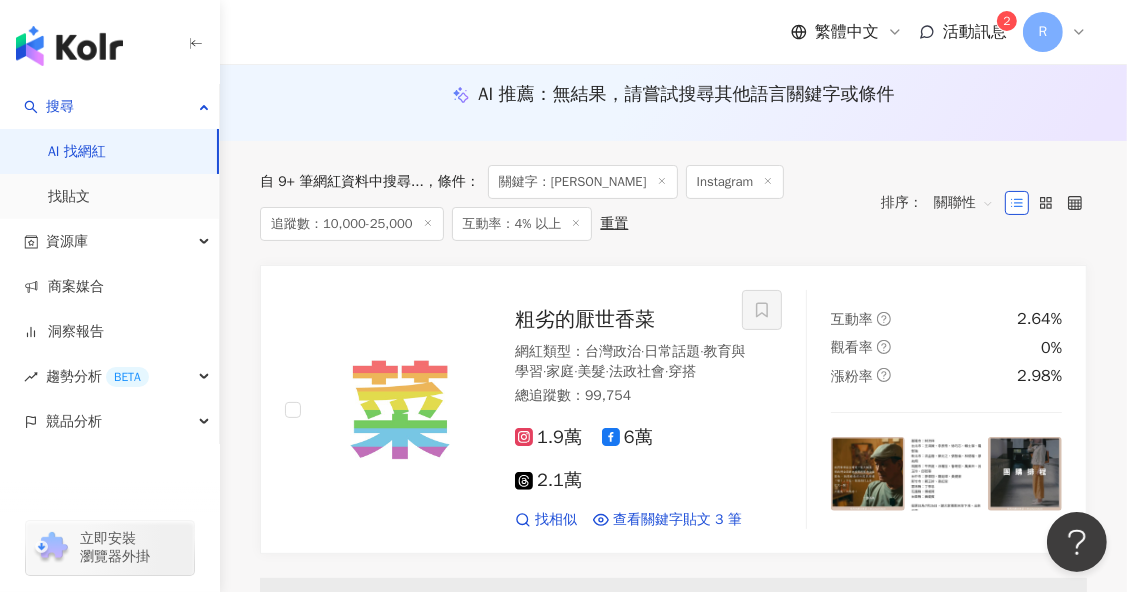 click on "AI 推薦 ： 無結果，請嘗試搜尋其他語言關鍵字或條件" at bounding box center [673, 96] 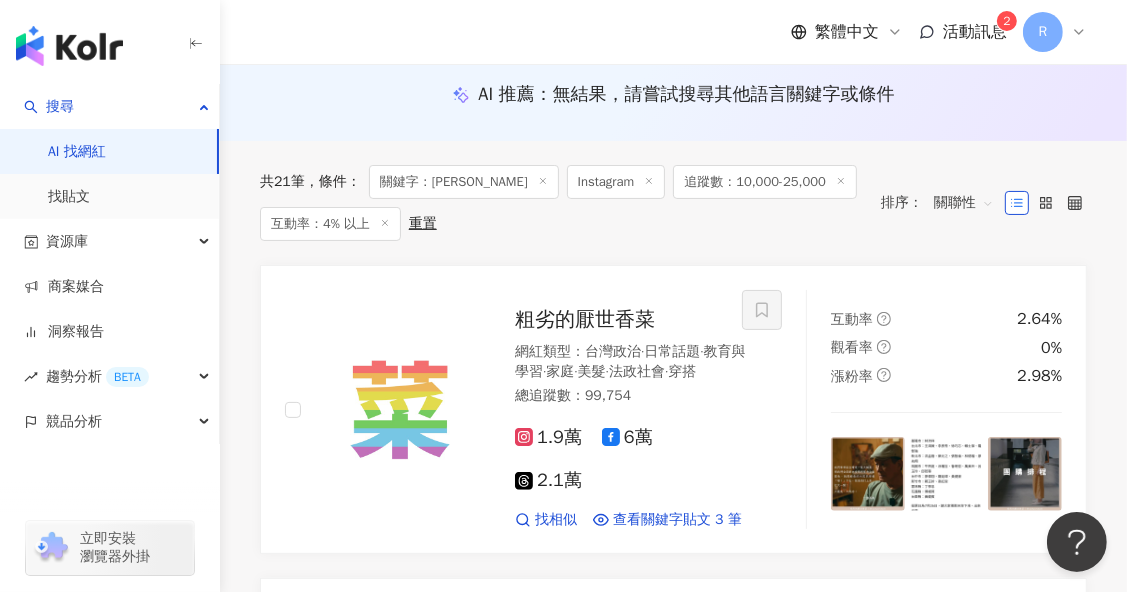 scroll, scrollTop: 0, scrollLeft: 0, axis: both 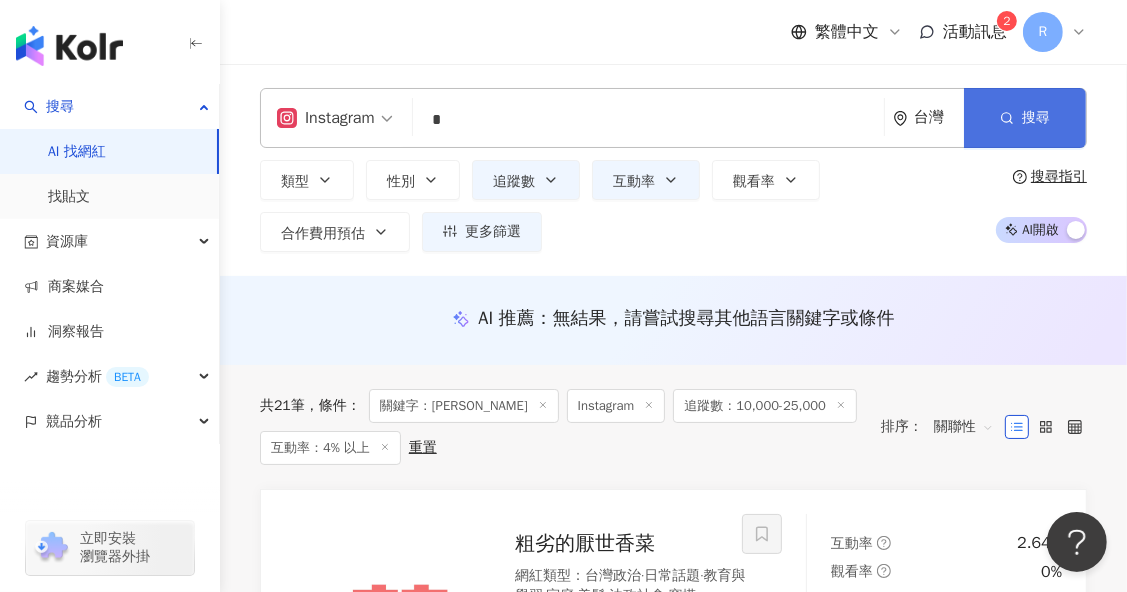 click 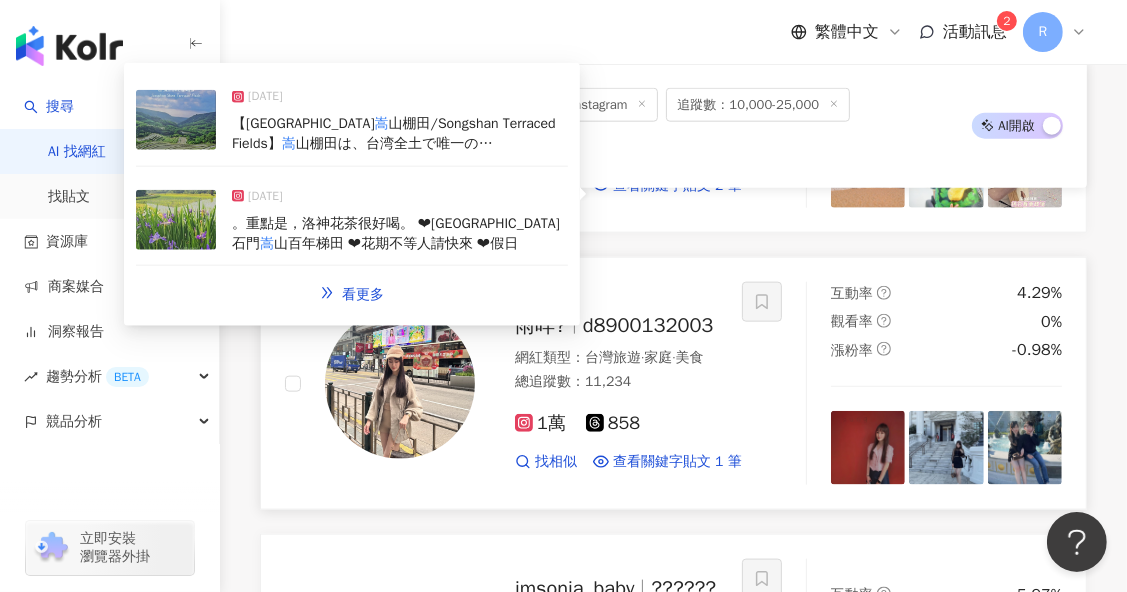 scroll, scrollTop: 1737, scrollLeft: 0, axis: vertical 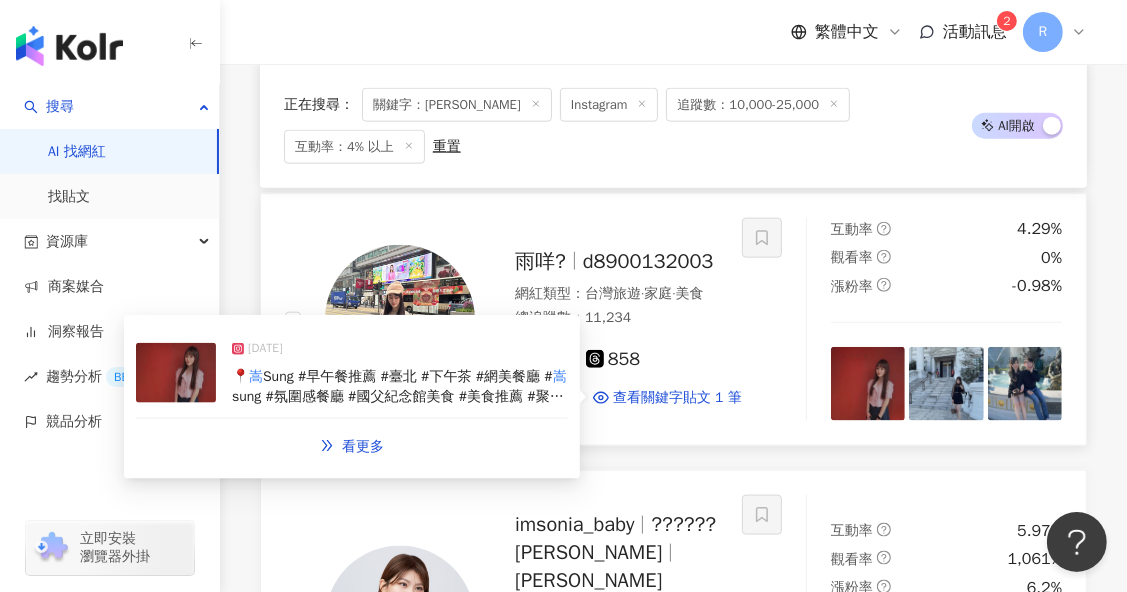 click on "📍 嵩 Sung
#早午餐推薦 #臺北 #下午茶 #網美餐廳 # 嵩 sung #氛圍感餐廳 #國父紀念館美食 #美食推薦 #聚餐推薦 #約會餐廳" at bounding box center (400, 386) 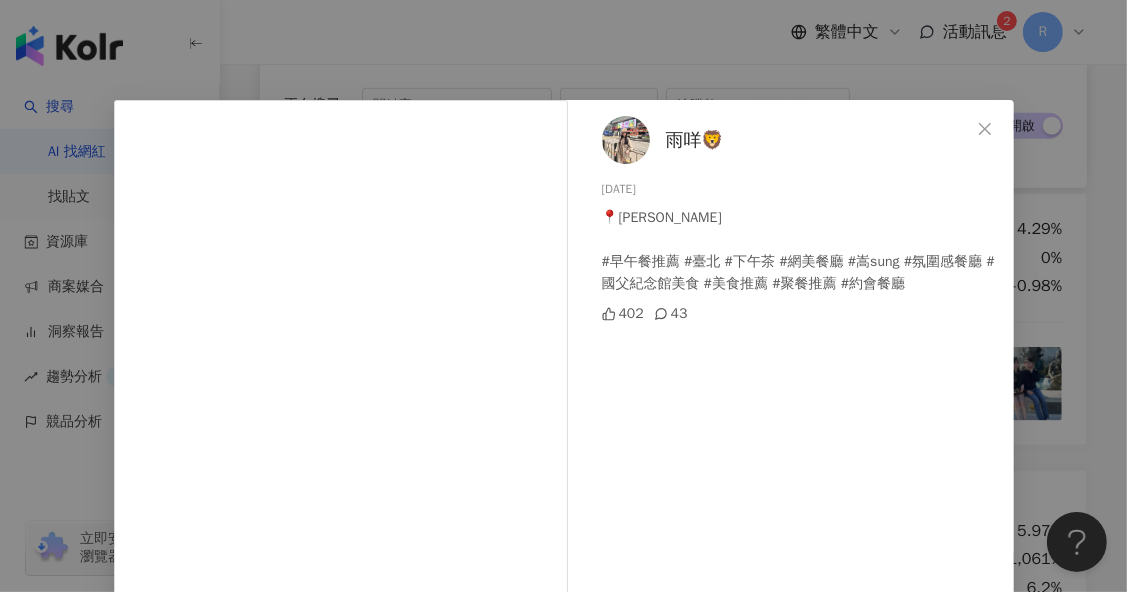 click on "雨咩🦁️ 2025/6/11 📍嵩Sung
#早午餐推薦 #臺北 #下午茶 #網美餐廳 #嵩sung #氛圍感餐廳 #國父紀念館美食 #美食推薦 #聚餐推薦 #約會餐廳 402 43 查看原始貼文" at bounding box center [563, 296] 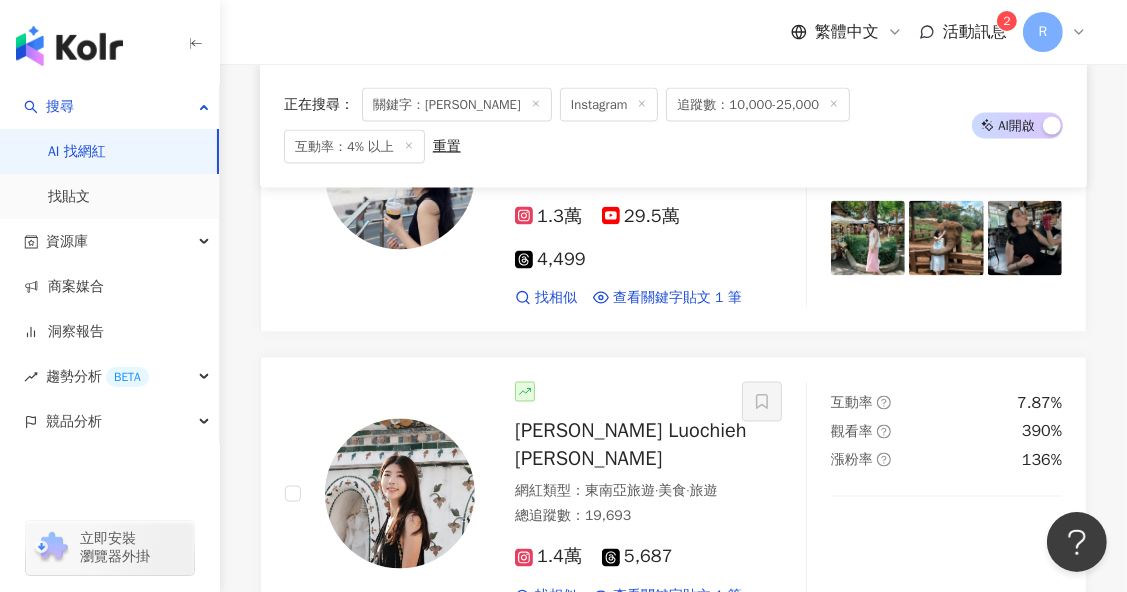 scroll, scrollTop: 2397, scrollLeft: 0, axis: vertical 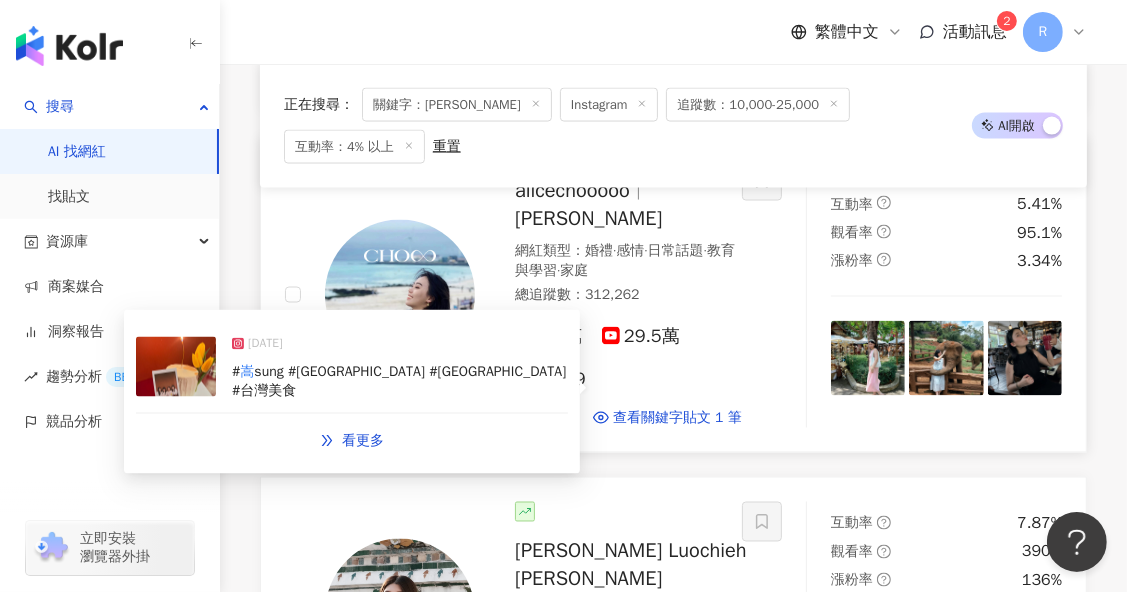 click on "# 嵩 sung #台北餐酒館 #大安美食 #大安區 #台灣美食" at bounding box center [400, 381] 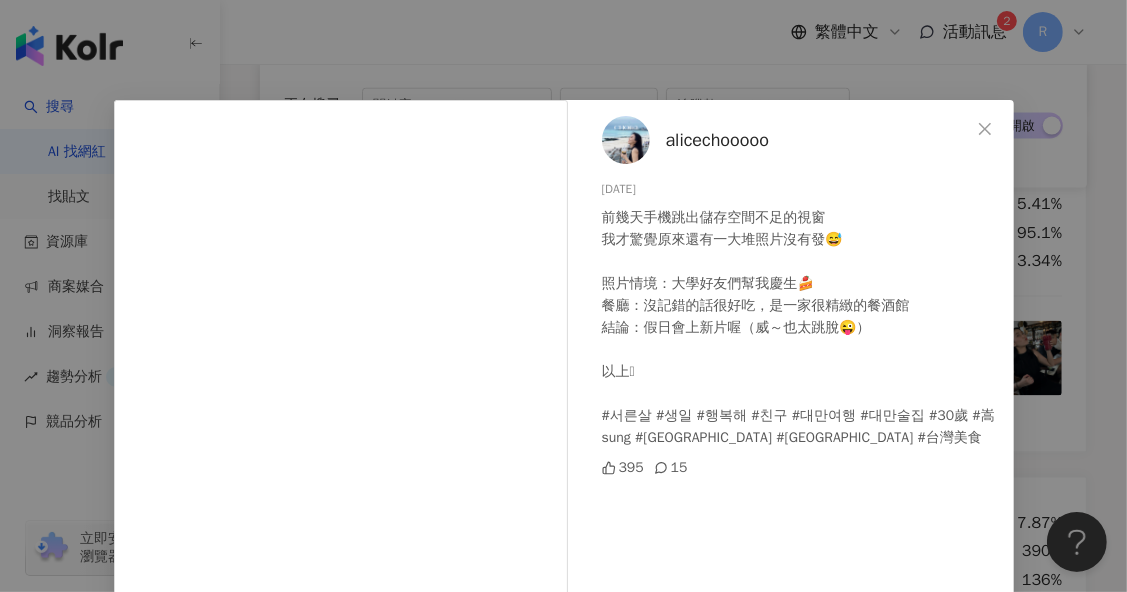 scroll, scrollTop: 108, scrollLeft: 0, axis: vertical 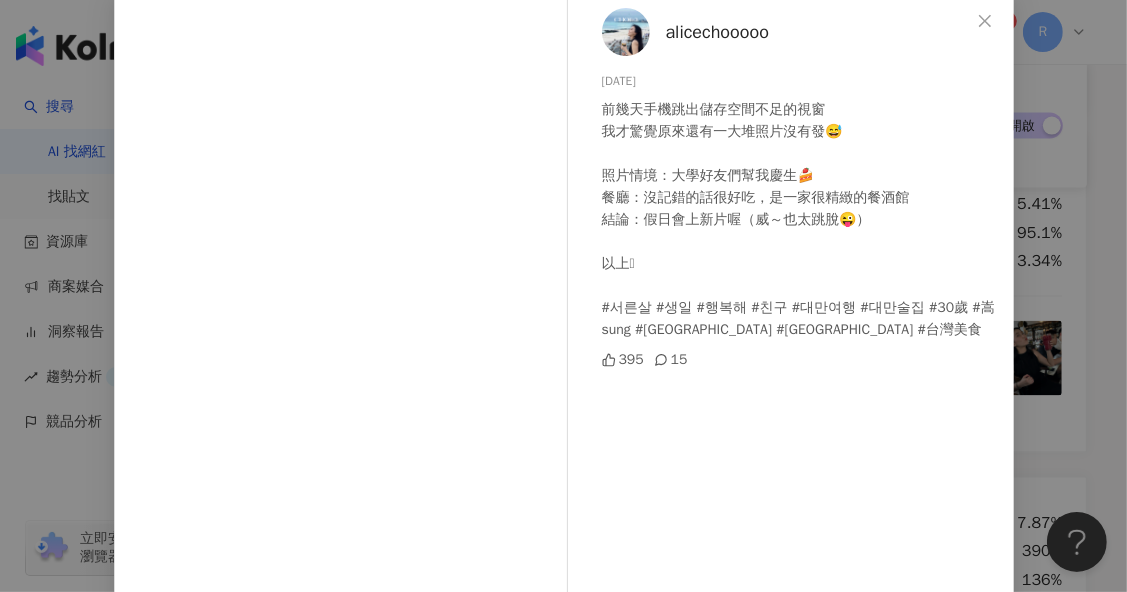 click on "alicechooooo 2024/8/9 前幾天手機跳出儲存空間不足的視窗
我才驚覺原來還有一大堆照片沒有發😅
照片情境：大學好友們幫我慶生🍰
餐廳：沒記錯的話很好吃，是一家很精緻的餐酒館
結論：假日會上新片喔（威～也太跳脫😜）
以上🫡
#서른살 #생일 #행복해 #친구 #대만여행 #대만술집 #30歲 #嵩sung #台北餐酒館 #大安美食 #大安區 #台灣美食 395 15 查看原始貼文" at bounding box center [563, 296] 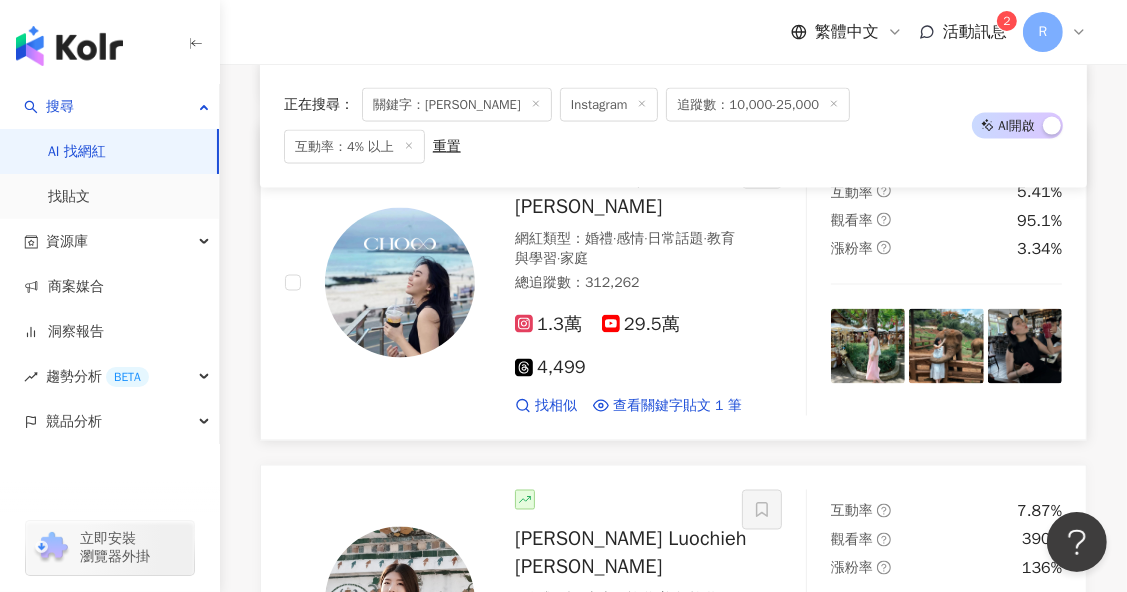 scroll, scrollTop: 2586, scrollLeft: 0, axis: vertical 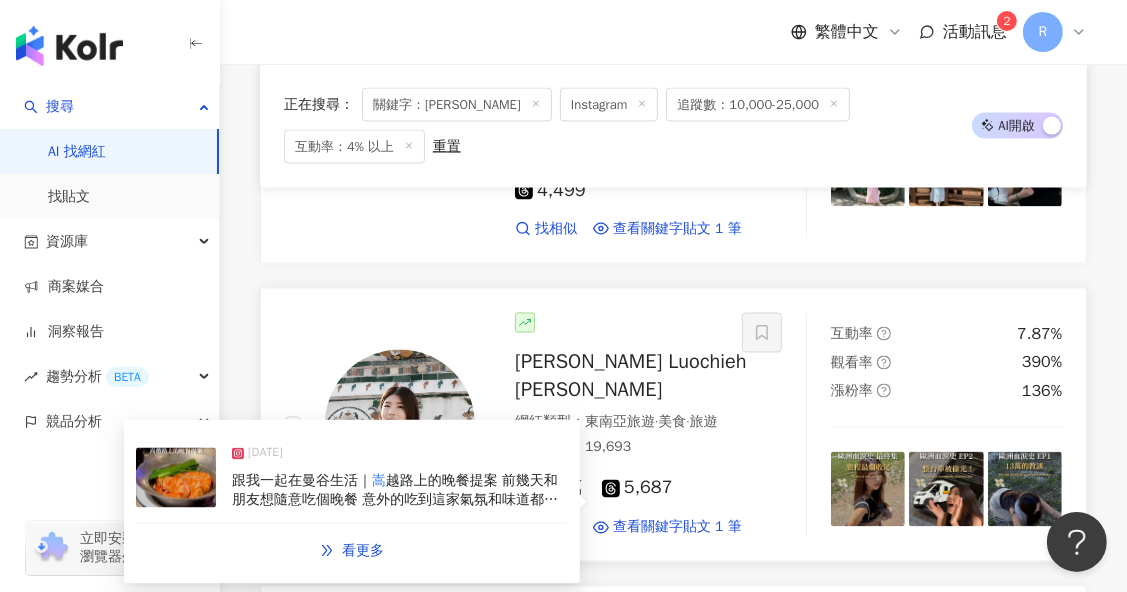 click on "跟我一起在曼谷生活｜ 嵩 越路上的晚餐提案
前幾天和朋友想隨意吃個晚餐
意外的吃到這家氣氛和味道都不錯的餐廳～
他們家的清蒸魚吃起來居然有台灣味🤣
薑絲＋米酒香 一秒回家鄉
店內復古裝潢＋柔和燈光 很適合聚餐聊天✨
（我推薦入夜後來 更有感覺）
—
📍Ega Luv Seafood（靠近唐人街）
🕒 08:00-22:00 每天營業
💰我們那天吃人均700泰銖🐷
你在曼谷有吃過家鄉味道的料理嗎？
或是你來 嵩 越路都吃什麼呢？留言跟我分享！😍" at bounding box center [400, 491] 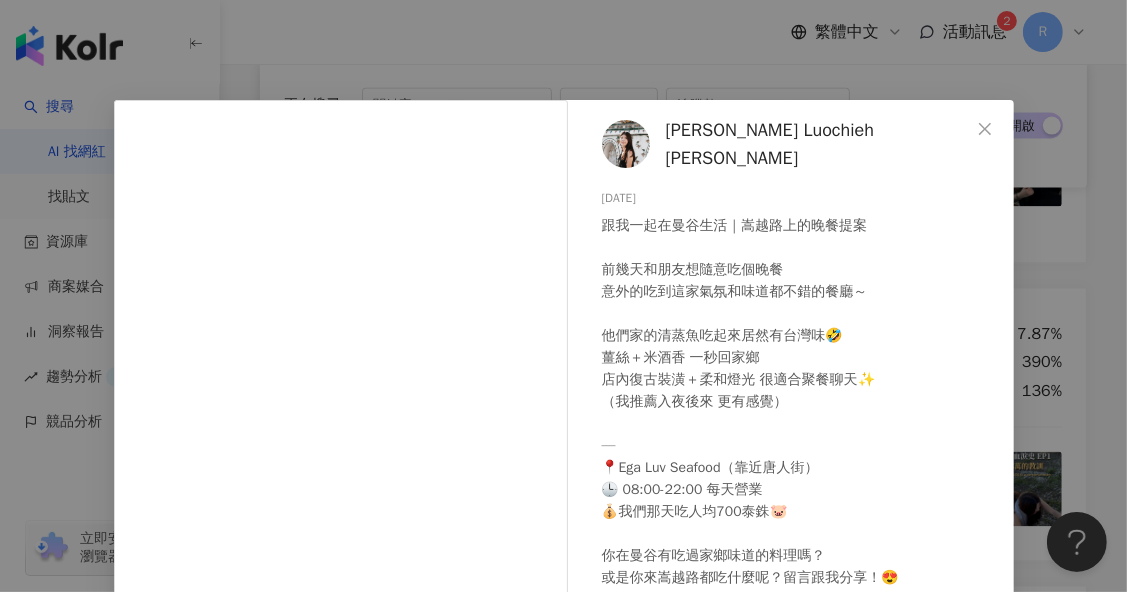 click on "林洛潔 Luochieh Lin 2025/5/14 跟我一起在曼谷生活｜嵩越路上的晚餐提案
前幾天和朋友想隨意吃個晚餐
意外的吃到這家氣氛和味道都不錯的餐廳～
他們家的清蒸魚吃起來居然有台灣味🤣
薑絲＋米酒香 一秒回家鄉
店內復古裝潢＋柔和燈光 很適合聚餐聊天✨
（我推薦入夜後來 更有感覺）
—
📍Ega Luv Seafood（靠近唐人街）
🕒 08:00-22:00 每天營業
💰我們那天吃人均700泰銖🐷
你在曼谷有吃過家鄉味道的料理嗎？
或是你來嵩越路都吃什麼呢？留言跟我分享！😍 224 1萬 查看原始貼文" at bounding box center [563, 296] 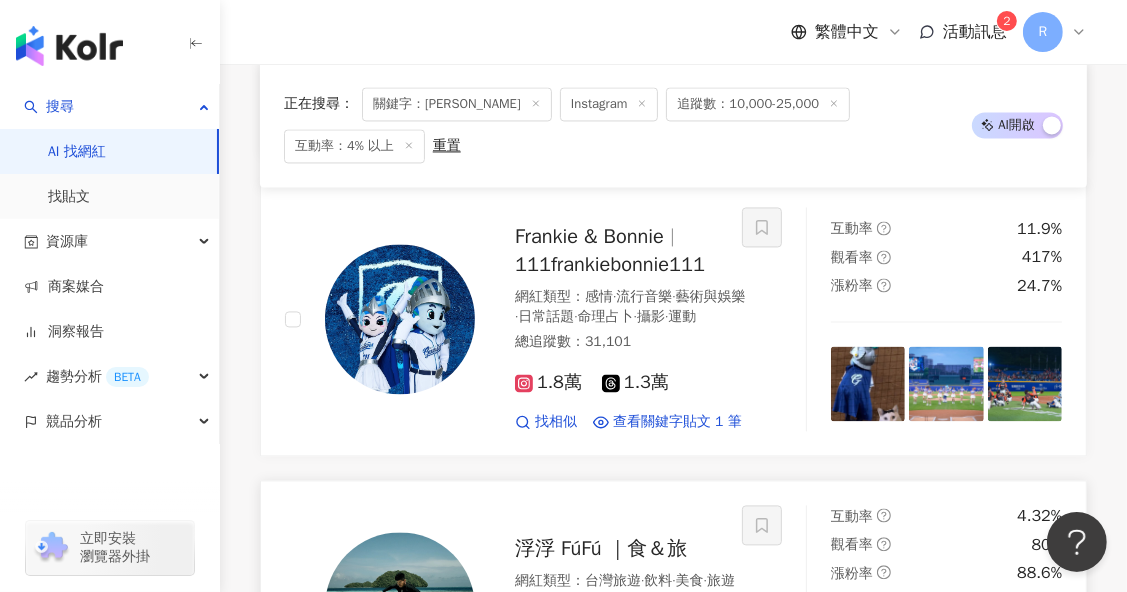 scroll, scrollTop: 3076, scrollLeft: 0, axis: vertical 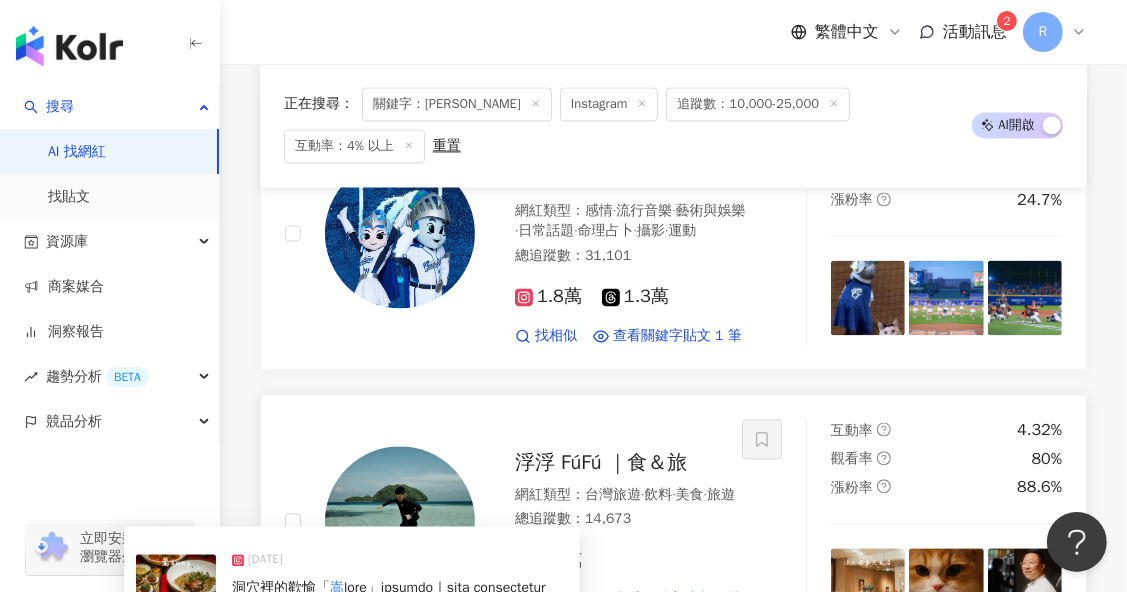 click at bounding box center (394, 695) 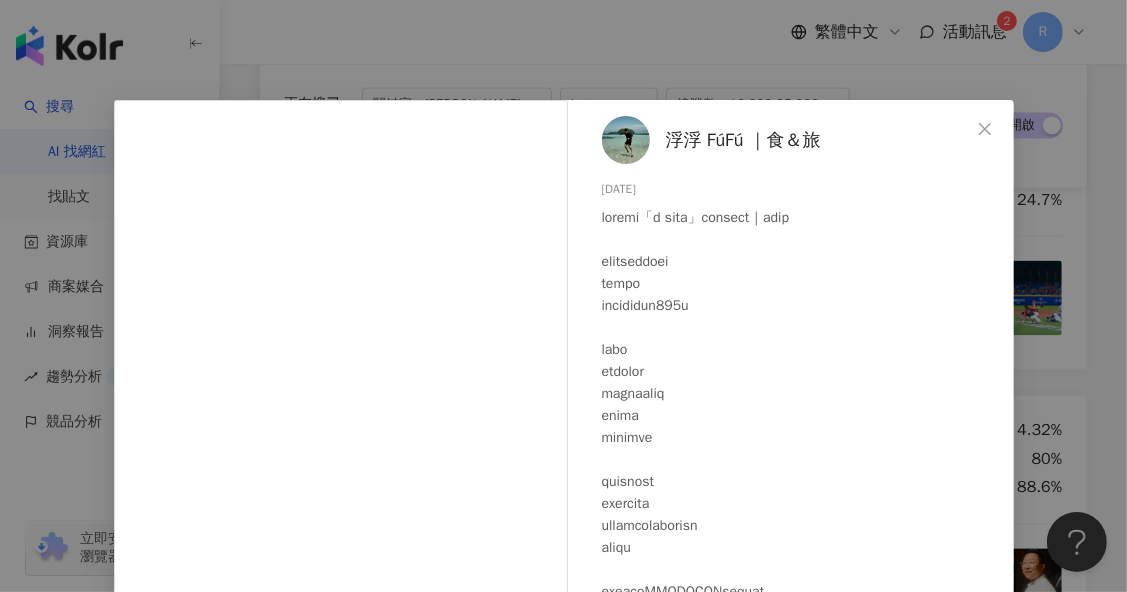 click on "浮浮 FúFú ｜食＆旅 2025/3/25 608 168 2.6萬 查看原始貼文" at bounding box center (563, 296) 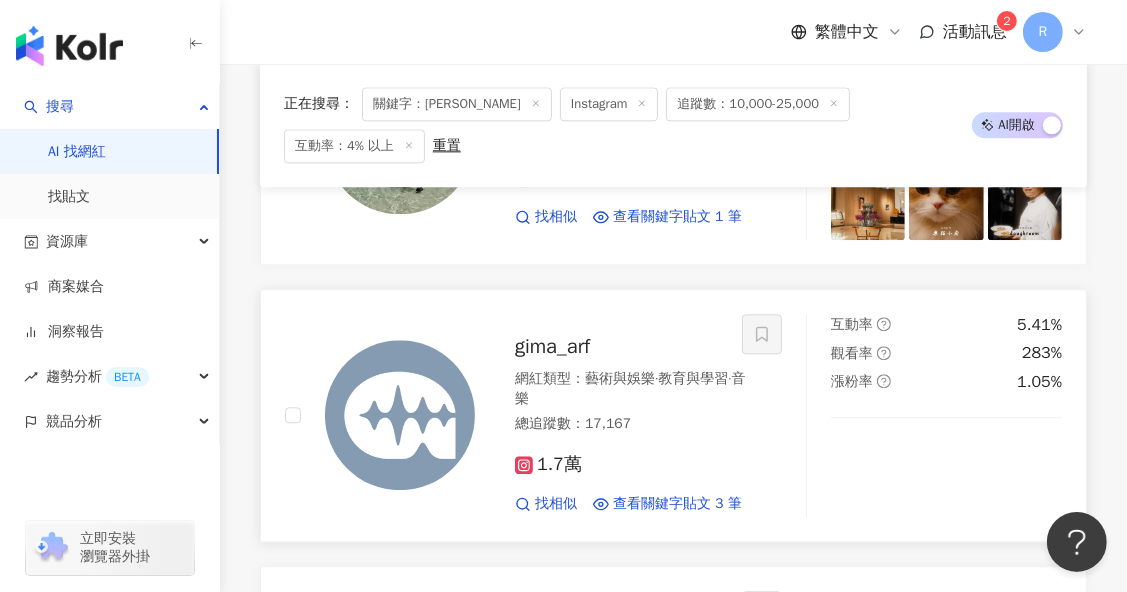 scroll, scrollTop: 3656, scrollLeft: 0, axis: vertical 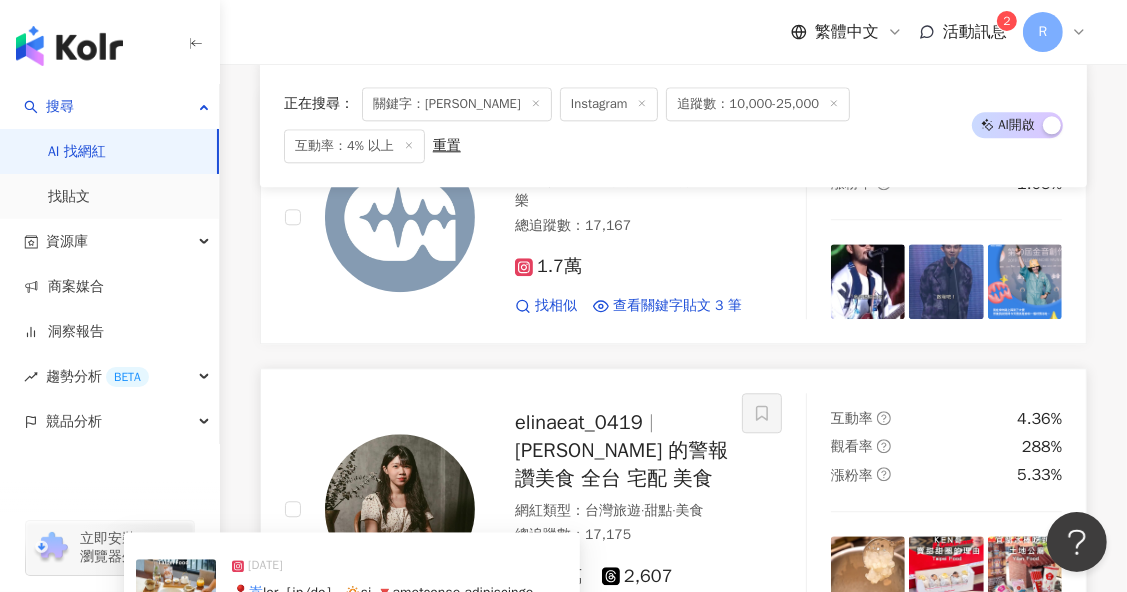 click on "📍 嵩 嵩 屋會館 #日式料理 #日式無菜單 #大同美食" at bounding box center (400, 602) 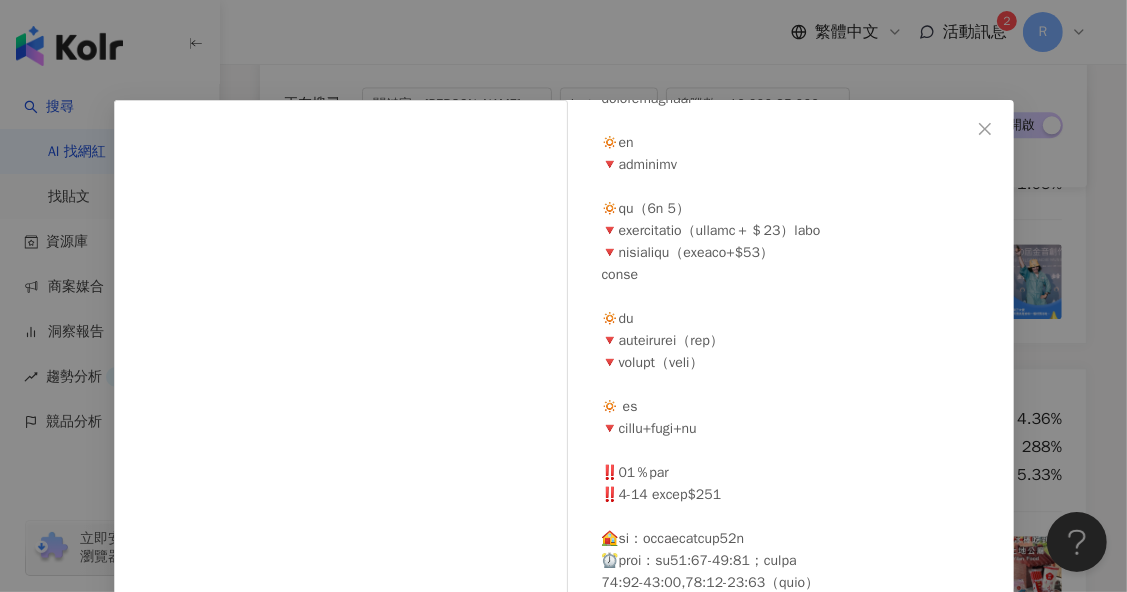 scroll, scrollTop: 366, scrollLeft: 0, axis: vertical 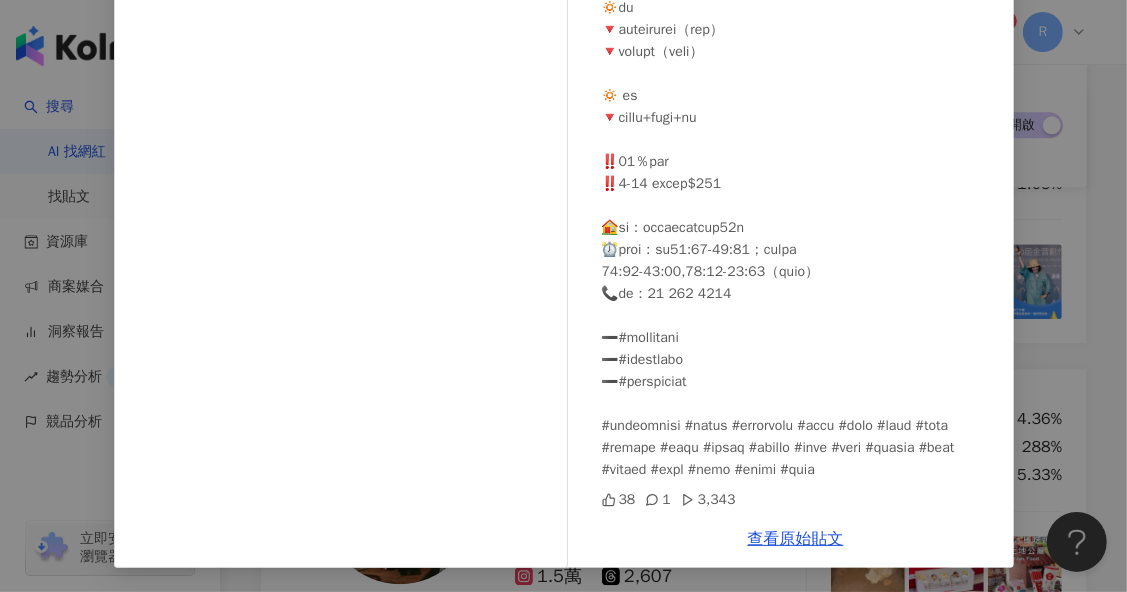 drag, startPoint x: 1108, startPoint y: 304, endPoint x: 1099, endPoint y: 309, distance: 10.29563 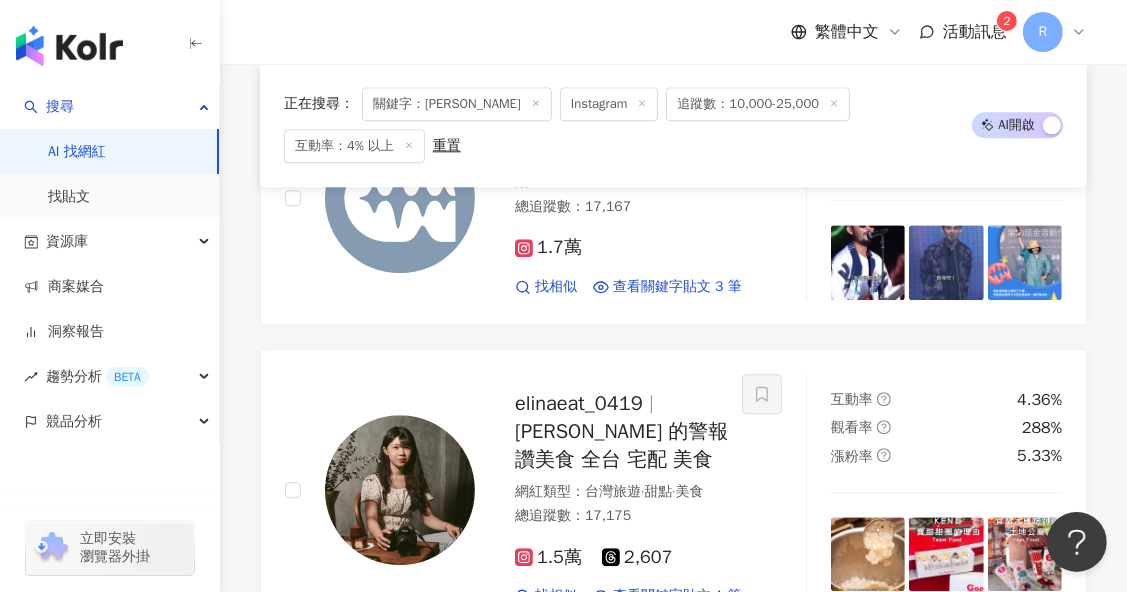 scroll, scrollTop: 3676, scrollLeft: 0, axis: vertical 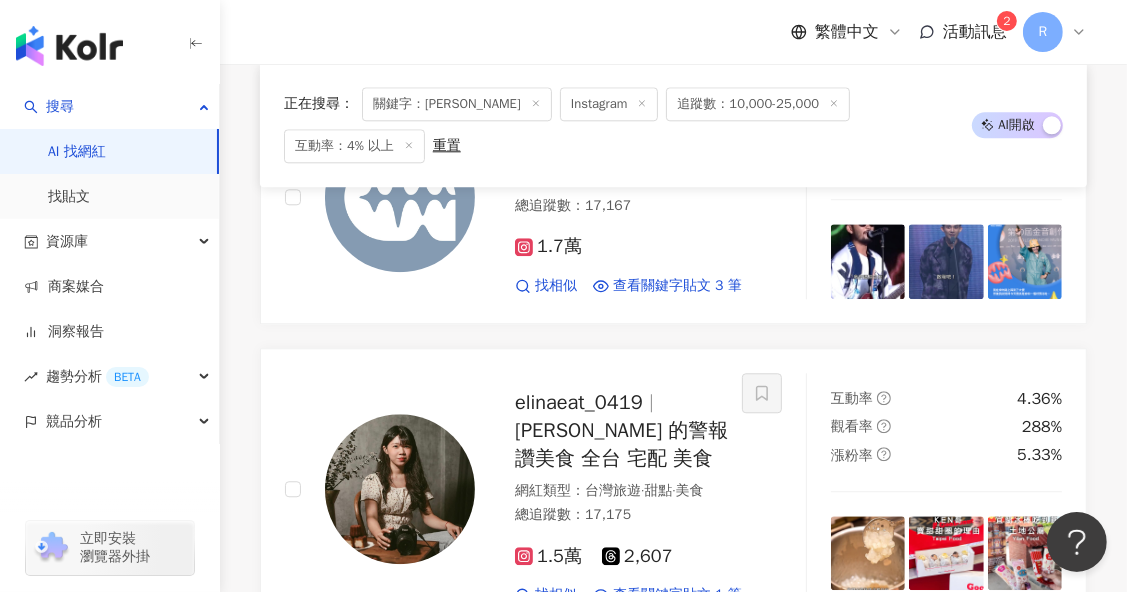click on "繼續看更多" at bounding box center [674, 716] 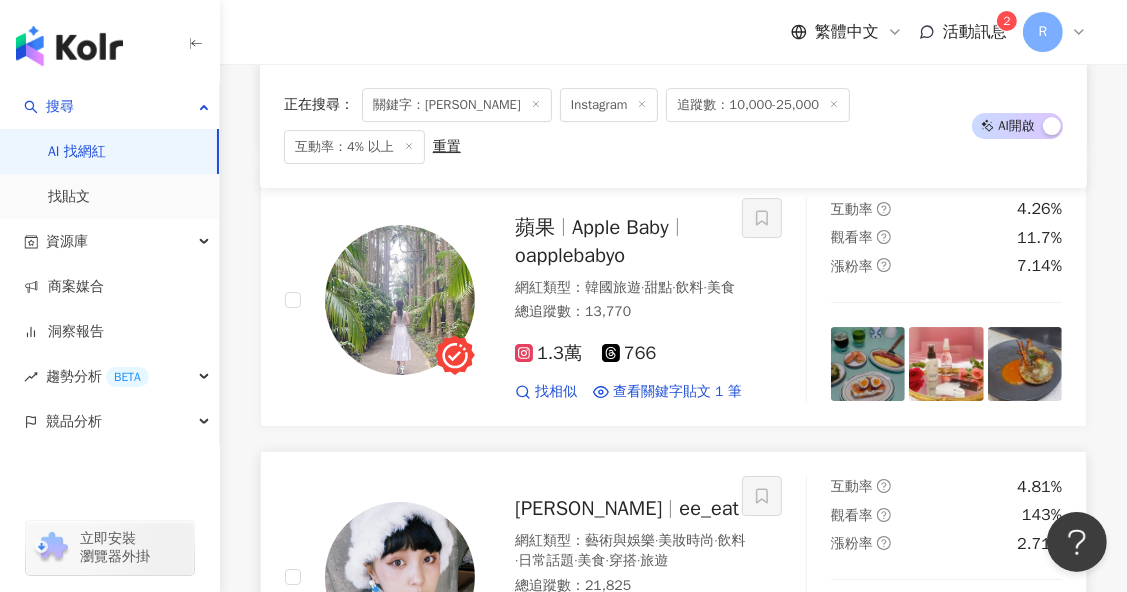 scroll, scrollTop: 5012, scrollLeft: 0, axis: vertical 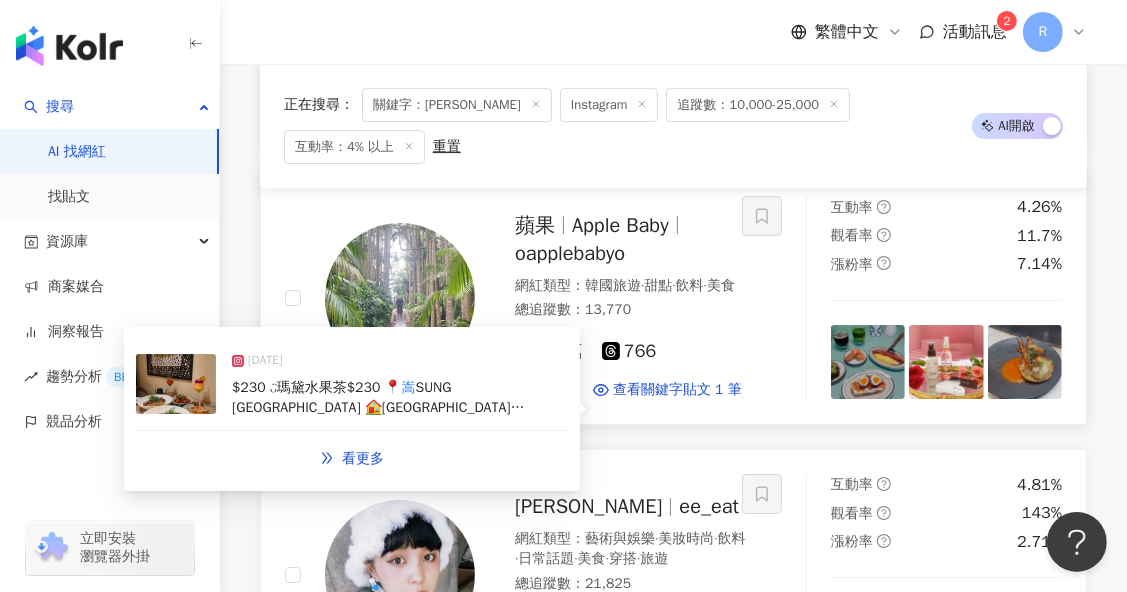 click on "$230
ᴗ̈瑪黛水果茶$230
📍 嵩 SUNG 台北大安
🏠台北市大安區延" at bounding box center [400, 397] 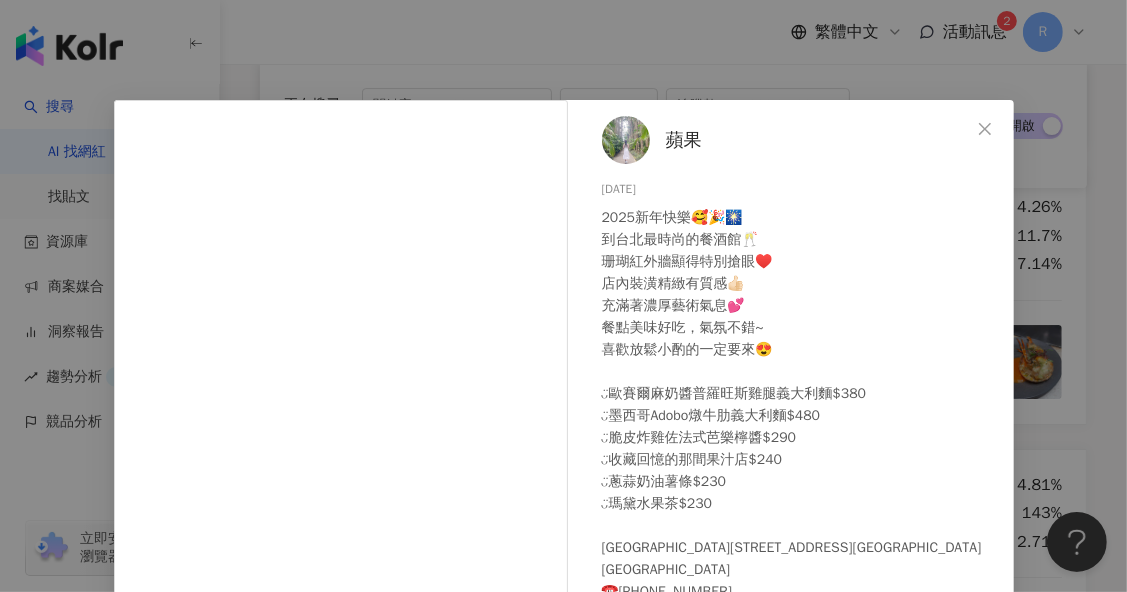 click on "蘋果 2025/1/1 2025新年快樂🥰🎉🎆
到台北最時尚的餐酒館🥂
珊瑚紅外牆顯得特別搶眼♥️
店內裝潢精緻有質感👍🏻
充滿著濃厚藝術氣息💕
餐點美味好吃，氣氛不錯~
喜歡放鬆小酌的一定要來😍
ᴗ̈歐賽爾麻奶醬普羅旺斯雞腿義大利麵$380
ᴗ̈墨西哥Adobo燉牛肋義大利麵$480
ᴗ̈脆皮炸雞佐法式芭樂檸醬$290
ᴗ̈收藏回憶的那間果汁店$240
ᴗ̈蔥蒜奶油薯條$230
ᴗ̈瑪黛水果茶$230
📍嵩SUNG 台北大安
🏠台北市大安區延吉街131巷35號
☎️（02）8772-0358
🕛12:00-16:00/17:00-24:00
#台北美食#台北餐酒館#國父紀念館美食#國父紀念館#東區美食#東區餐酒館#餐酒館推薦#台北美食推薦#台北美食地圖#延吉街#延吉街美食#大安區#東區酒吧#異國料理#新年快樂#聚餐#happynewyear 487 82 查看原始貼文" at bounding box center (563, 296) 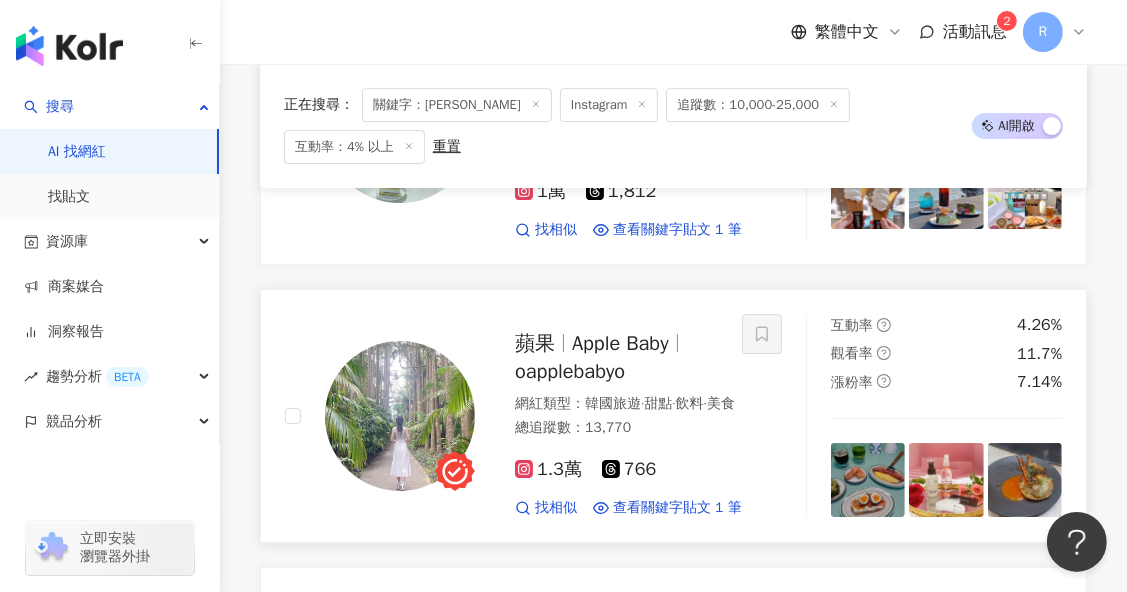 scroll, scrollTop: 4880, scrollLeft: 0, axis: vertical 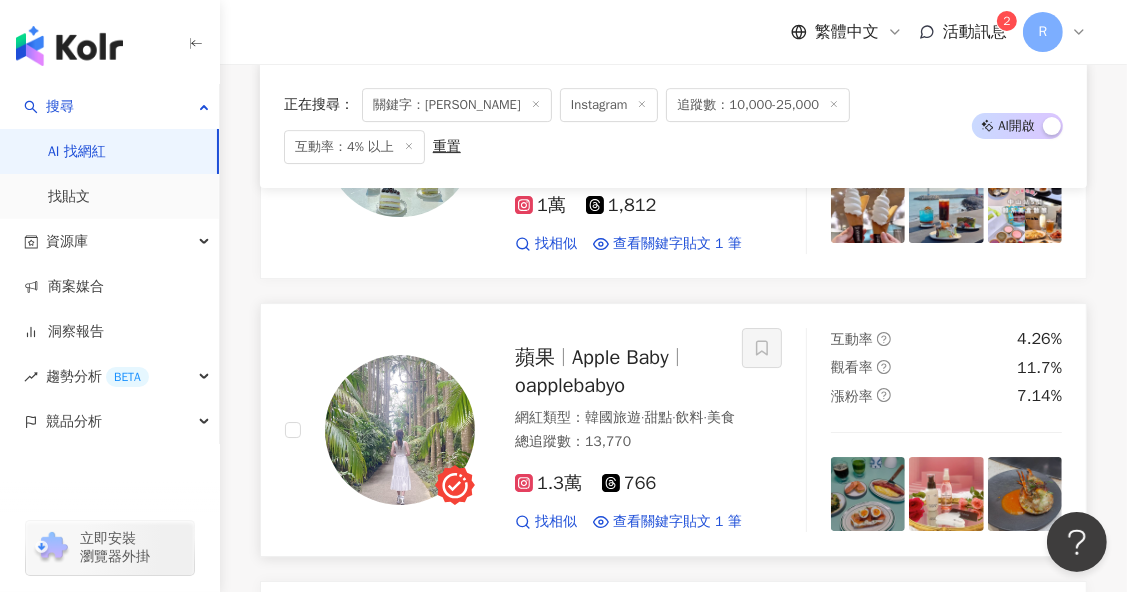 click at bounding box center [400, 430] 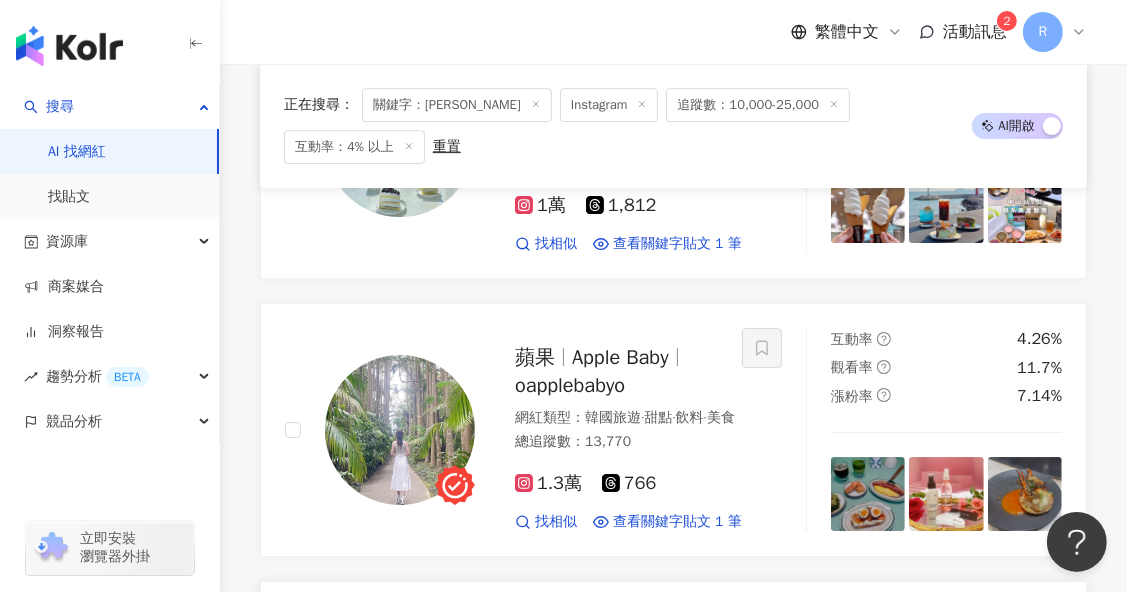 scroll, scrollTop: 5157, scrollLeft: 0, axis: vertical 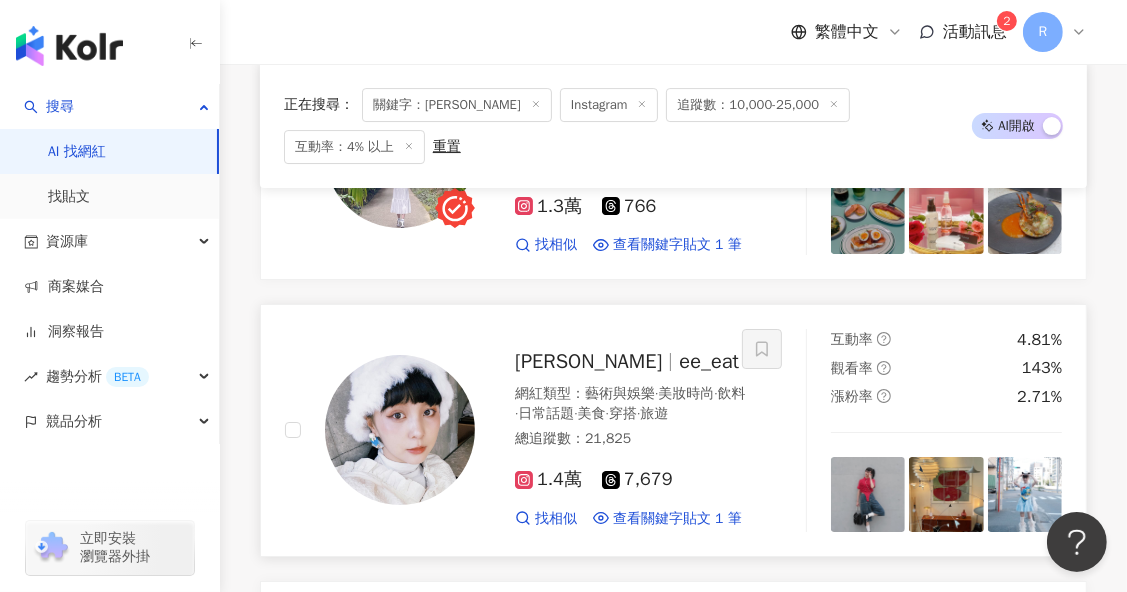 click at bounding box center (400, 430) 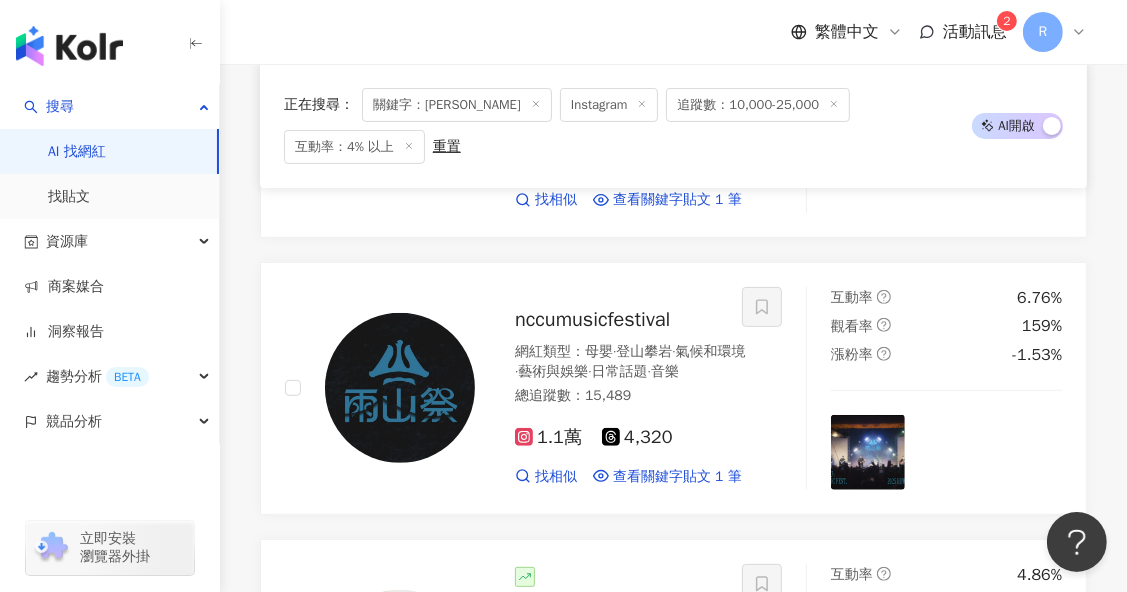 scroll, scrollTop: 6617, scrollLeft: 0, axis: vertical 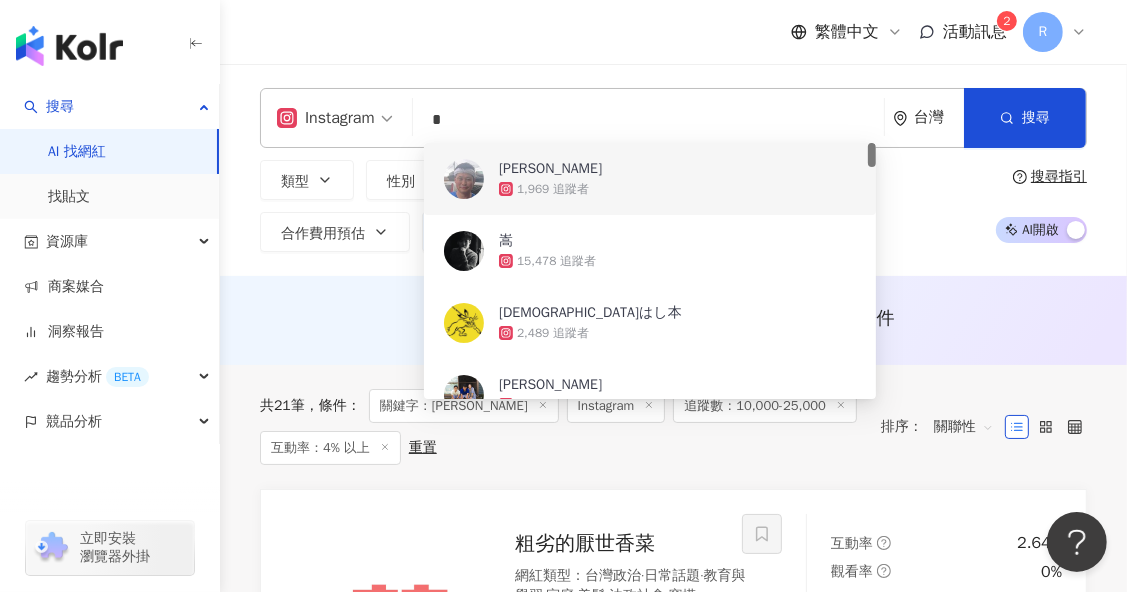 click on "*" at bounding box center (648, 120) 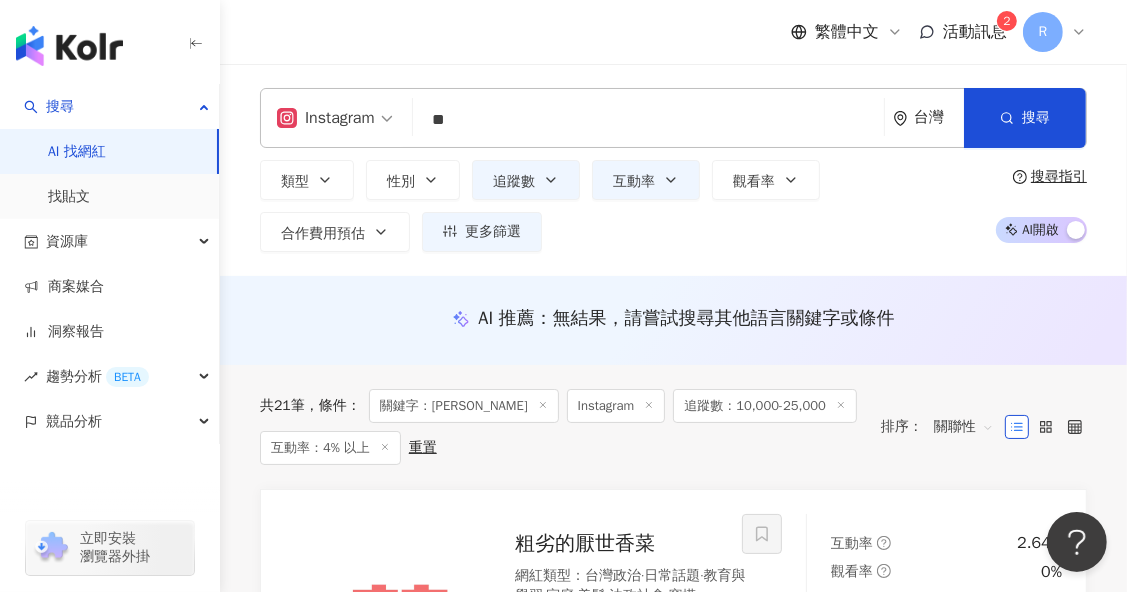 type on "*" 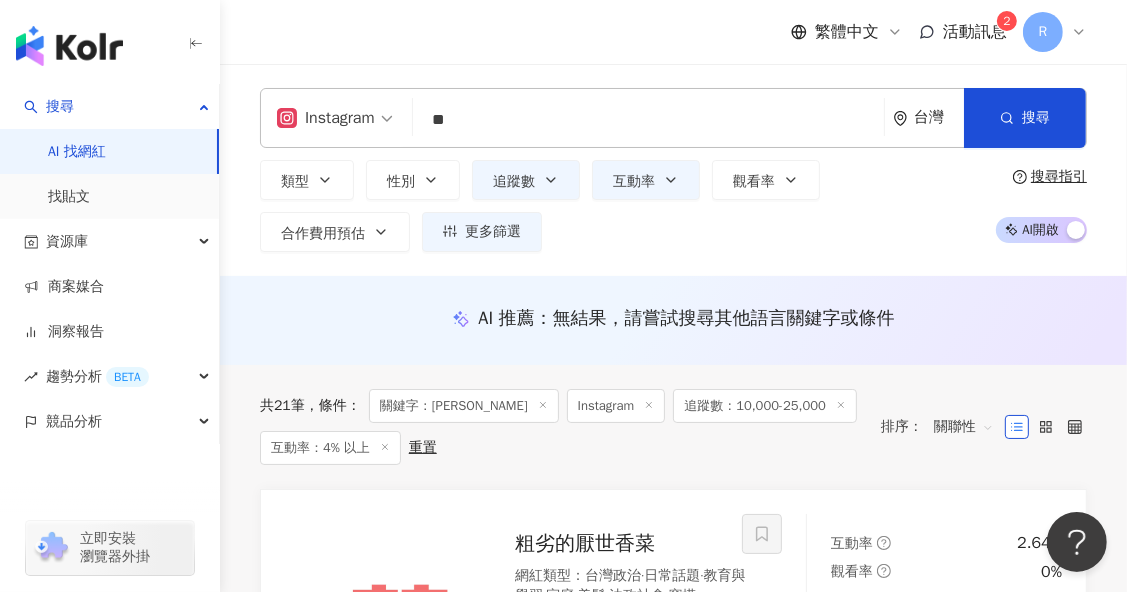 type on "**" 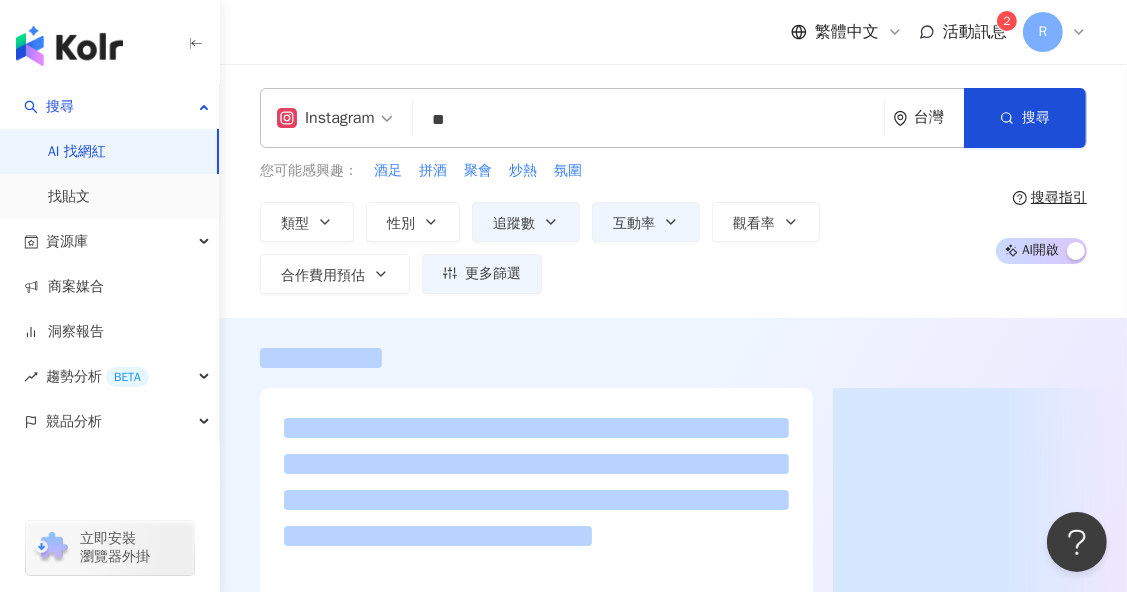 click on "Instagram ** 台灣 搜尋 5c6f7713-746b-42e4-ad69-066fbc633615 MFB體育班 aka妳的模範街男孩🤙🏻 4,419   追蹤者 花二銘 4,080   追蹤者 光威特 15,535   追蹤者 氣氛組團長（17） 9,217   追蹤者 李波克 aka氣氛製造機 5,469   追蹤者 您可能感興趣： 酒足  拼酒  聚會  炒熱  氛圍  類型 性別 追蹤數 互動率 觀看率 合作費用預估  更多篩選 *****  -  ***** 不限 小型 奈米網紅 (<1萬) 微型網紅 (1萬-3萬) 小型網紅 (3萬-5萬) 中型 中小型網紅 (5萬-10萬) 中型網紅 (10萬-30萬) 中大型網紅 (30萬-50萬) 大型 大型網紅 (50萬-100萬) 百萬網紅 (>100萬) * %  -  % 不限 5% 以下 5%~20% 20% 以上 搜尋指引 AI  開啟 AI  關閉" at bounding box center [673, 191] 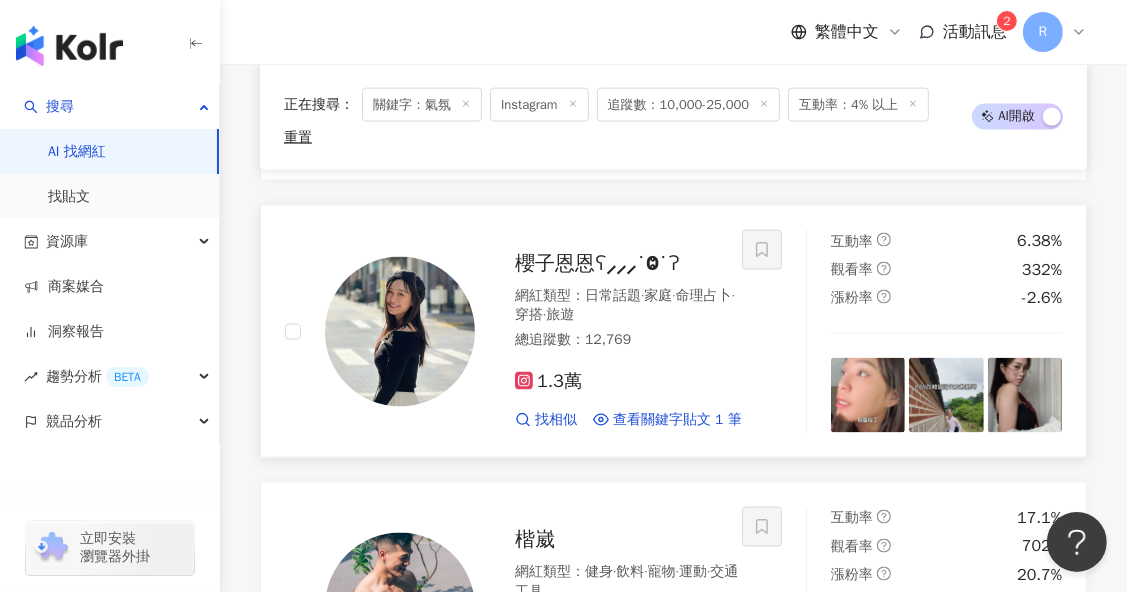 scroll, scrollTop: 2196, scrollLeft: 0, axis: vertical 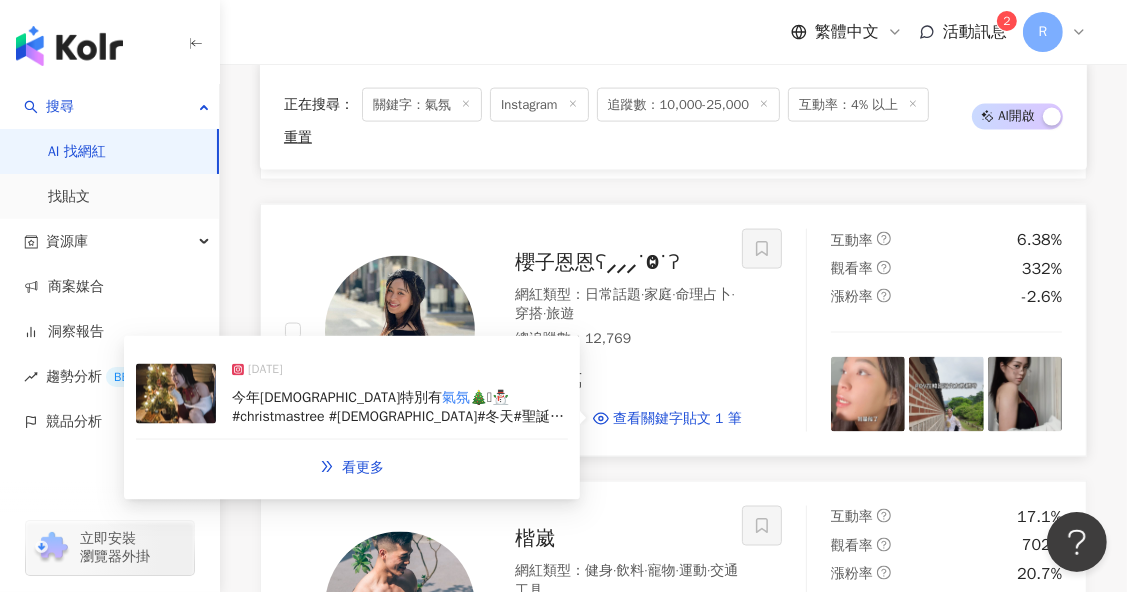 click on "今年聖誕節特別有 氣氛 🎄🩷⛄️
#christmastree #聖誕節#冬天#聖誕#耶誕#christmas #xmas" at bounding box center [400, 407] 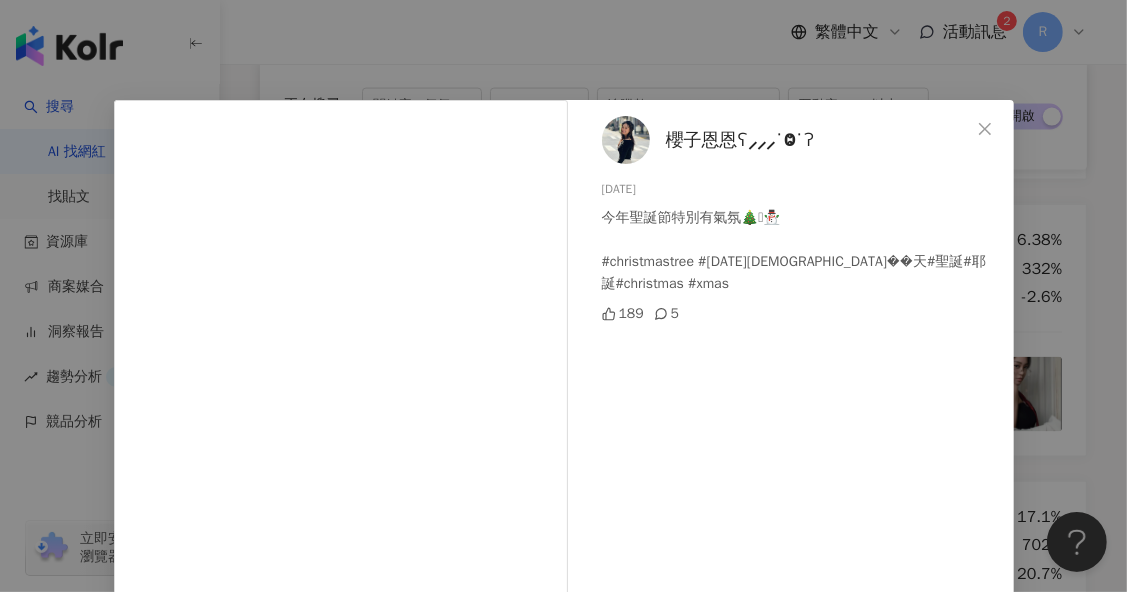 click on "櫻子恩恩ʕ⸝⸝⸝˙Ⱉ˙ʔ 2024/12/22 今年聖誕節特別有氣氛🎄🩷⛄️
#christmastree #聖誕節#冬天#聖誕#耶誕#christmas #xmas 189 5 查看原始貼文" at bounding box center [563, 296] 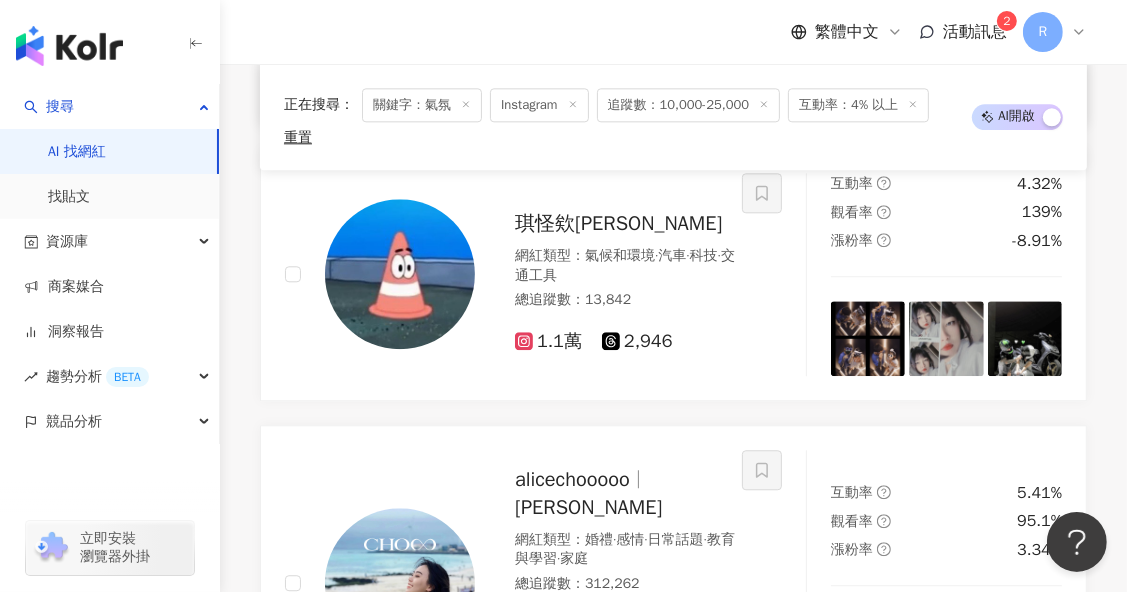 scroll, scrollTop: 3872, scrollLeft: 0, axis: vertical 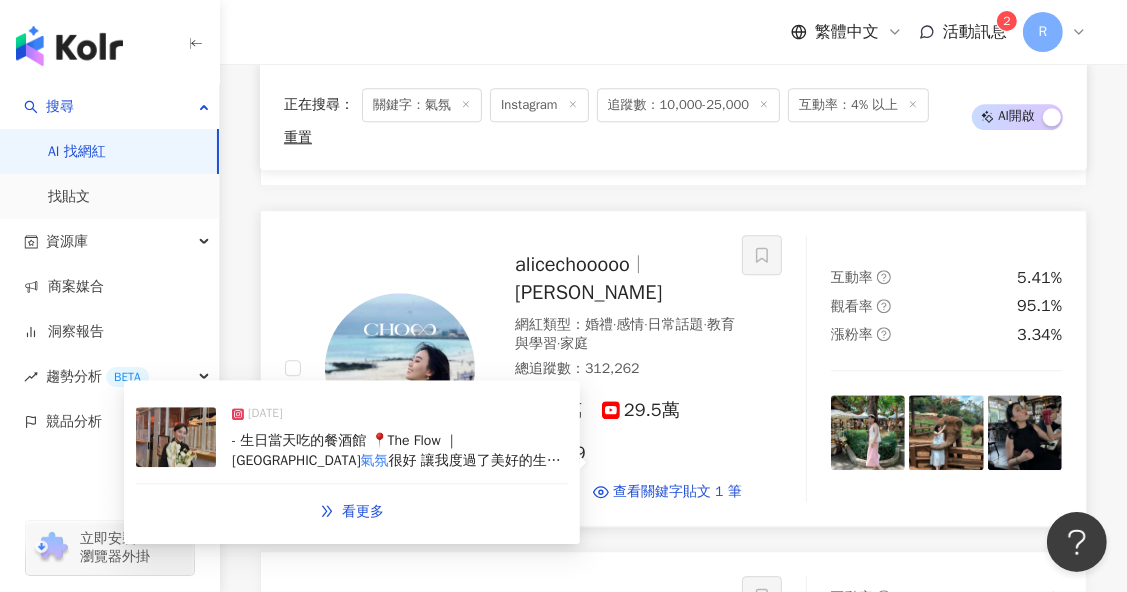 click on "很好 讓我度過了美好的生日🎂
那就祝我自己生日快樂🎁
往後的日子都平安喜樂
願今年的自己也能奔走在熱愛裡
最後
謝謝大家的生日祝福
謝謝一路陪我走來的你們🫶🏻" at bounding box center (397, 490) 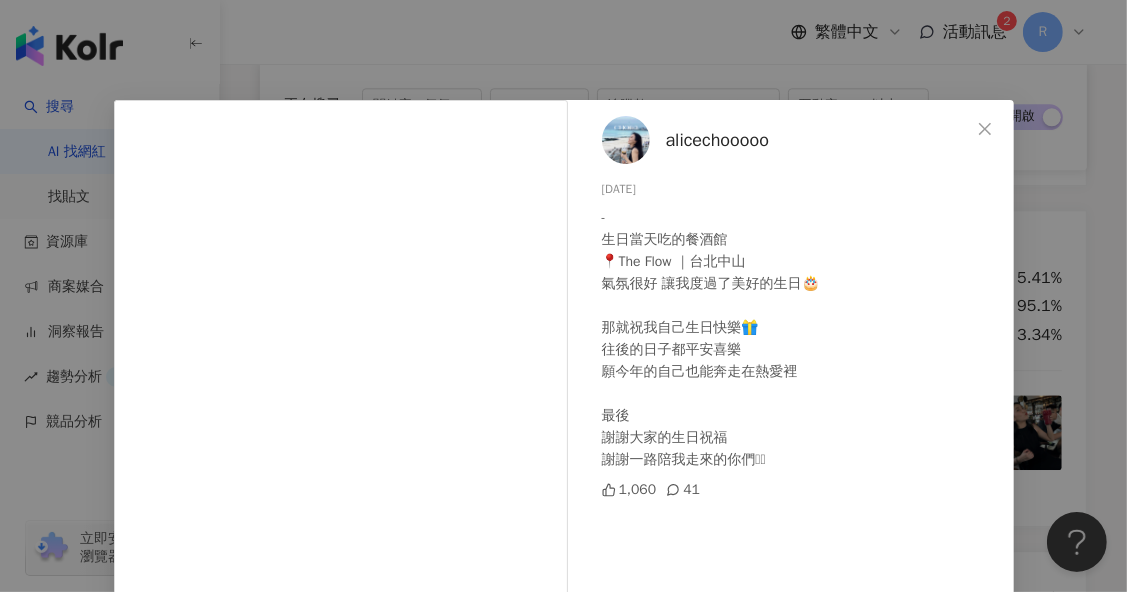 click on "alicechooooo 2025/2/23 -
生日當天吃的餐酒館
📍The Flow ｜台北中山
氣氛很好 讓我度過了美好的生日🎂
那就祝我自己生日快樂🎁
往後的日子都平安喜樂
願今年的自己也能奔走在熱愛裡
最後
謝謝大家的生日祝福
謝謝一路陪我走來的你們🫶🏻 1,060 41 查看原始貼文" at bounding box center (563, 296) 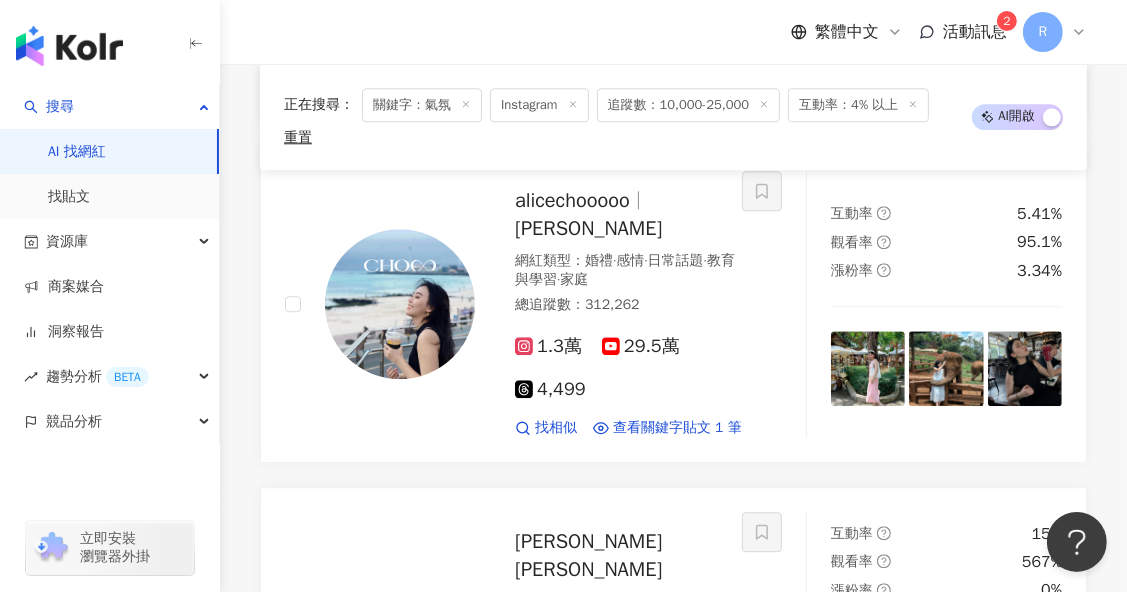 scroll, scrollTop: 3936, scrollLeft: 0, axis: vertical 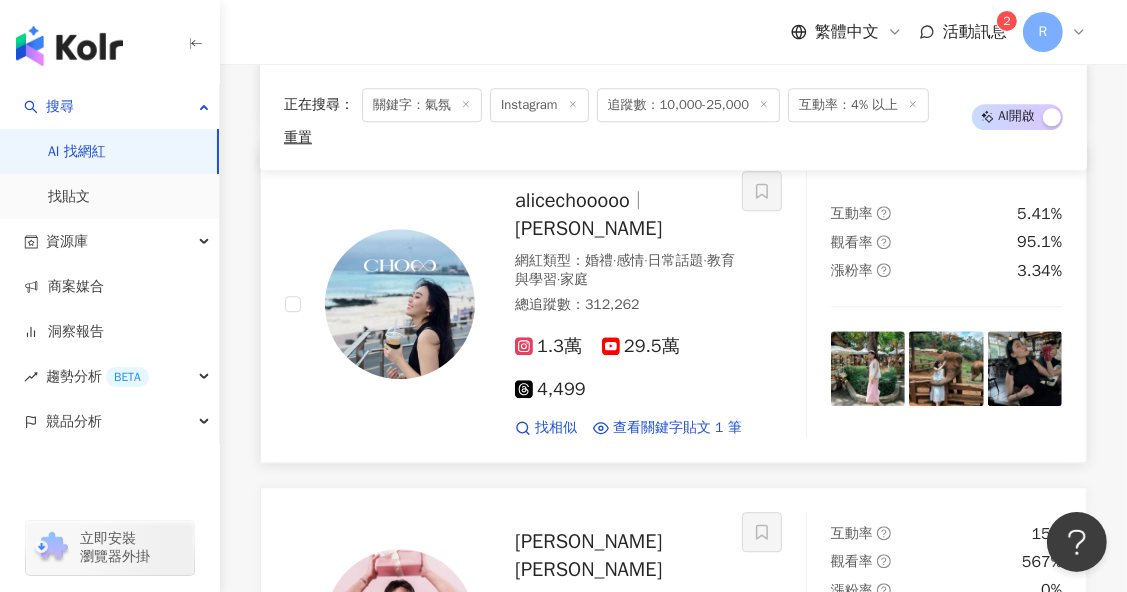 click at bounding box center [1025, 368] 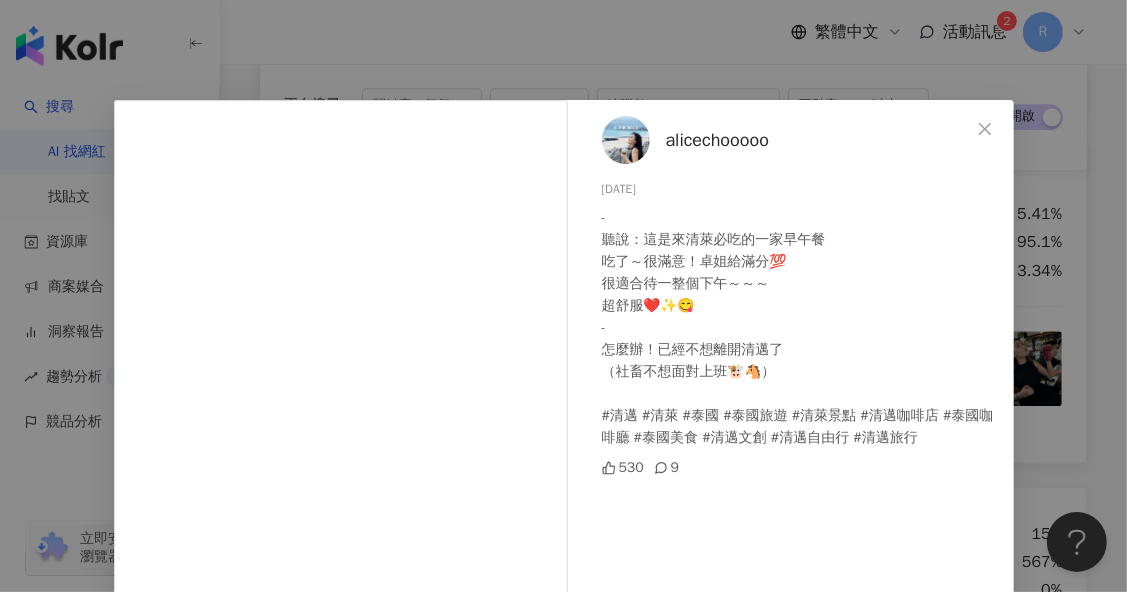 click on "alicechooooo 2025/5/3 -
聽說：這是來清萊必吃的一家早午餐
吃了～很滿意！卓姐給滿分💯
很適合待一整個下午～～～
超舒服❤️✨😋
-
怎麼辦！已經不想離開清邁了
（社畜不想面對上班🐮🐴）
#清邁 #清萊 #泰國 #泰國旅遊 #清萊景點 #清邁咖啡店 #泰國咖啡廳 #泰國美食 #清邁文創 #清邁自由行 #清邁旅行 530 9 查看原始貼文" at bounding box center [563, 296] 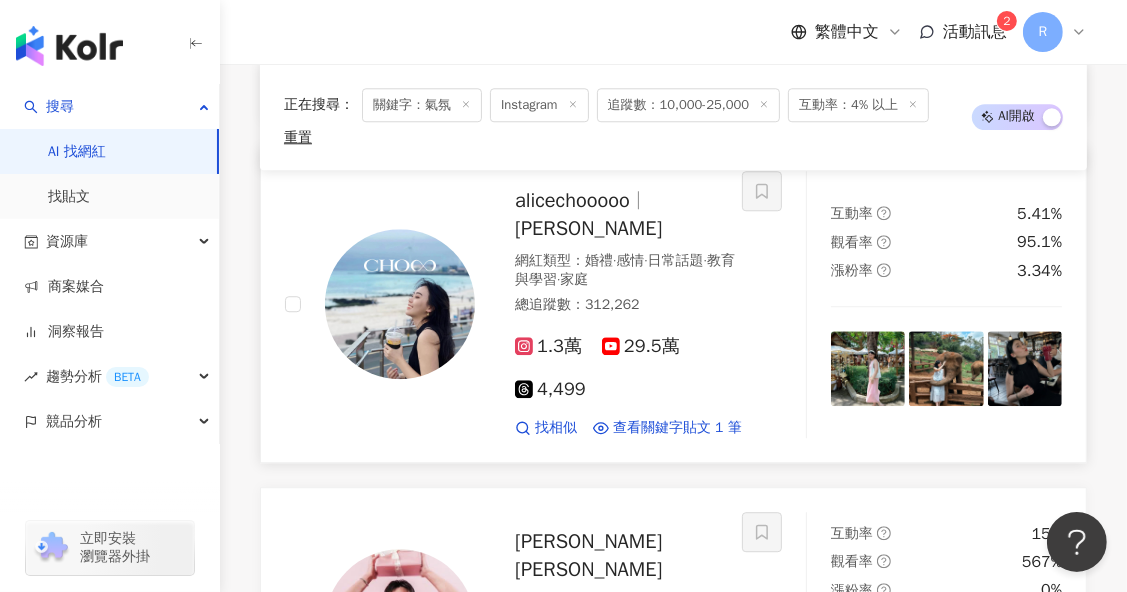 click at bounding box center [400, 304] 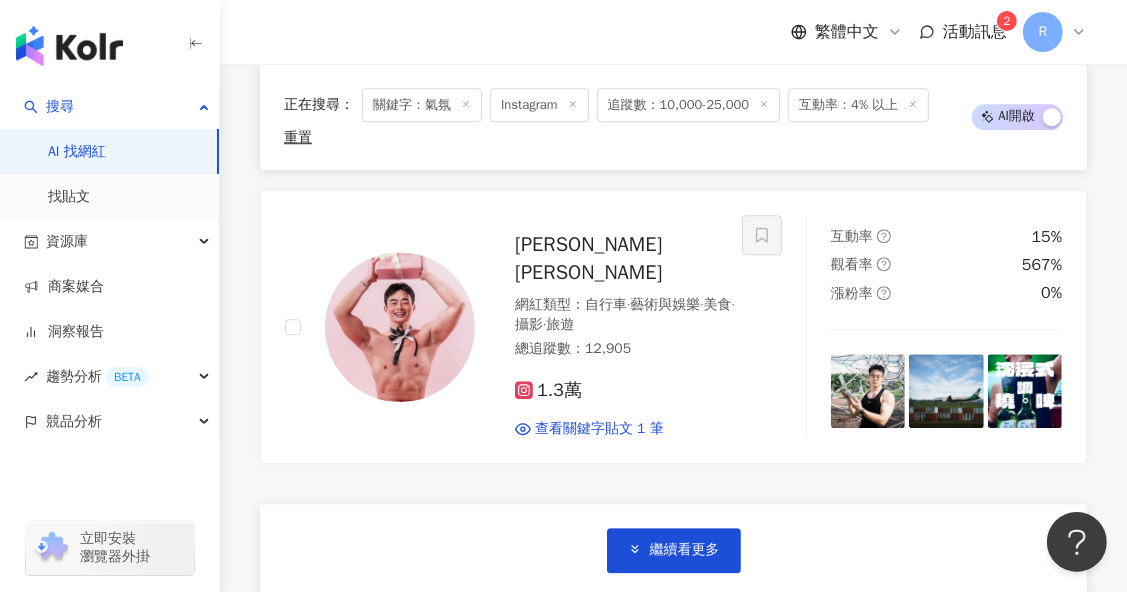 scroll, scrollTop: 4320, scrollLeft: 0, axis: vertical 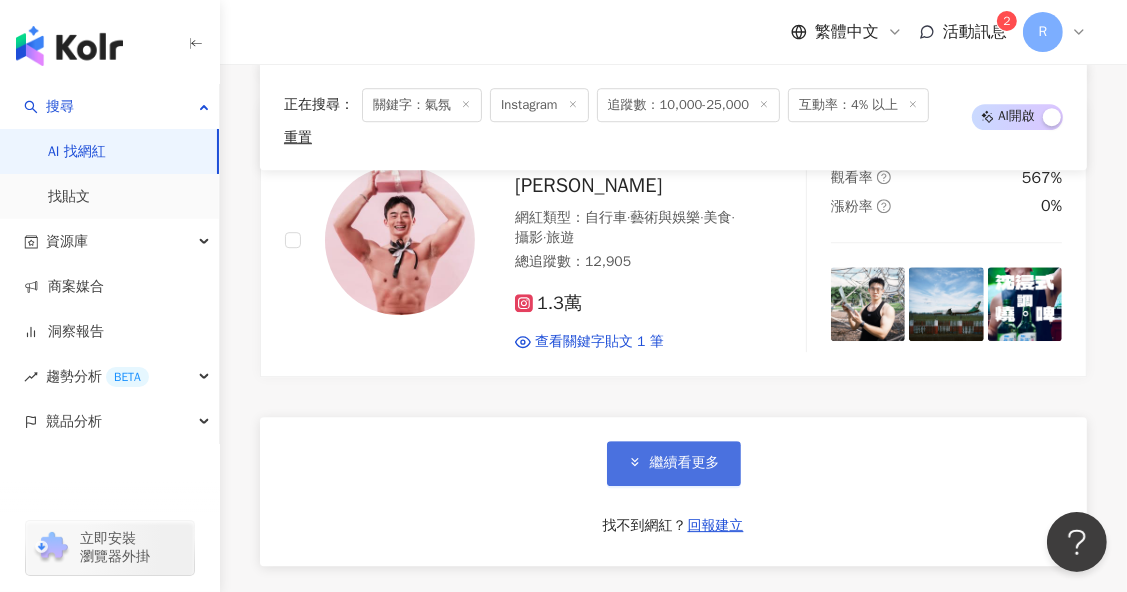 click on "繼續看更多" at bounding box center [685, 463] 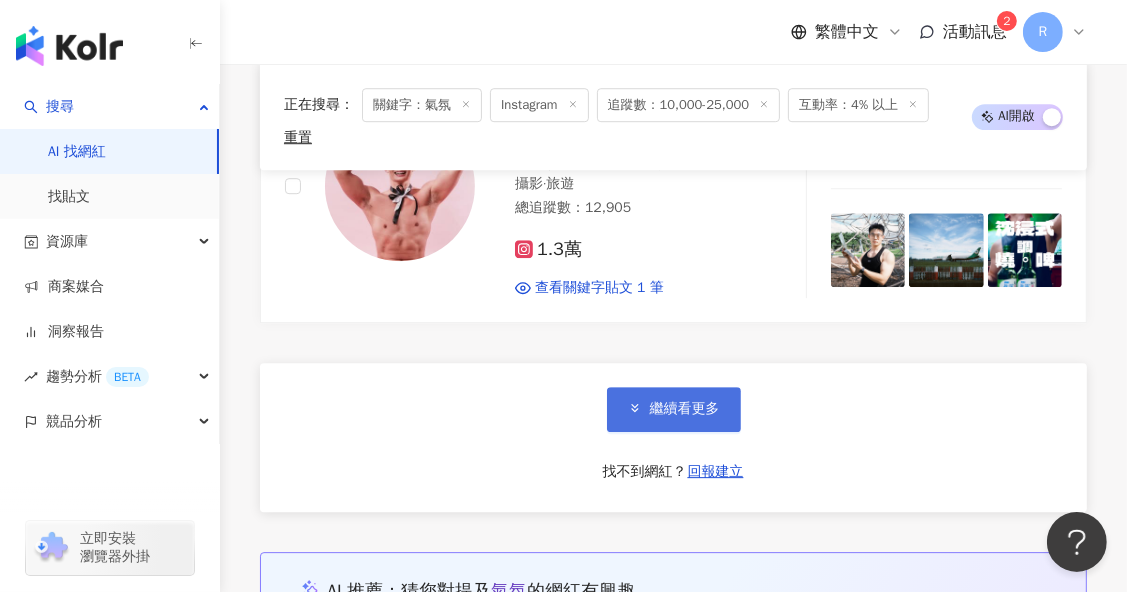 click on "繼續看更多" at bounding box center (685, 409) 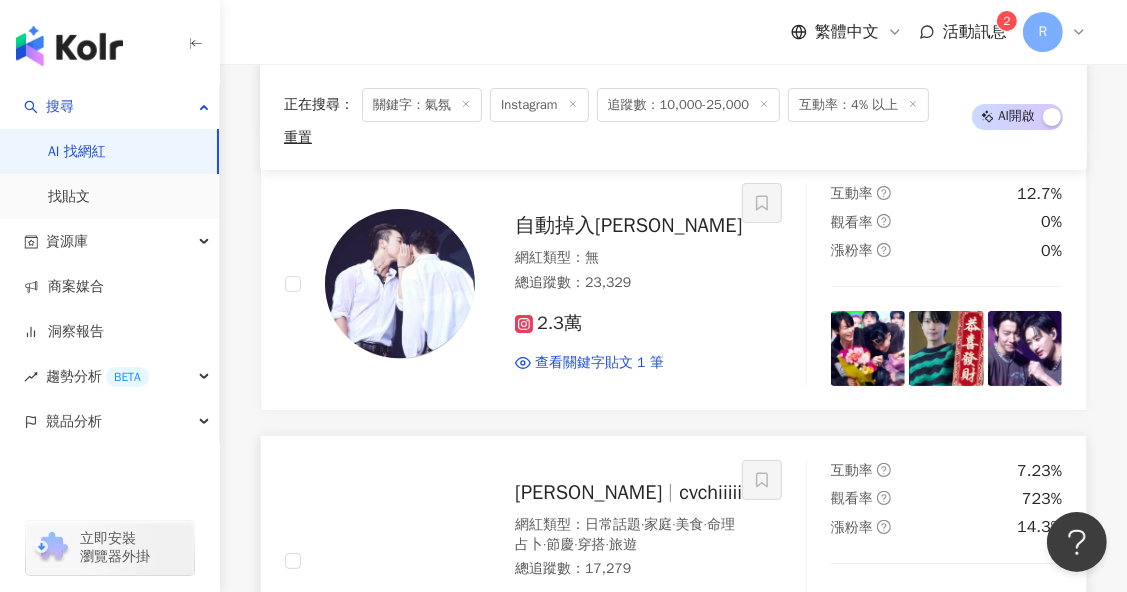 scroll, scrollTop: 5974, scrollLeft: 0, axis: vertical 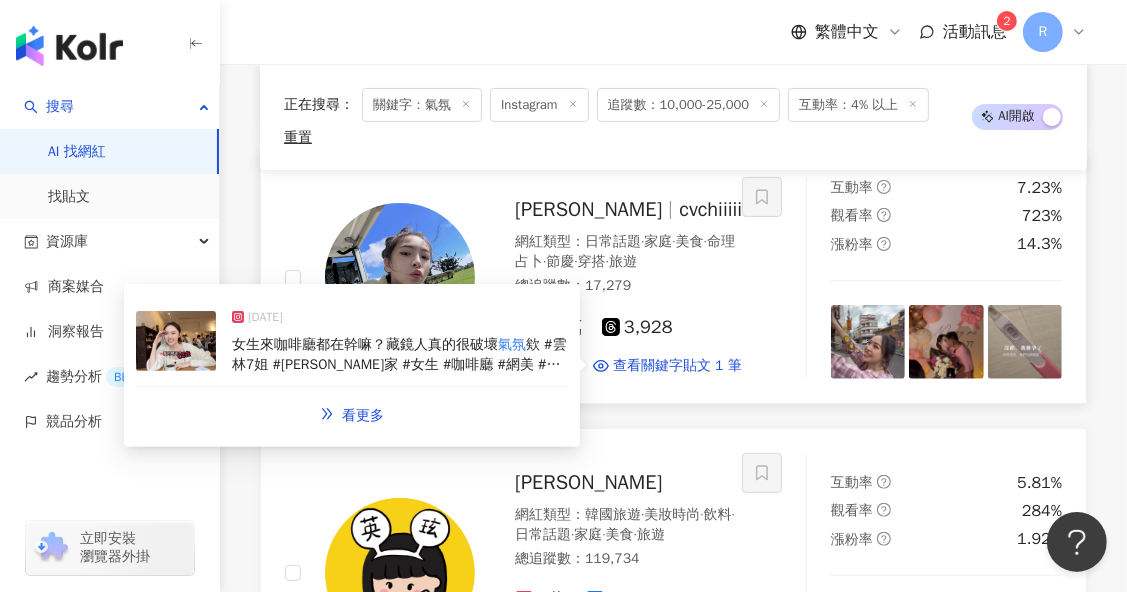 click on "欸
#雲林7姐 #chancy嘉義千禧家 #女生 #咖啡廳 #網美 #嘉義景點" at bounding box center (399, 364) 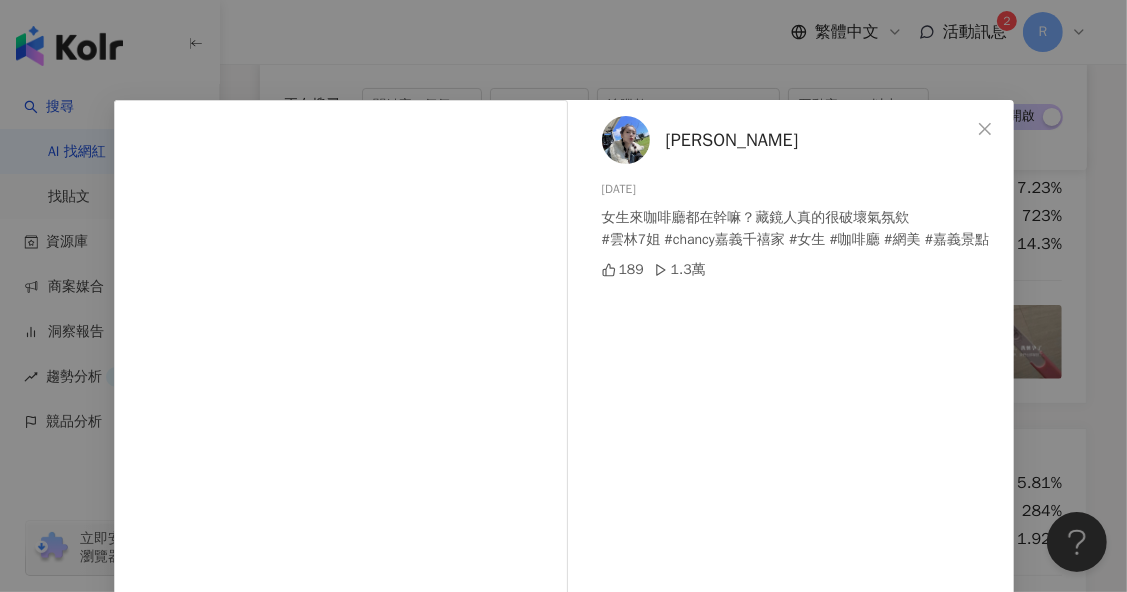 click on "許嘉倛 2024/12/24 女生來咖啡廳都在幹嘛？藏鏡人真的很破壞氣氛欸
#雲林7姐 #chancy嘉義千禧家 #女生 #咖啡廳 #網美 #嘉義景點 189 1.3萬 查看原始貼文" at bounding box center (563, 296) 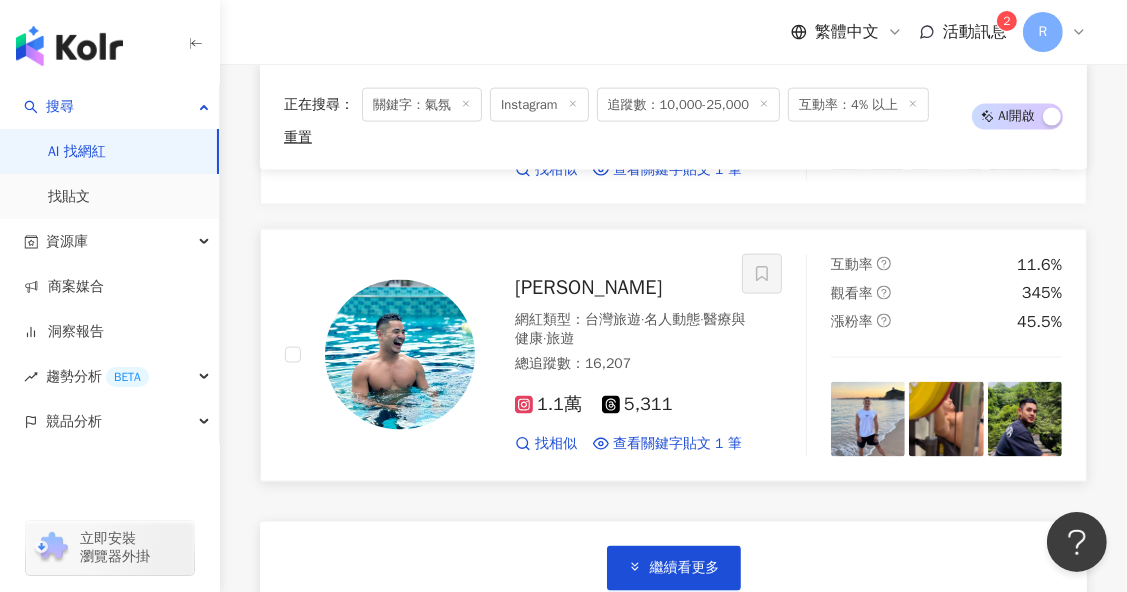 scroll, scrollTop: 7704, scrollLeft: 0, axis: vertical 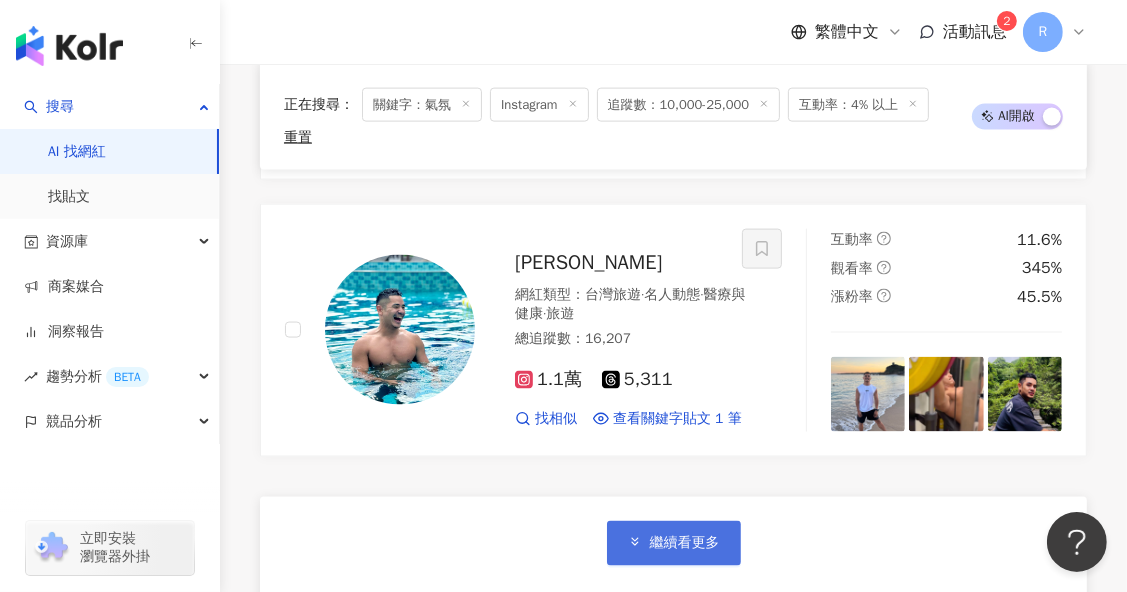 click on "繼續看更多" at bounding box center (674, 543) 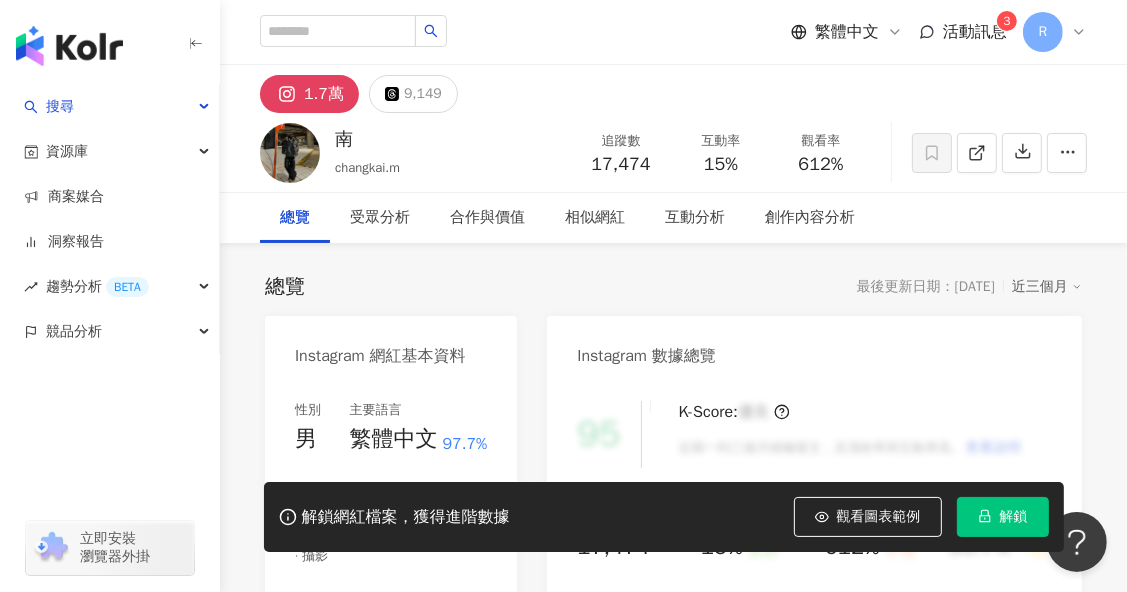 scroll, scrollTop: 253, scrollLeft: 0, axis: vertical 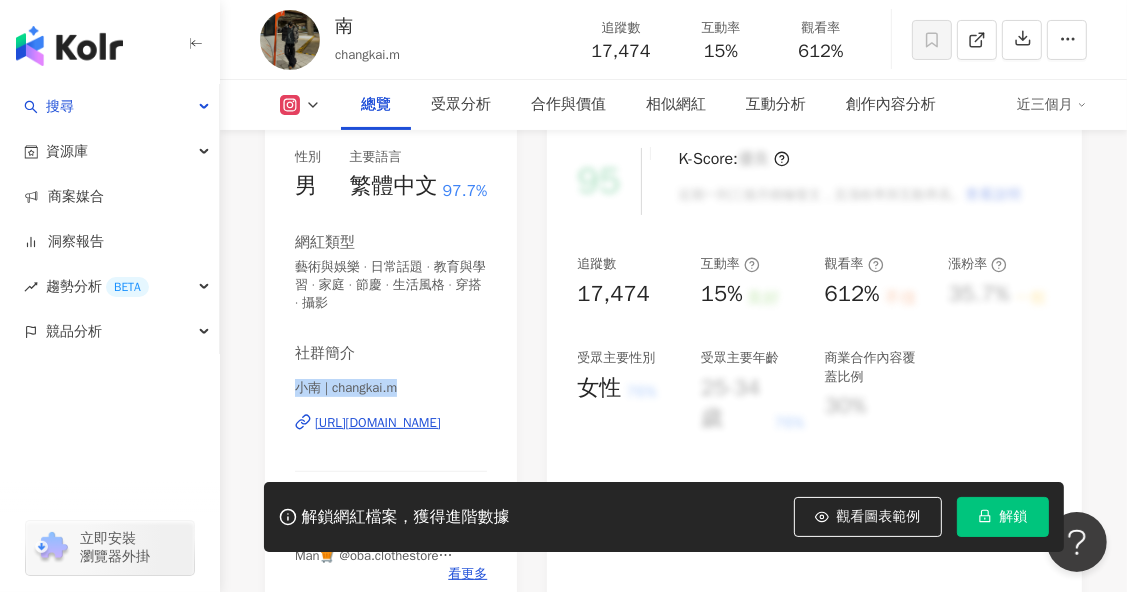 drag, startPoint x: 294, startPoint y: 387, endPoint x: 437, endPoint y: 389, distance: 143.01399 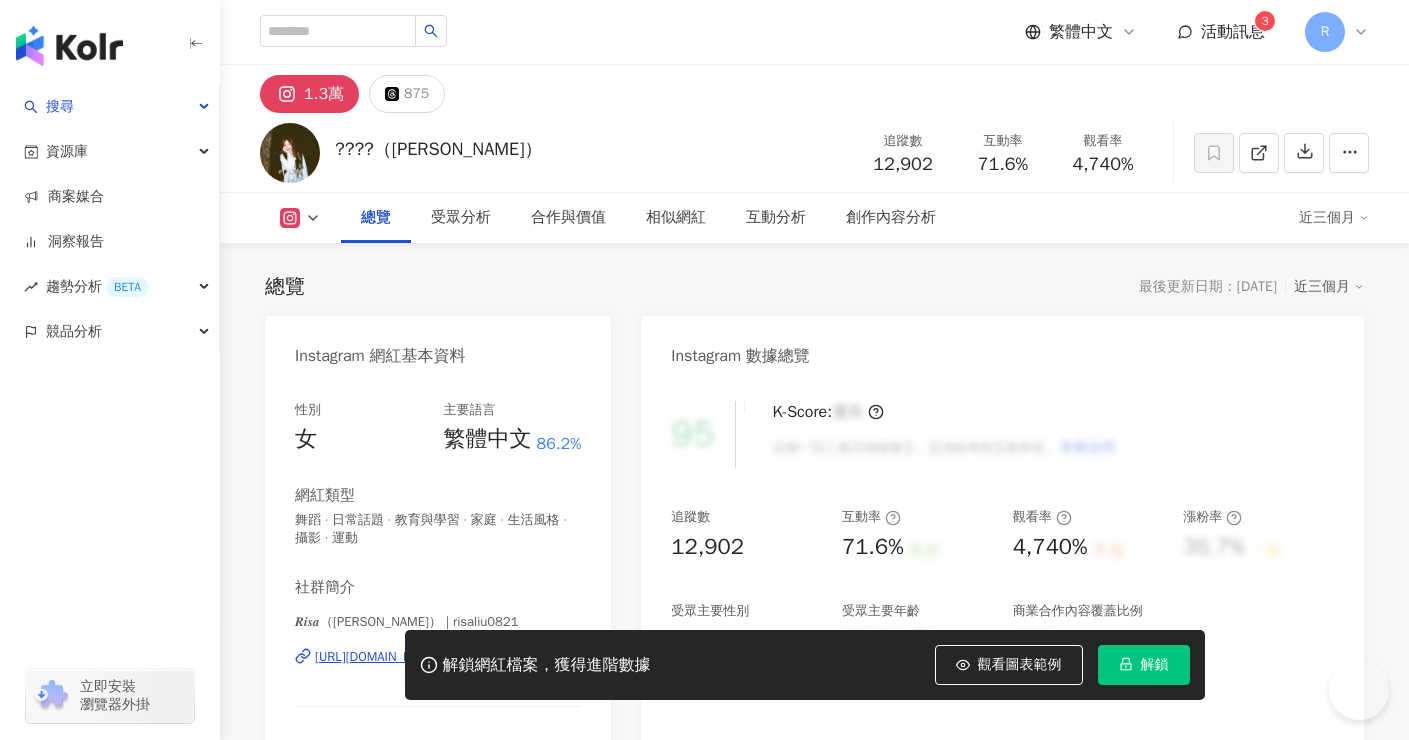 click on "𝑹𝒊𝒔𝒂（莎） | risaliu0821" at bounding box center (438, 622) 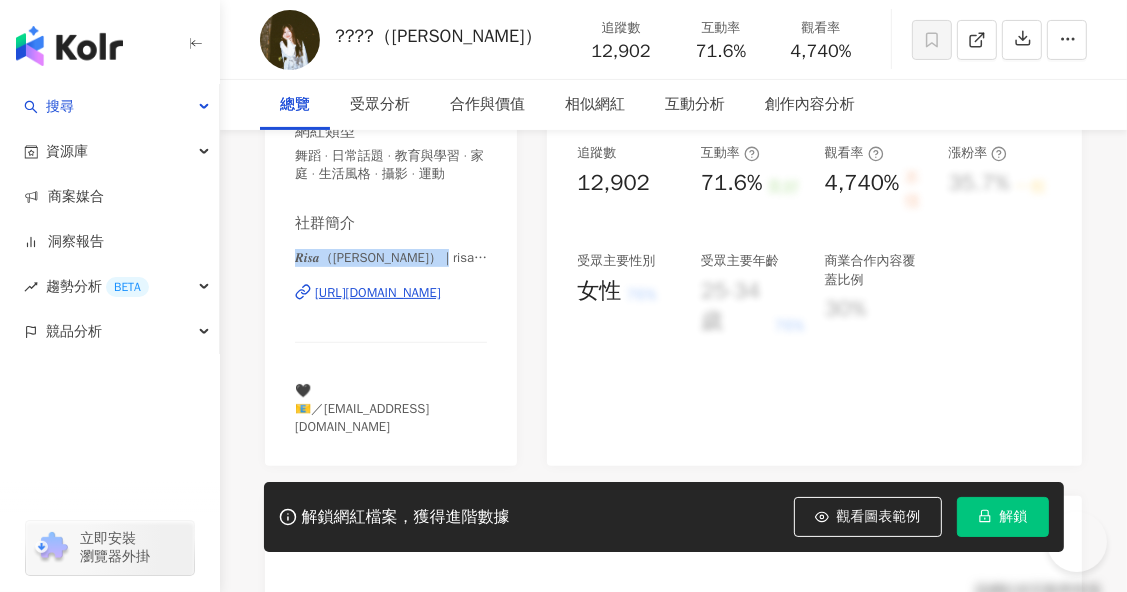 scroll, scrollTop: 364, scrollLeft: 0, axis: vertical 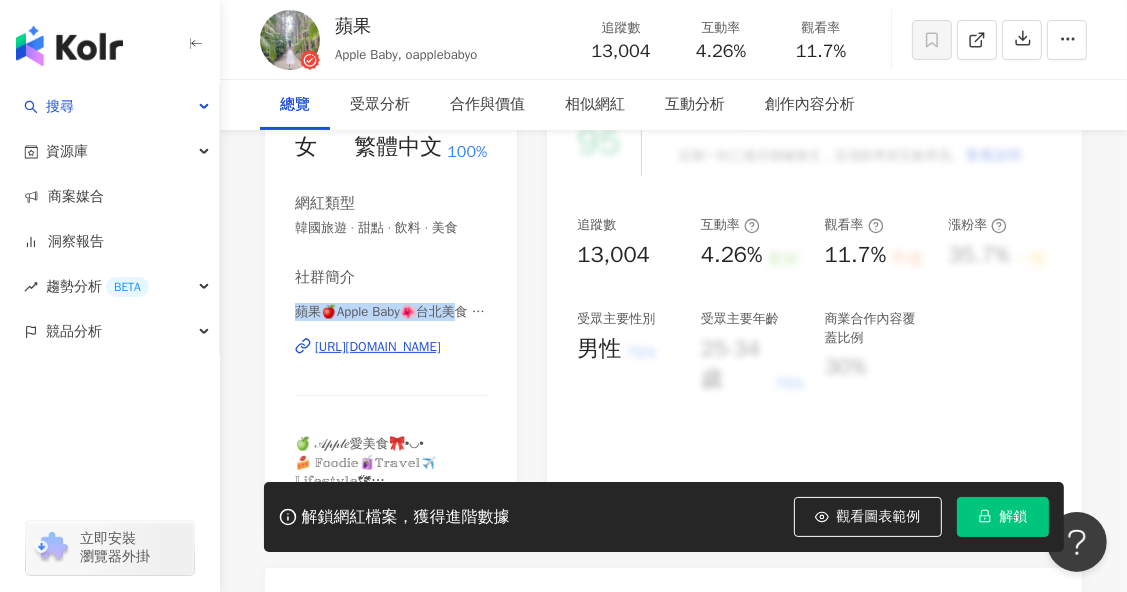drag, startPoint x: 297, startPoint y: 311, endPoint x: 462, endPoint y: 318, distance: 165.14842 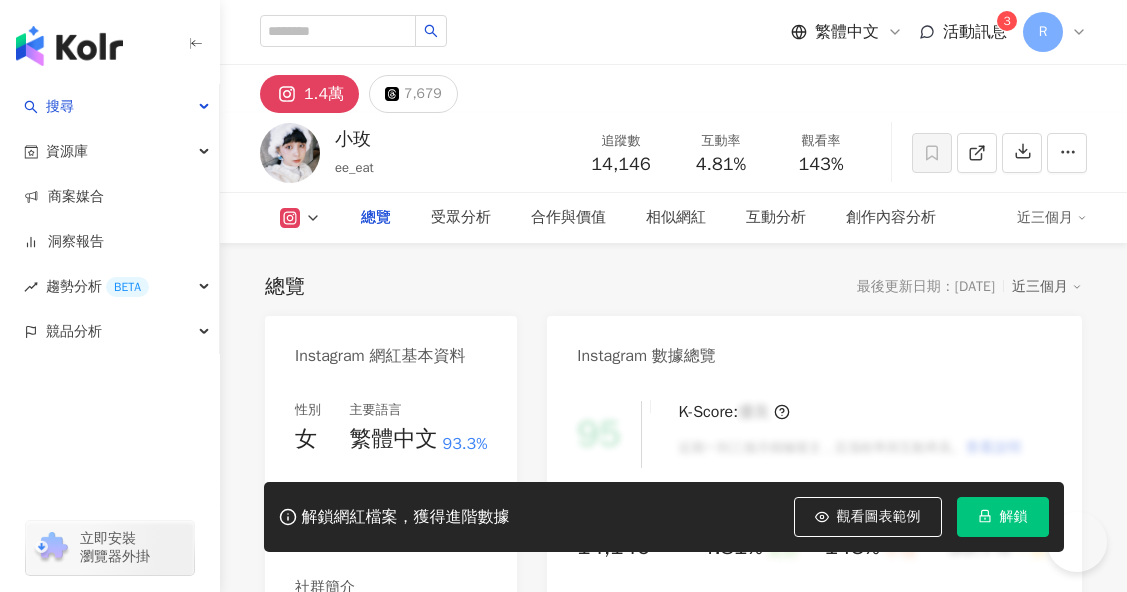 scroll, scrollTop: 0, scrollLeft: 0, axis: both 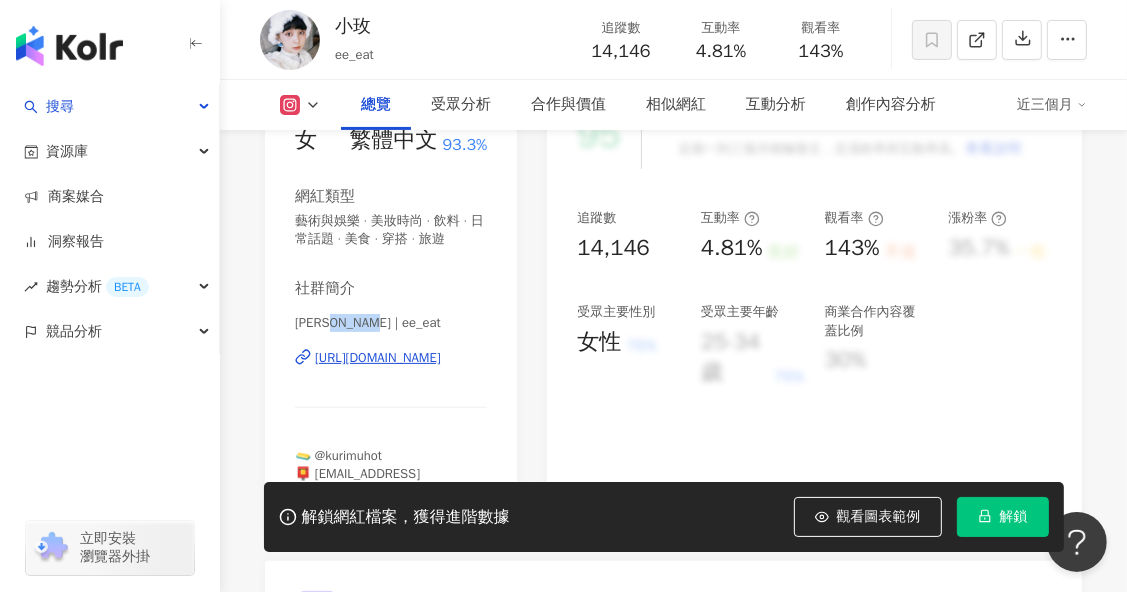 drag, startPoint x: 335, startPoint y: 323, endPoint x: 379, endPoint y: 324, distance: 44.011364 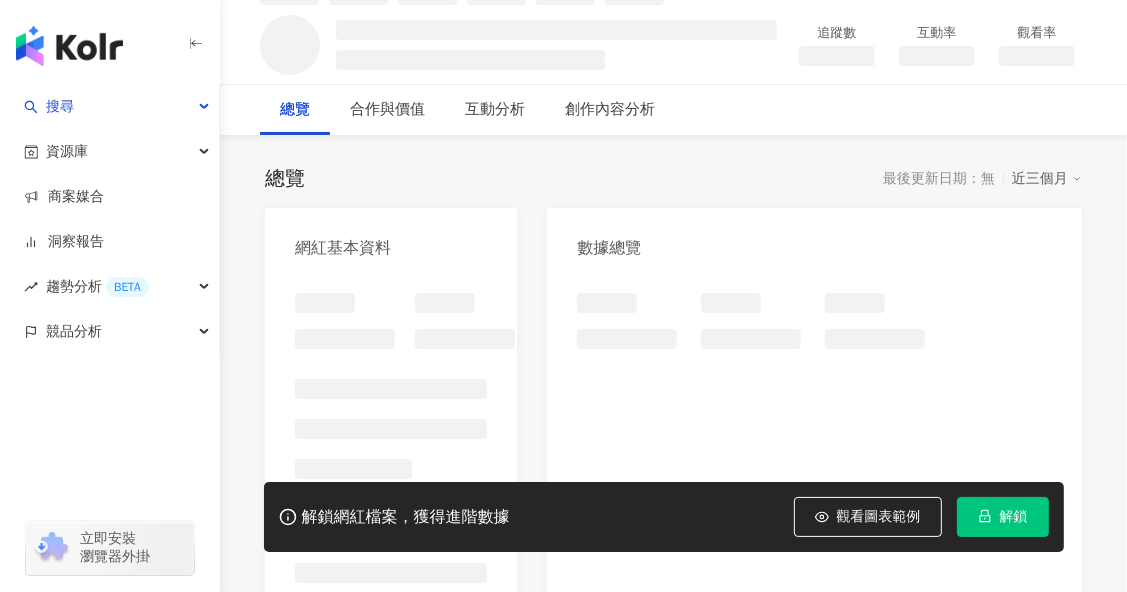 scroll, scrollTop: 260, scrollLeft: 0, axis: vertical 